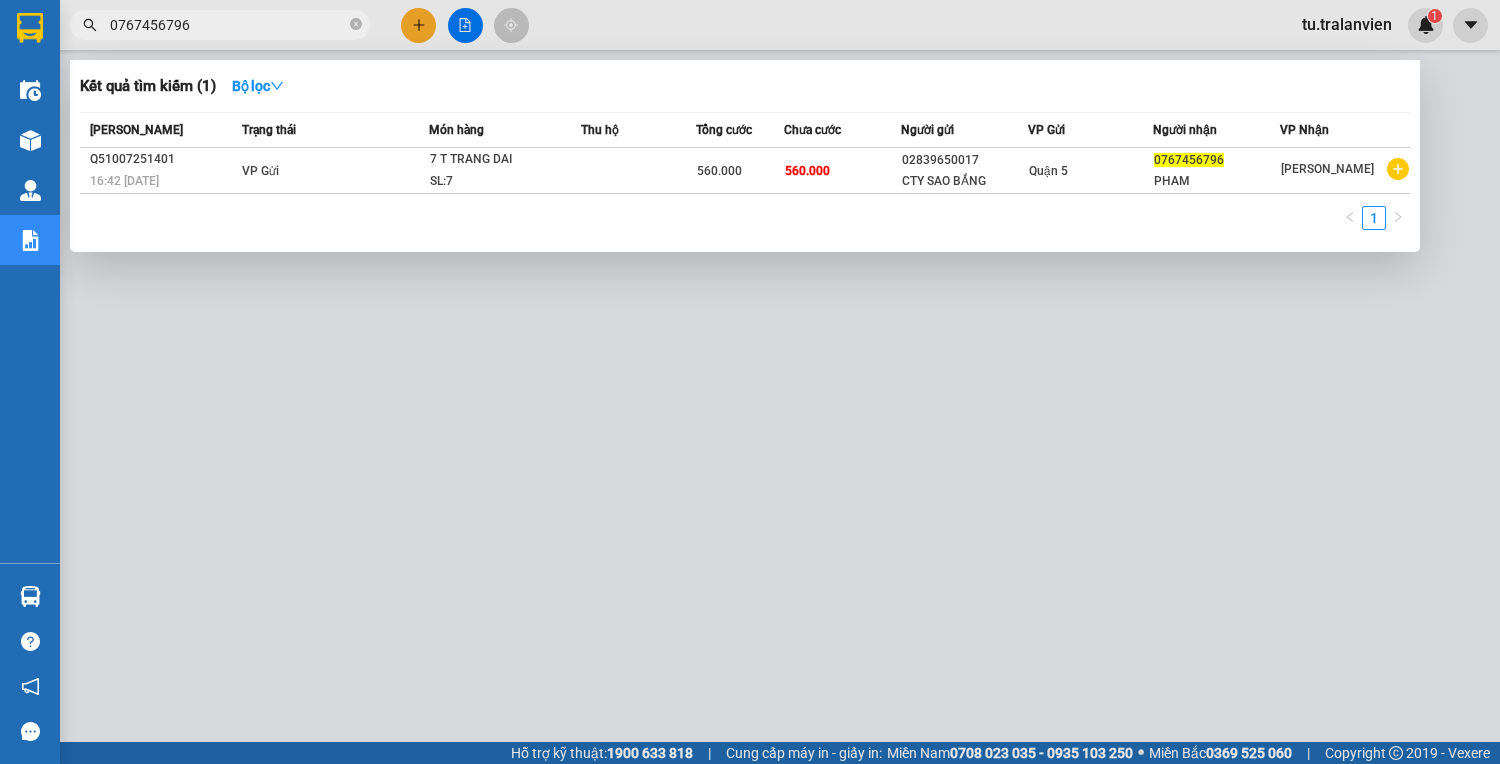 scroll, scrollTop: 0, scrollLeft: 0, axis: both 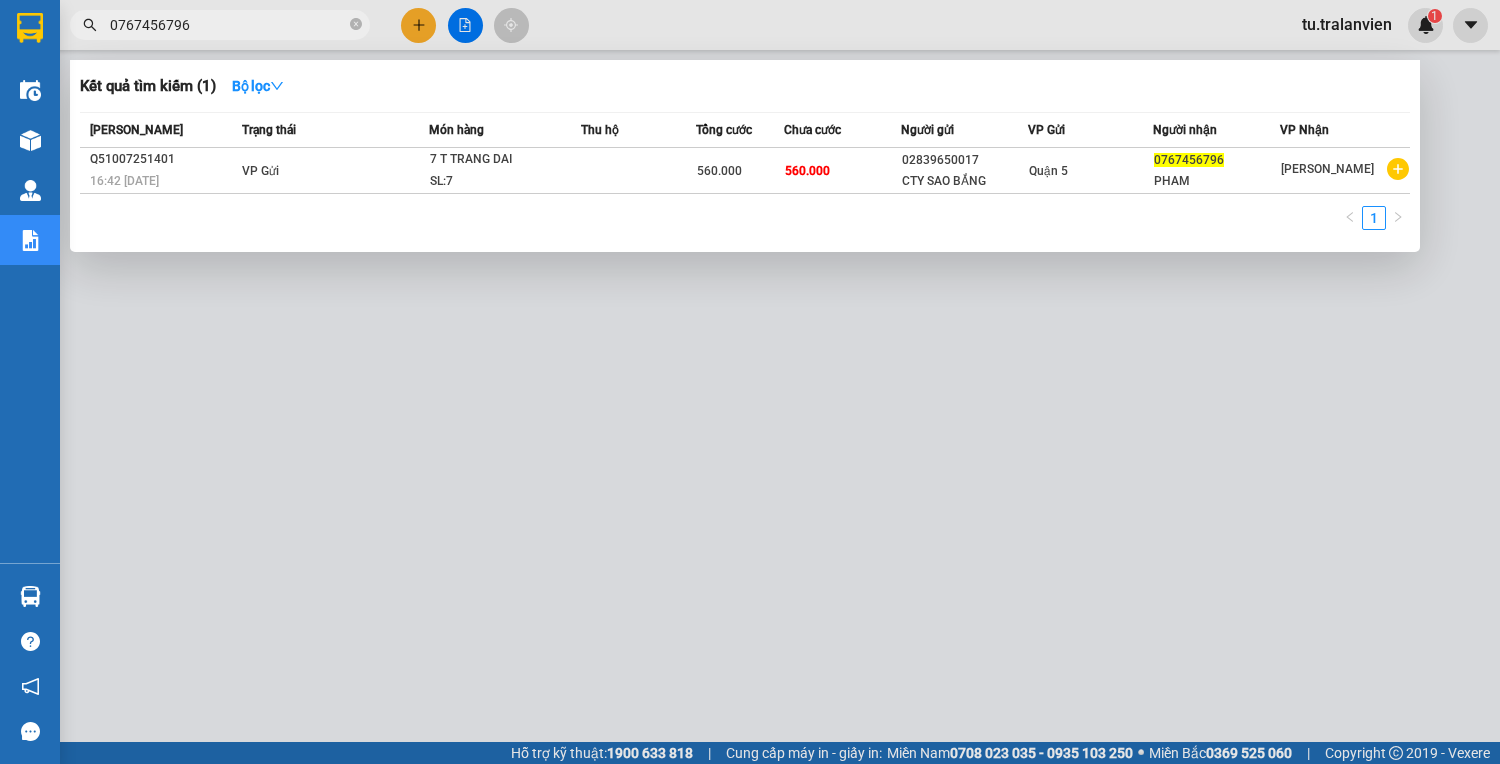 click at bounding box center [750, 382] 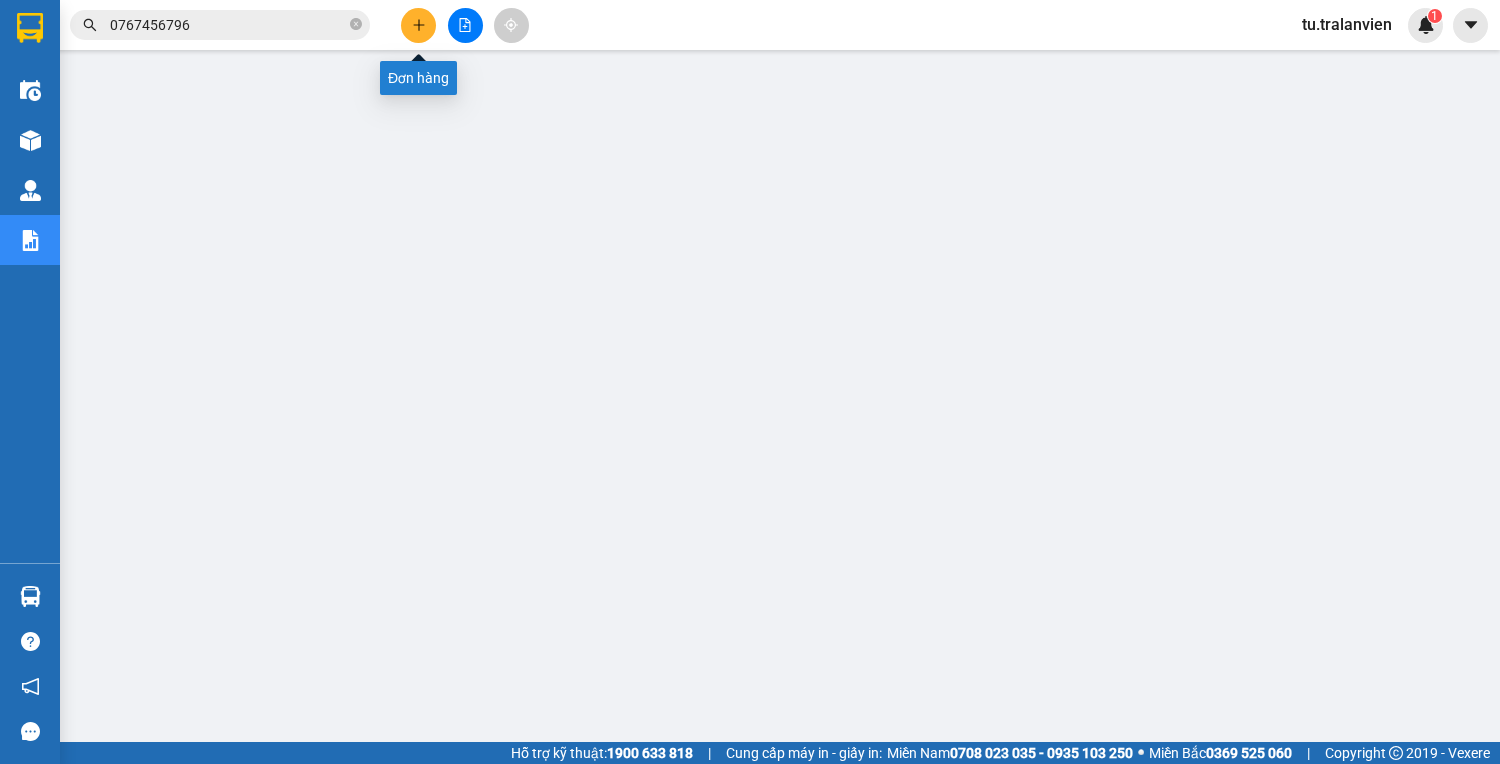 click at bounding box center (418, 25) 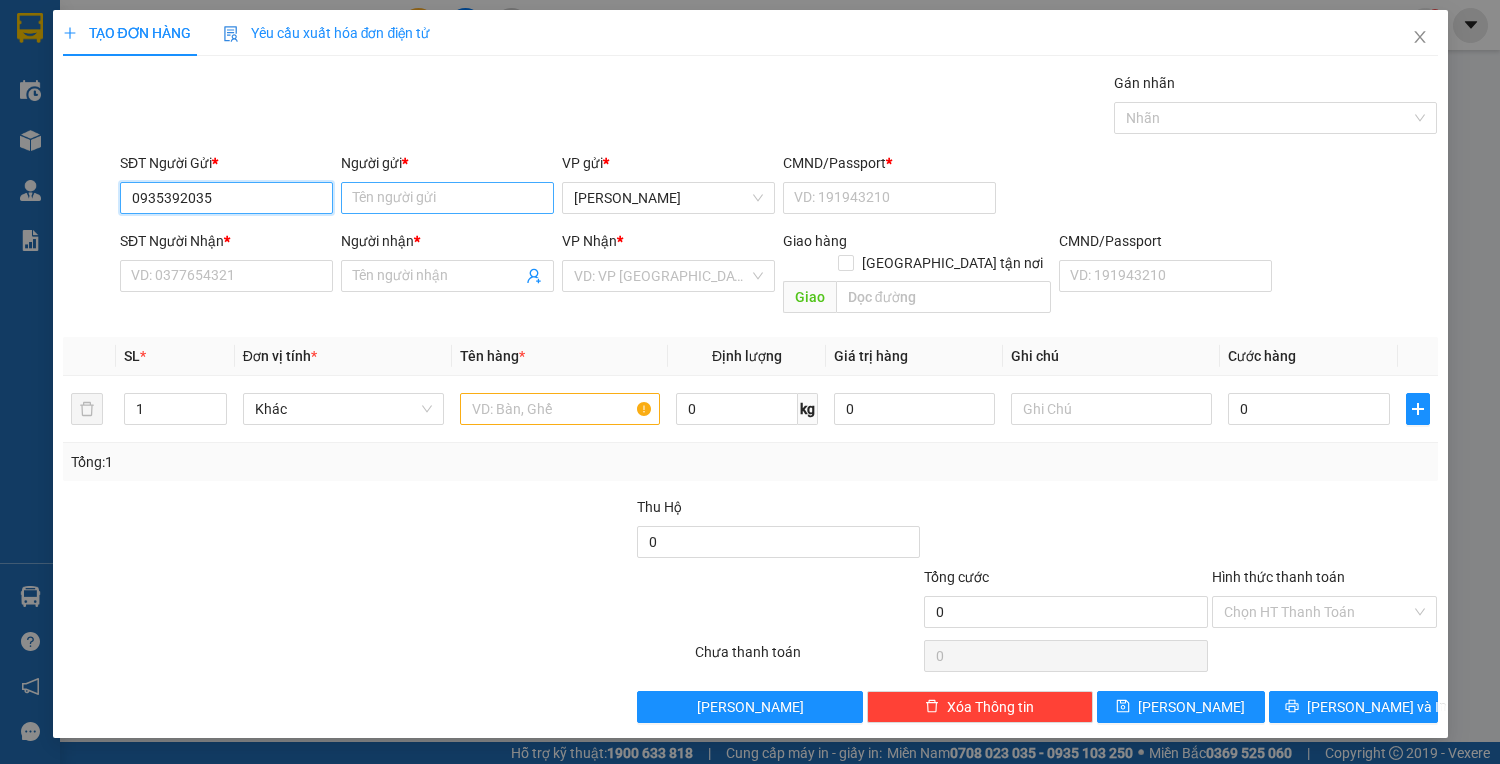 type on "0935392035" 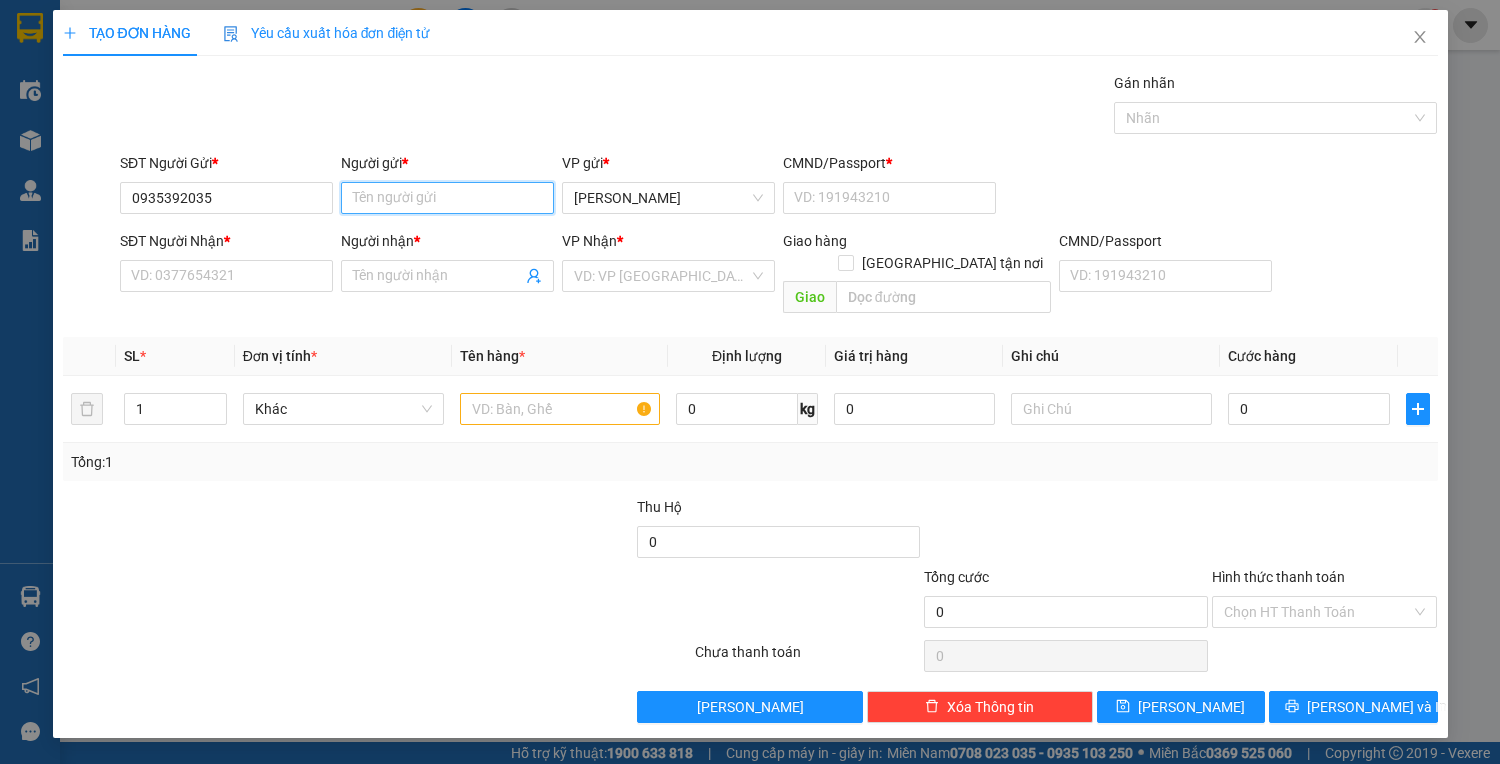 click on "Người gửi  *" at bounding box center (447, 198) 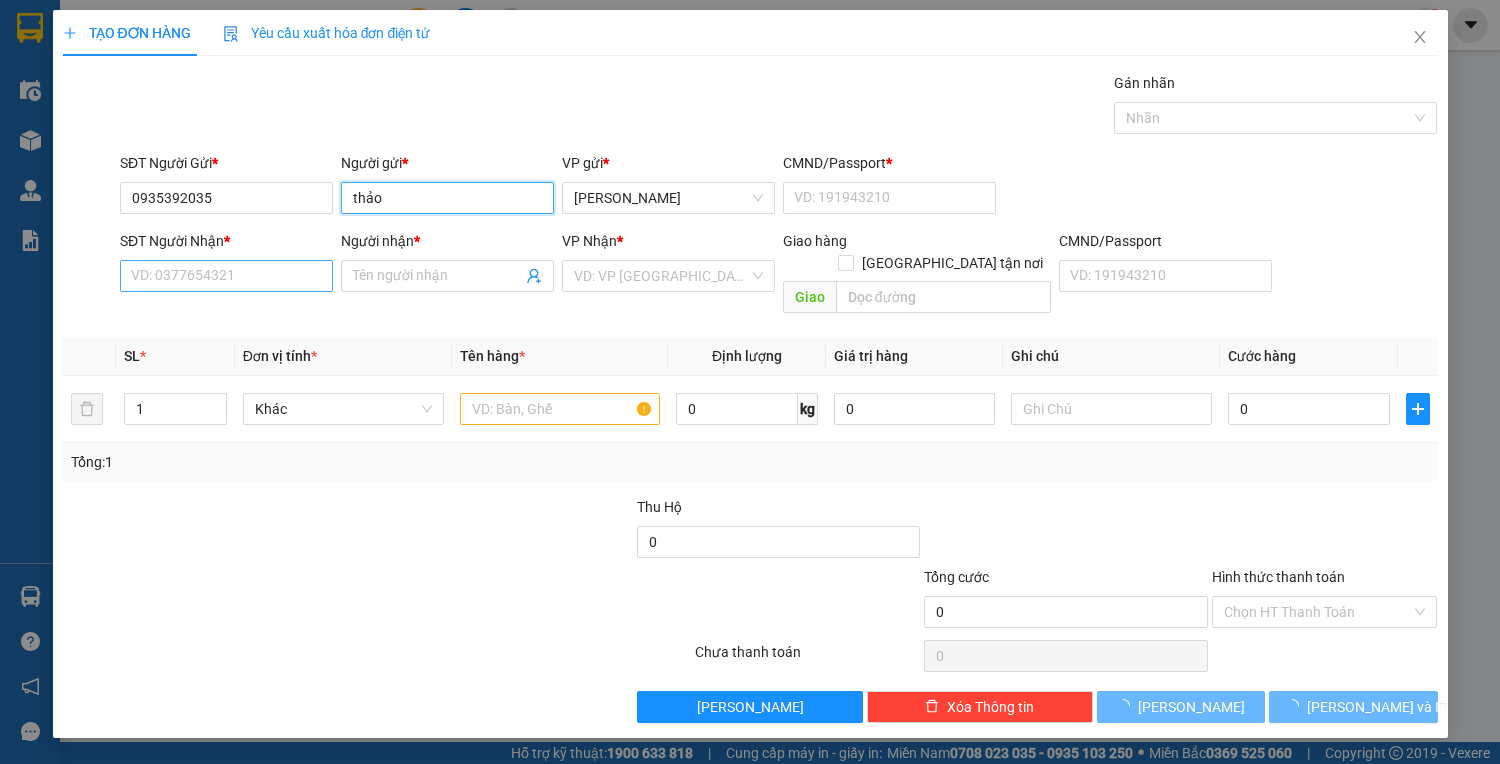 type on "thảo" 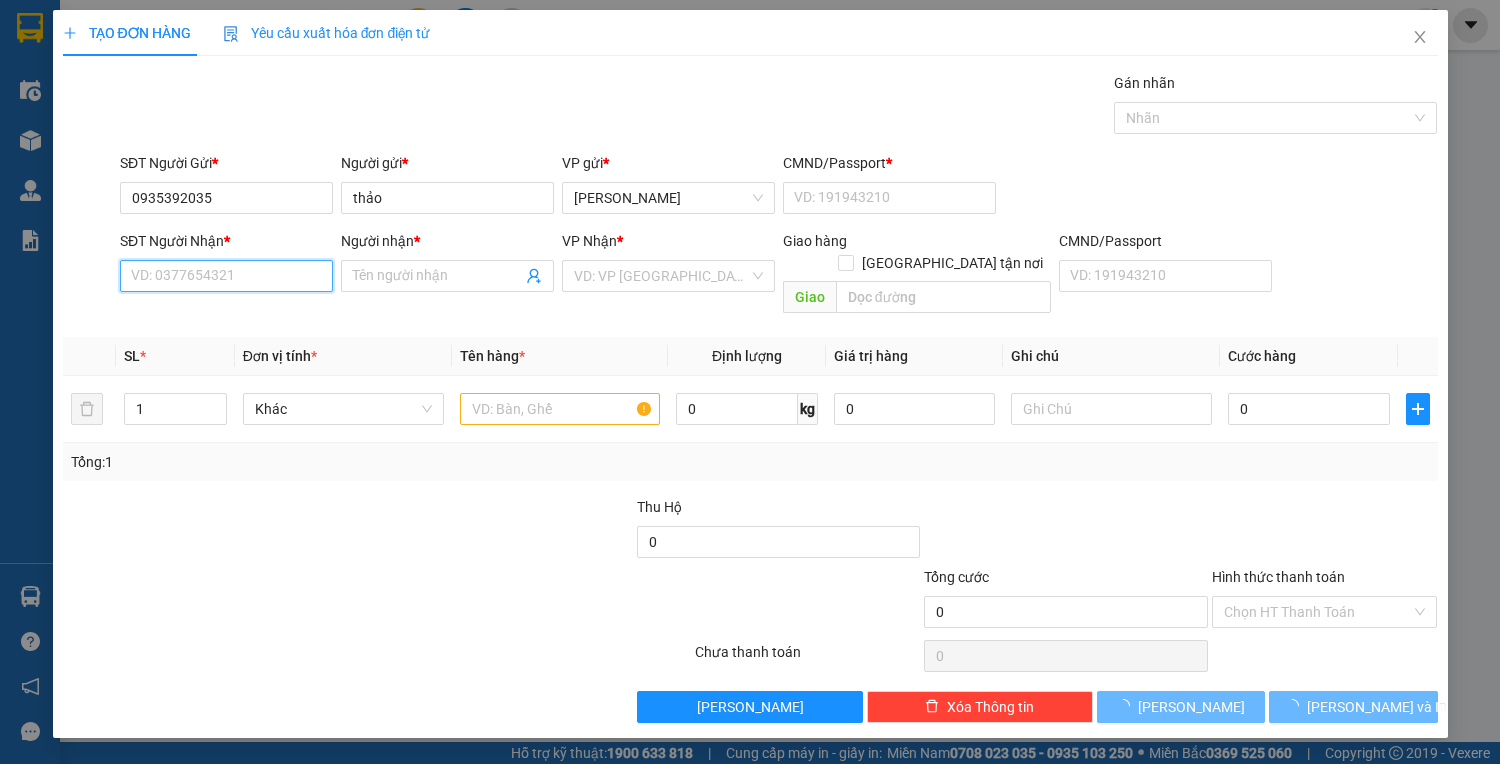 click on "SĐT Người Nhận  *" at bounding box center (226, 276) 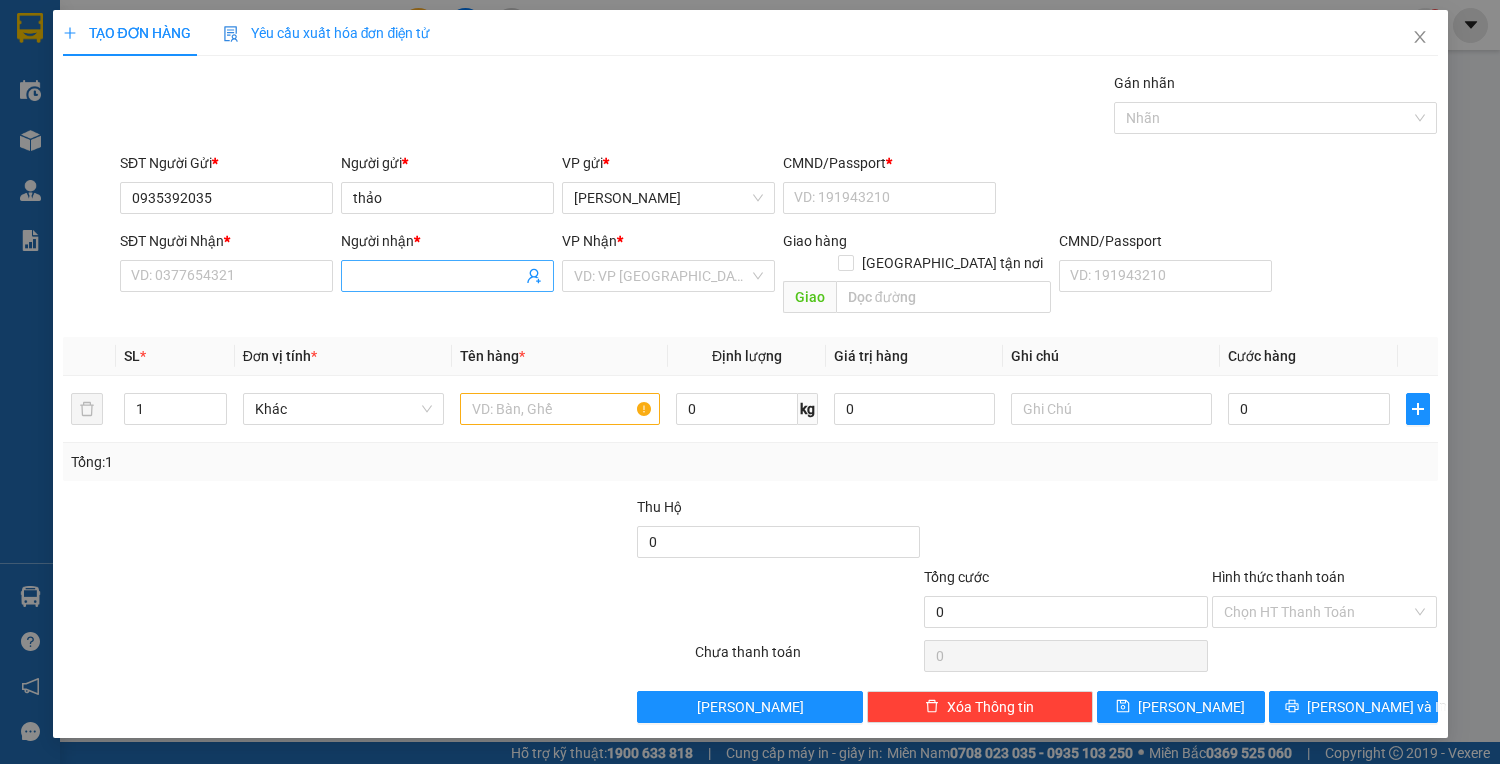 click on "Người nhận  *" at bounding box center [437, 276] 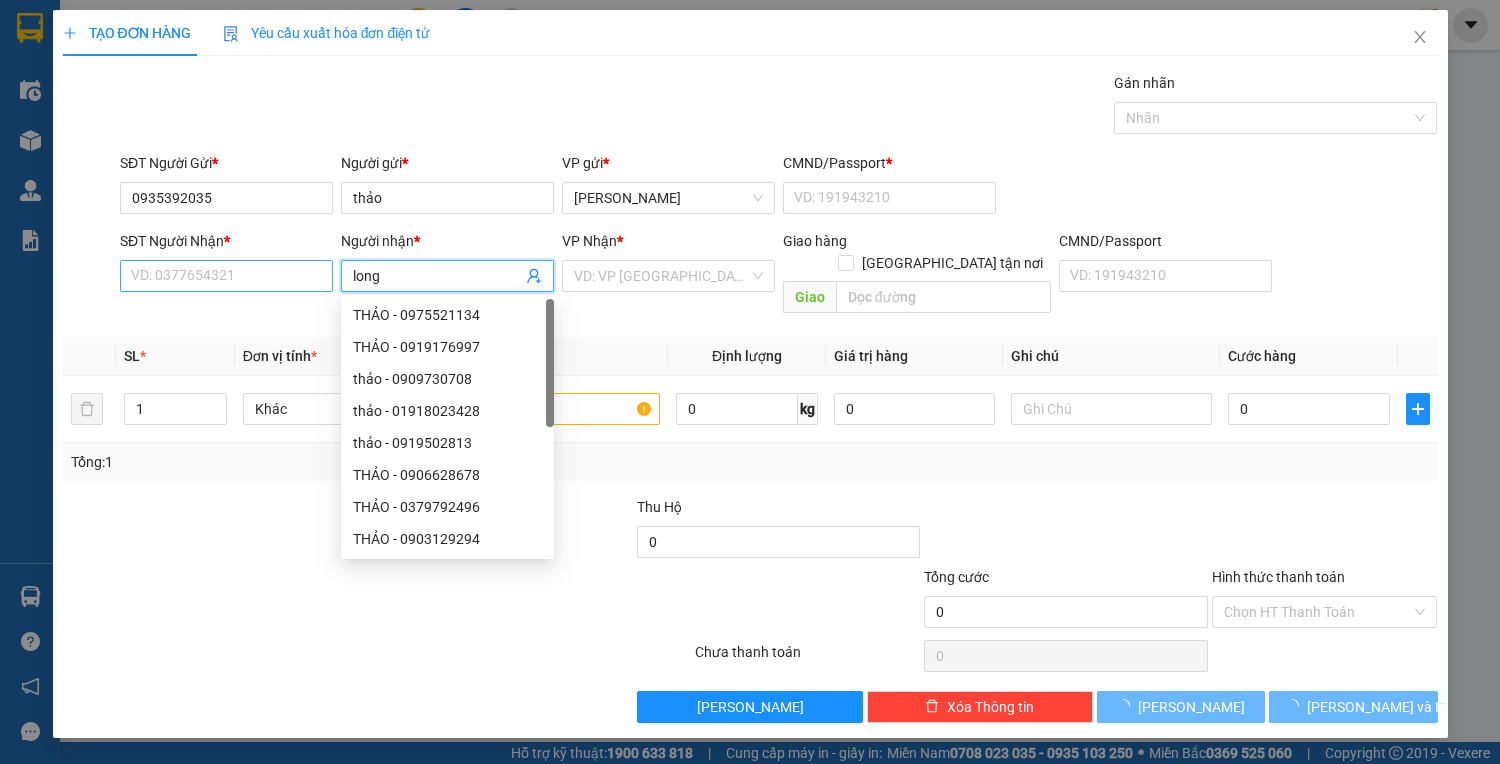 type on "long" 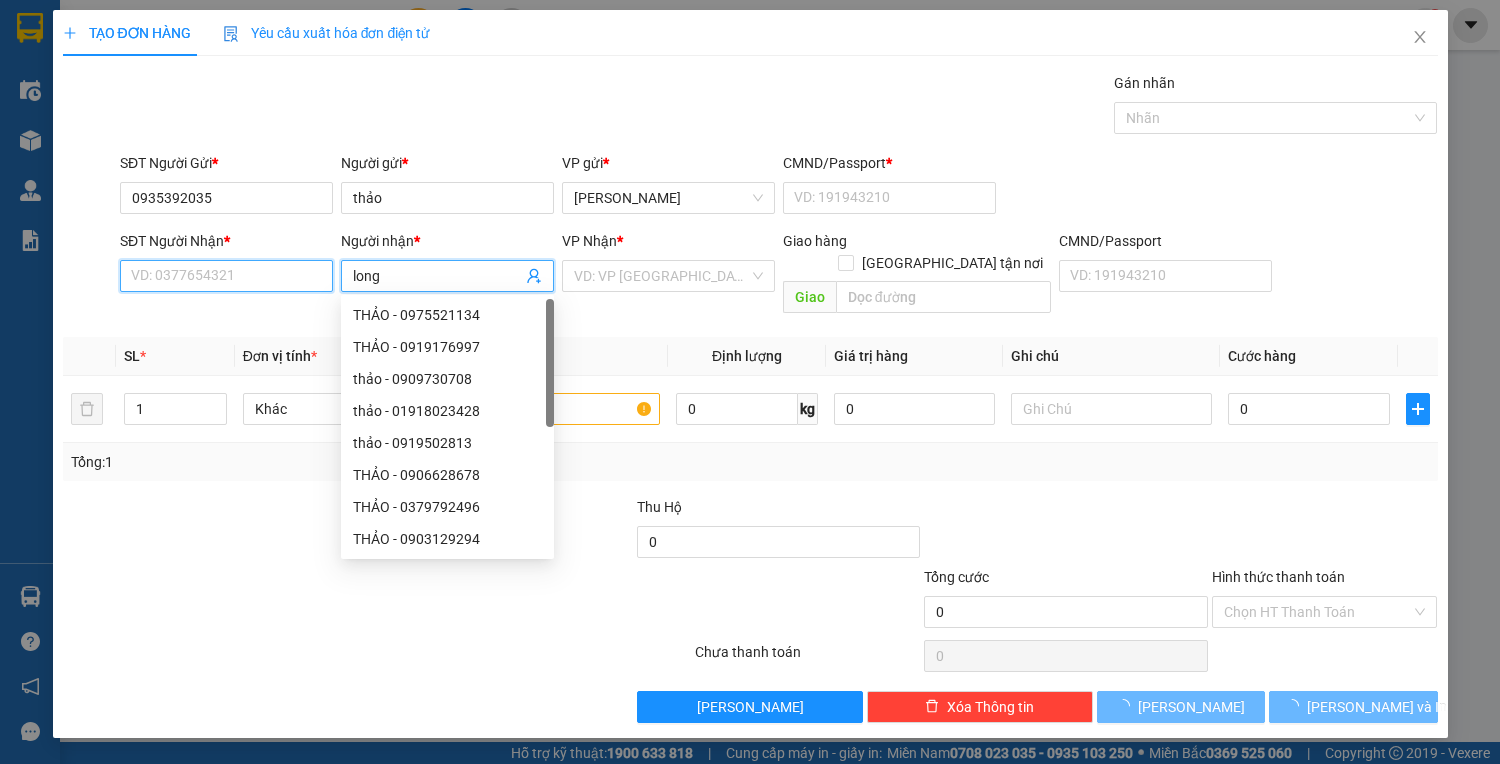 click on "SĐT Người Nhận  *" at bounding box center [226, 276] 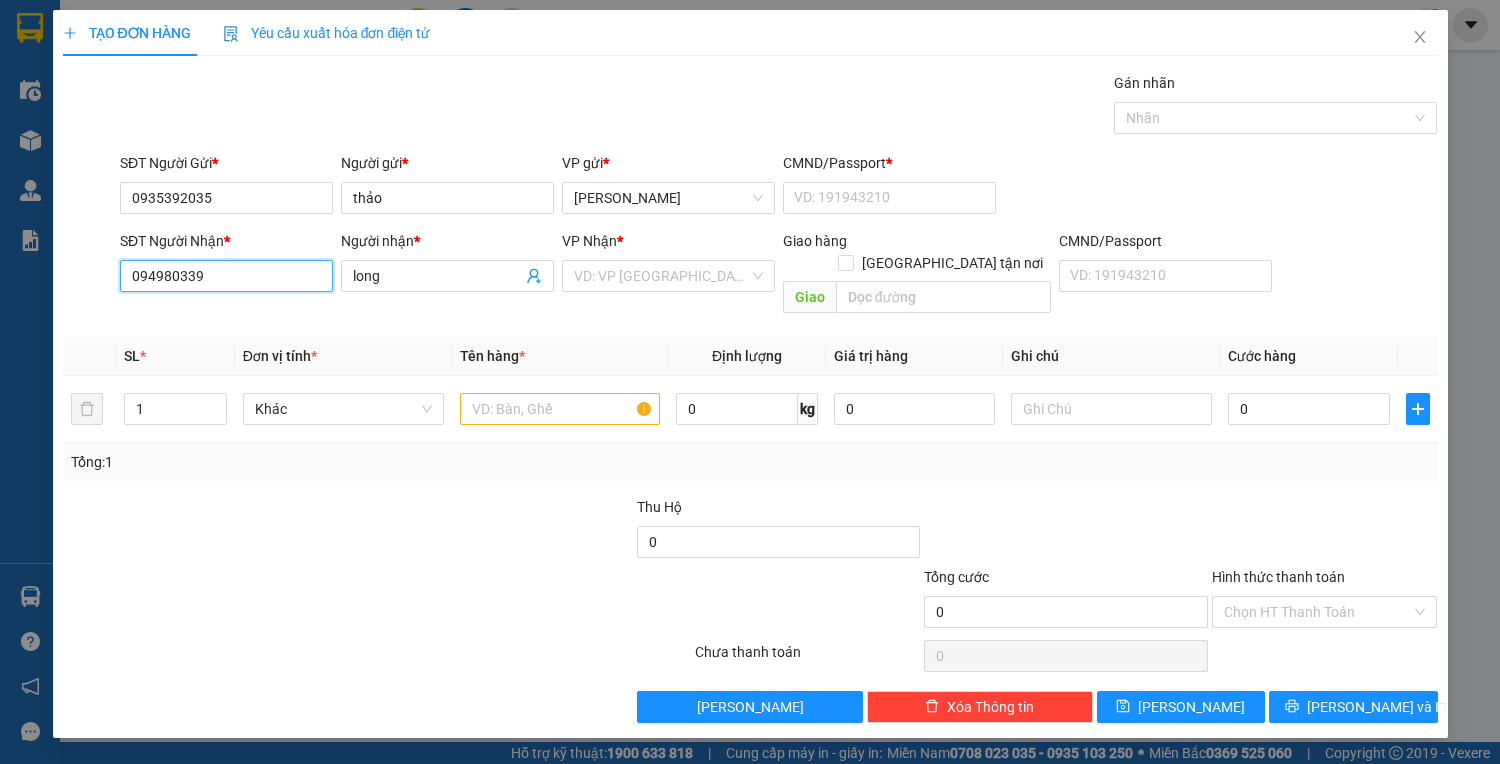 type on "0949803392" 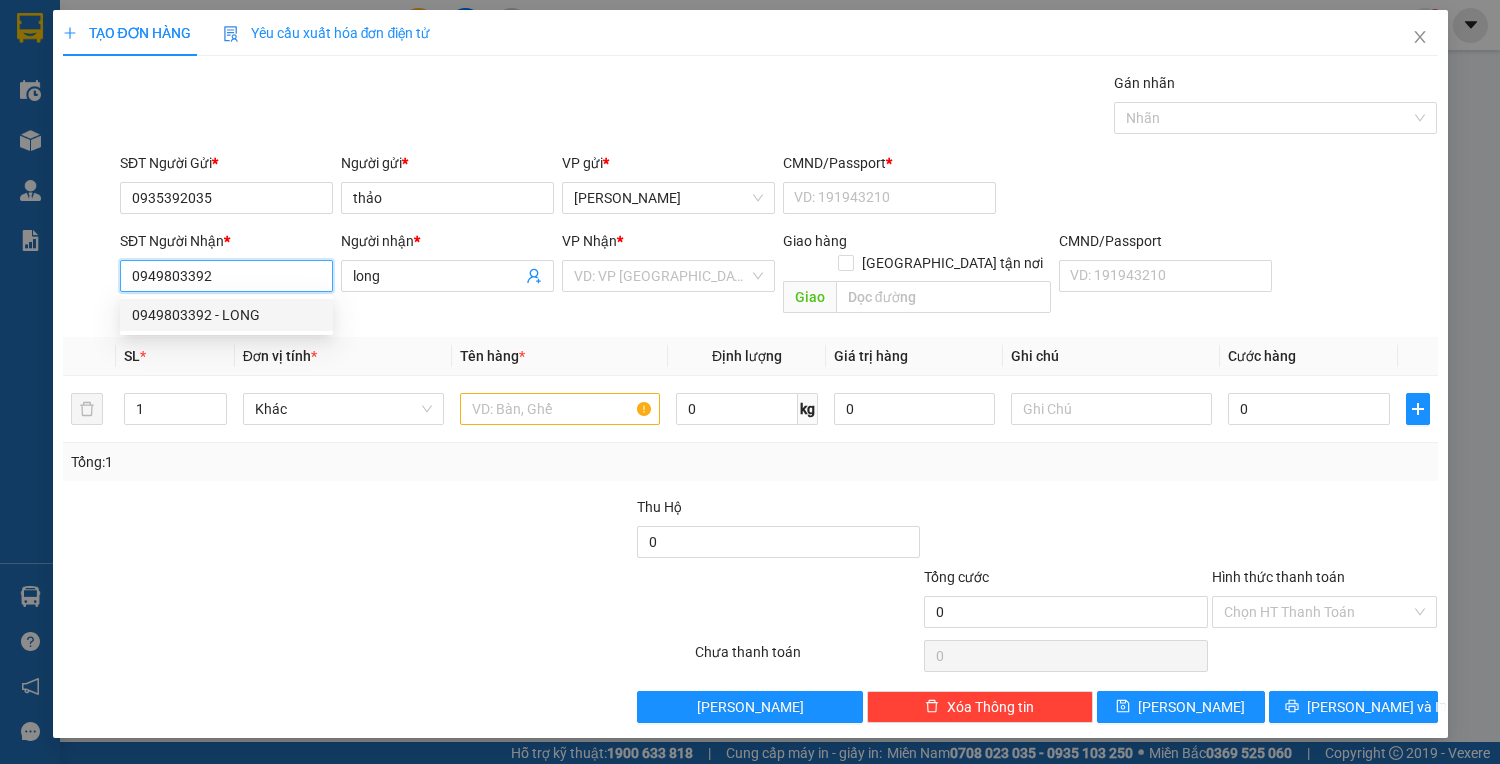 click on "0949803392 - LONG" at bounding box center [226, 315] 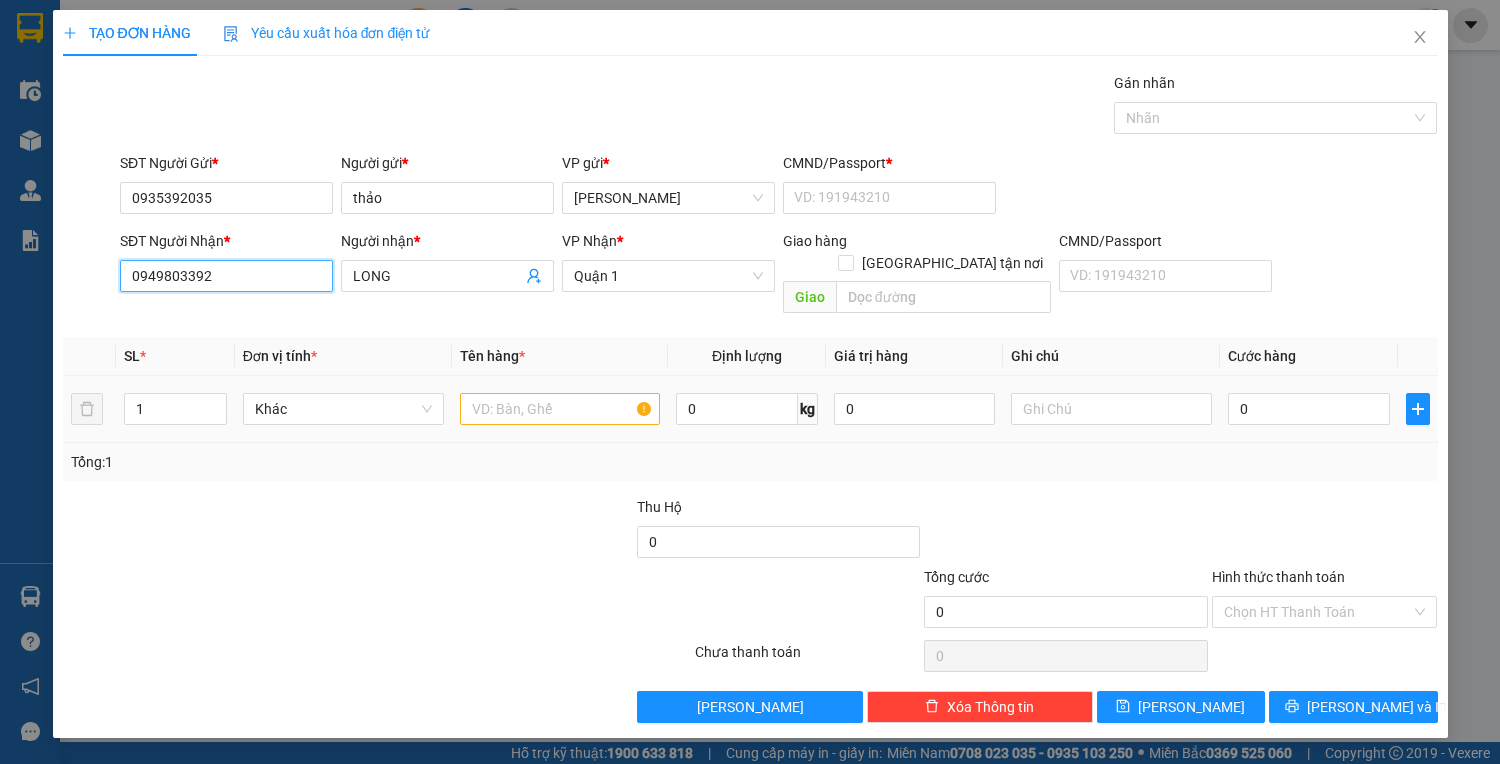 type on "0949803392" 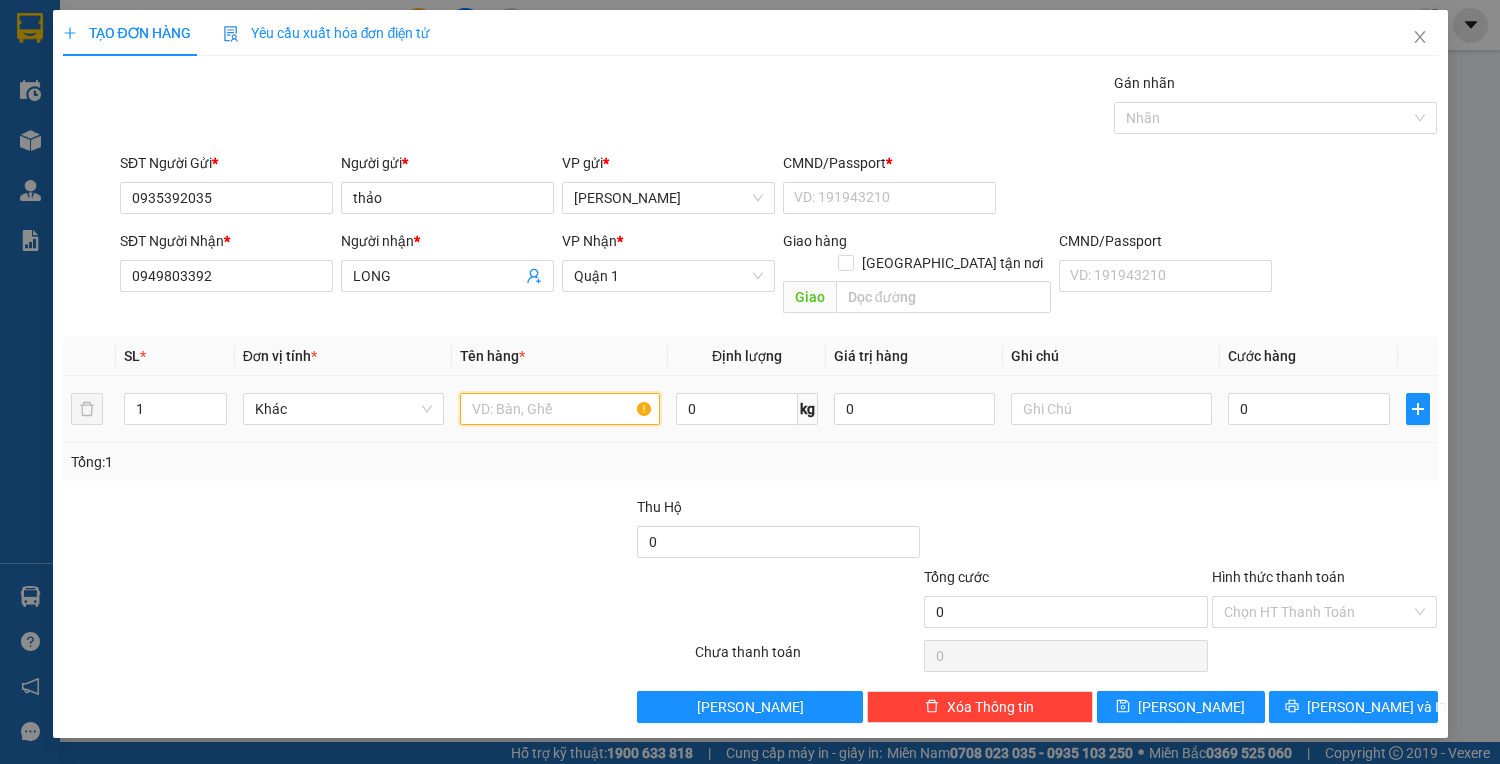 click at bounding box center (560, 409) 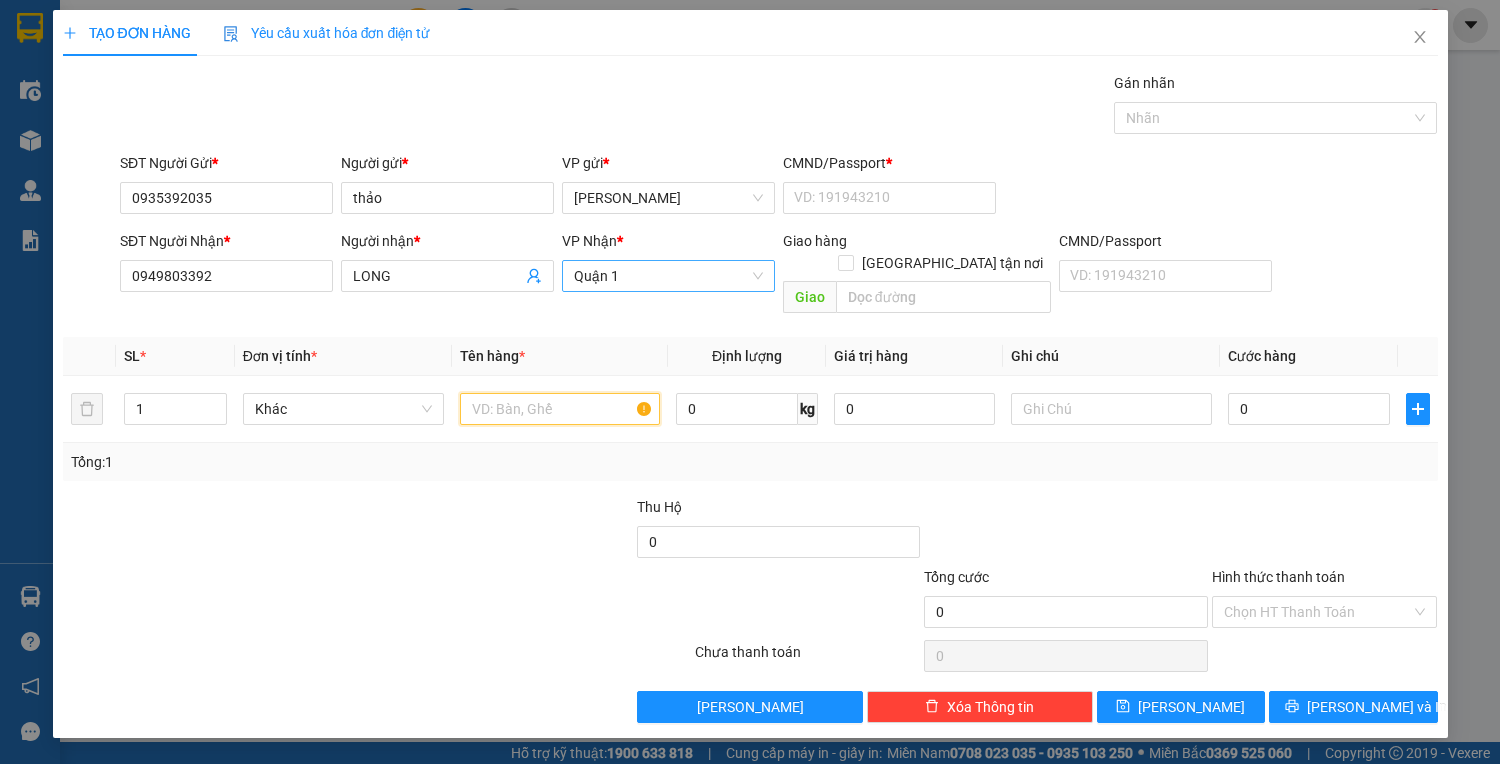 click on "Quận 1" at bounding box center (668, 276) 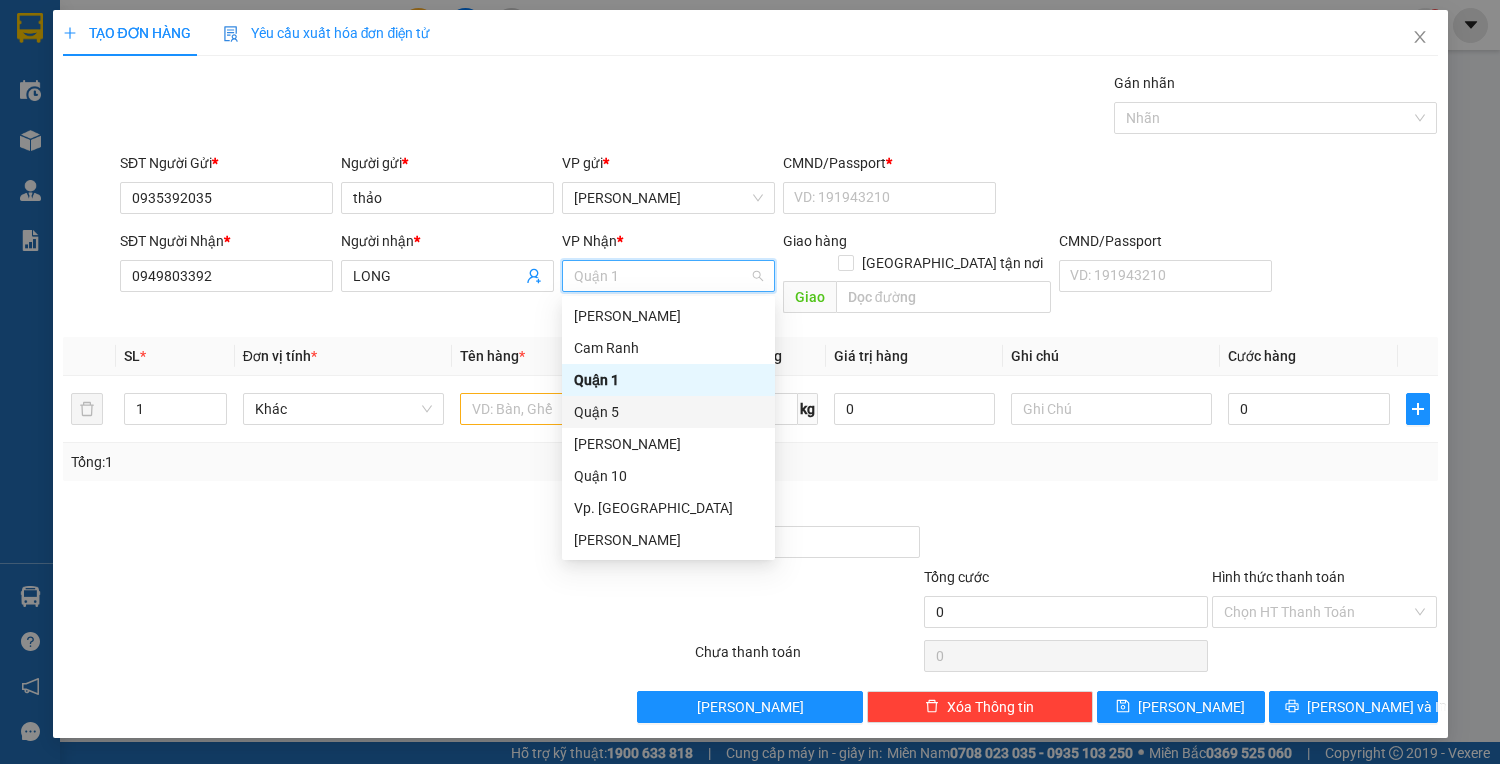click on "Quận 5" at bounding box center (668, 412) 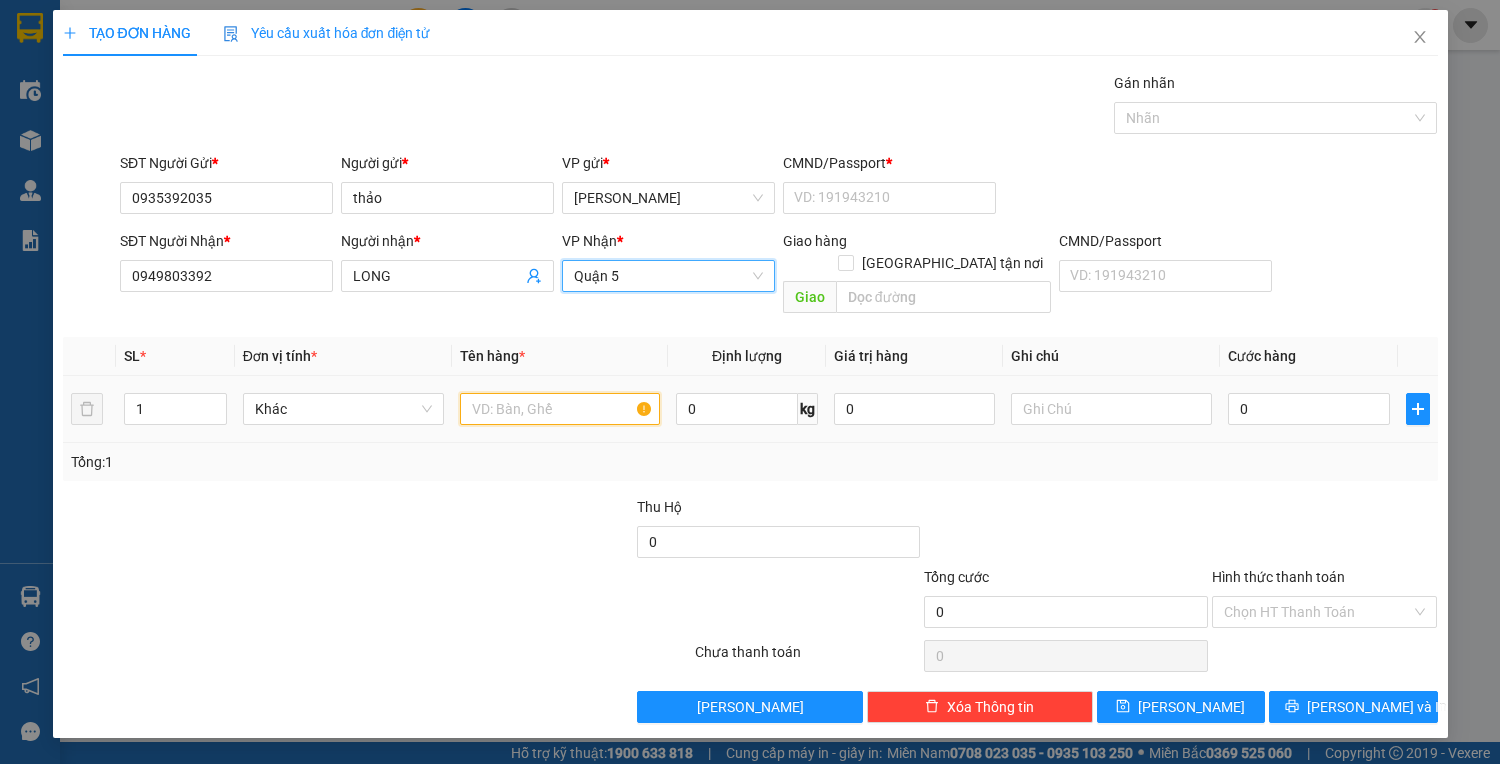 click at bounding box center [560, 409] 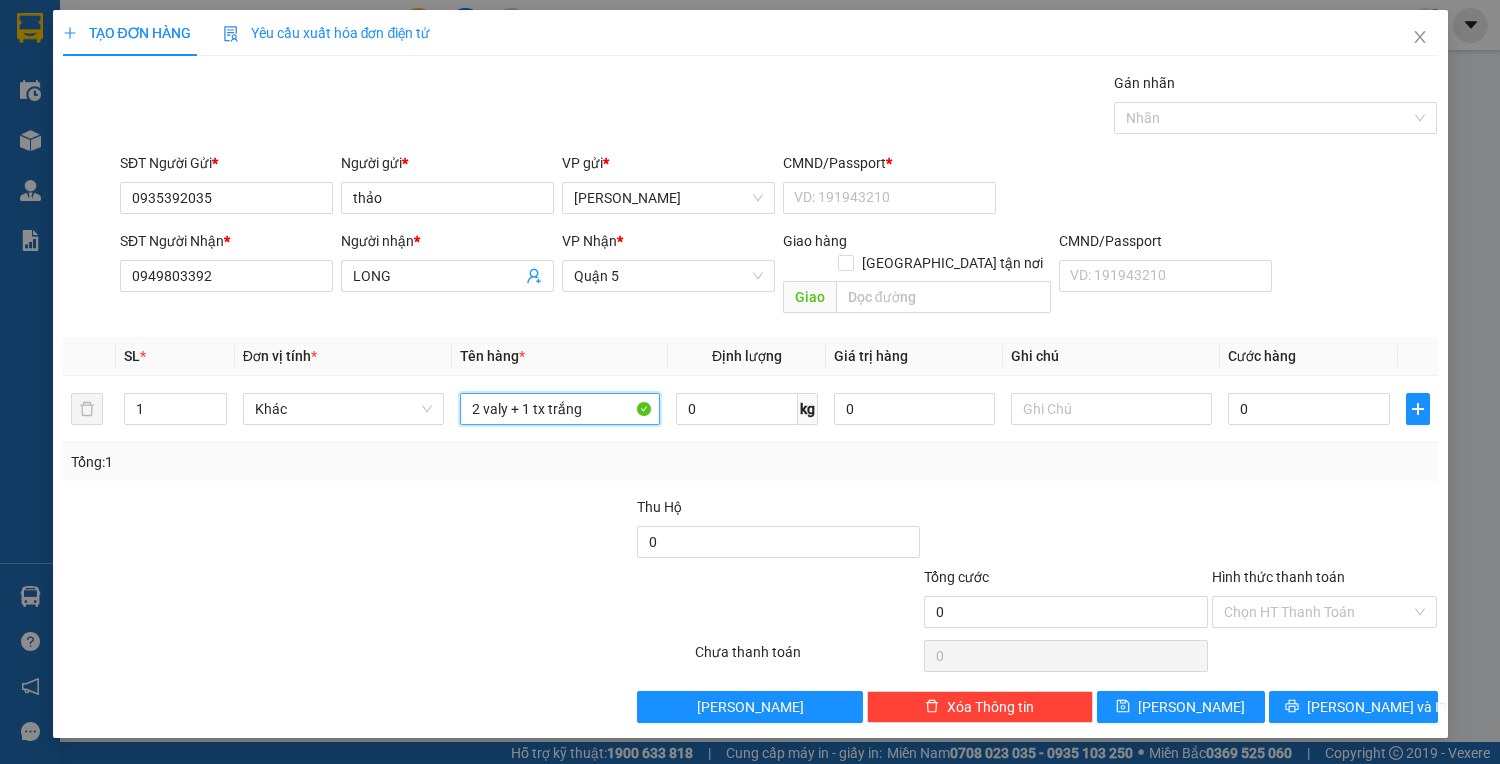 type on "2 valy + 1 tx trắng" 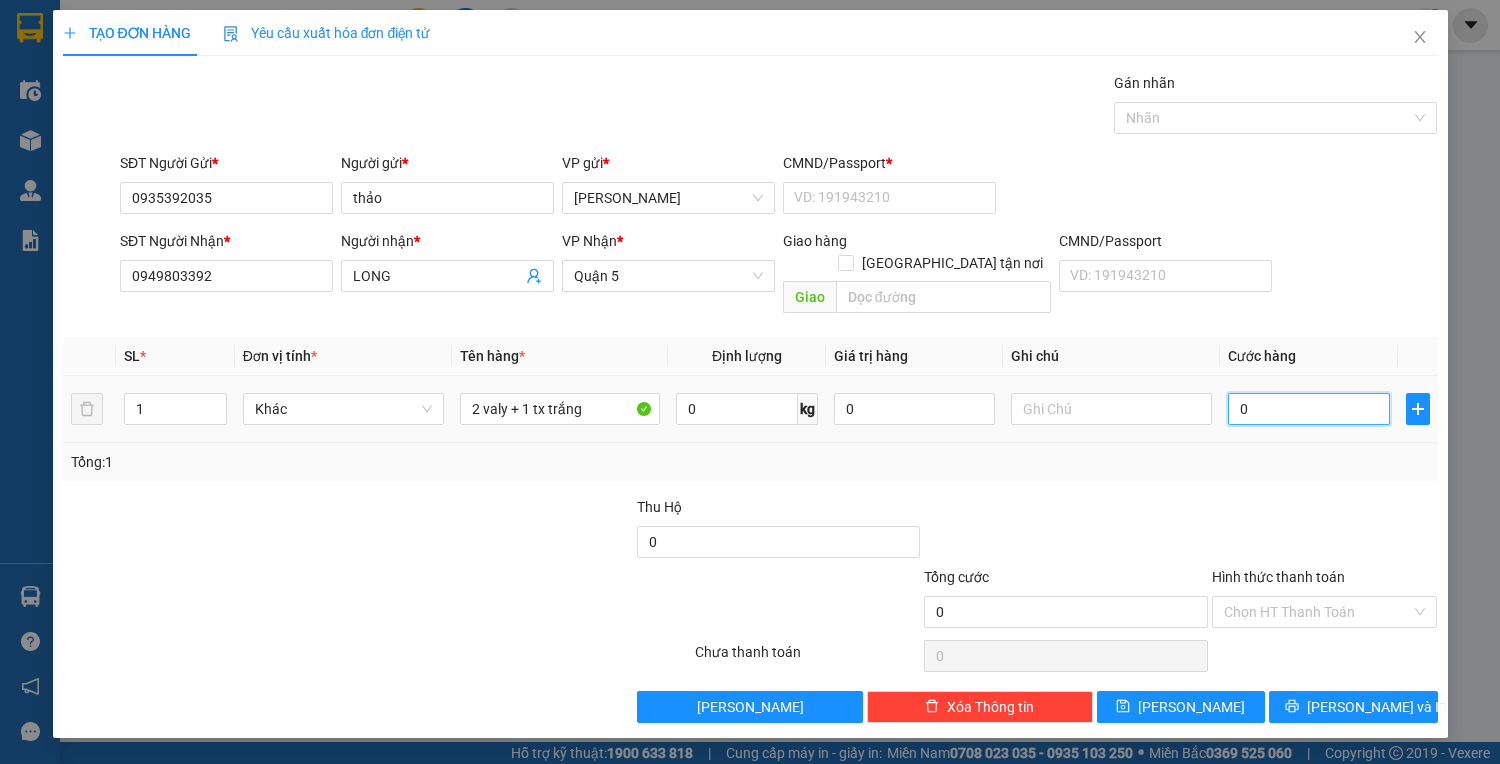 click on "0" at bounding box center [1308, 409] 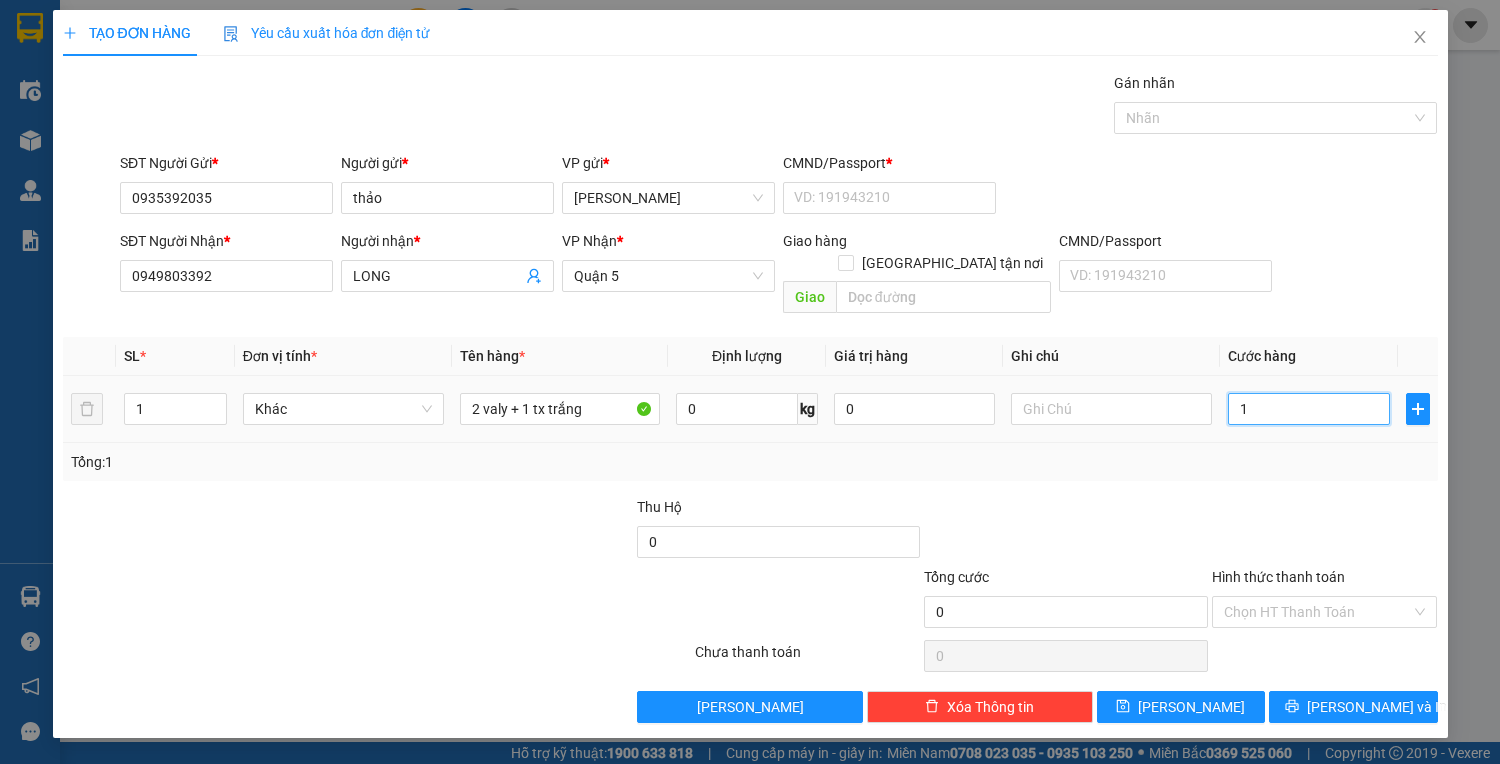 type on "1" 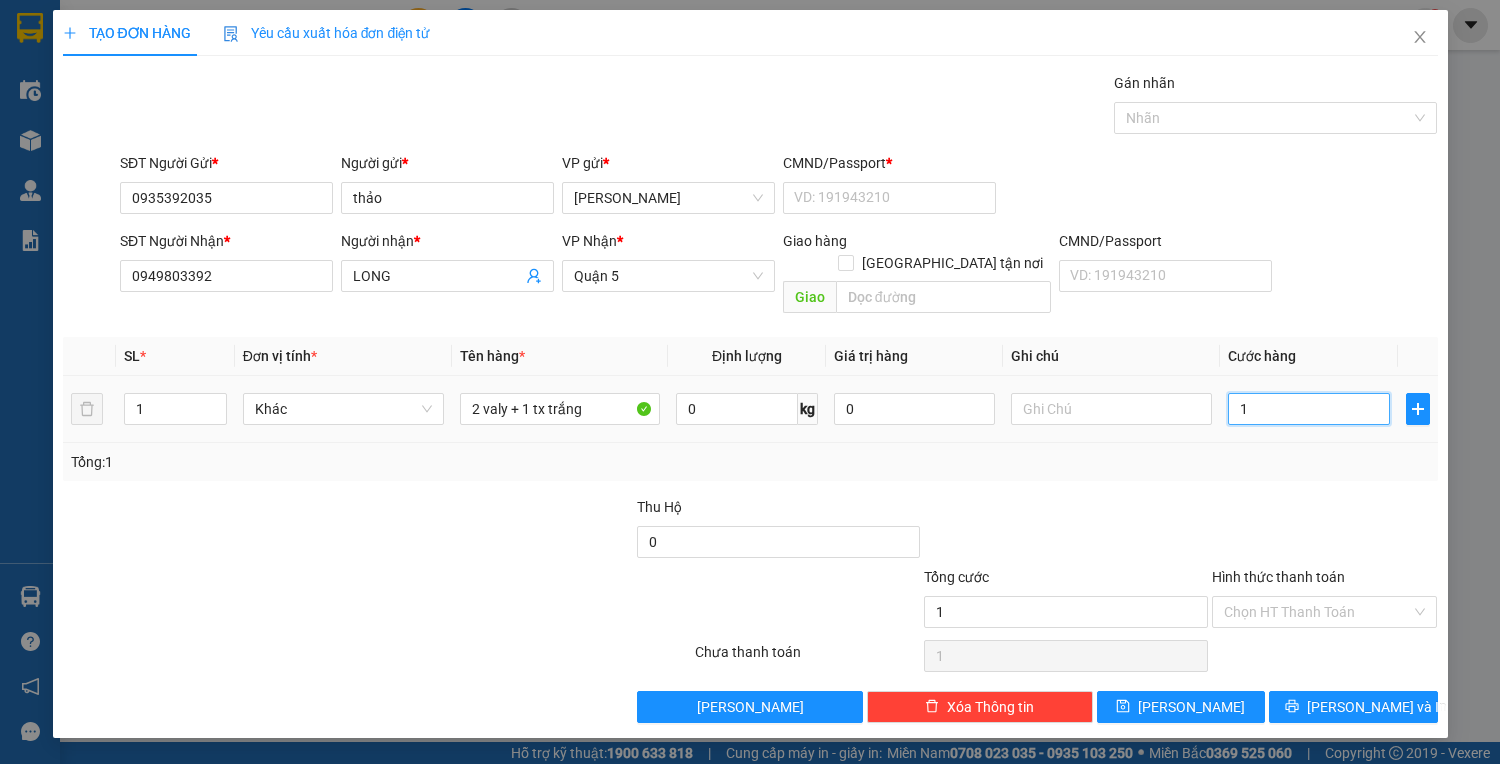 type on "17" 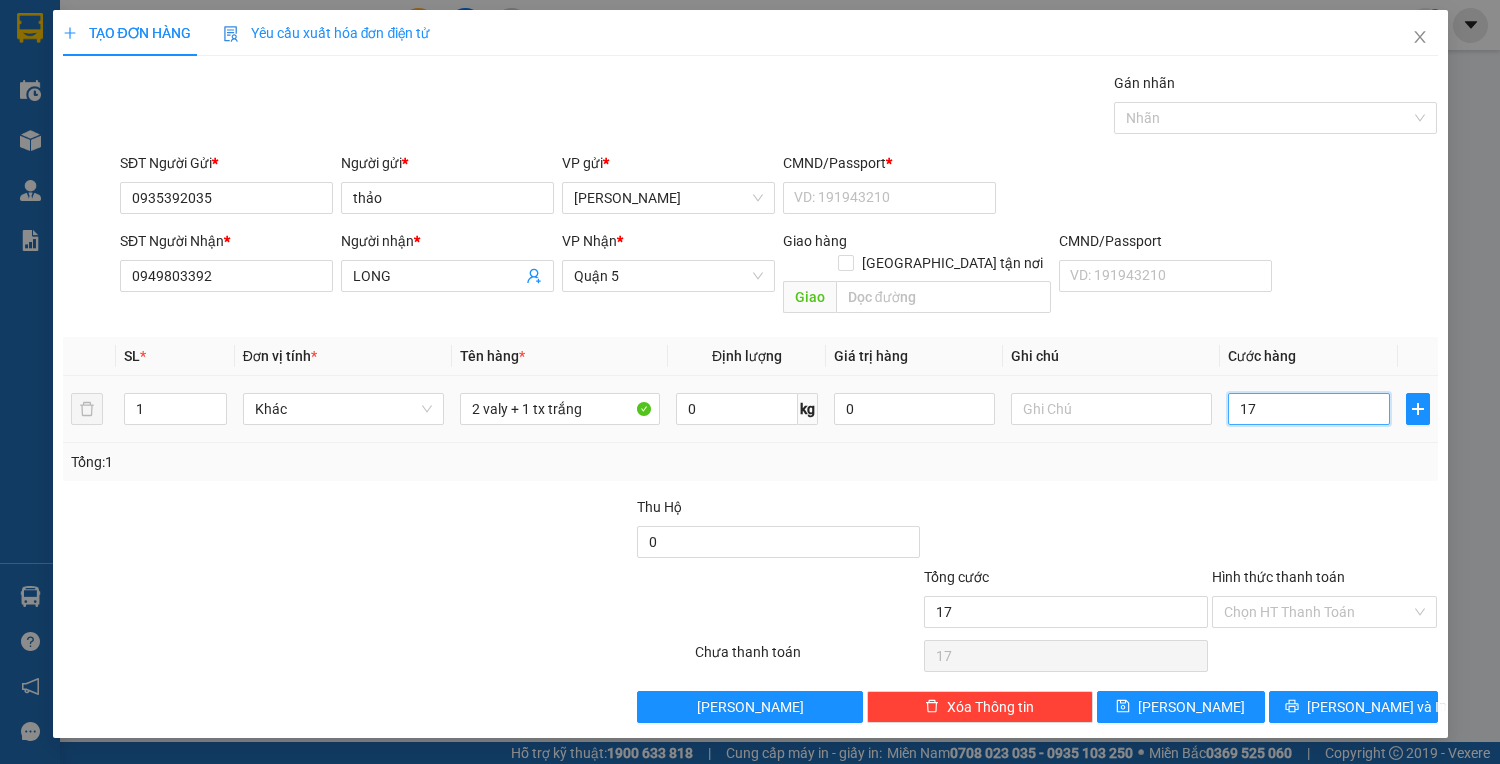 type on "170" 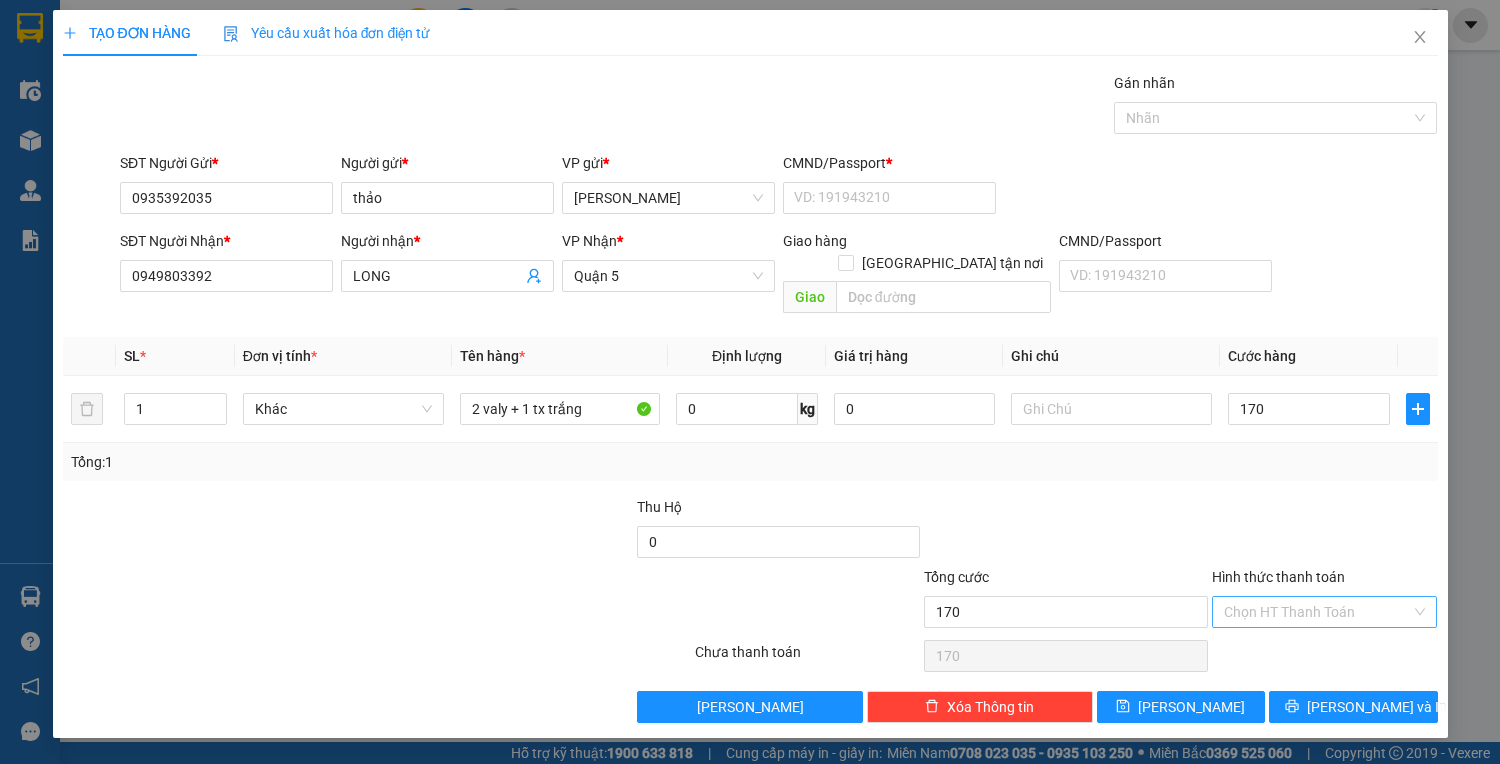 type on "170.000" 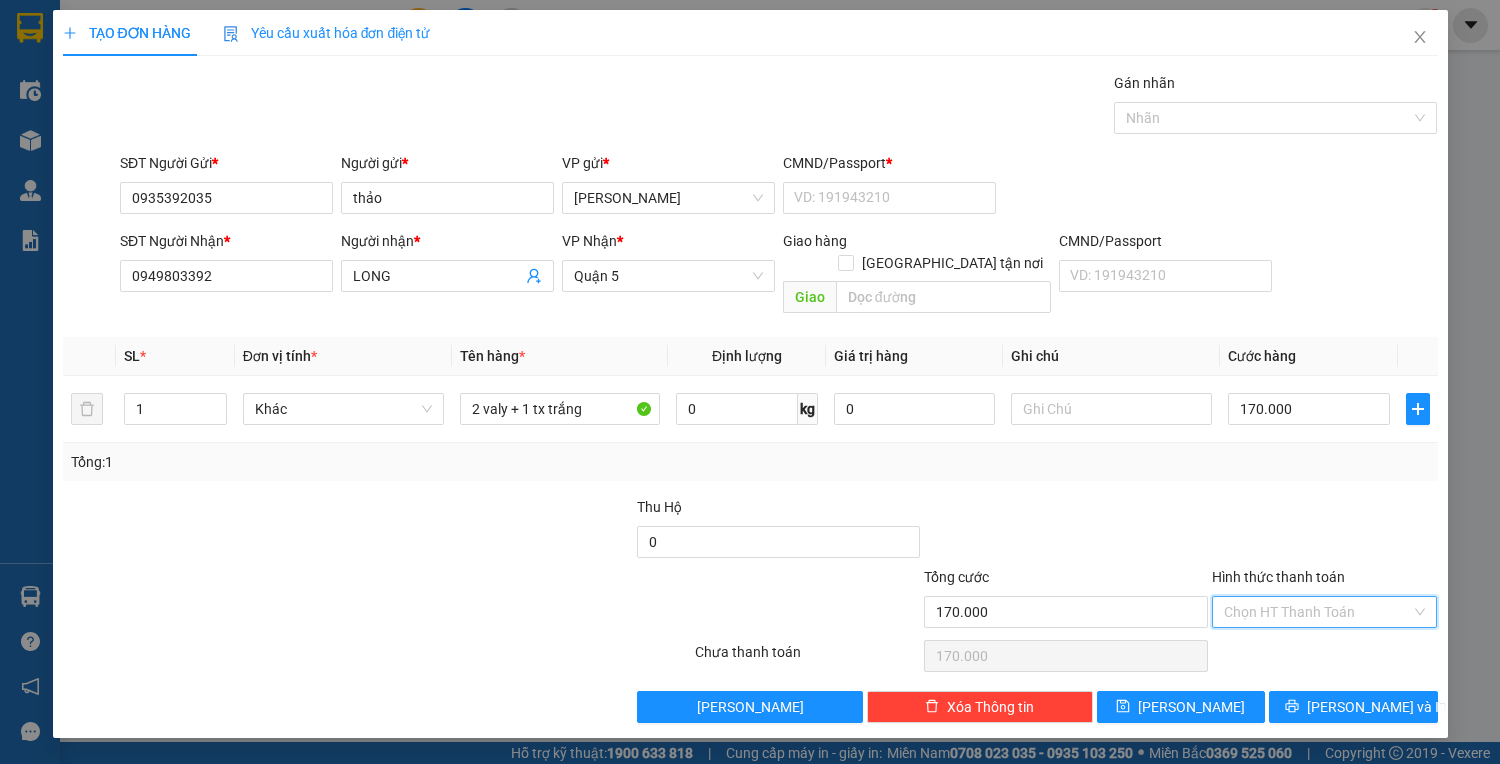 drag, startPoint x: 1310, startPoint y: 602, endPoint x: 1308, endPoint y: 617, distance: 15.132746 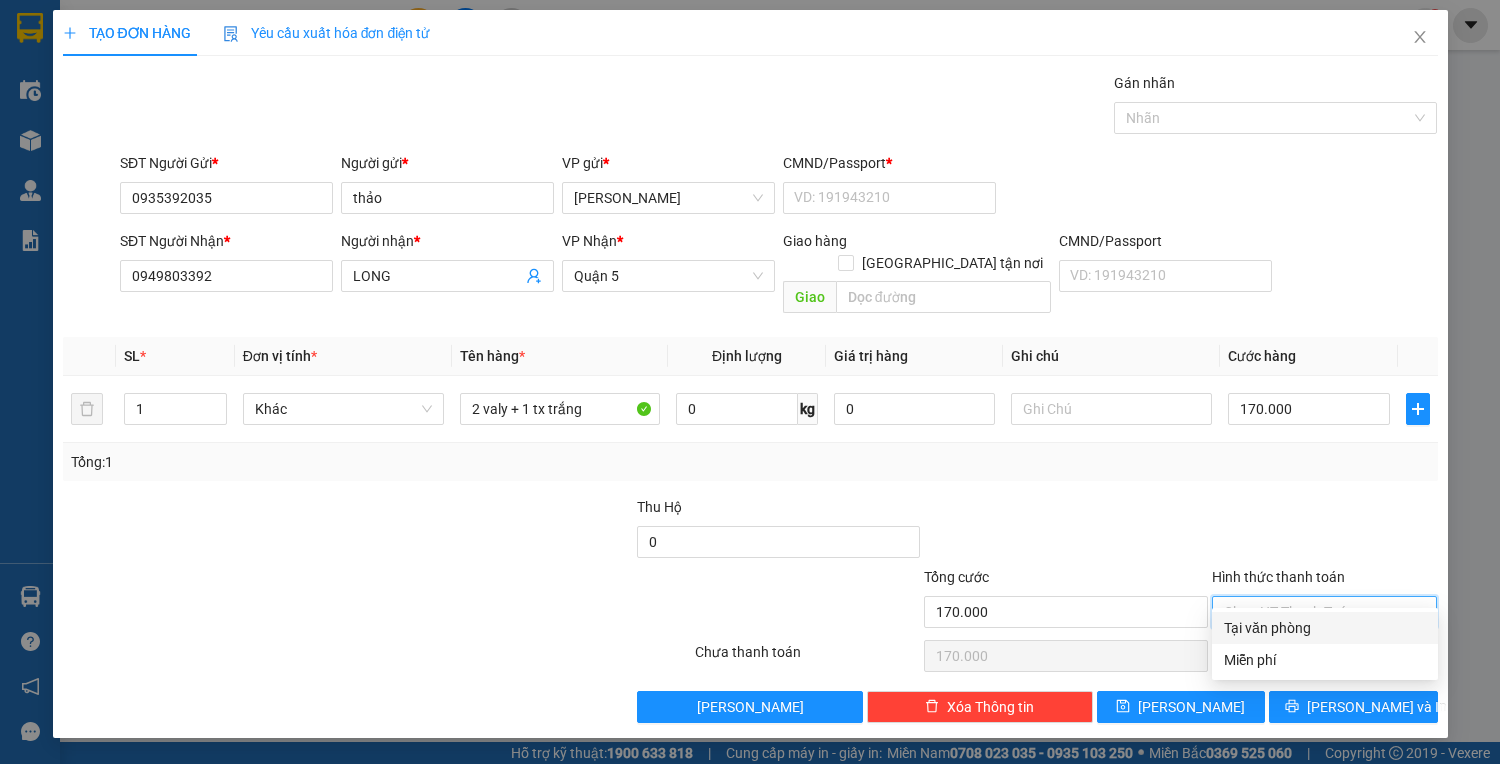 click on "Tại văn phòng" at bounding box center (1325, 628) 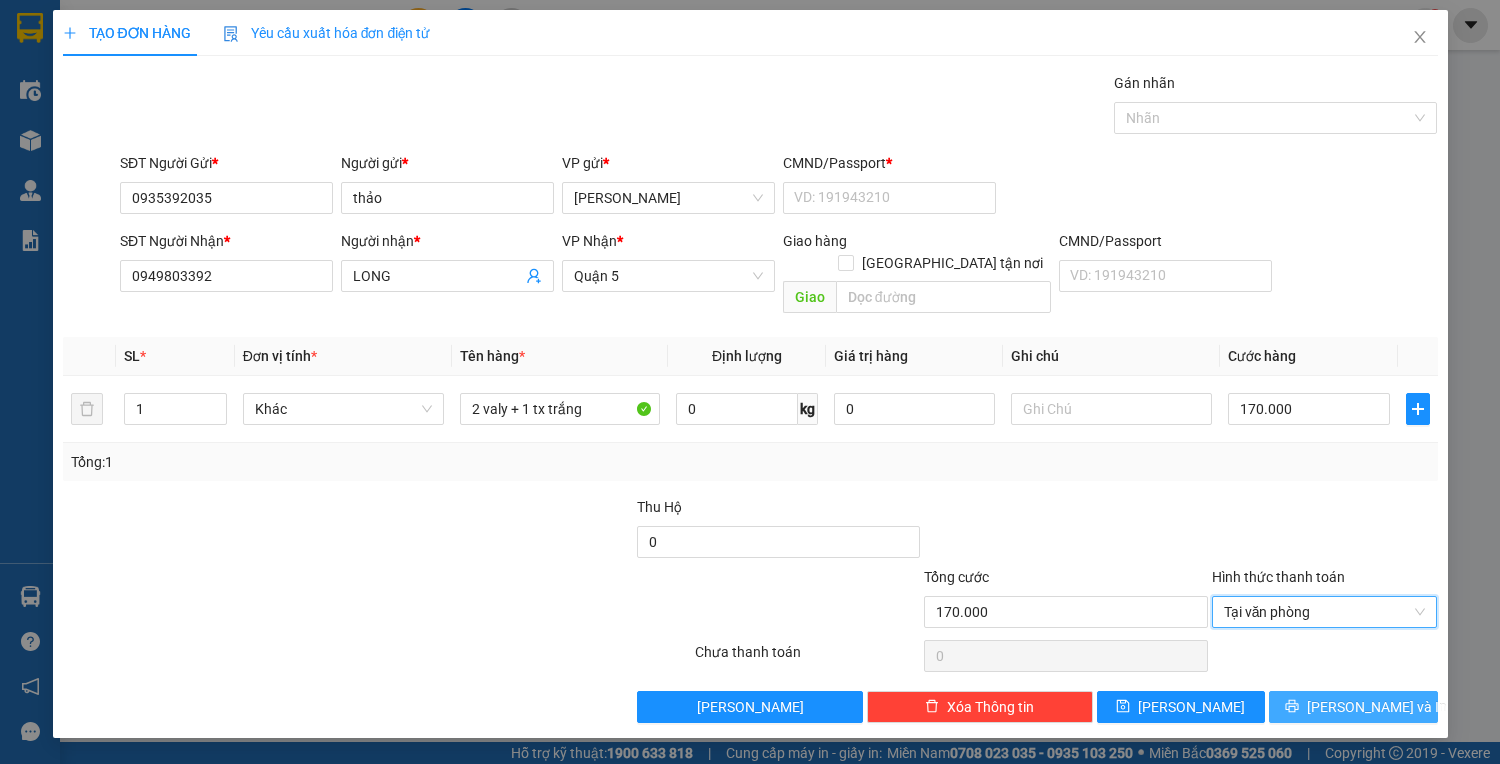 click on "[PERSON_NAME] và In" at bounding box center [1353, 707] 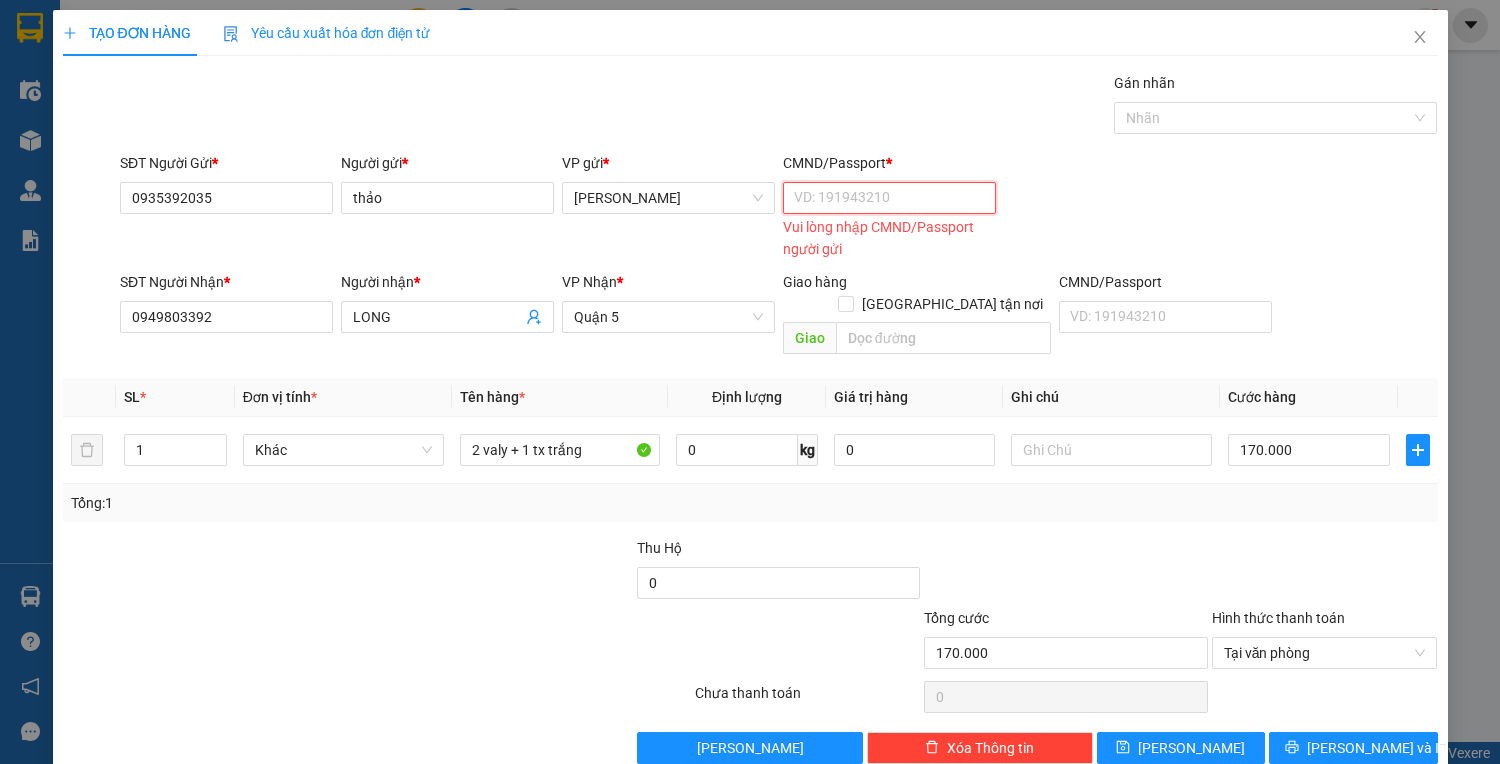 click on "CMND/Passport  *" at bounding box center [889, 198] 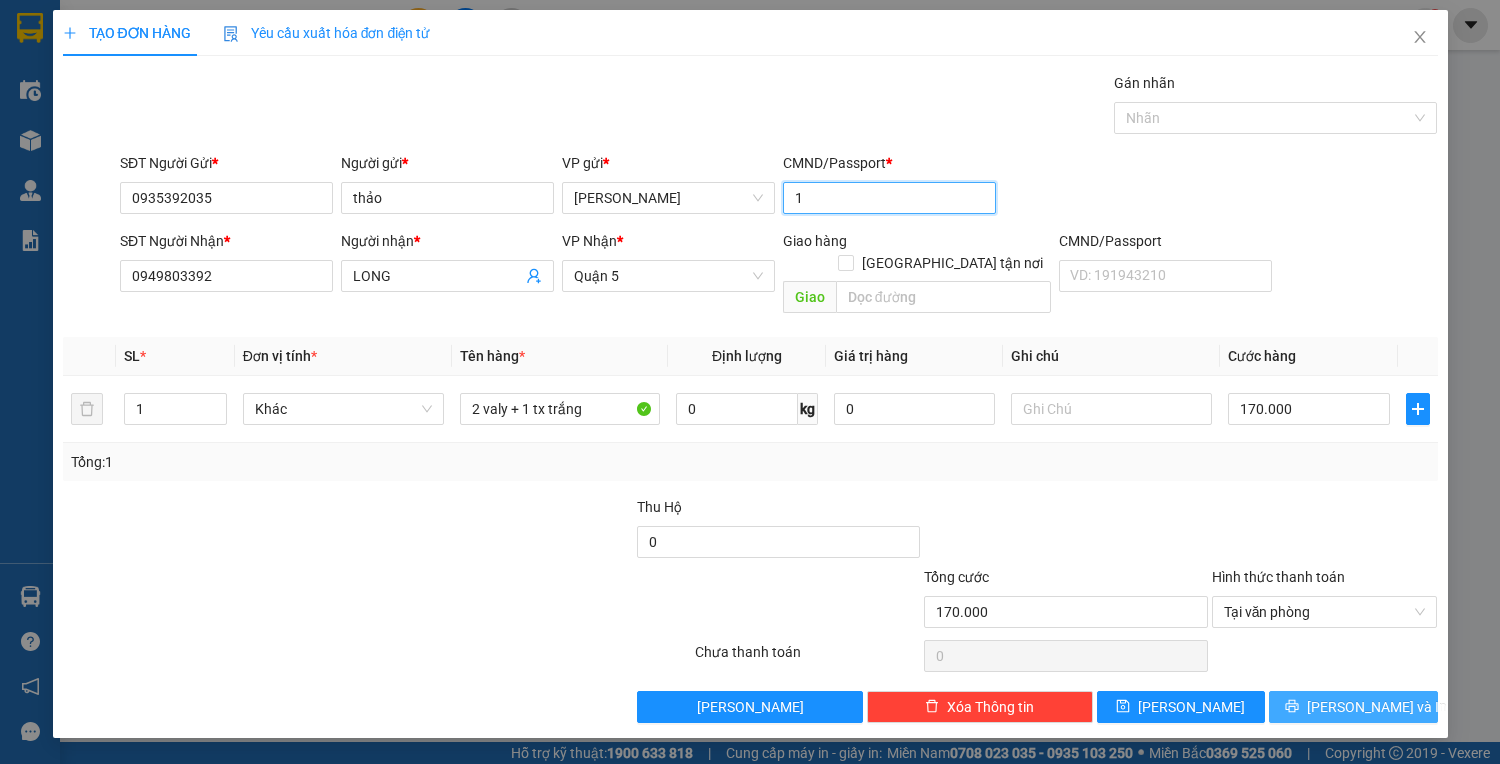type on "1" 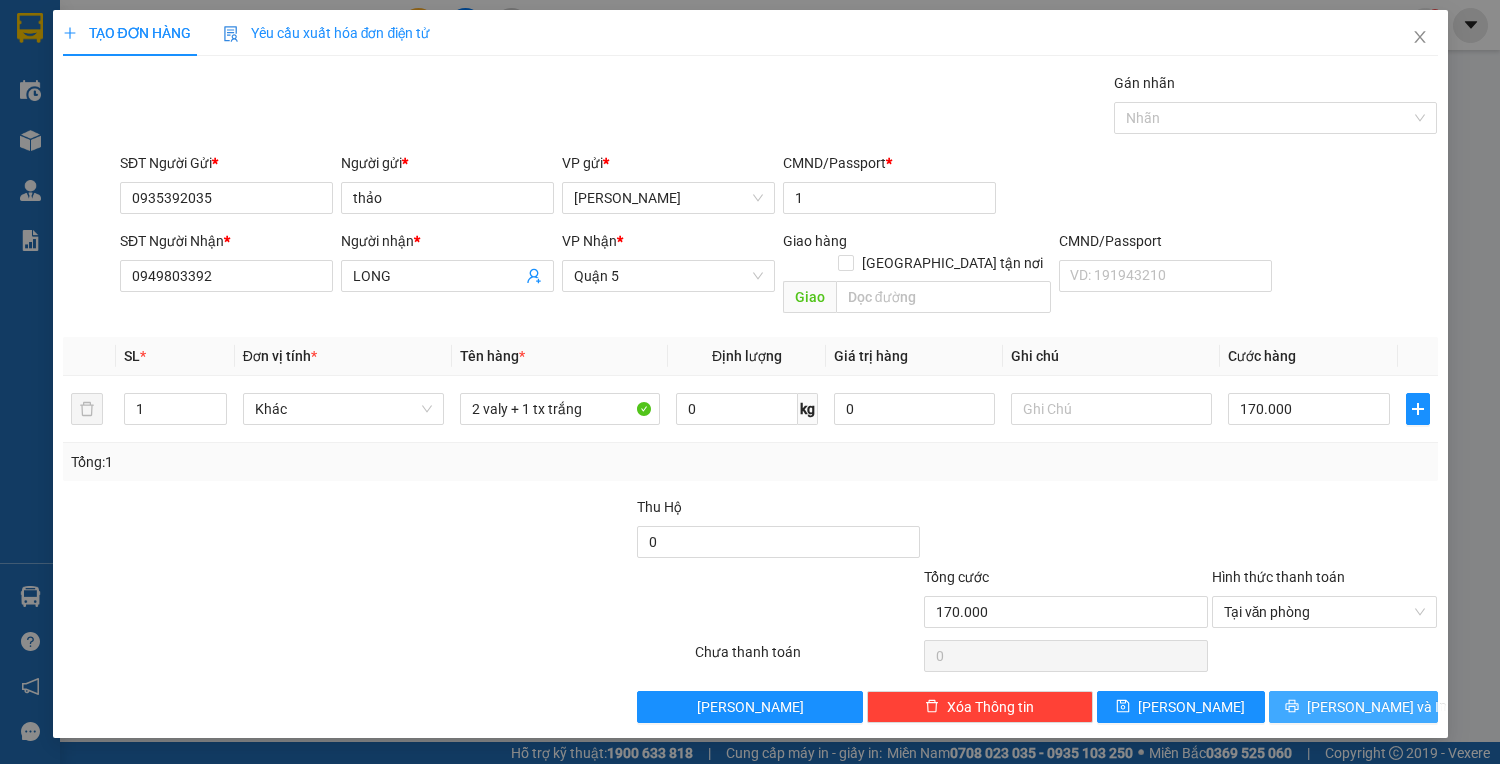 click on "[PERSON_NAME] và In" at bounding box center [1353, 707] 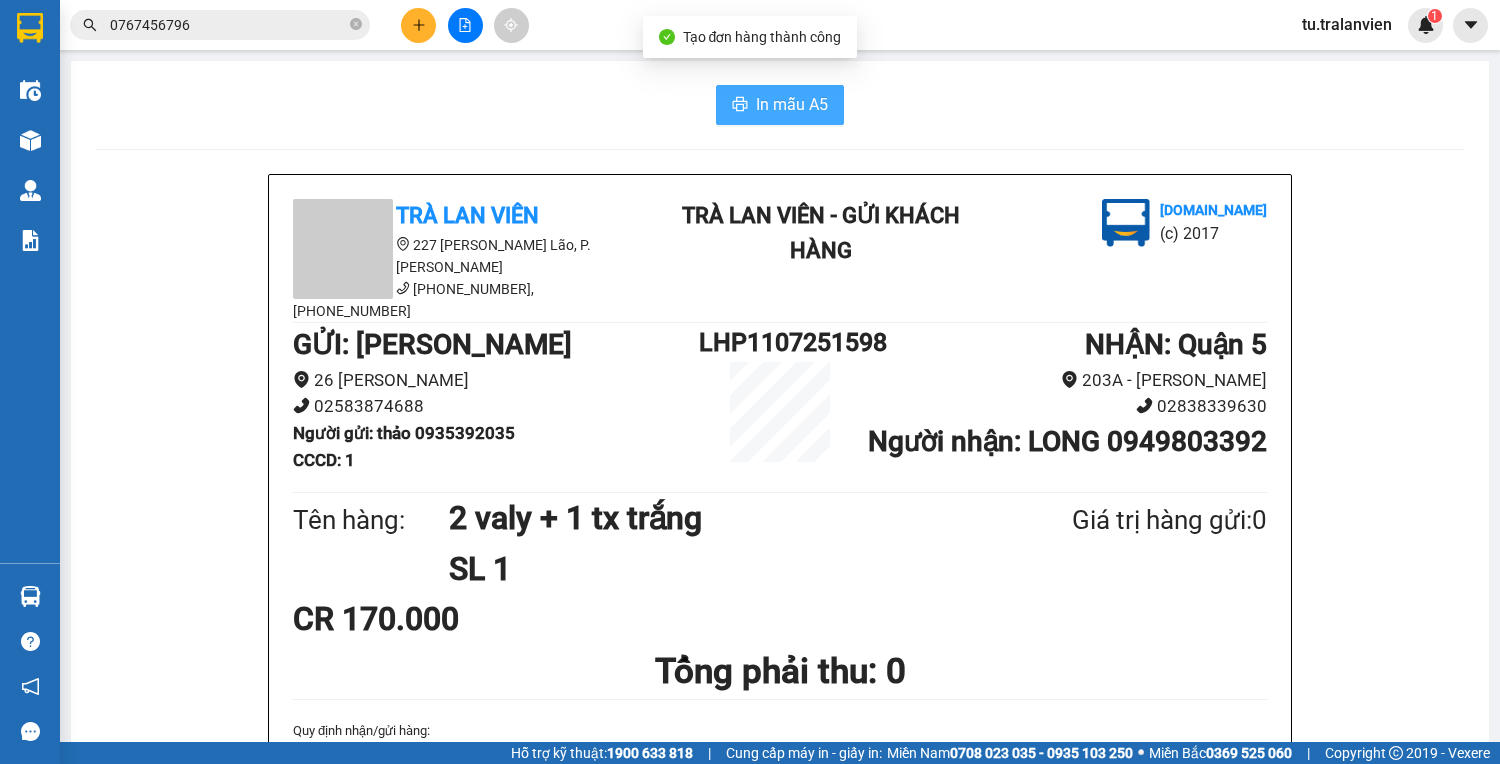 click on "In mẫu A5" at bounding box center [780, 105] 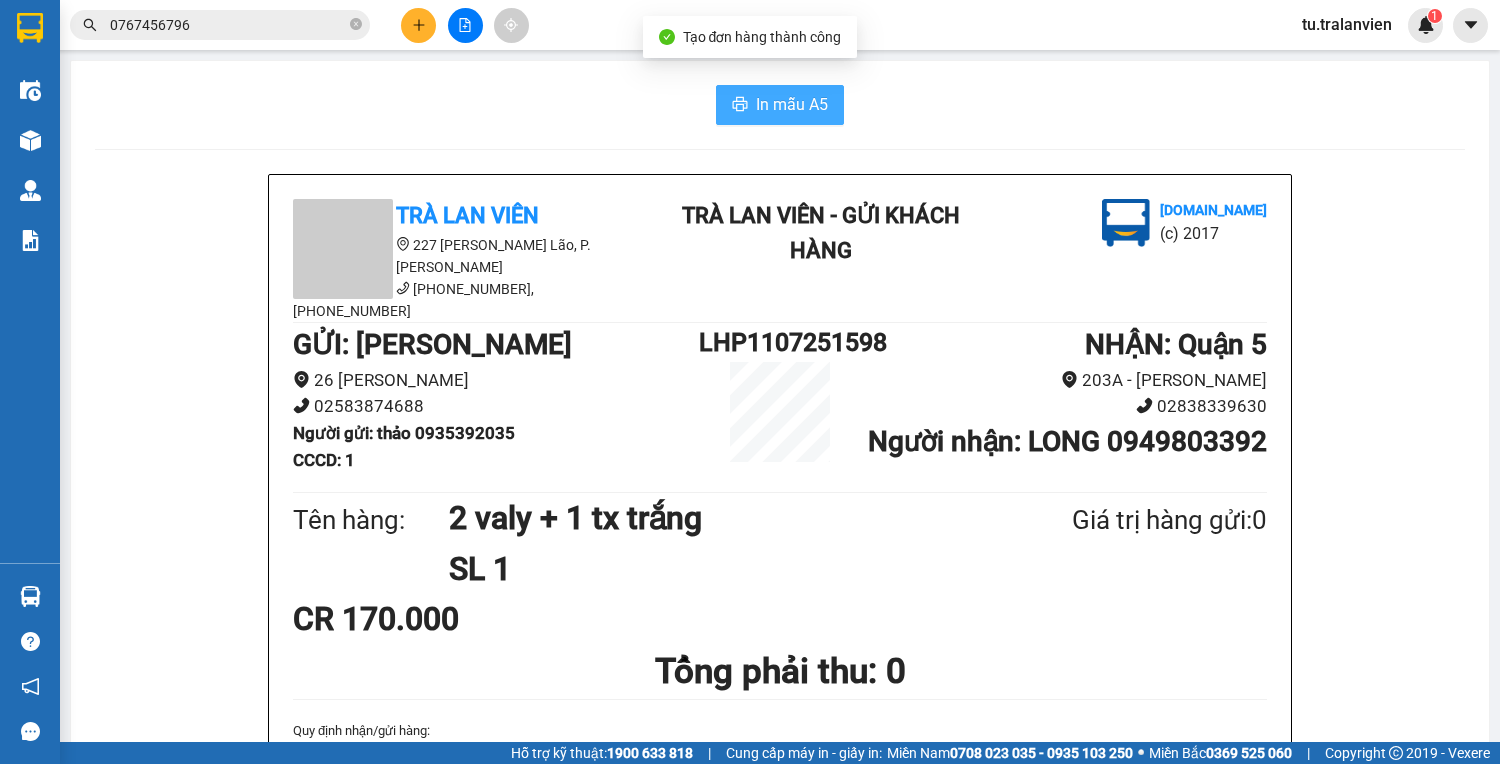 click on "In mẫu A5" at bounding box center (780, 105) 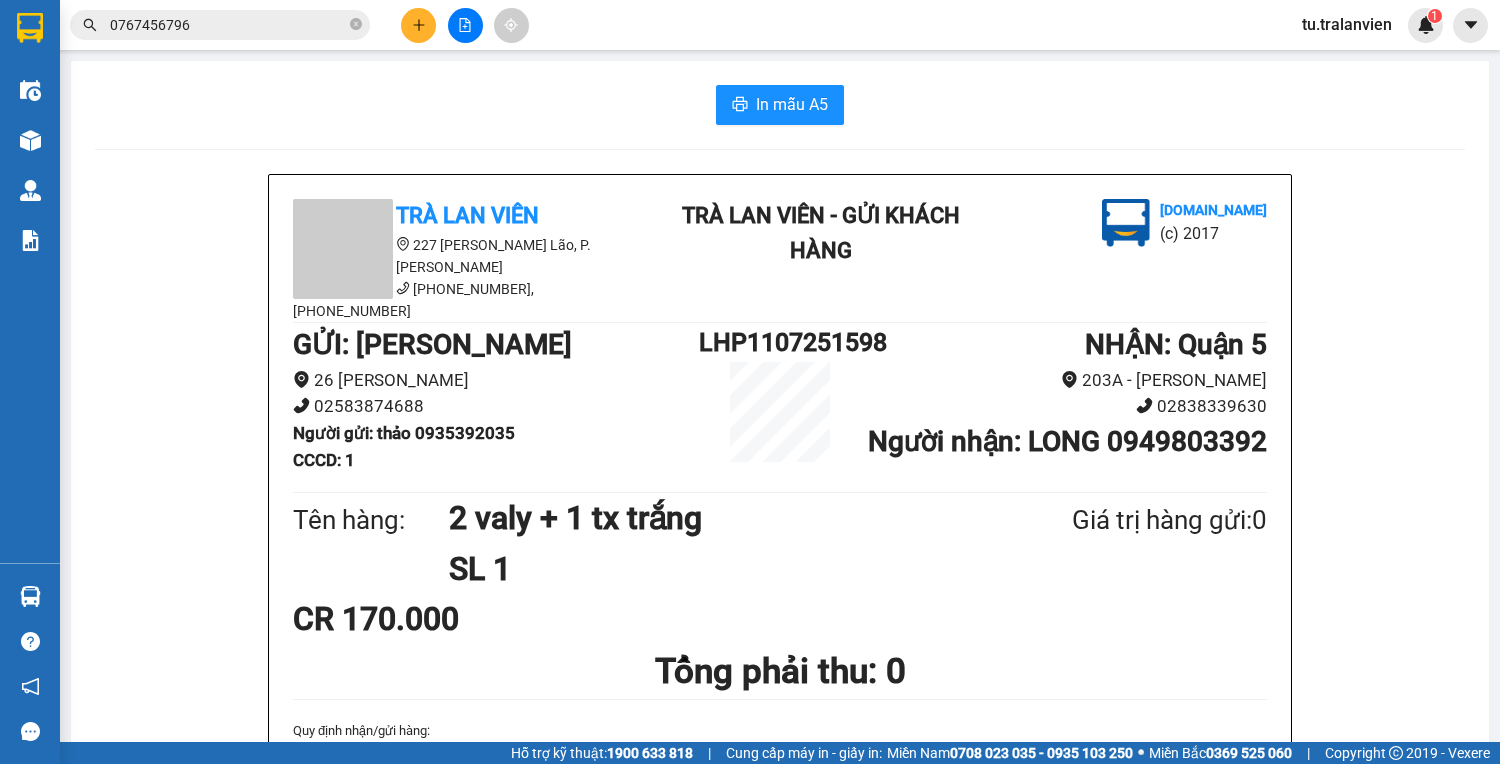 click at bounding box center [465, 25] 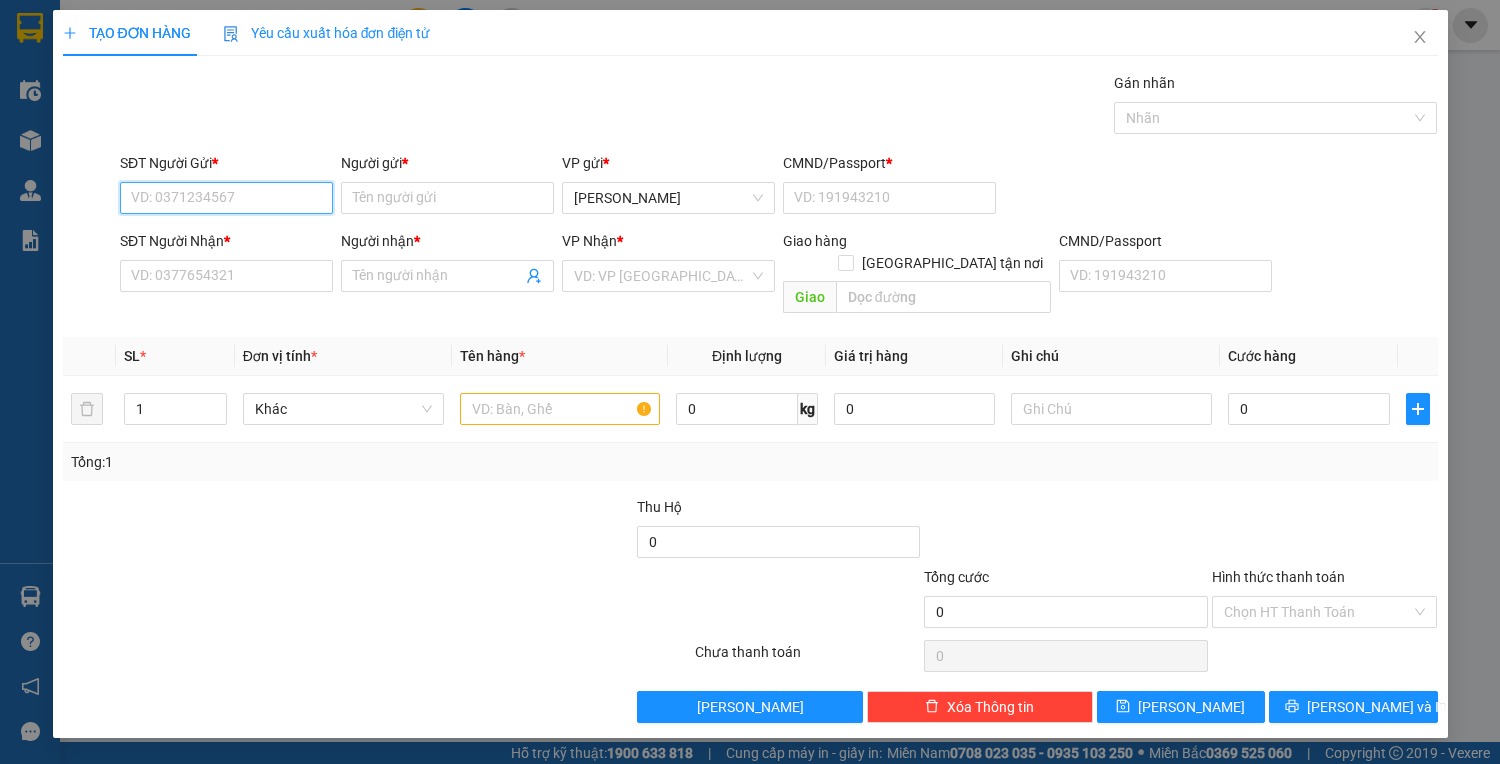 click on "SĐT Người Gửi  *" at bounding box center (226, 198) 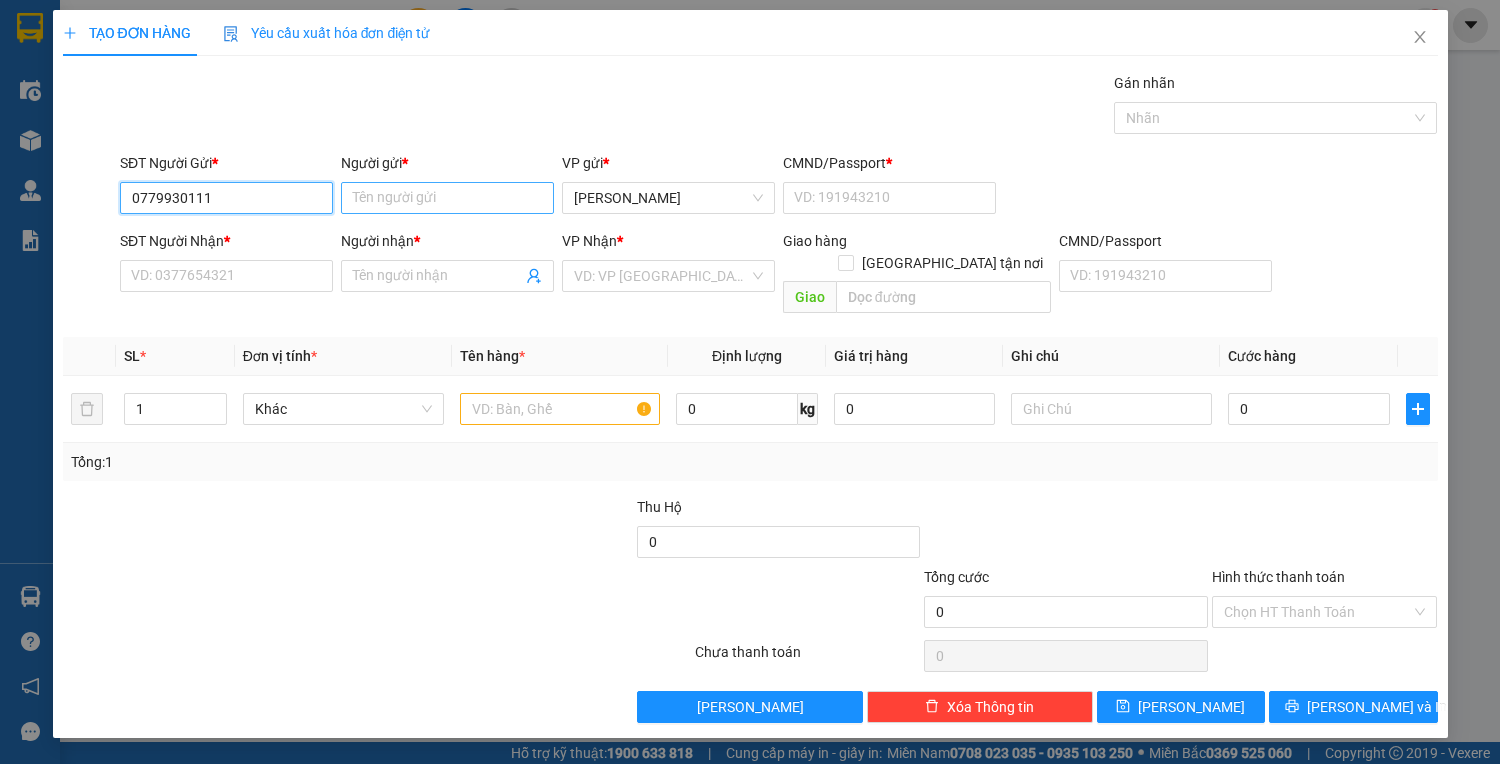 type on "0779930111" 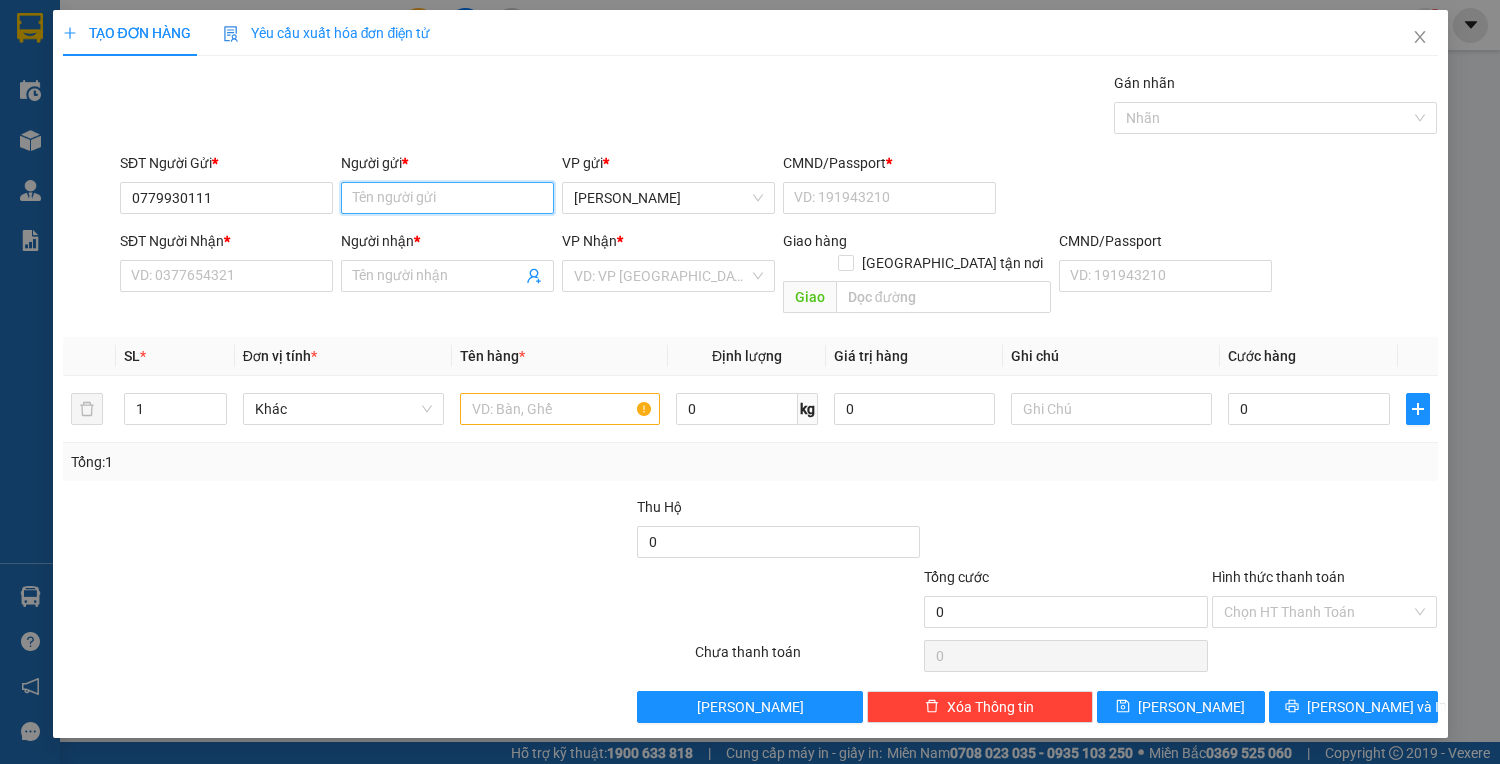 click on "Người gửi  *" at bounding box center (447, 198) 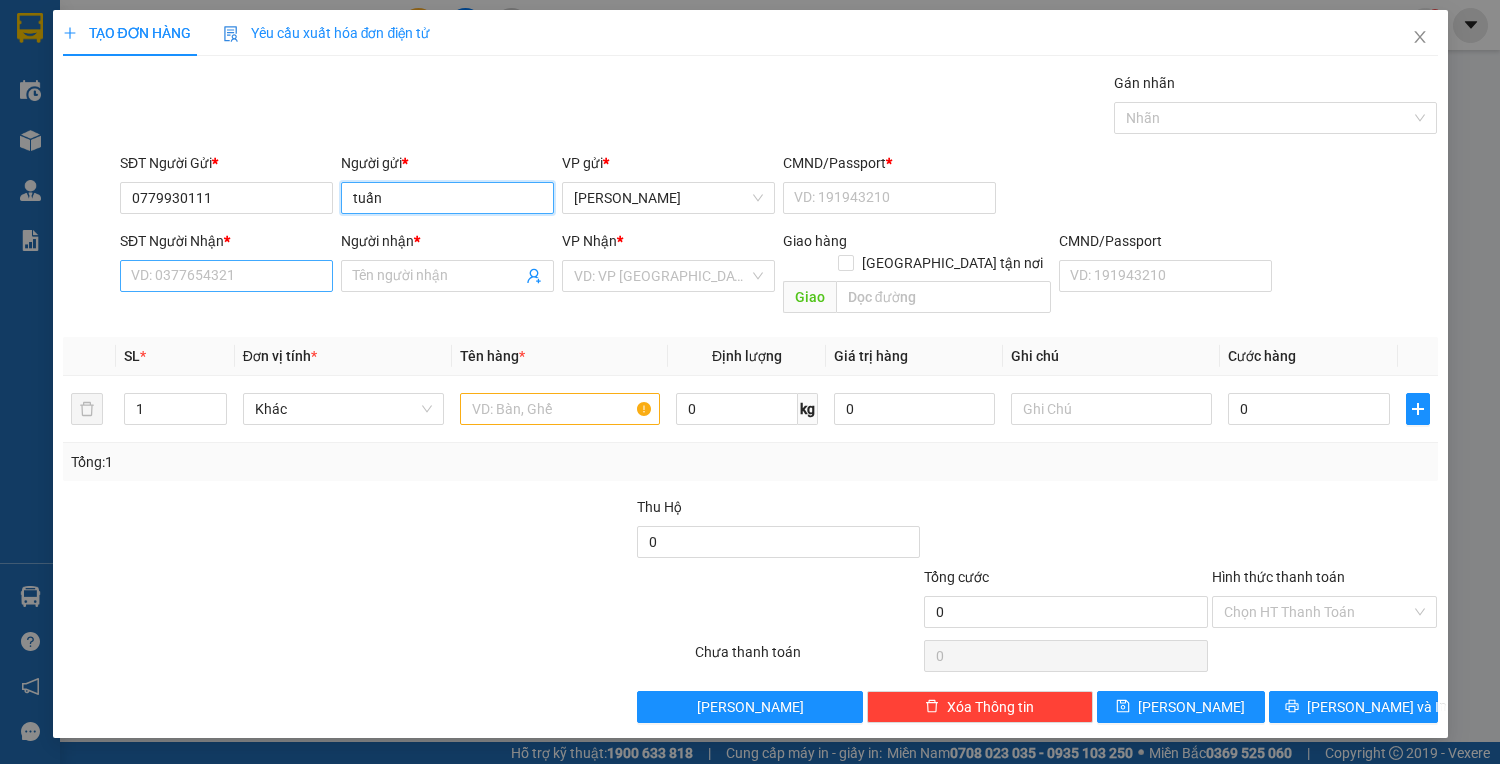 type on "tuấn" 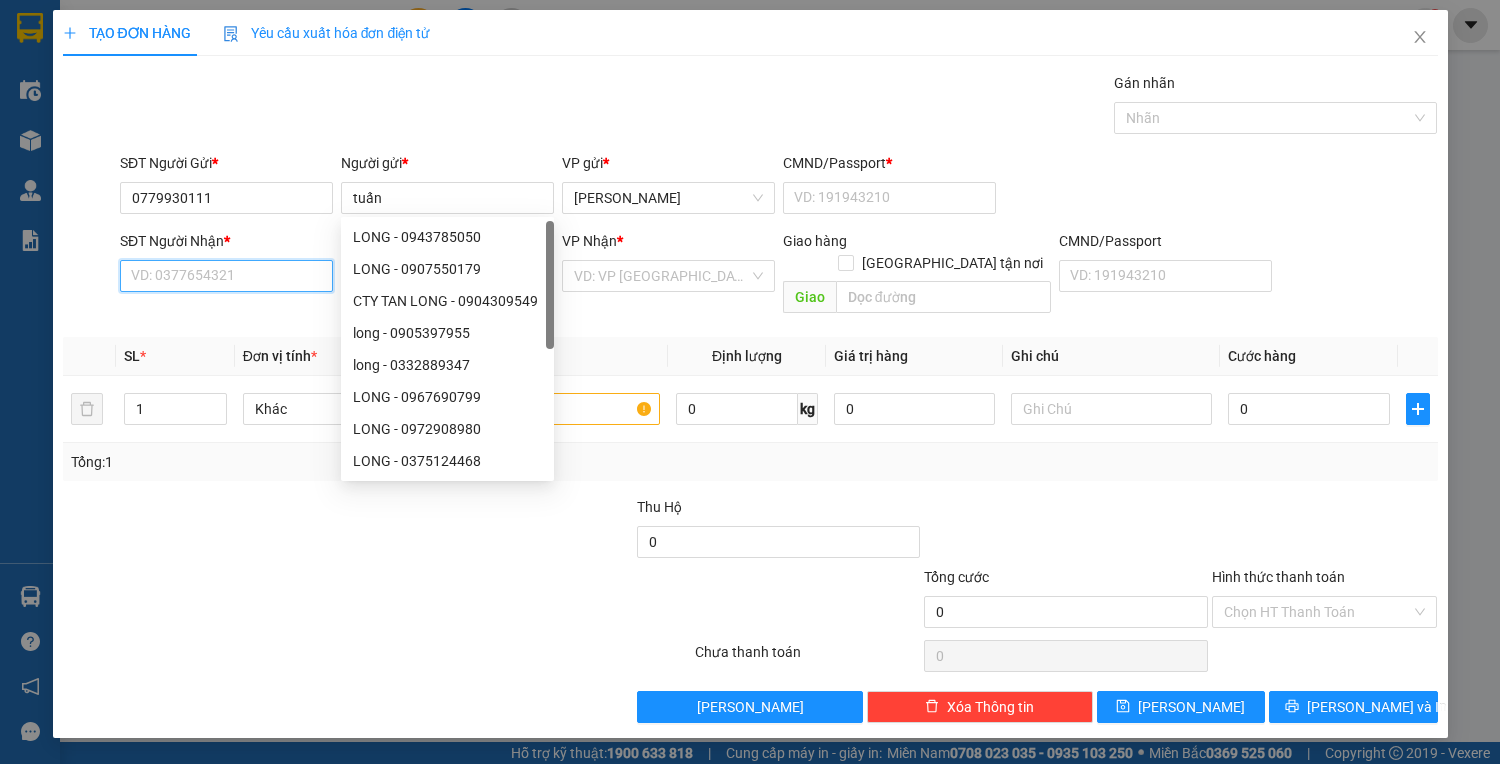 click on "SĐT Người Nhận  *" at bounding box center [226, 276] 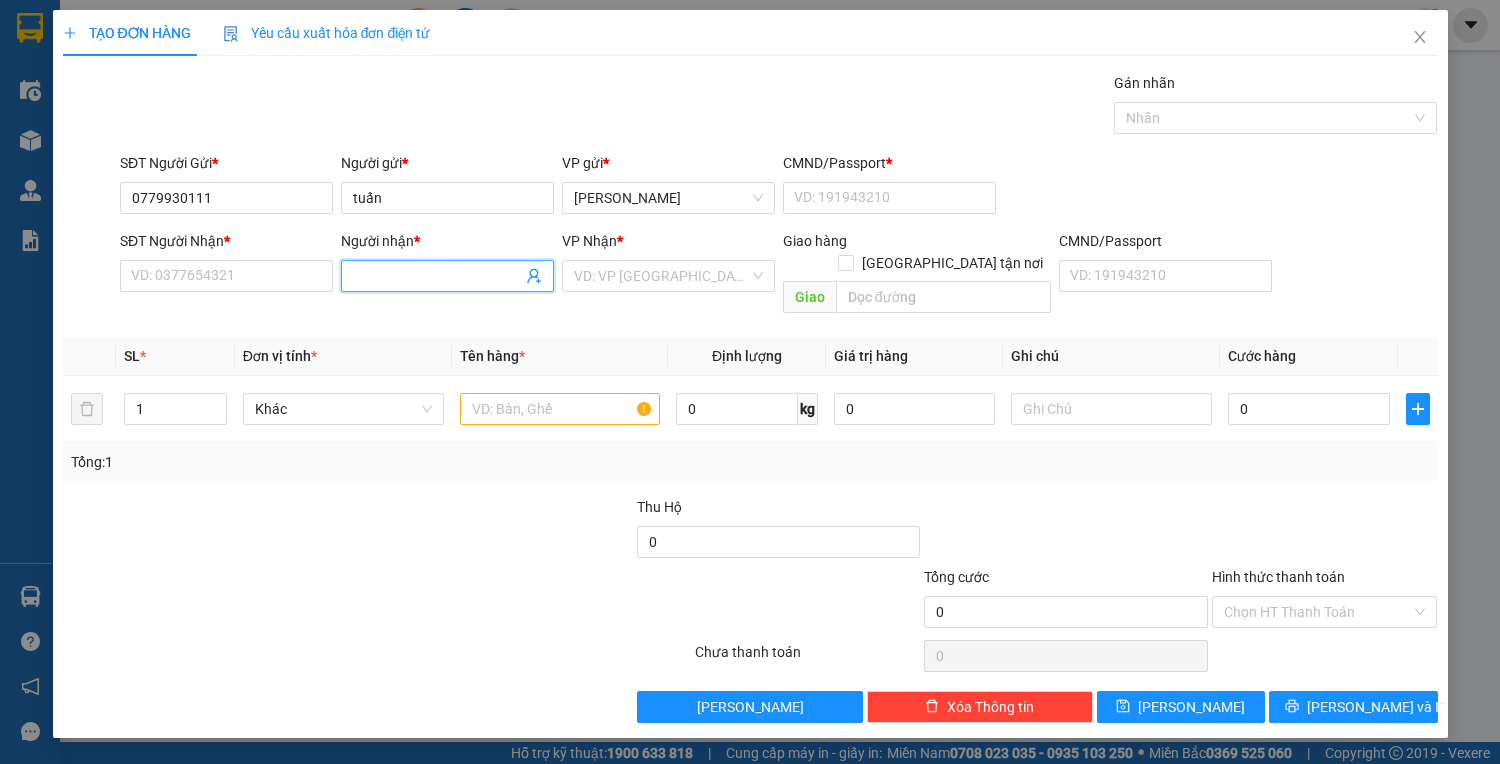 click on "Người nhận  *" at bounding box center [437, 276] 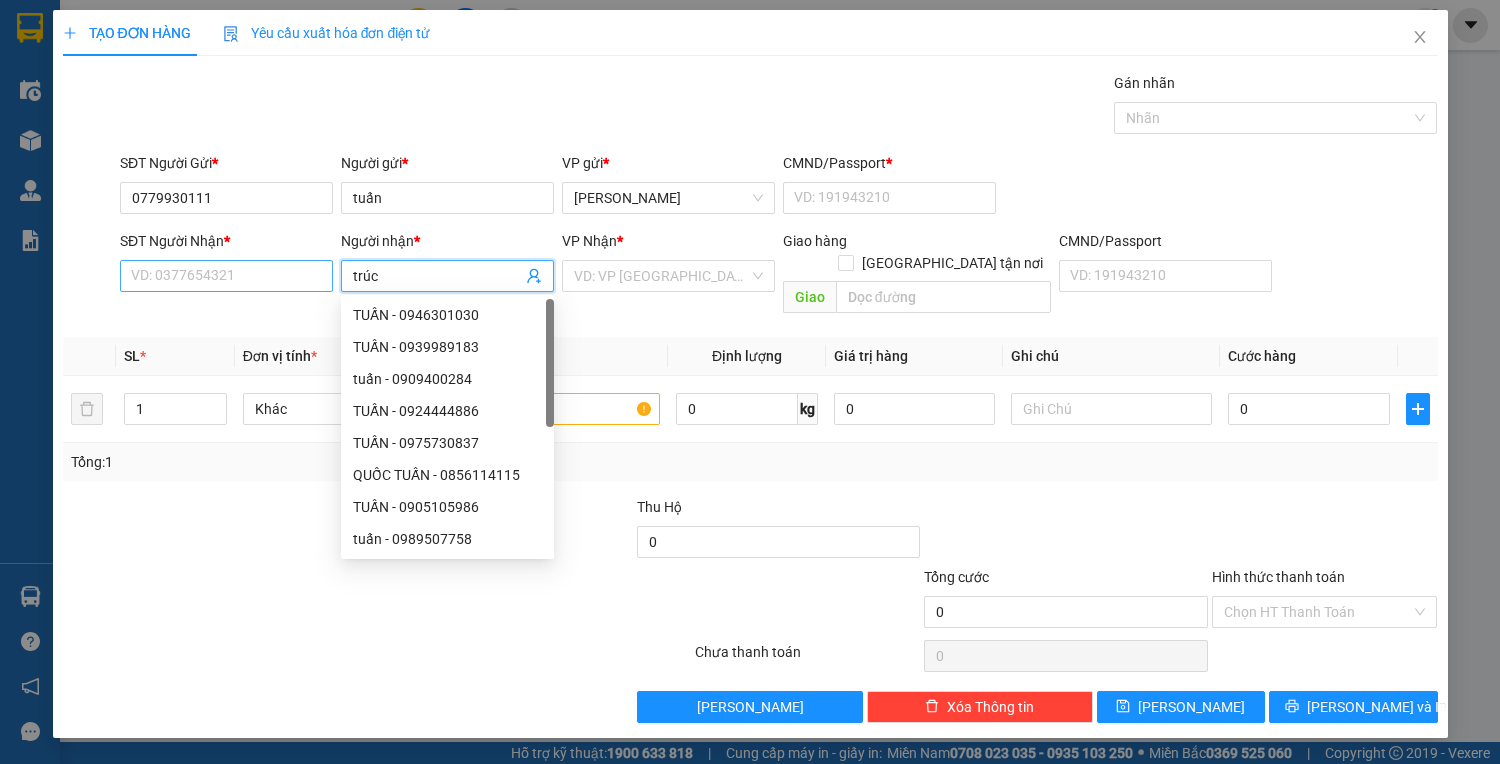 type on "trúc" 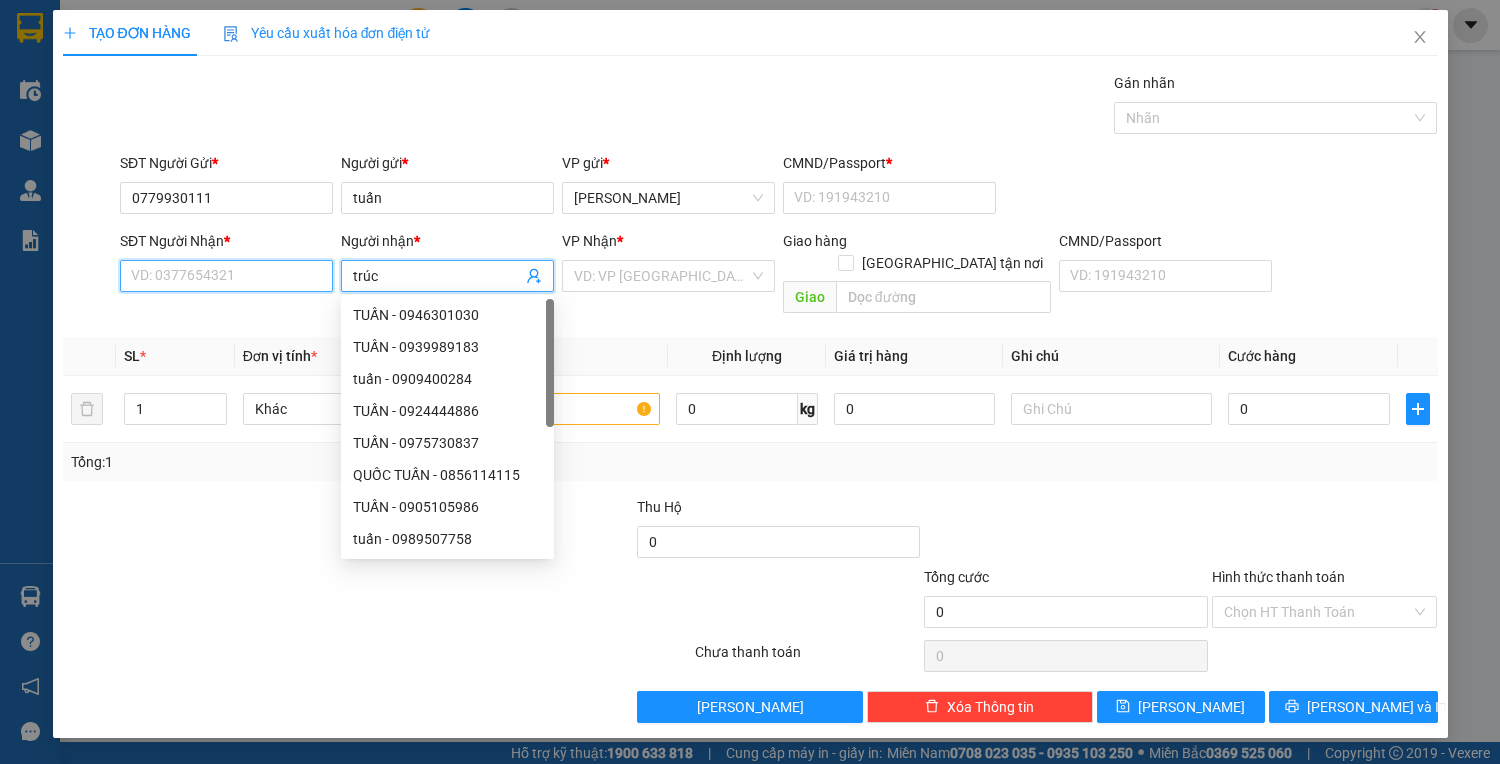 click on "SĐT Người Nhận  *" at bounding box center (226, 276) 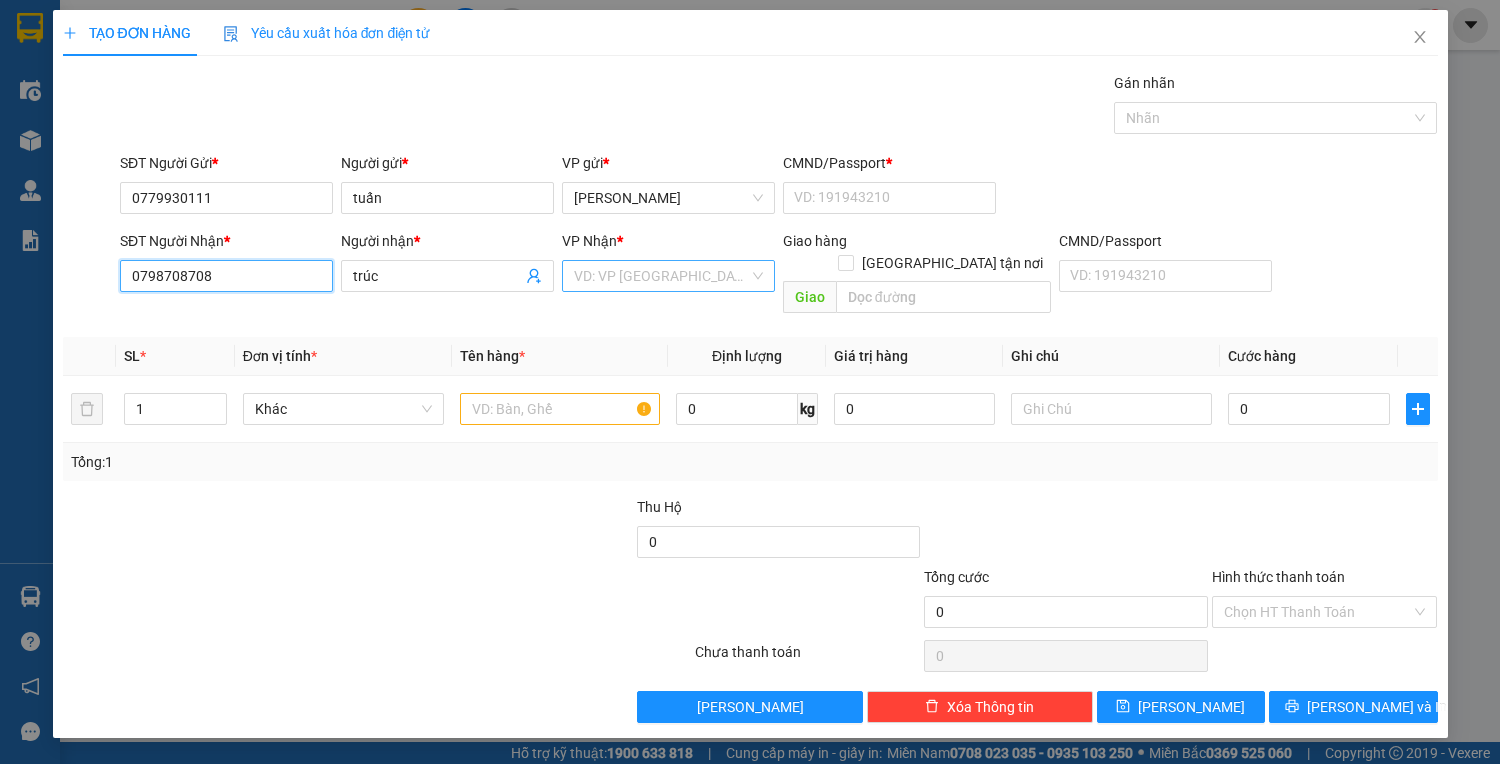 type on "0798708708" 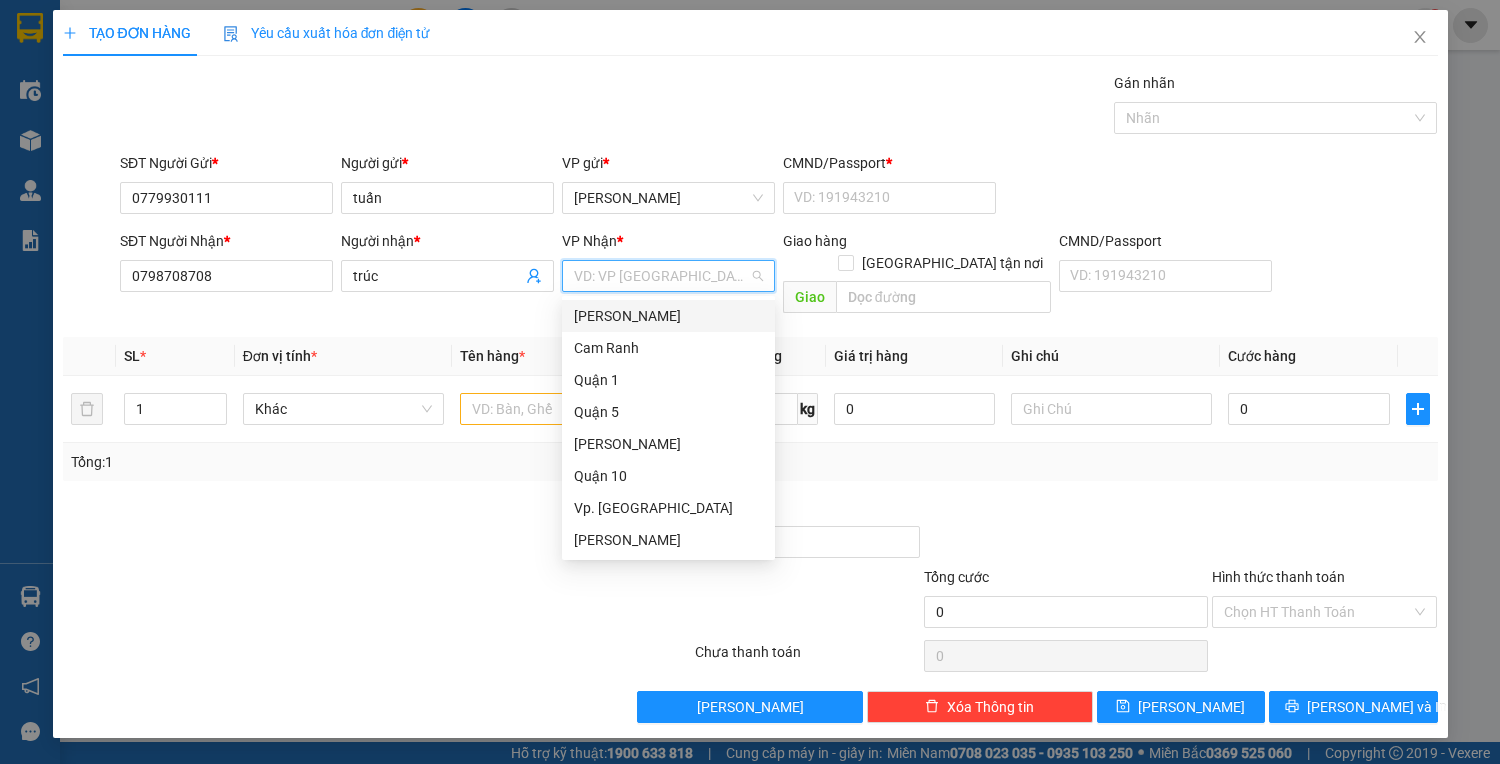 click at bounding box center [661, 276] 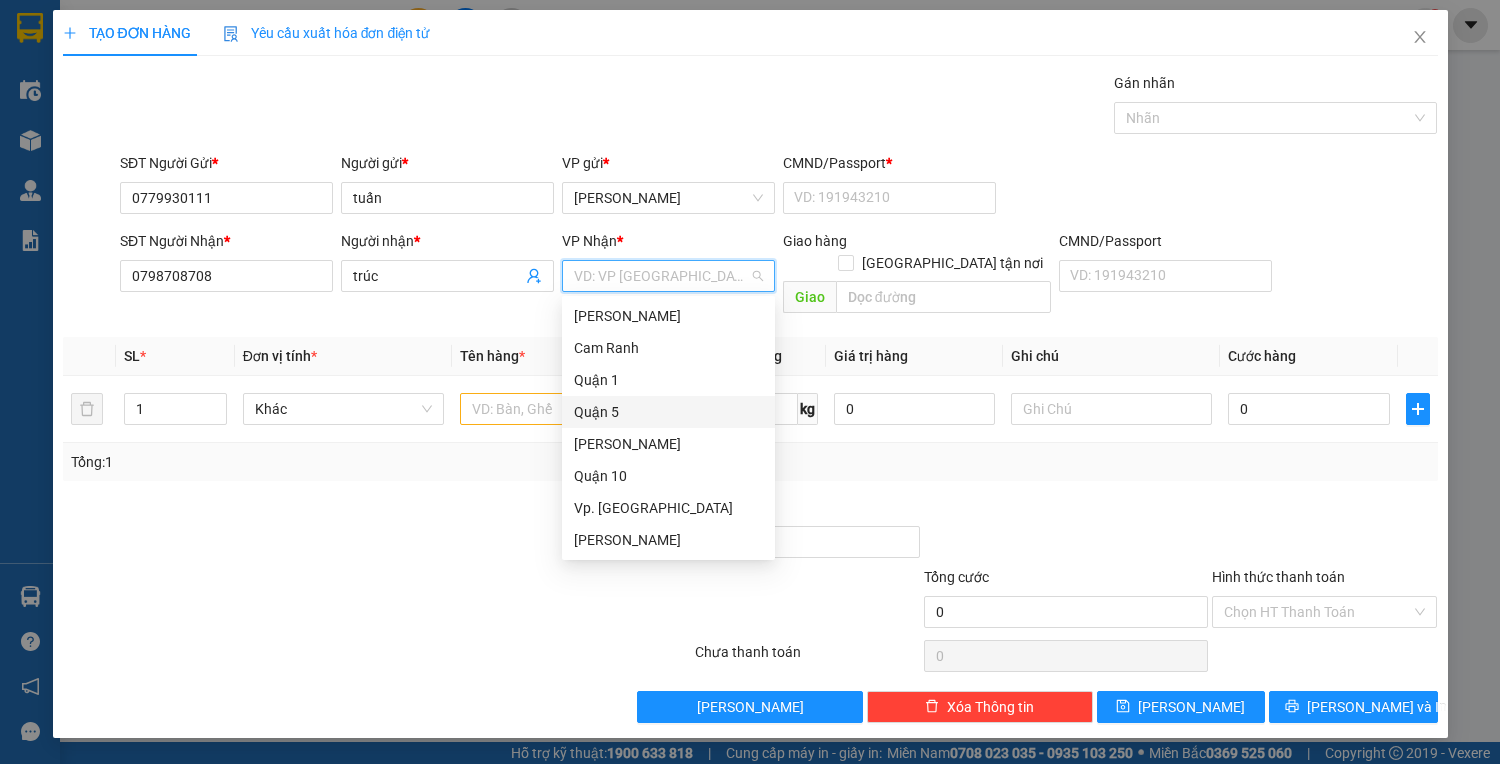 click on "Quận 5" at bounding box center (668, 412) 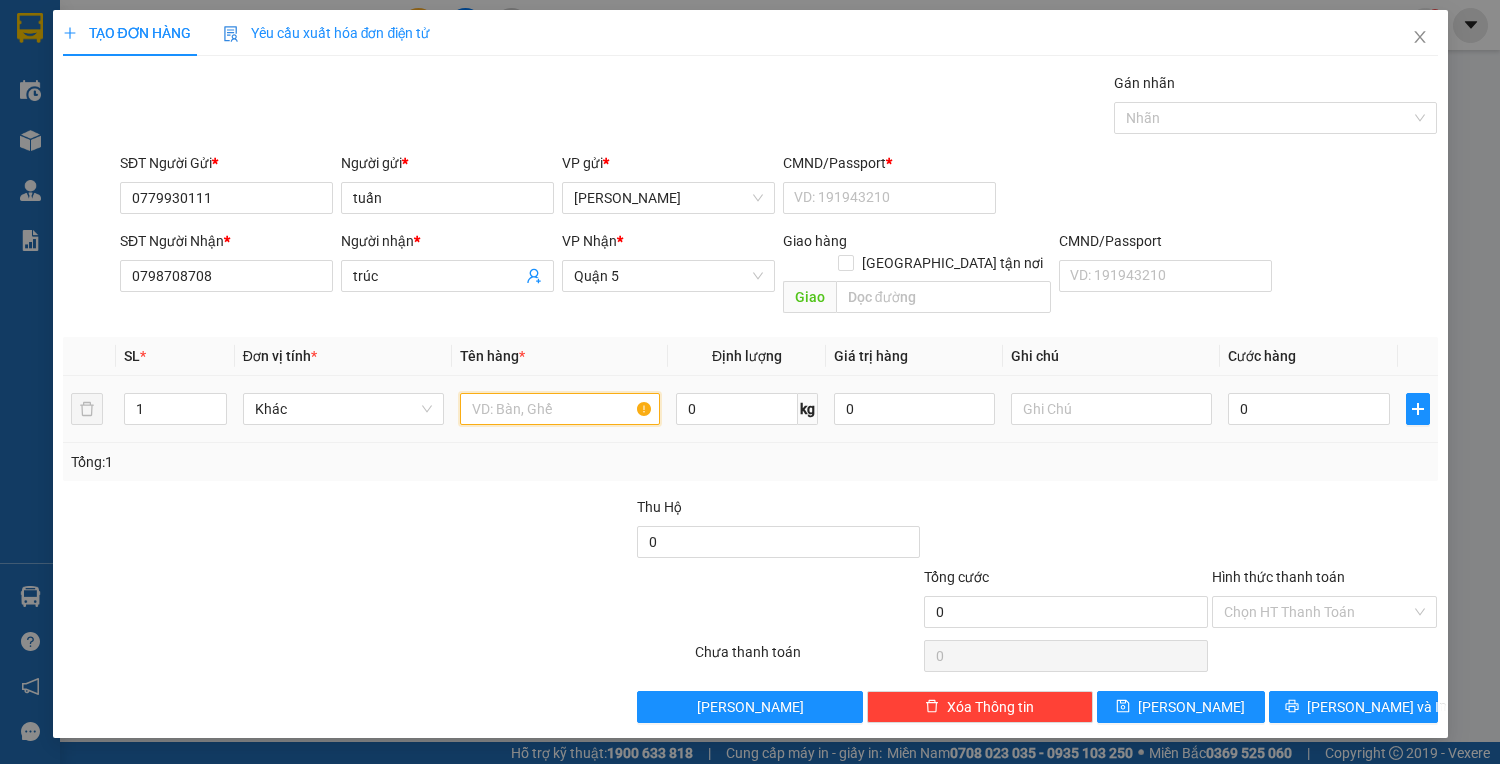 click at bounding box center [560, 409] 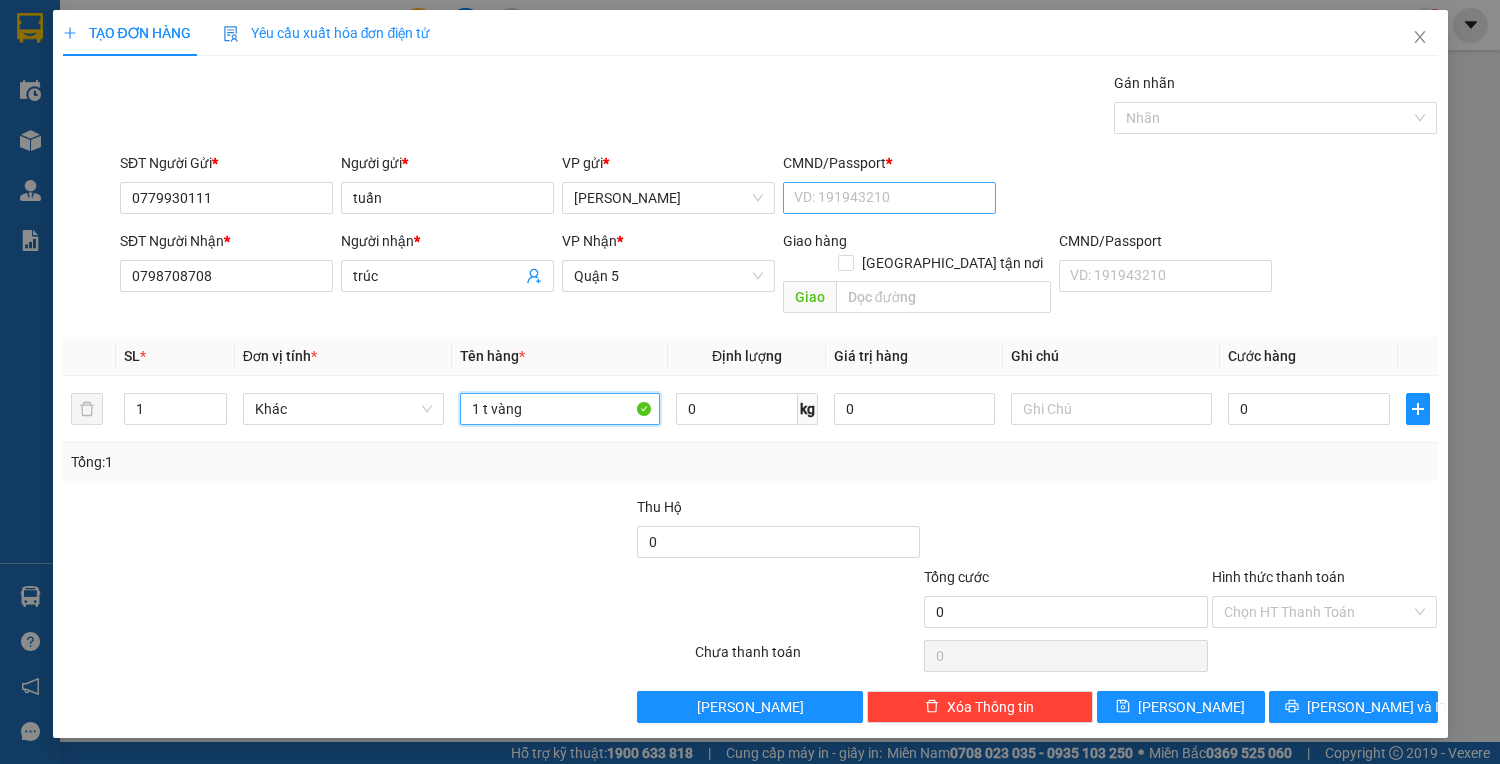 type on "1 t vàng" 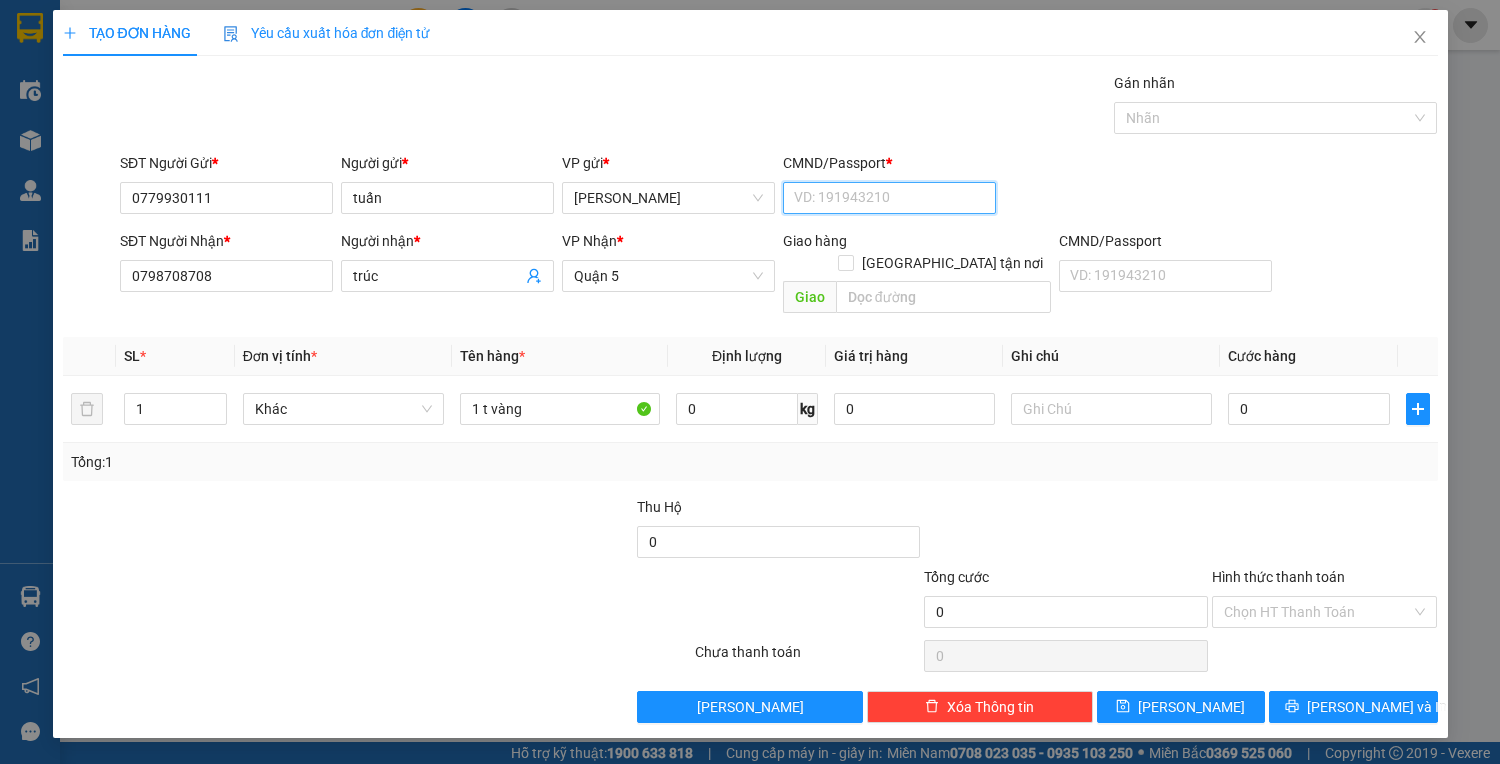 click on "CMND/Passport  *" at bounding box center [889, 198] 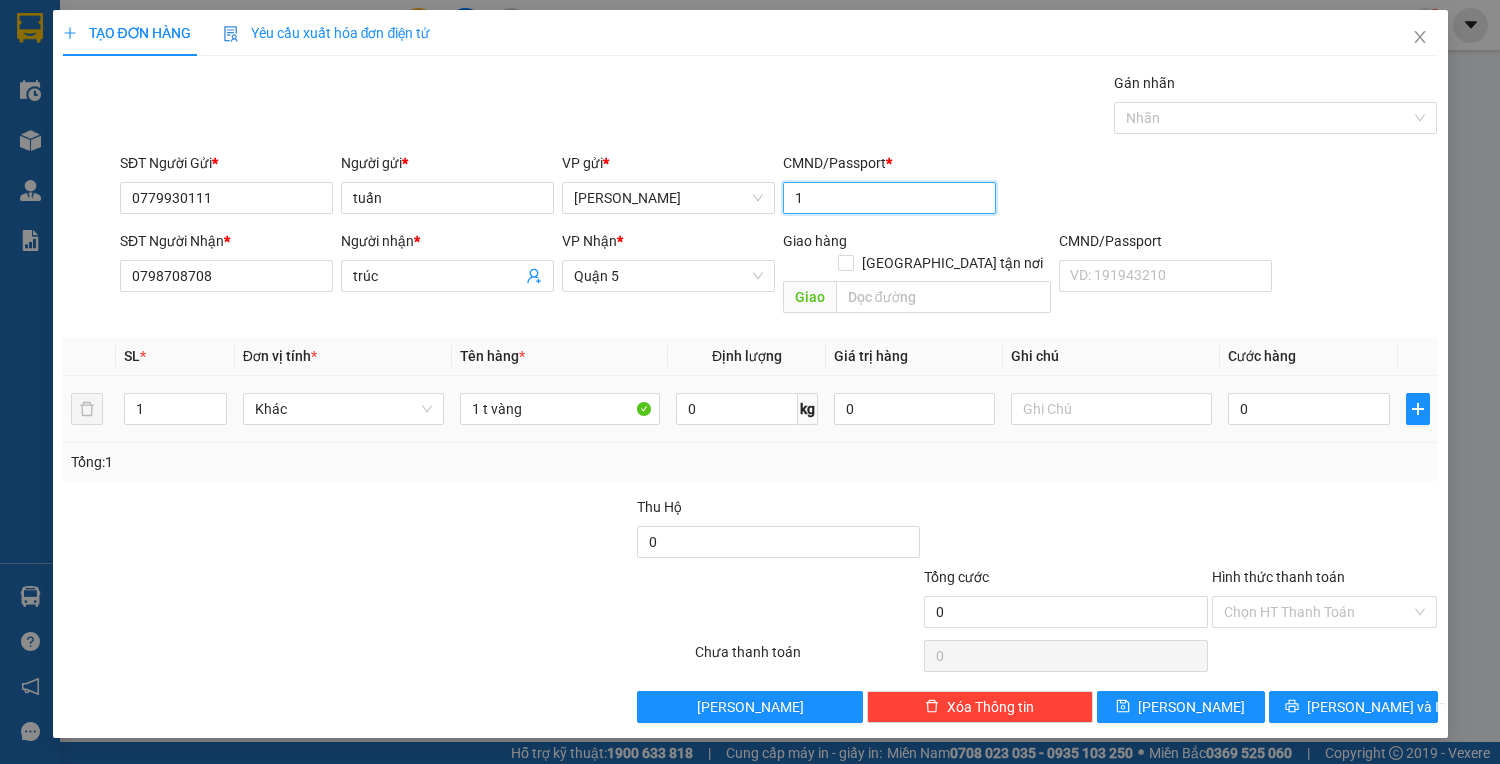 type on "1" 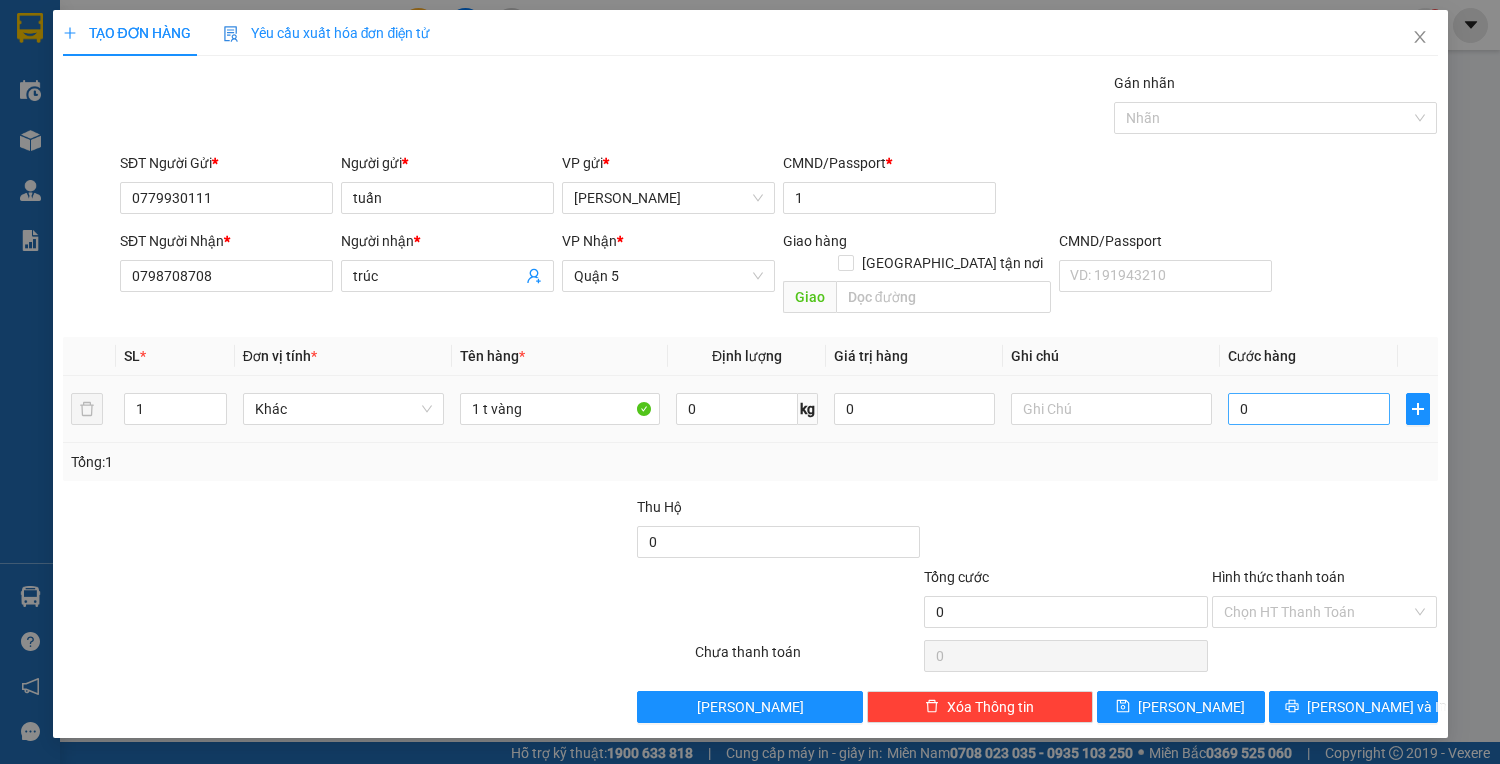drag, startPoint x: 1290, startPoint y: 404, endPoint x: 1268, endPoint y: 388, distance: 27.202942 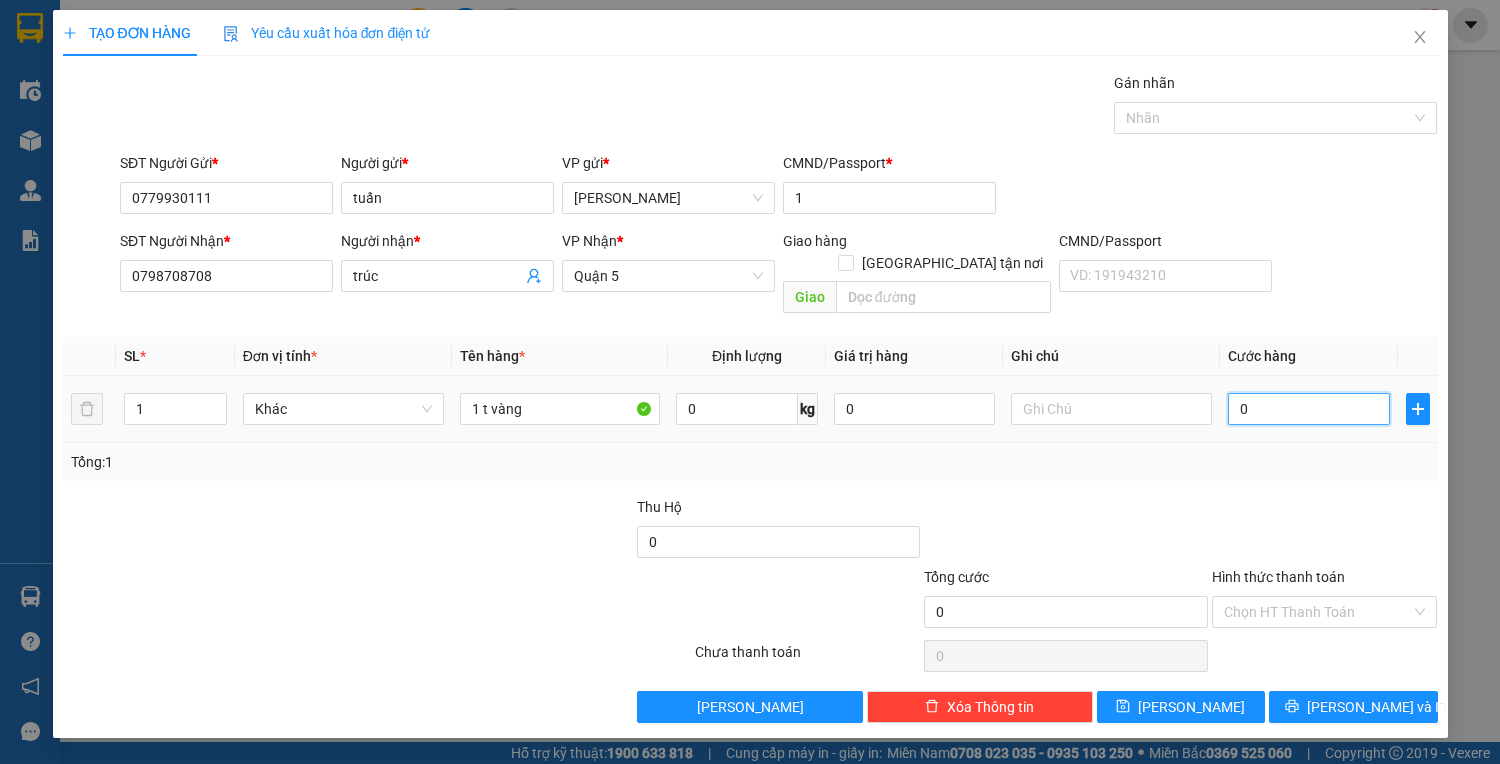 click on "0" at bounding box center [1308, 409] 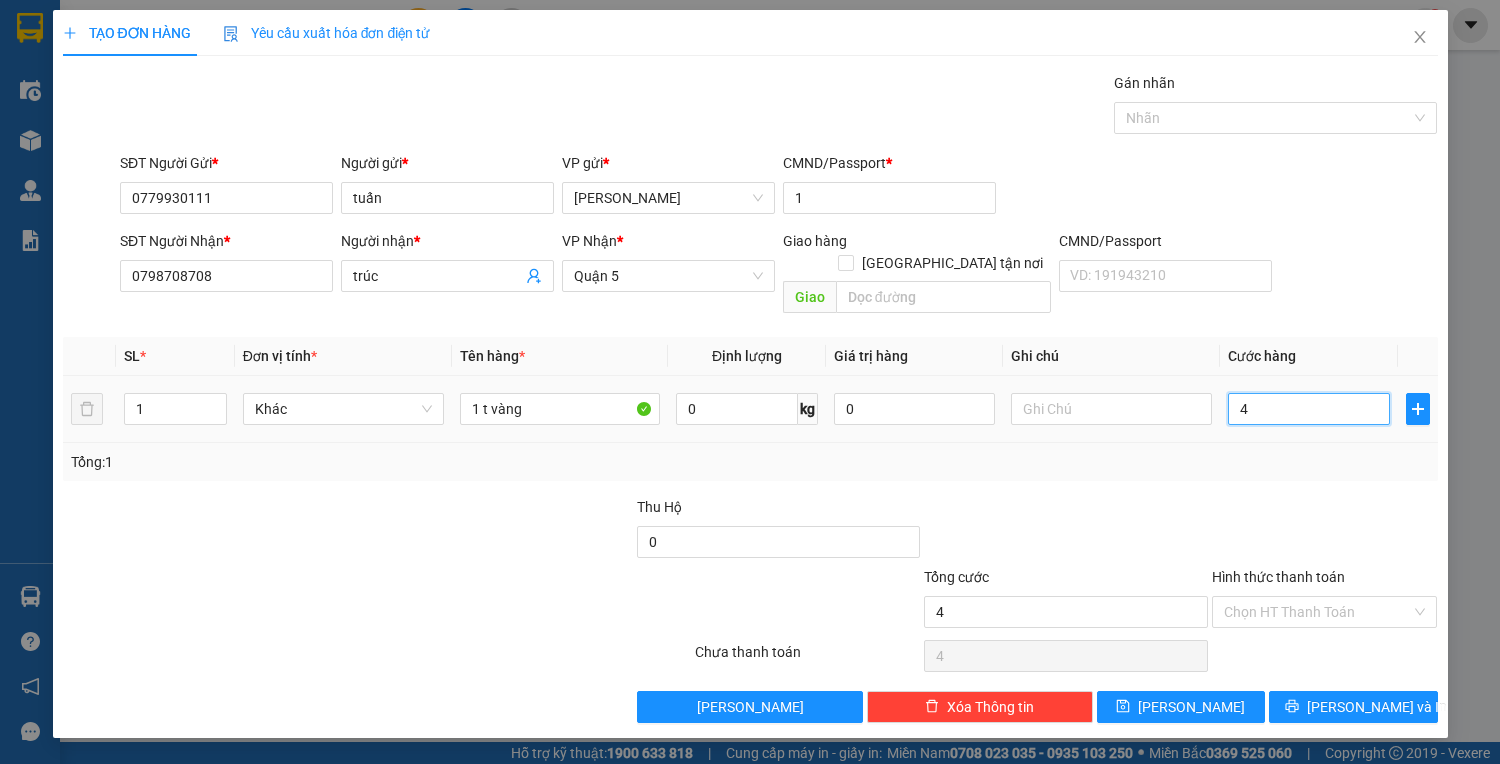 type on "40" 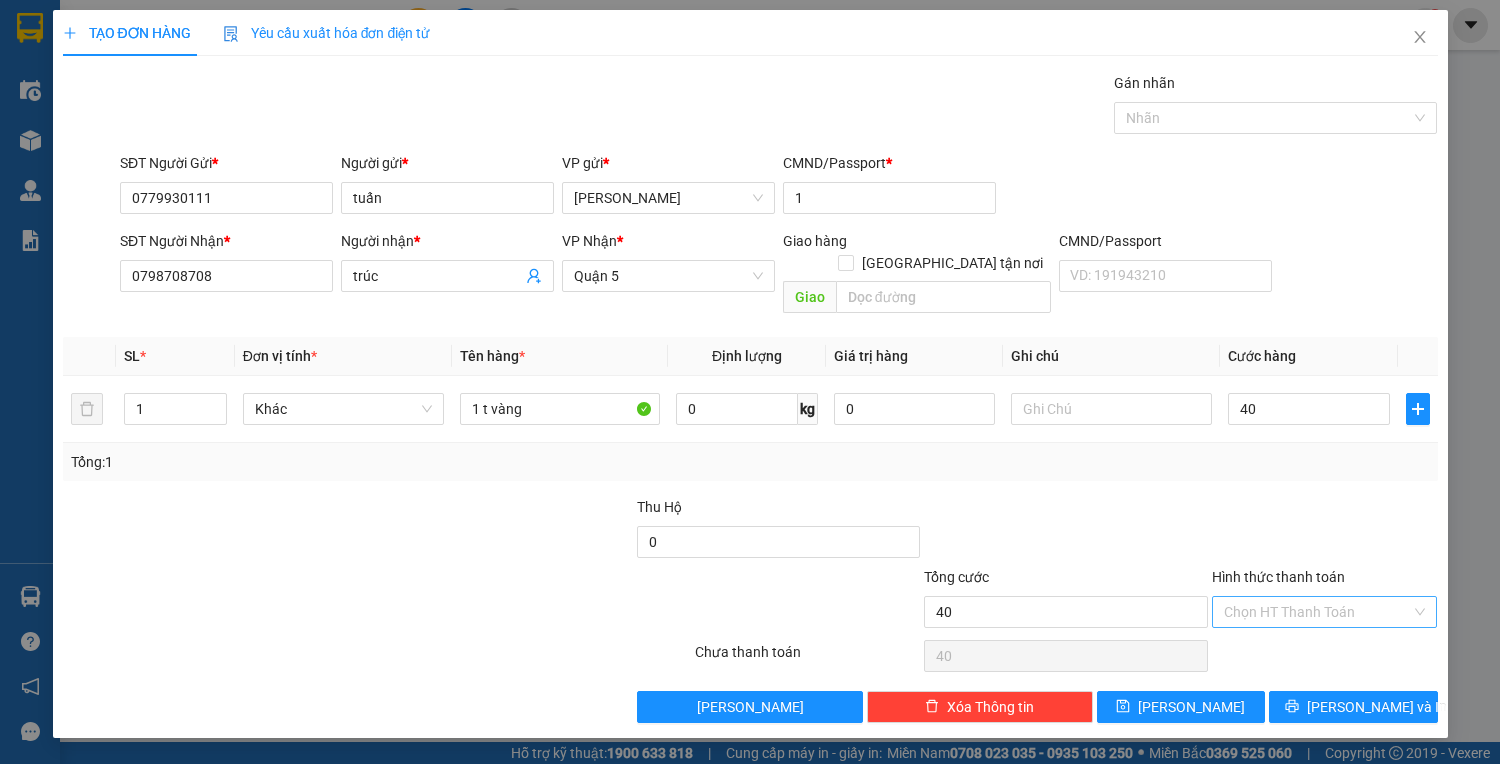 type on "40.000" 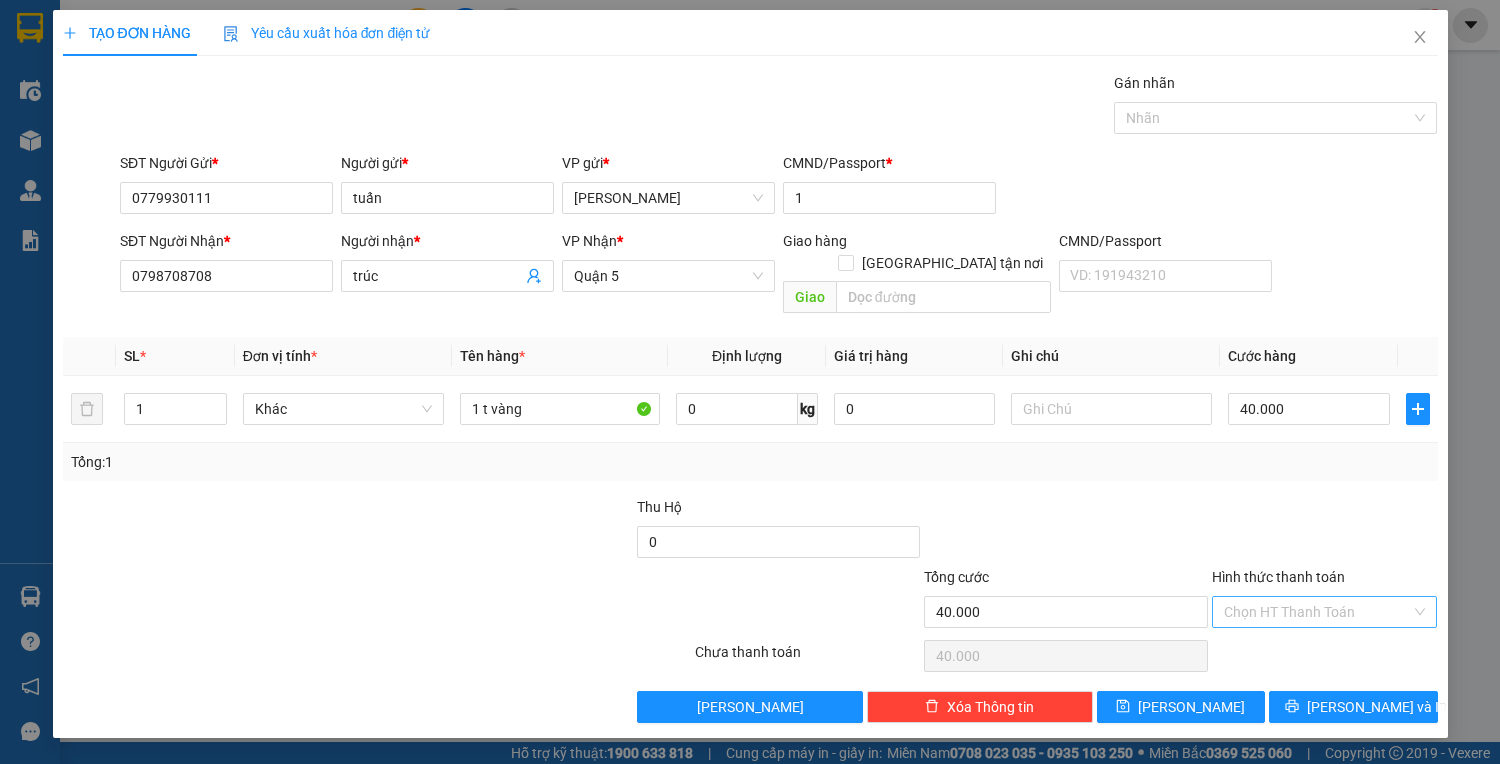 click on "Hình thức thanh toán" at bounding box center [1318, 612] 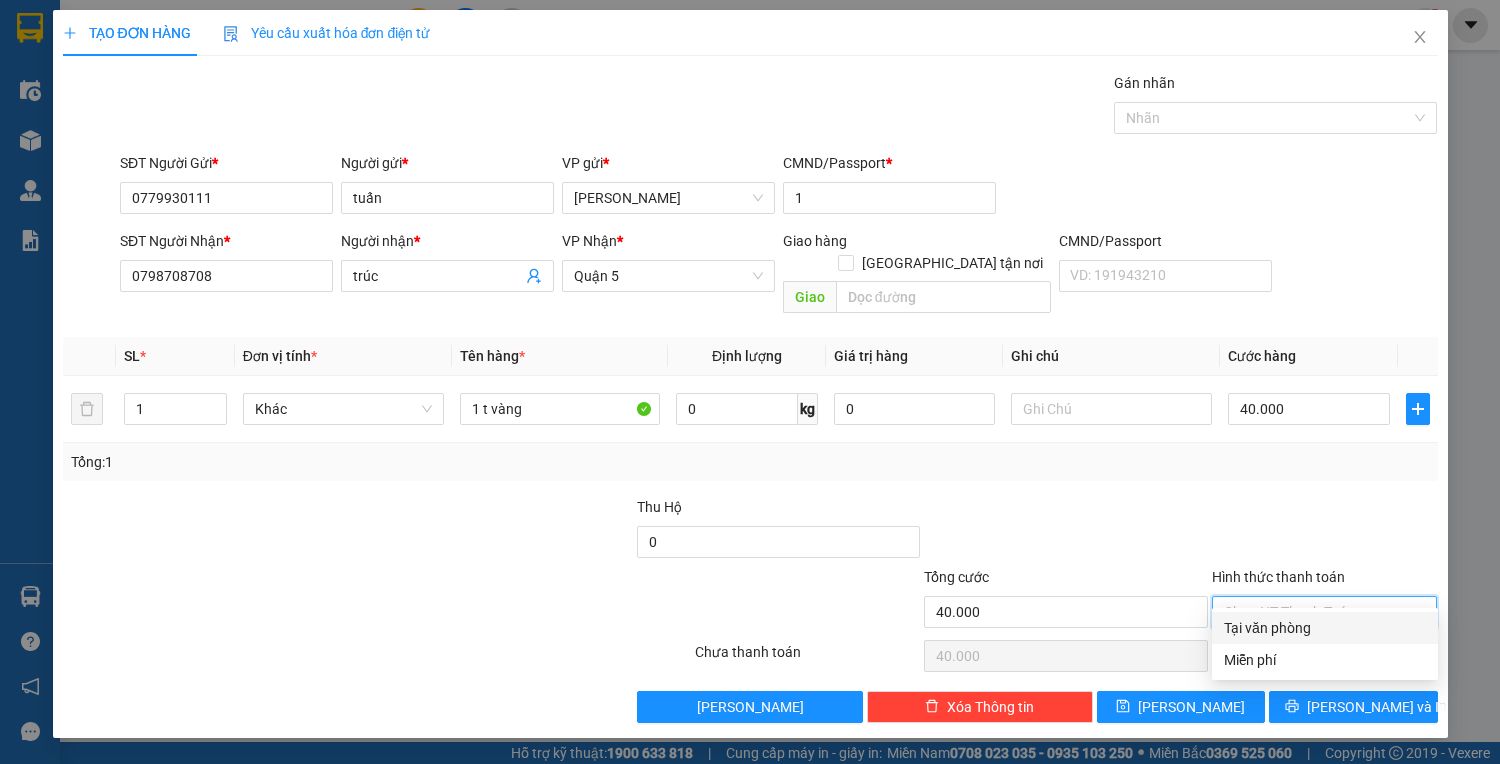 click on "Tại văn phòng" at bounding box center (1325, 628) 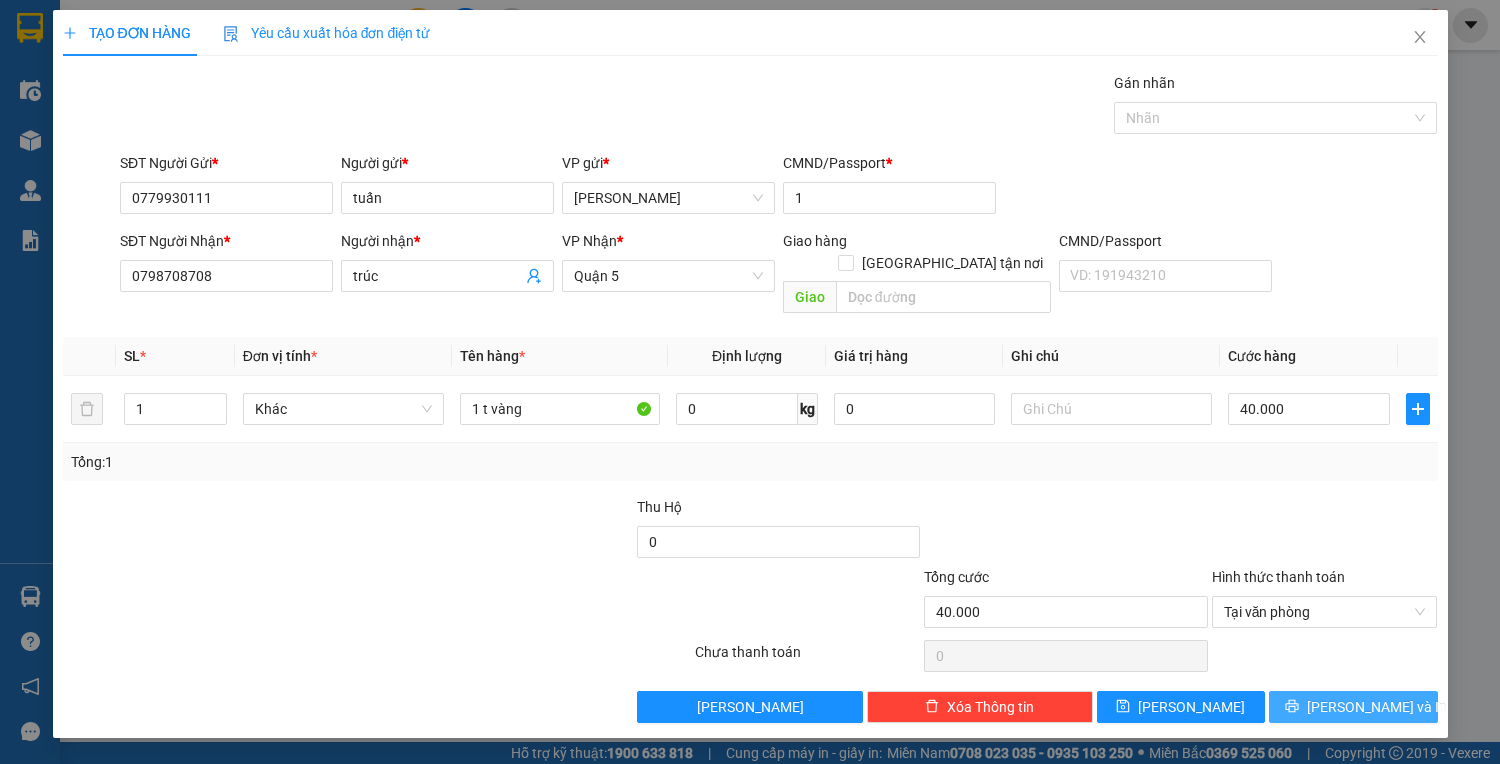 click on "[PERSON_NAME] và In" at bounding box center (1353, 707) 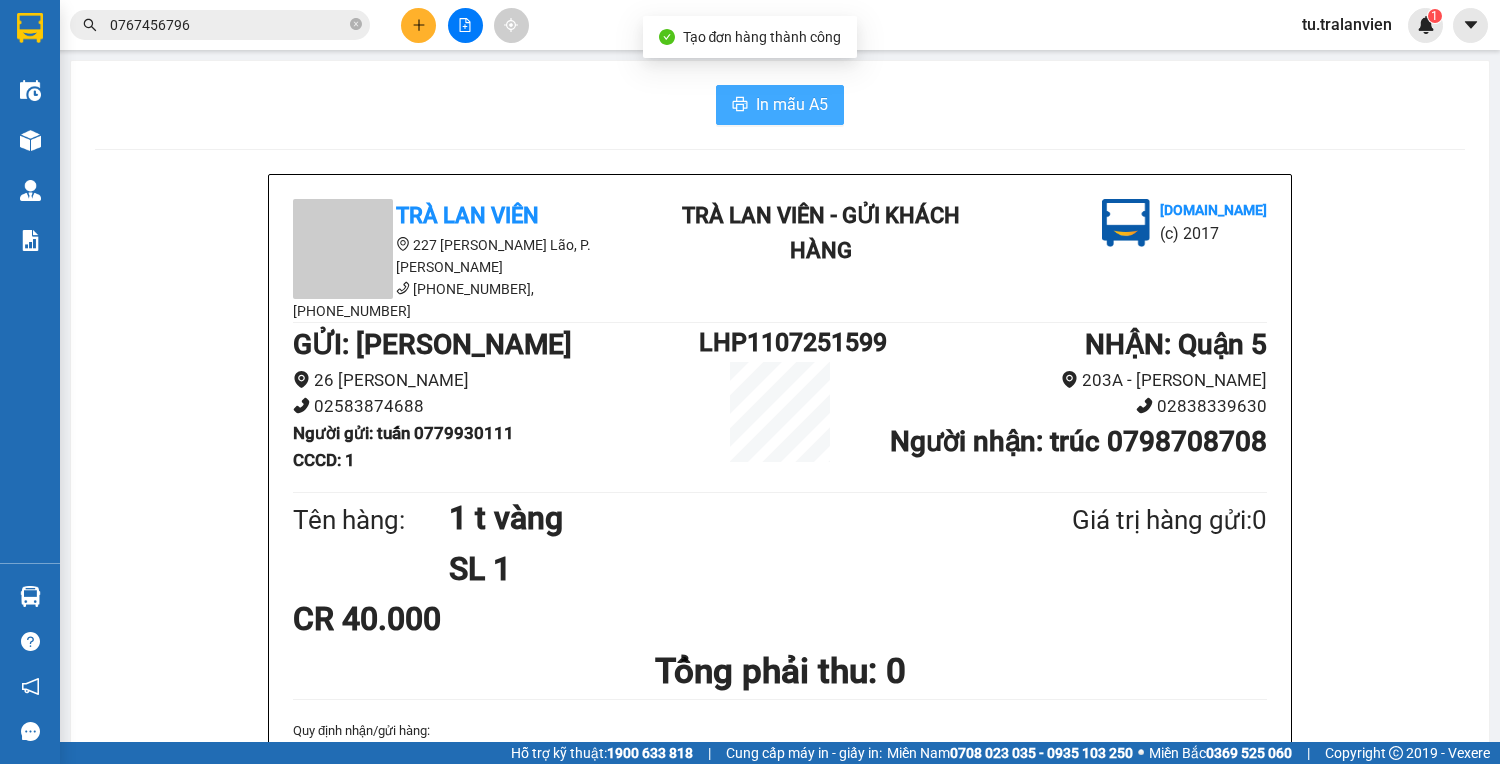 click on "In mẫu A5" at bounding box center [780, 105] 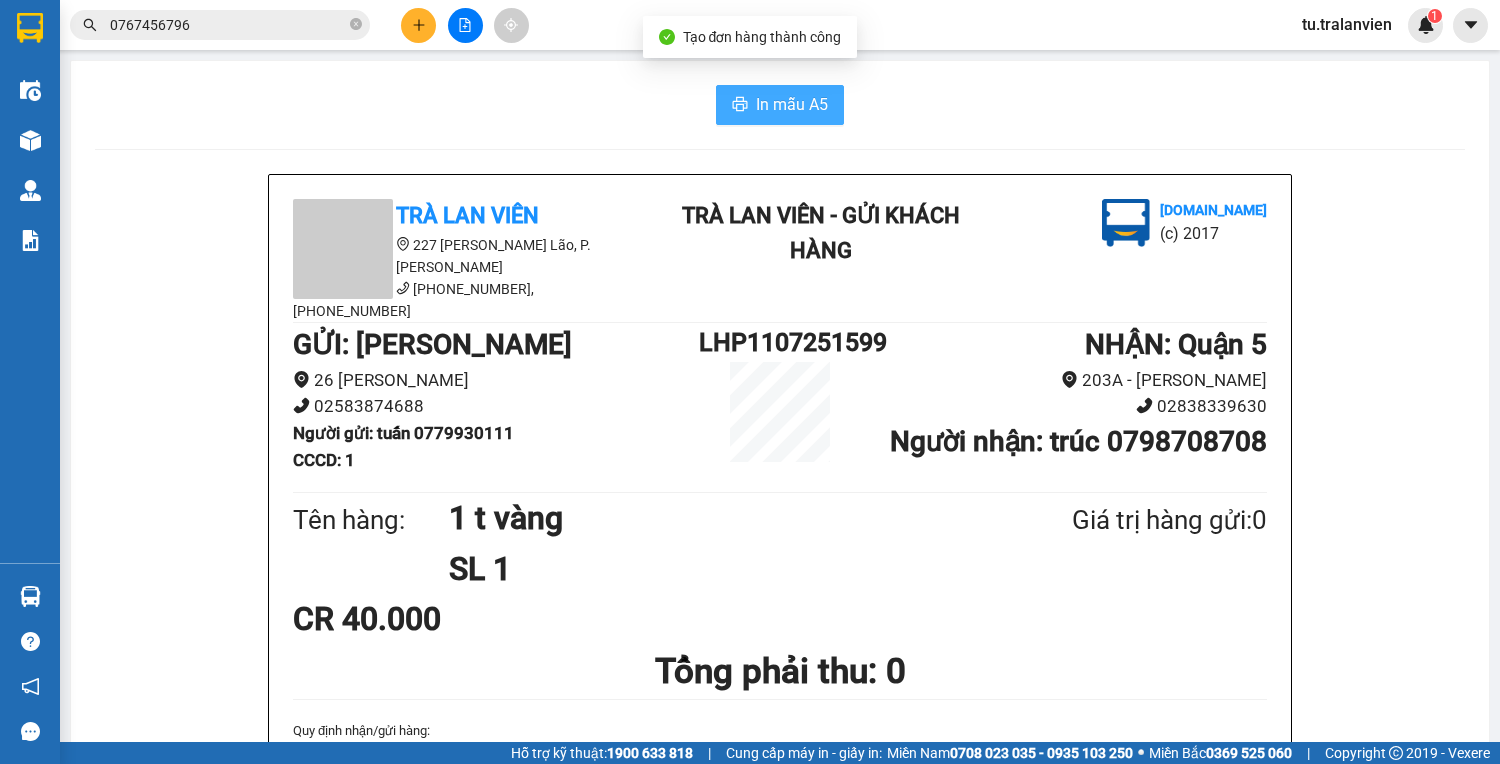 scroll, scrollTop: 0, scrollLeft: 0, axis: both 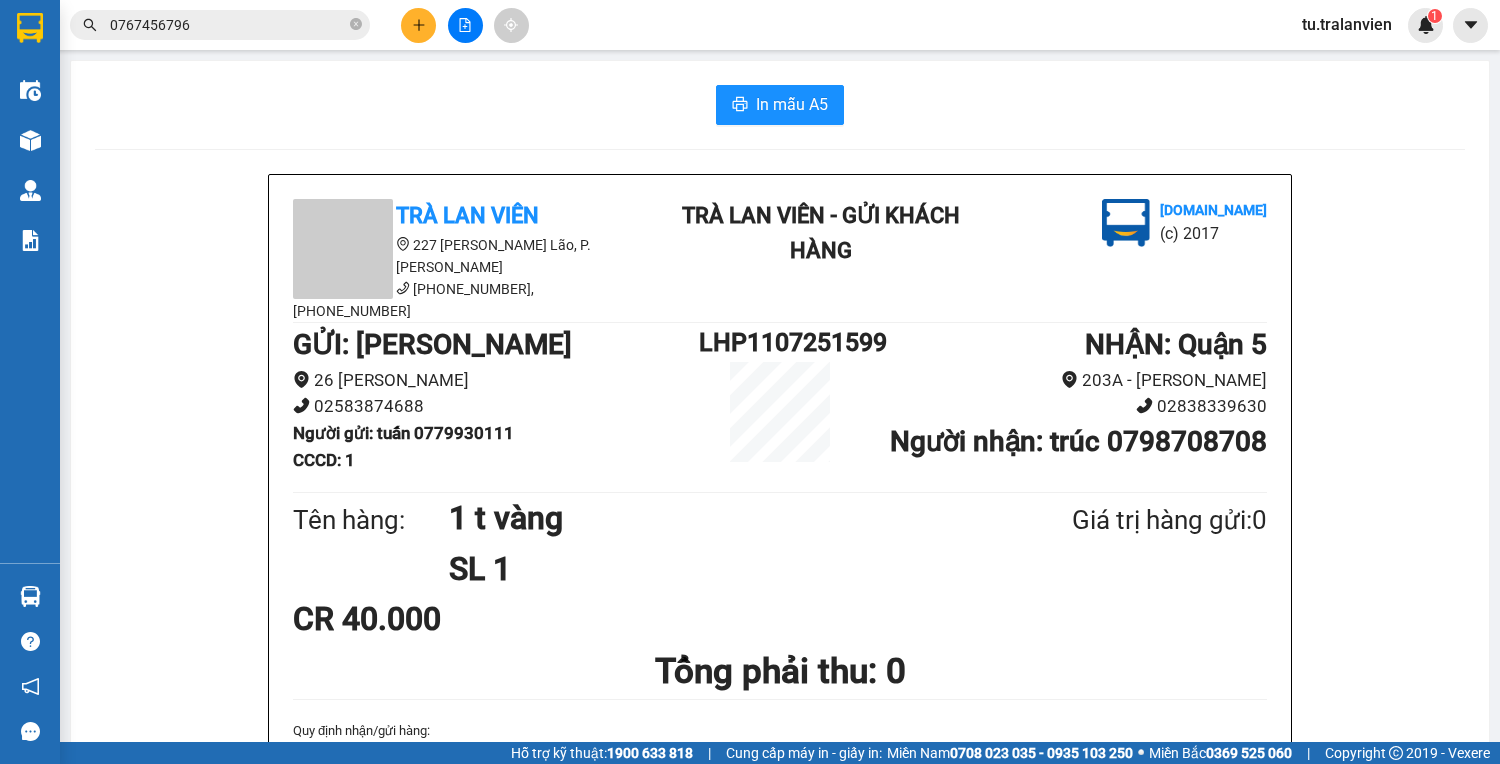click on "Kết quả tìm kiếm ( 1 )  Bộ lọc  Mã ĐH Trạng thái Món hàng Thu hộ Tổng cước Chưa cước Người gửi VP Gửi Người nhận VP Nhận Q51007251401 16:42 [DATE] VP Gửi   7 T TRANG DAI SL:  7 560.000 560.000 02839650017 CTY SAO BẮNG  Quận 5 0767456796 PHAM  [PERSON_NAME]  1 0767456796 tu.tralanvien 1" at bounding box center (750, 25) 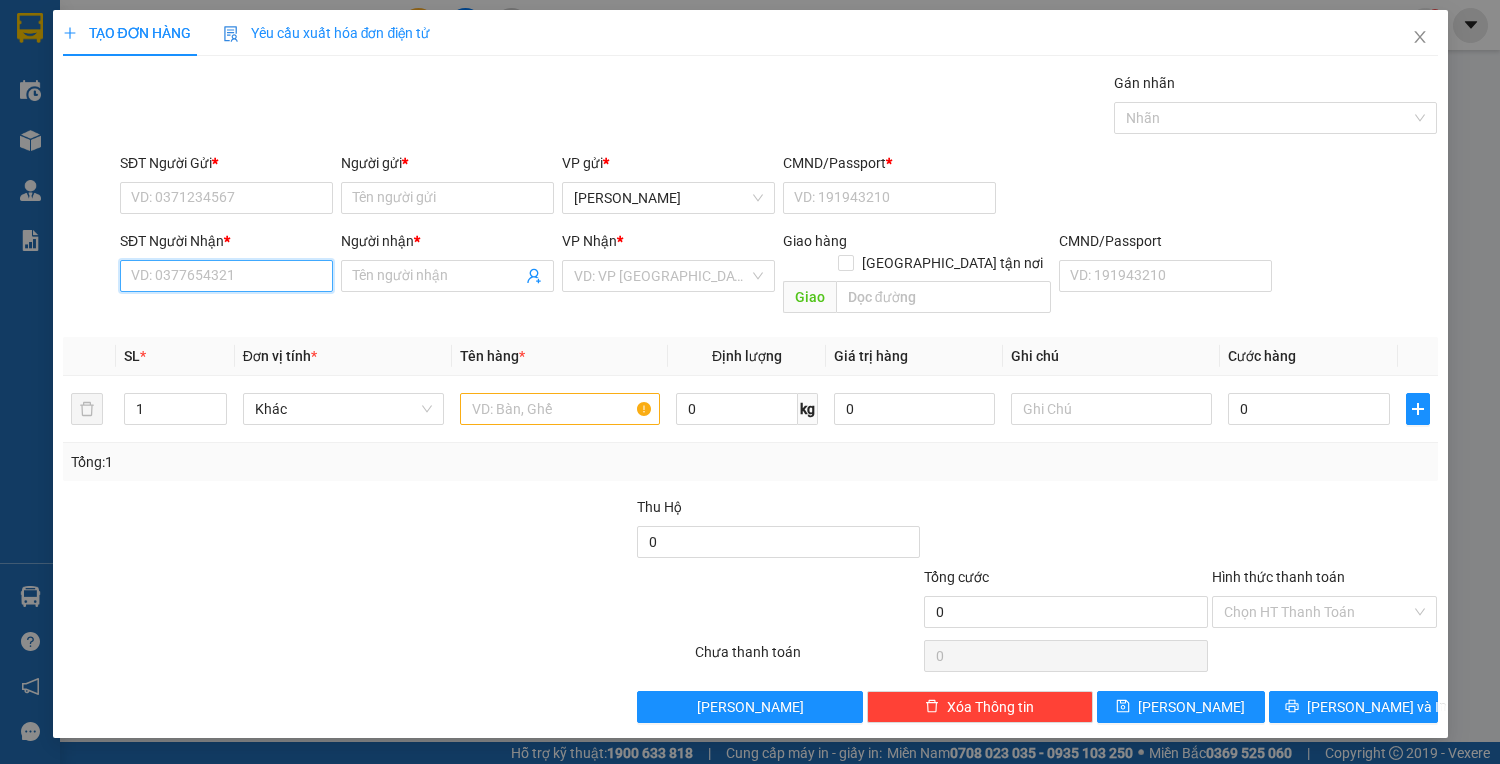 click on "SĐT Người Nhận  *" at bounding box center [226, 276] 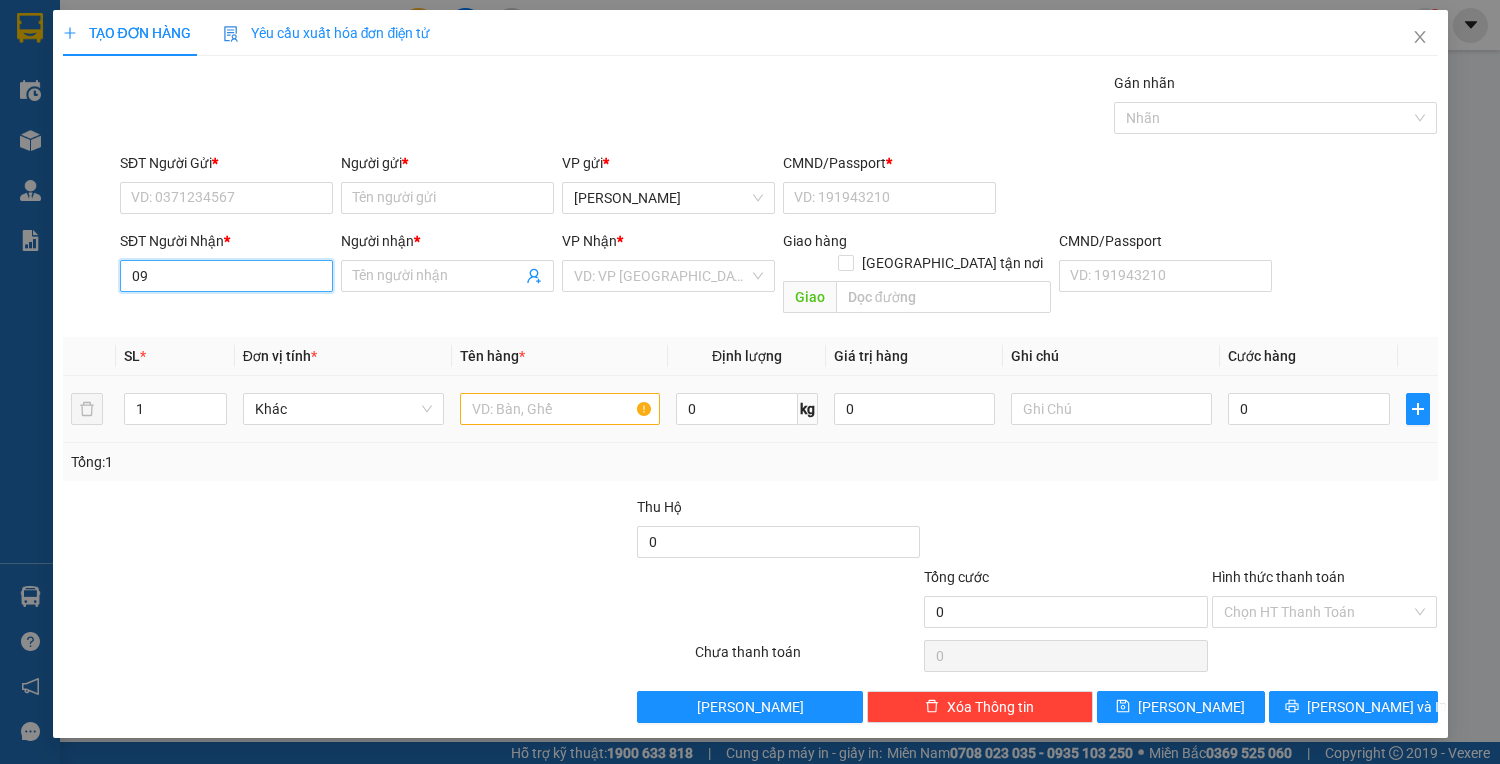 type on "0" 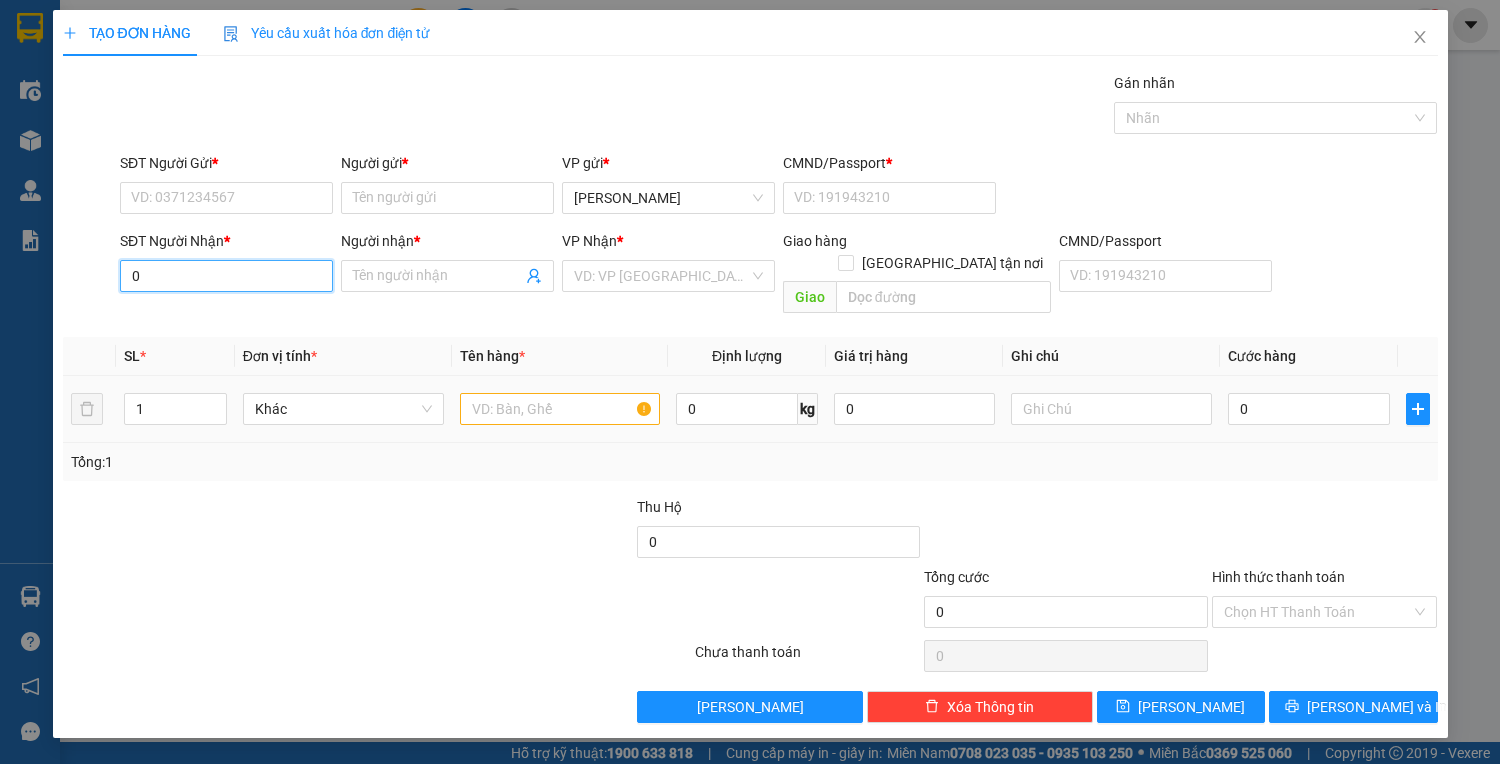 type 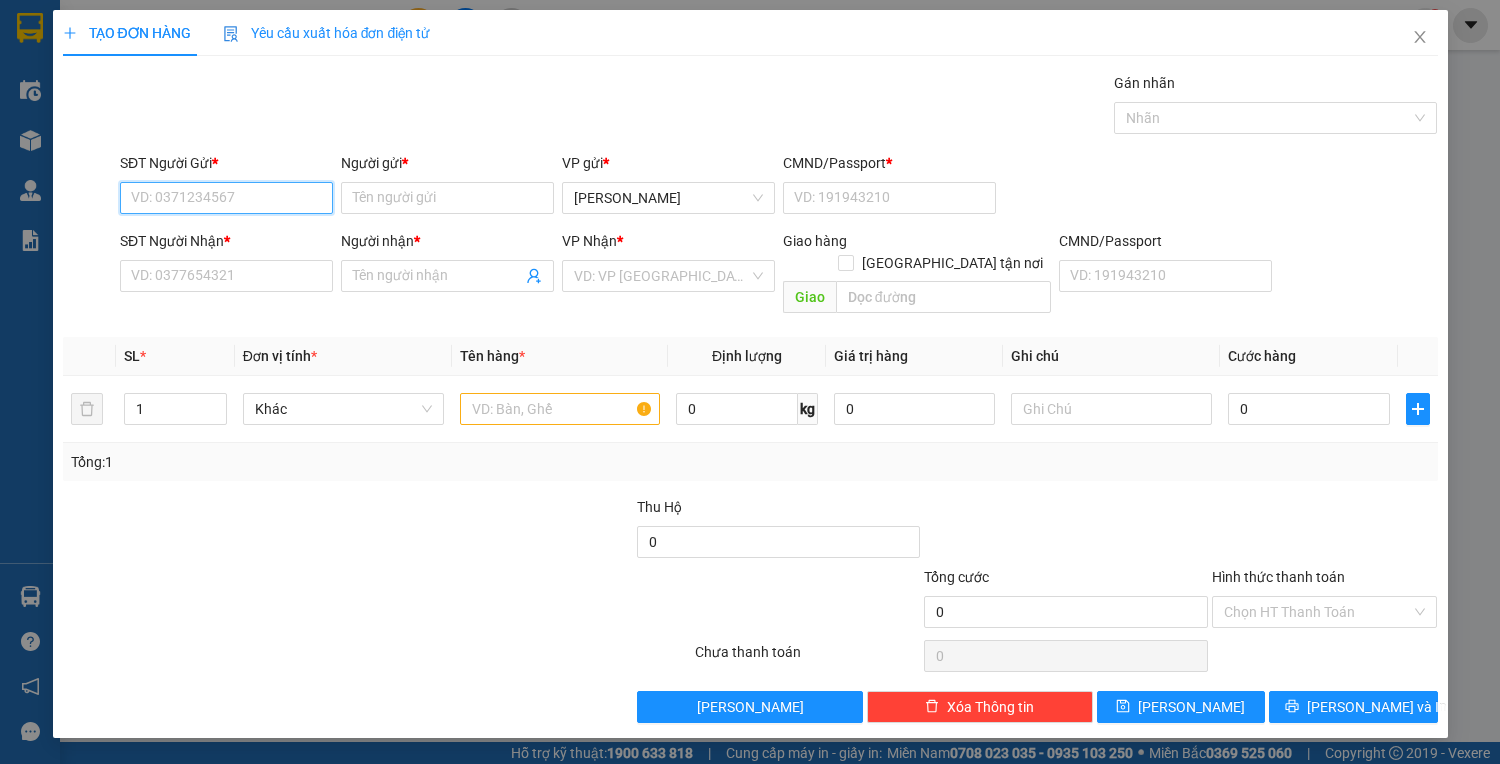 click on "SĐT Người Gửi  *" at bounding box center [226, 198] 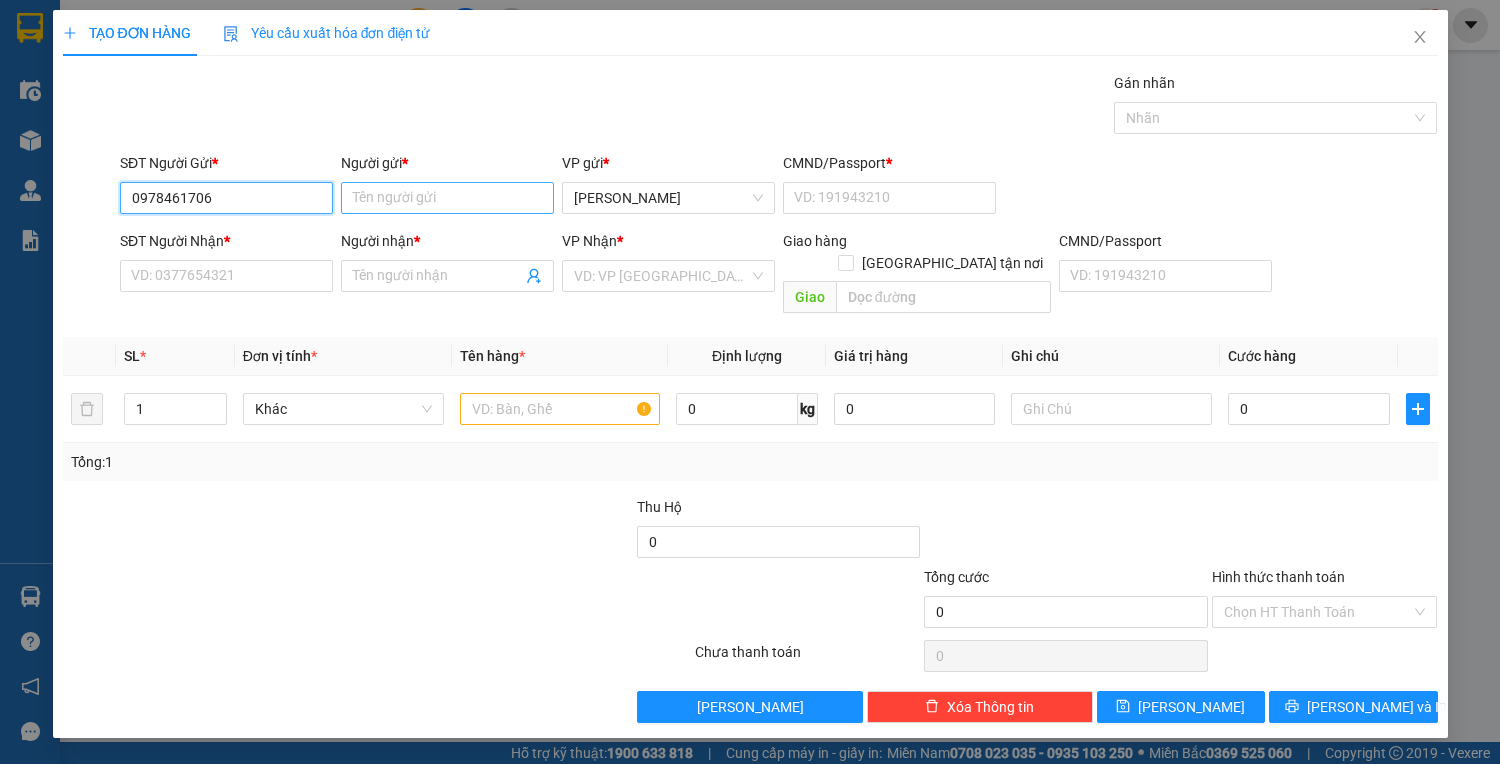 type on "0978461706" 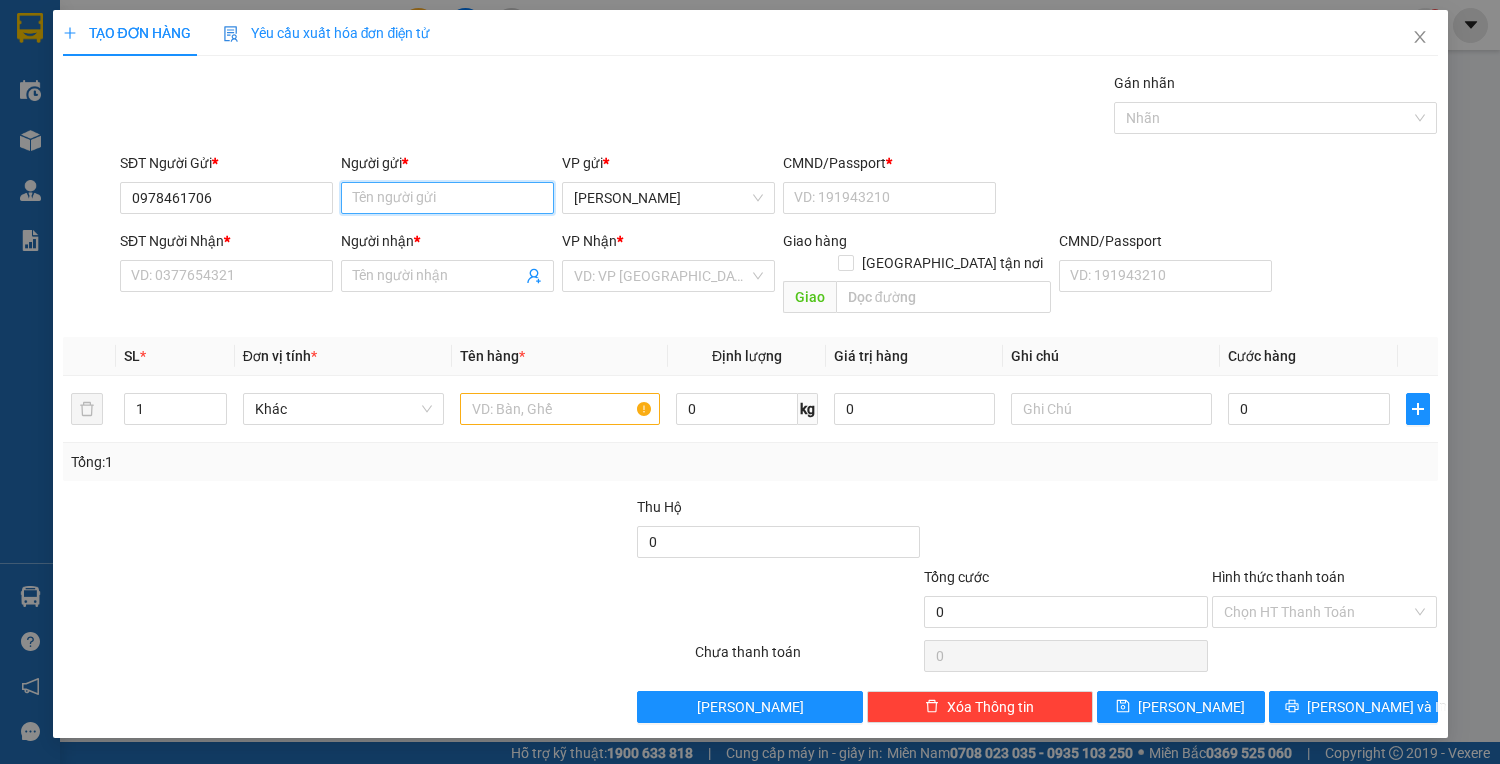 click on "Người gửi  *" at bounding box center [447, 198] 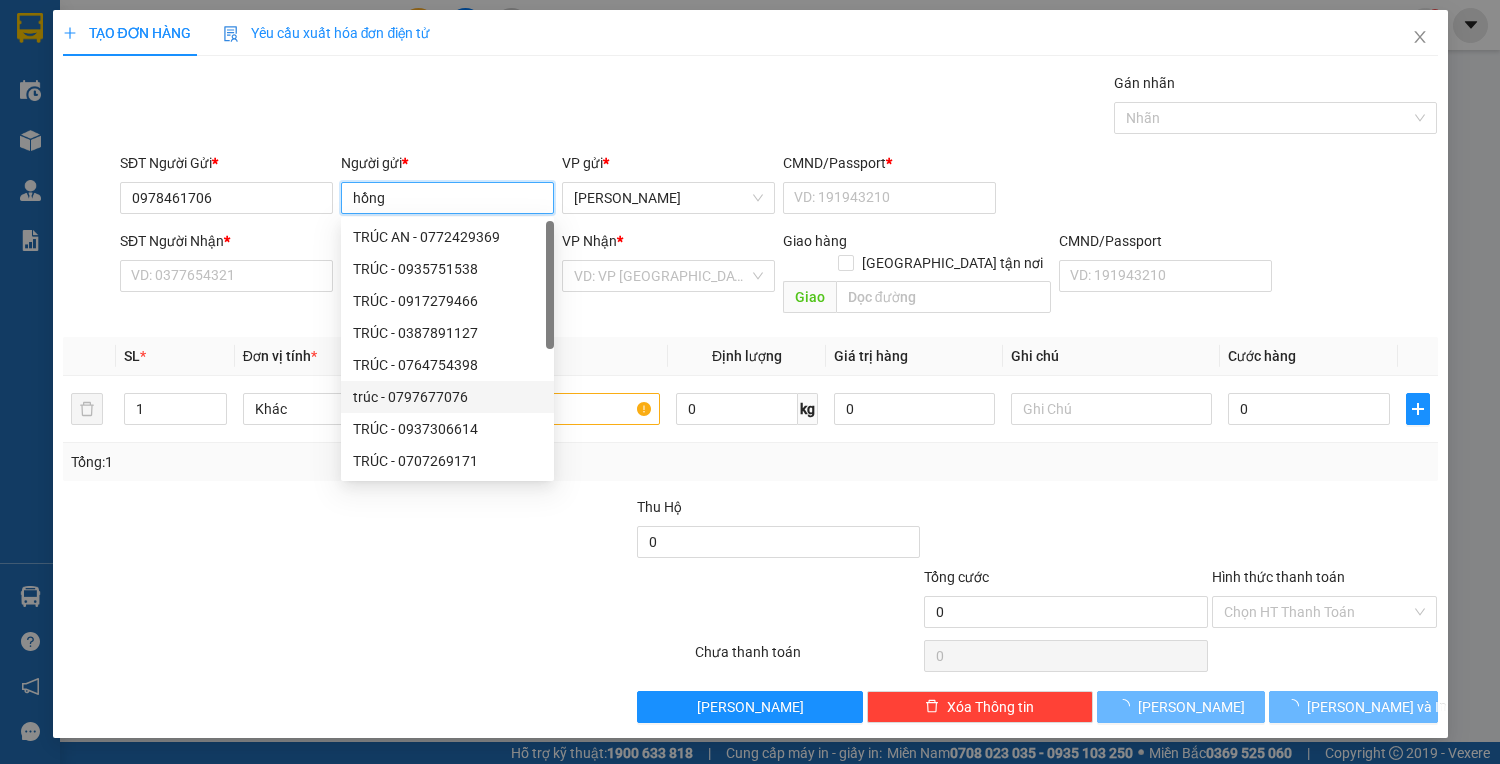 type on "hồng" 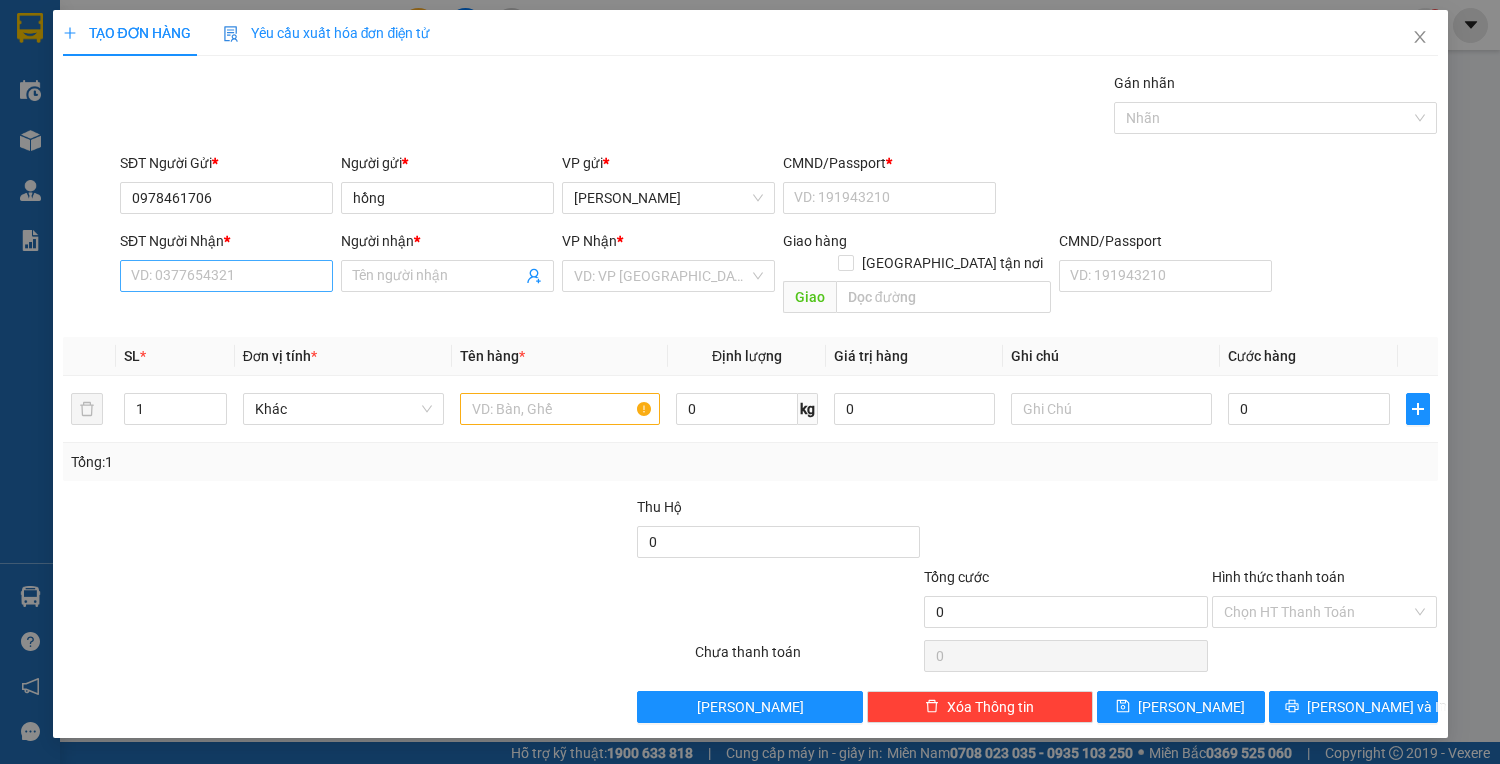 drag, startPoint x: 242, startPoint y: 297, endPoint x: 239, endPoint y: 272, distance: 25.179358 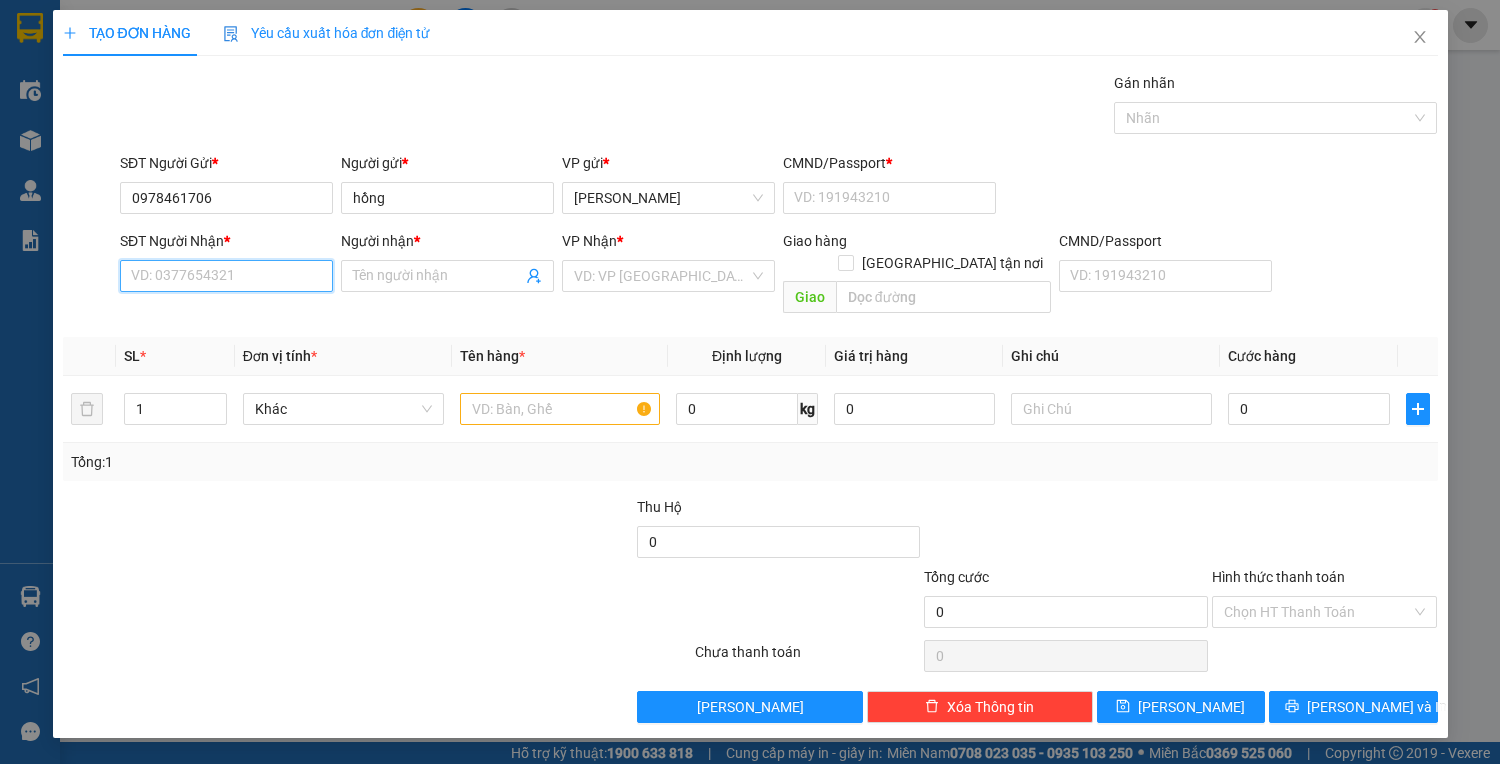 click on "SĐT Người Nhận  *" at bounding box center (226, 276) 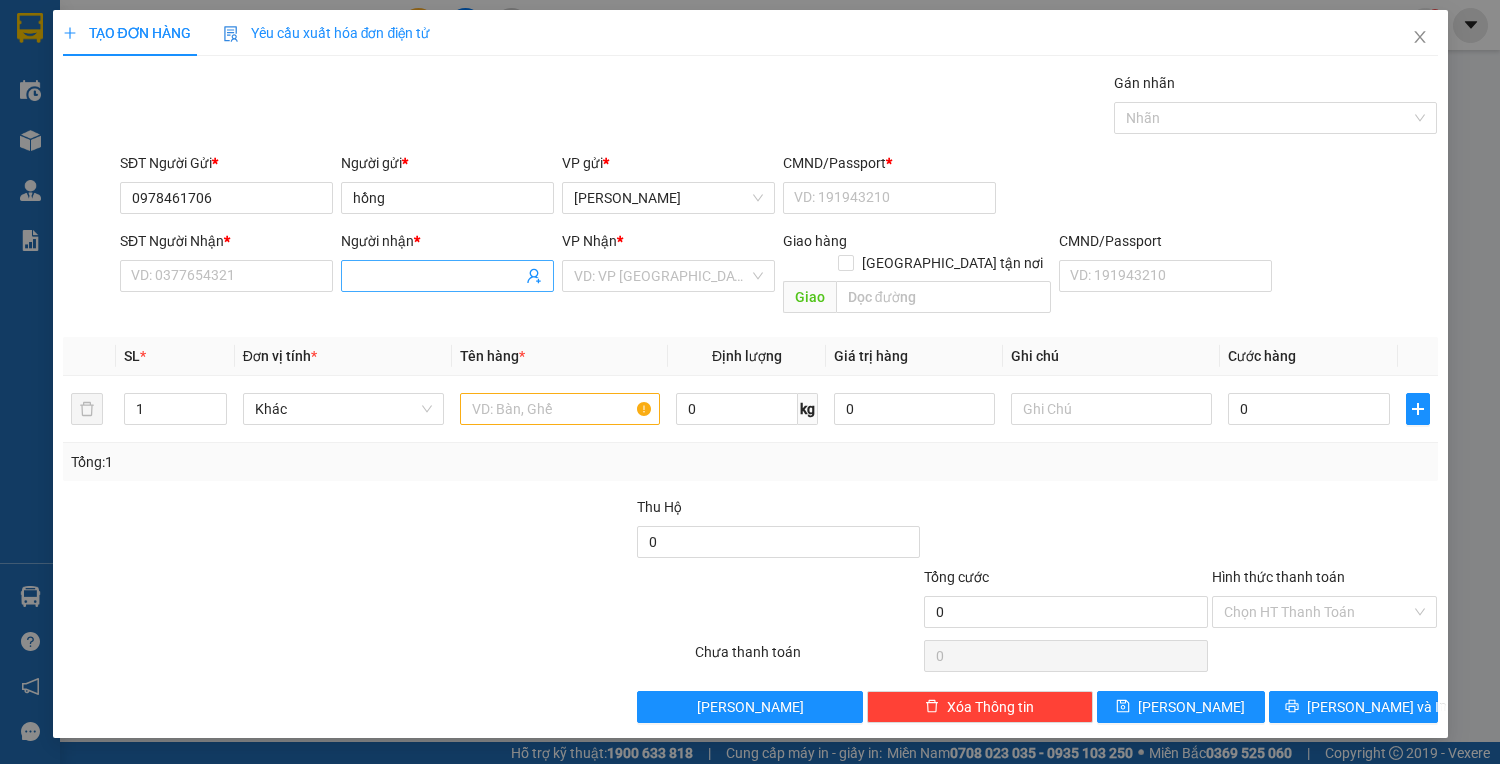click on "Người nhận  *" at bounding box center (437, 276) 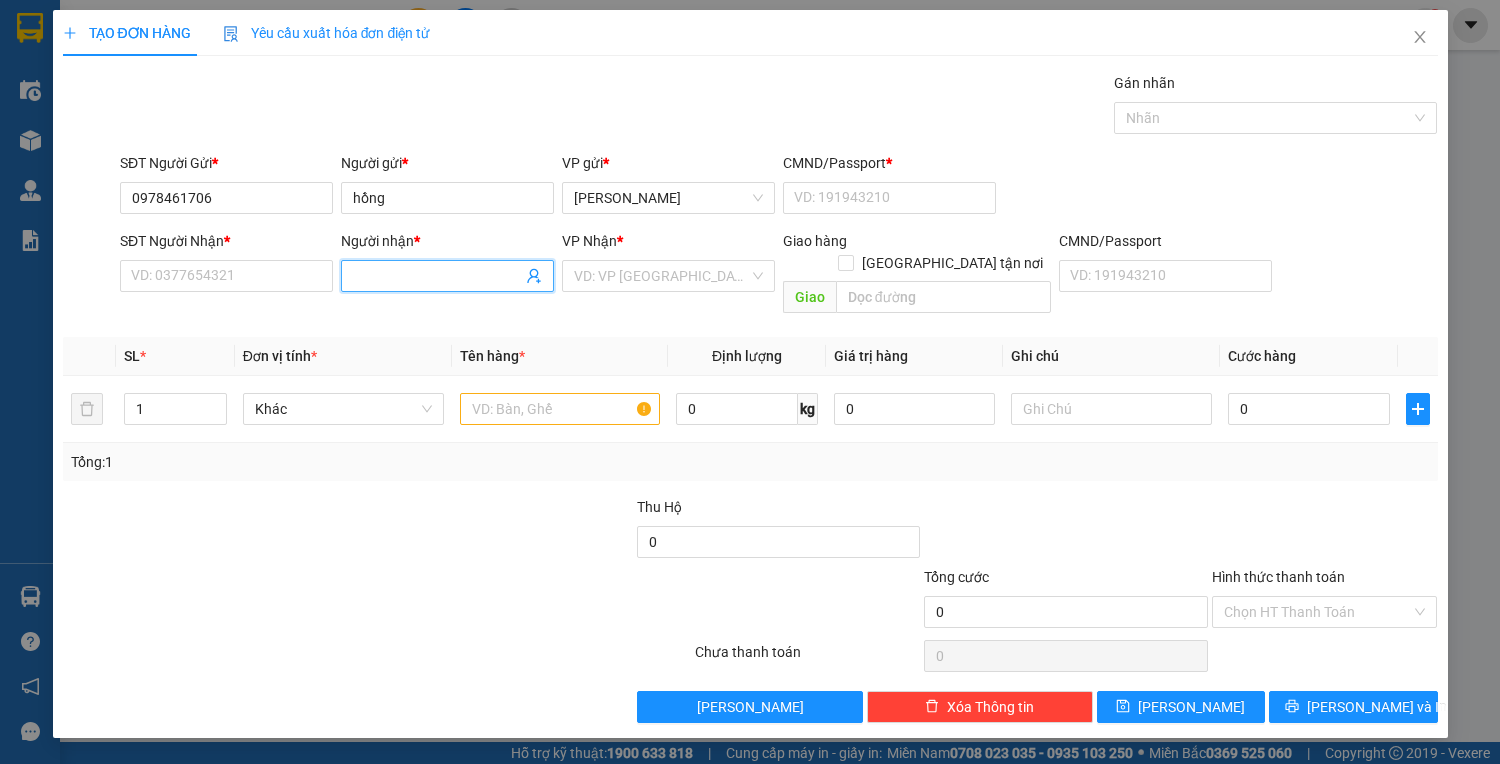 click on "Người nhận  *" at bounding box center [437, 276] 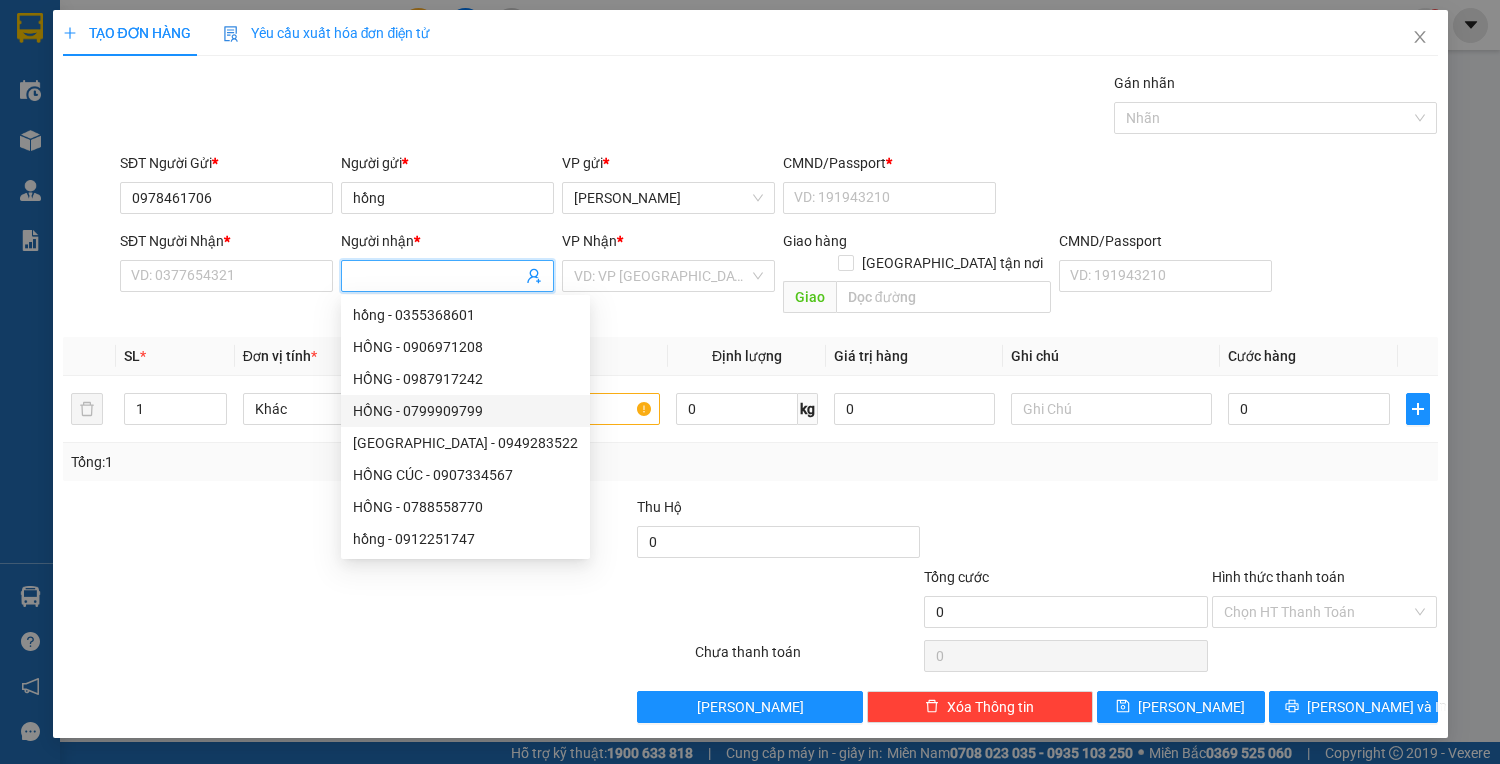 click on "*" at bounding box center (215, 163) 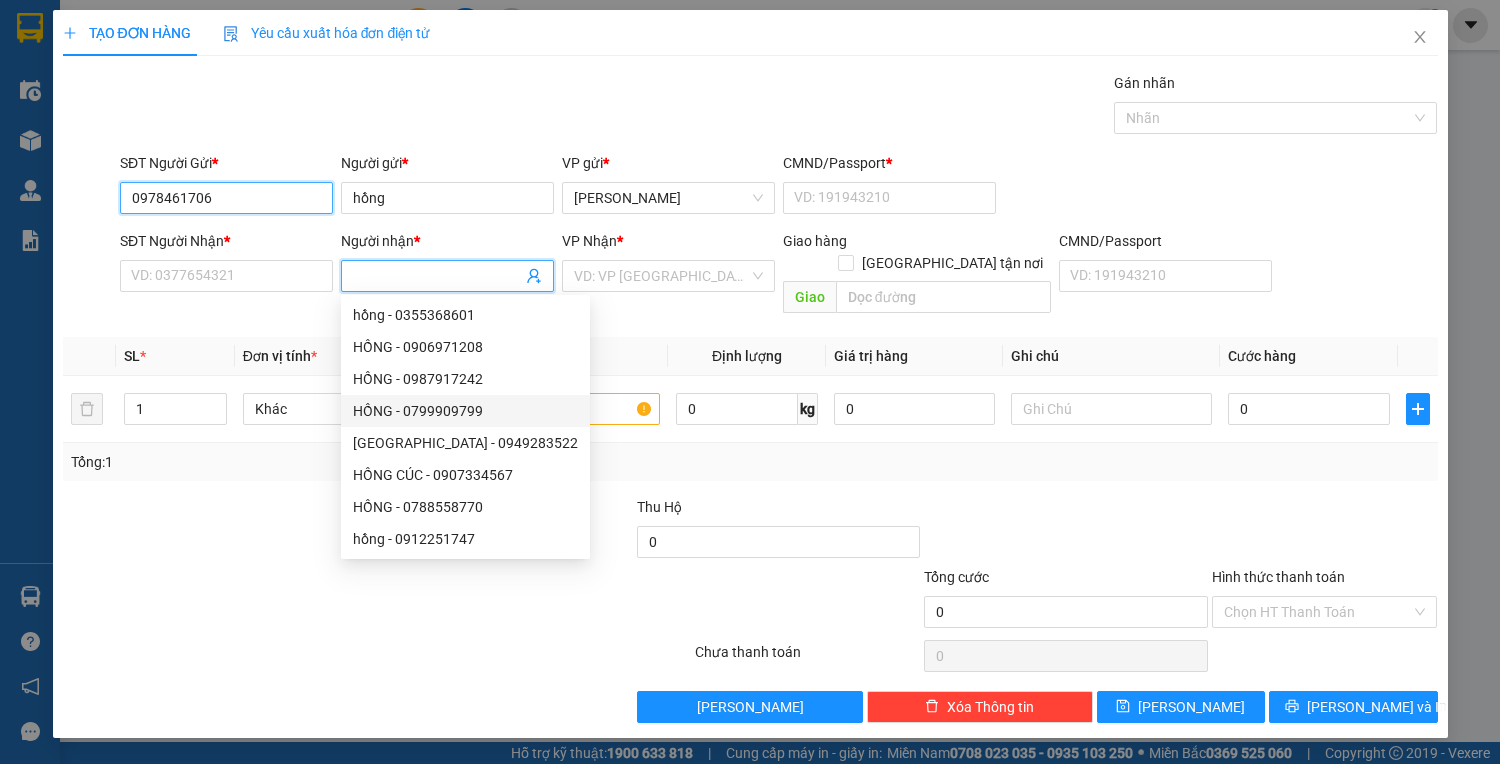 click on "0978461706" at bounding box center [226, 198] 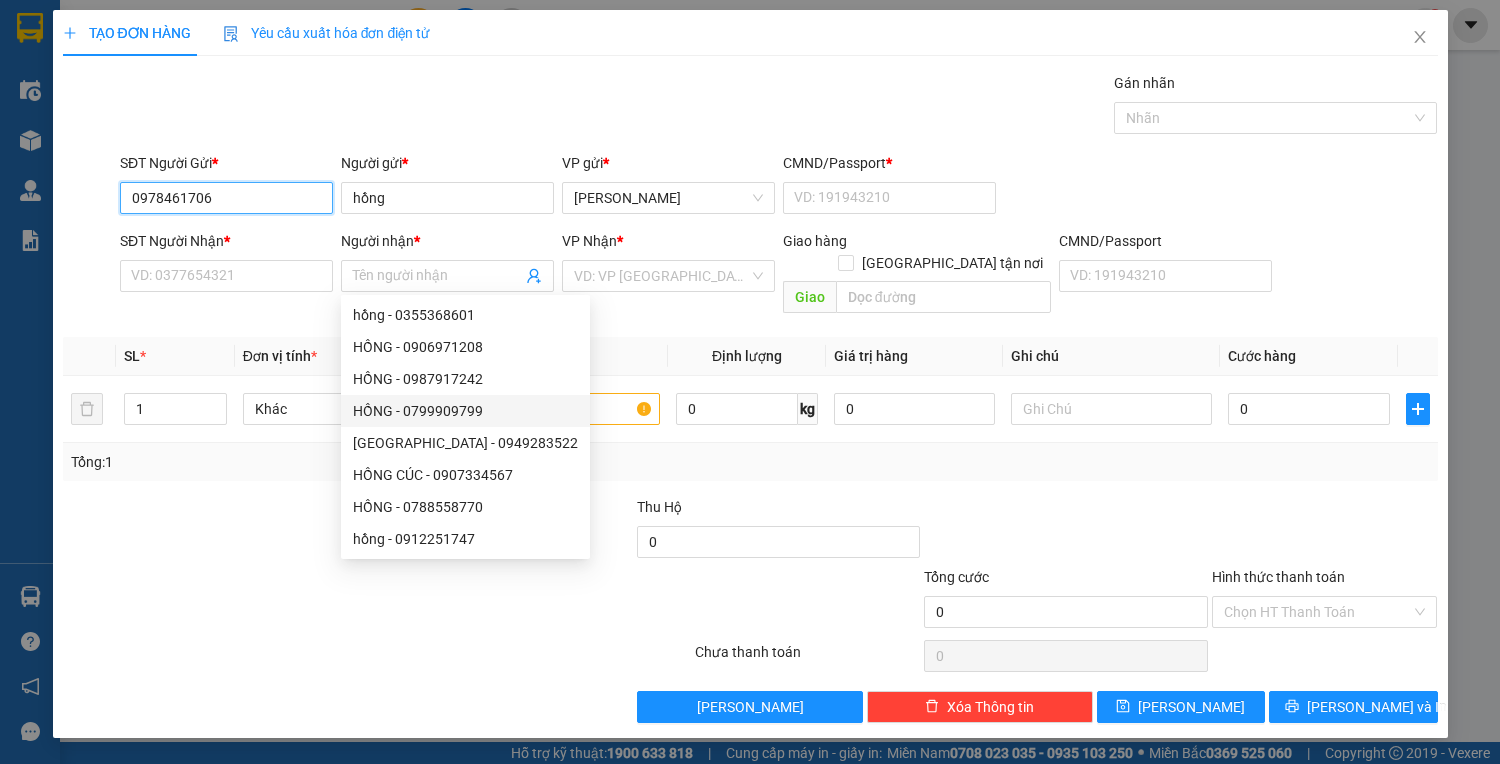 click on "0978461706" at bounding box center [226, 198] 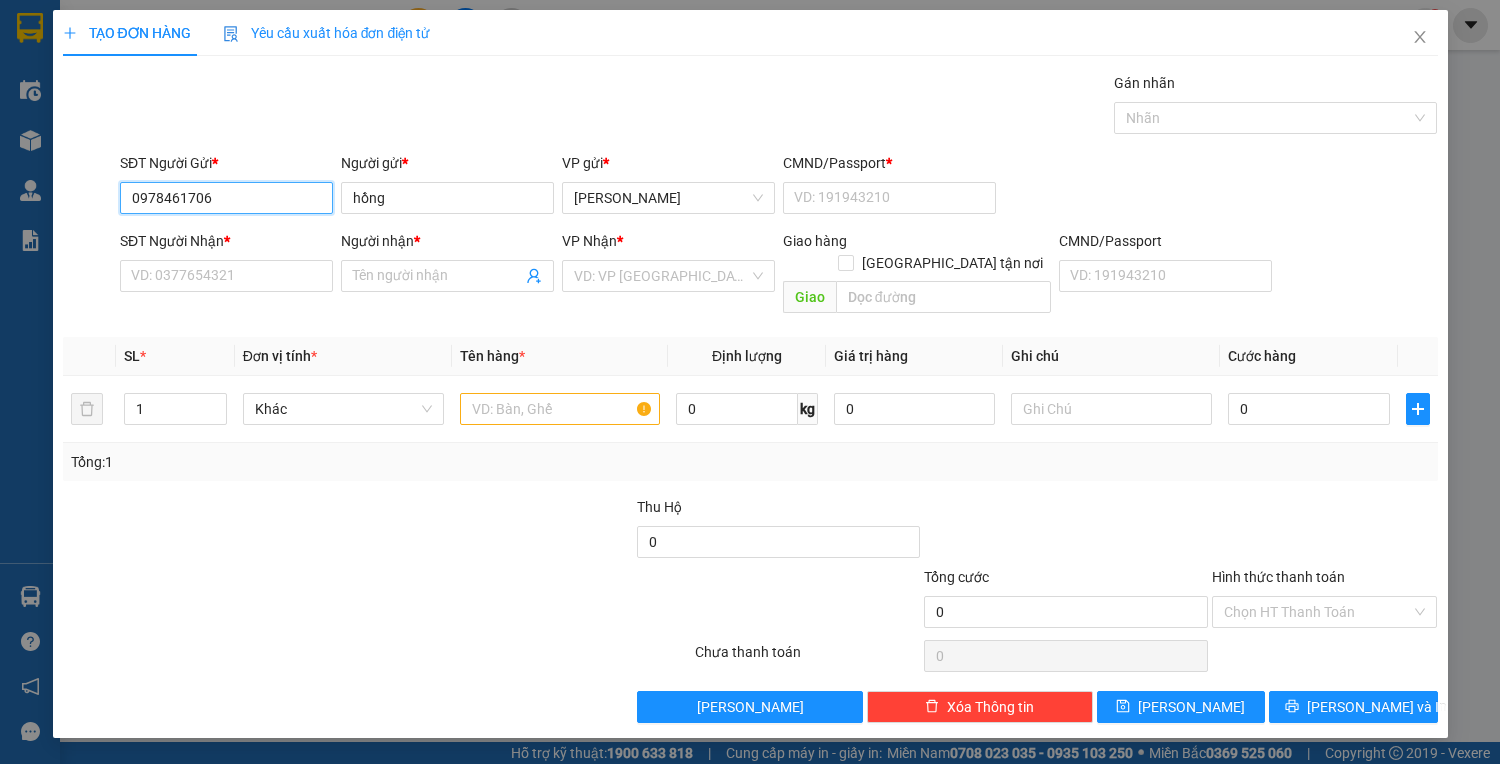 click on "0978461706" at bounding box center (226, 198) 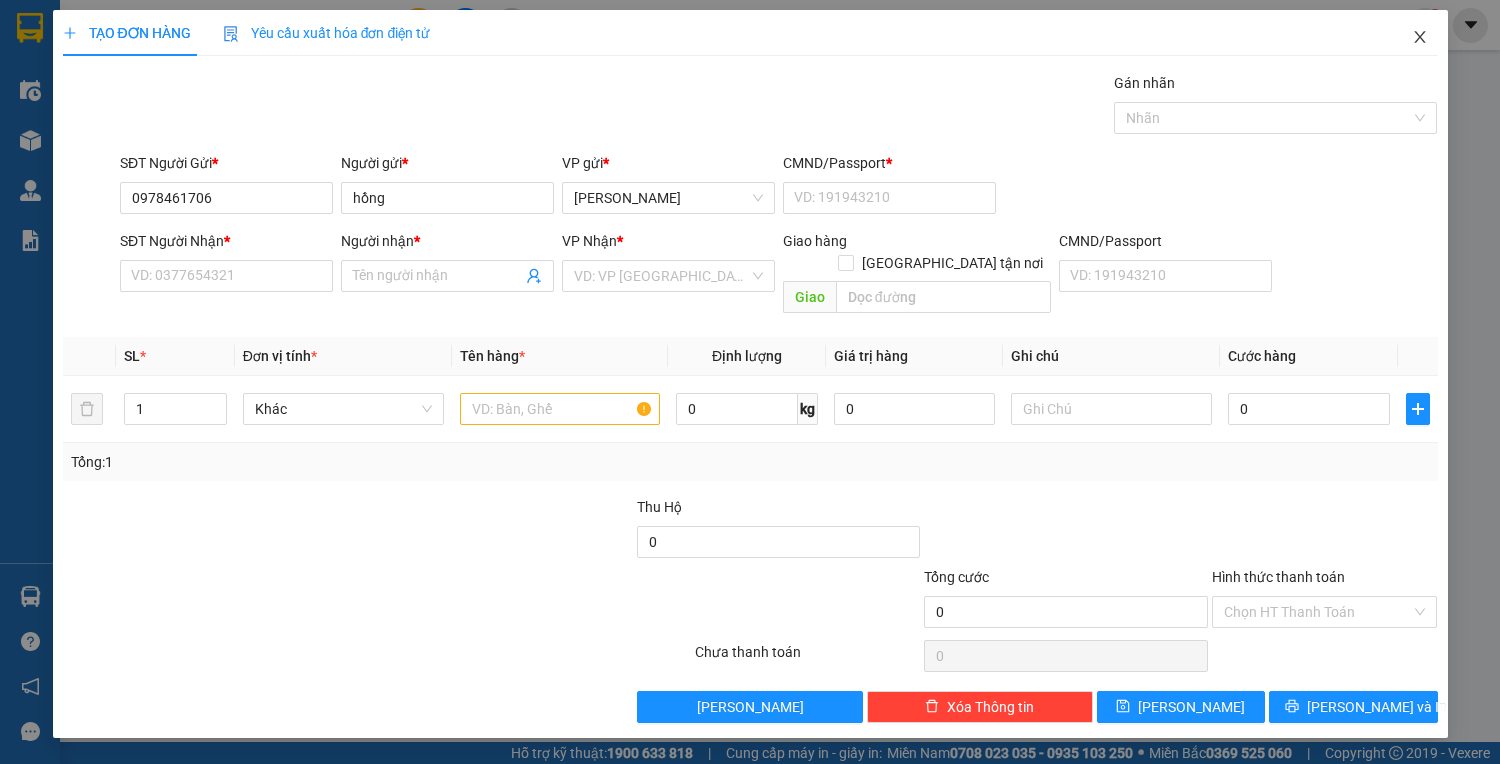 click at bounding box center (1420, 38) 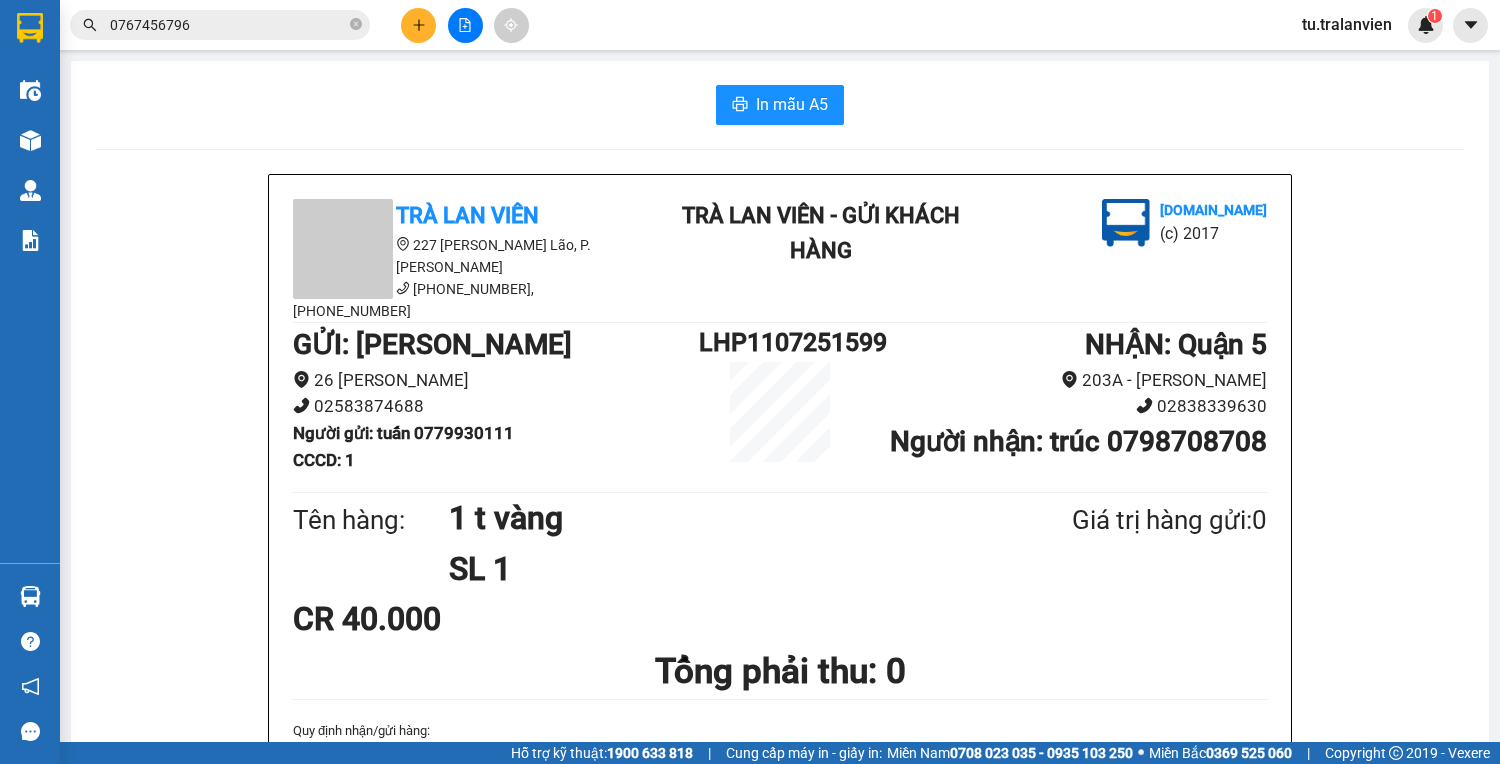 click on "Kết quả tìm kiếm ( 1 )  Bộ lọc  Mã ĐH Trạng thái Món hàng Thu hộ Tổng cước Chưa cước Người gửi VP Gửi Người nhận VP Nhận Q51007251401 16:42 [DATE] VP Gửi   7 T TRANG DAI SL:  7 560.000 560.000 02839650017 CTY SAO BẮNG  Quận 5 0767456796 PHAM  [PERSON_NAME]  1 0767456796" at bounding box center (195, 25) 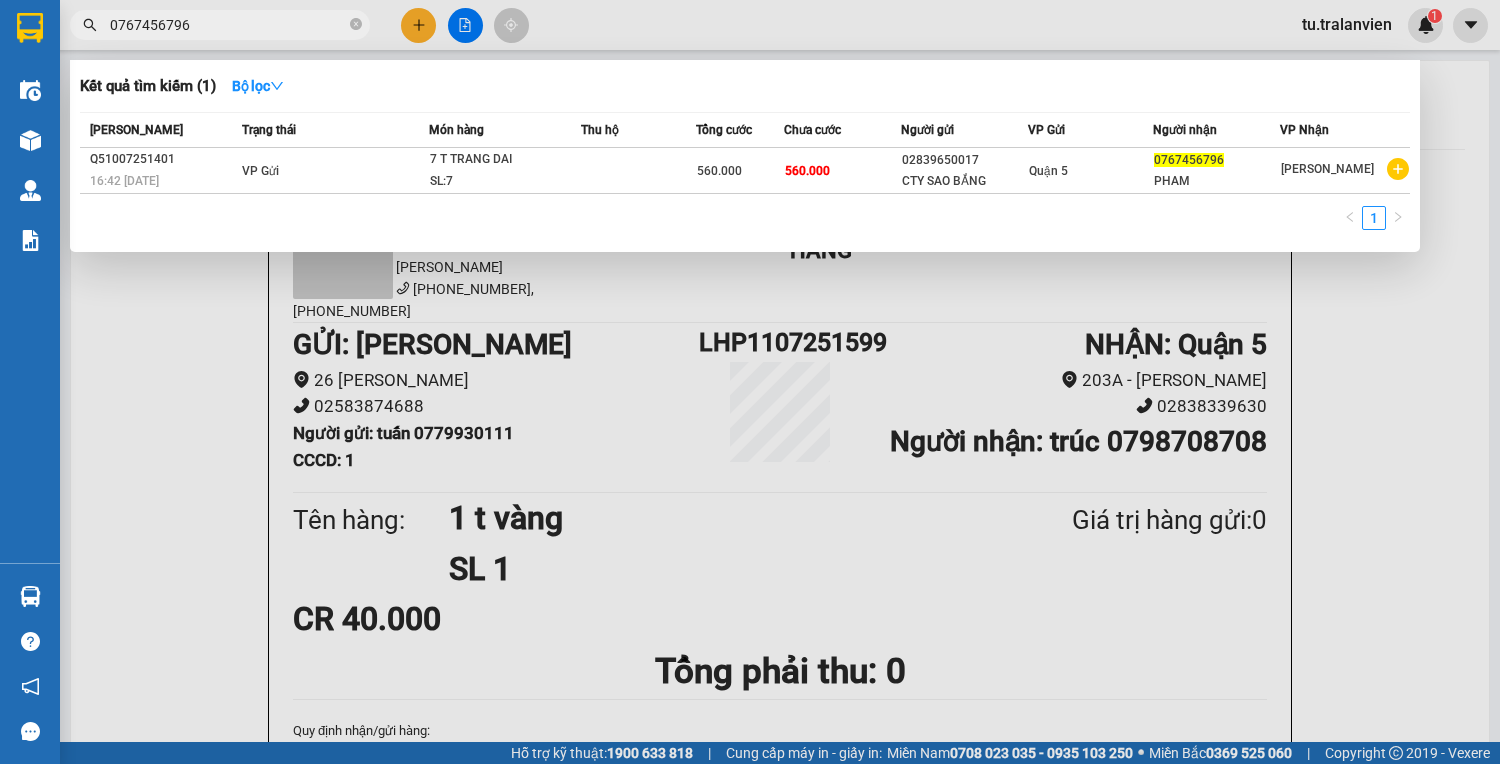 click on "0767456796" at bounding box center [228, 25] 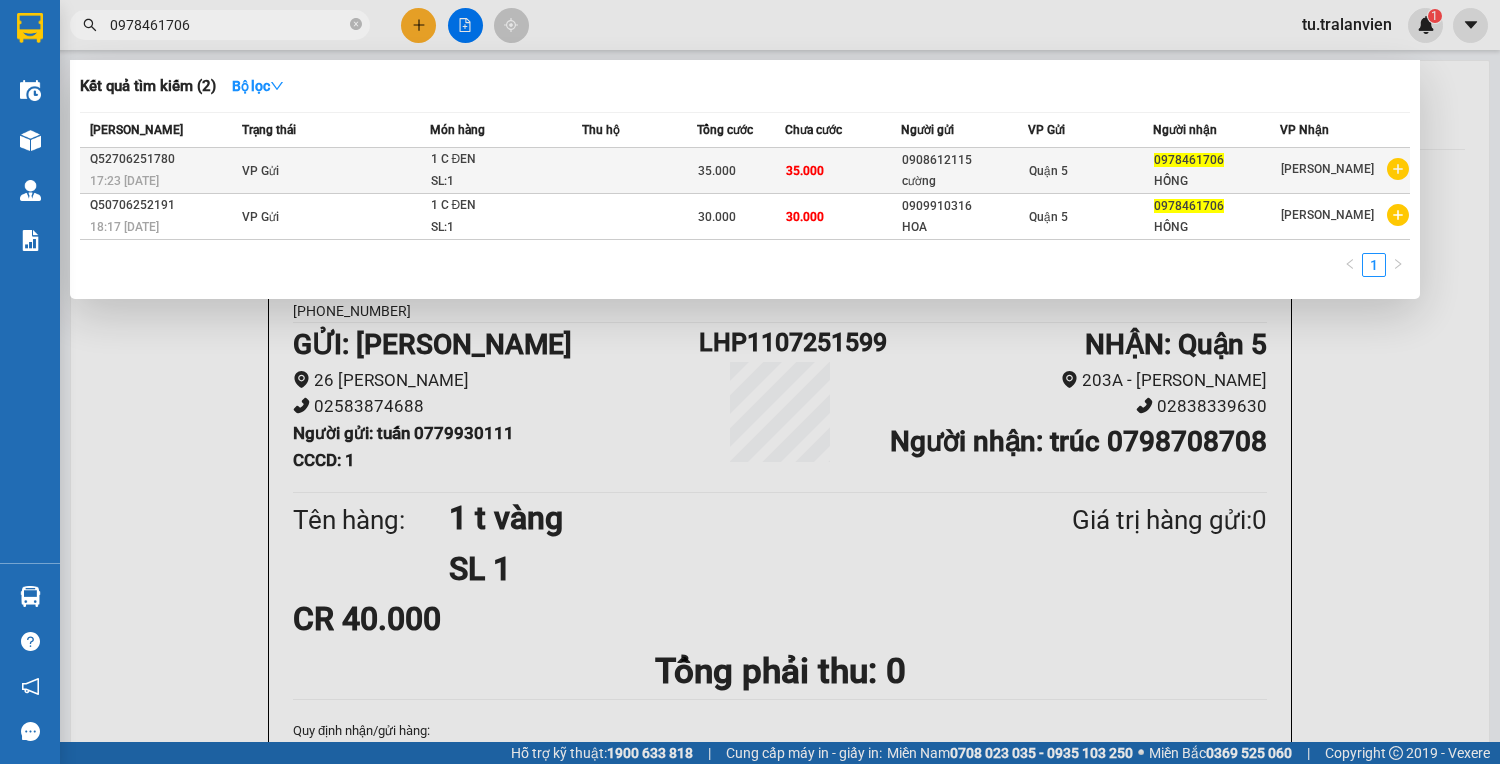 type on "0978461706" 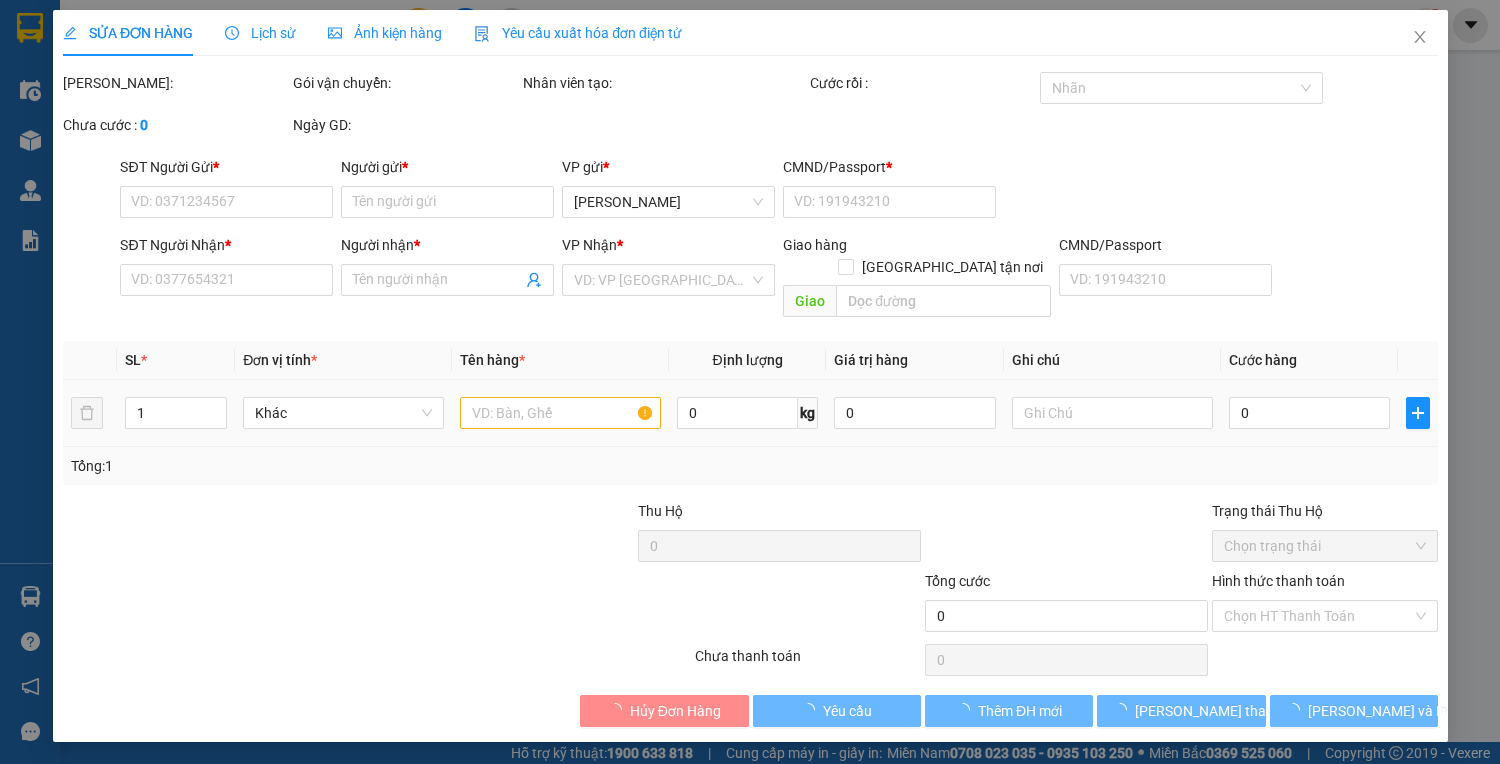 type on "0908612115" 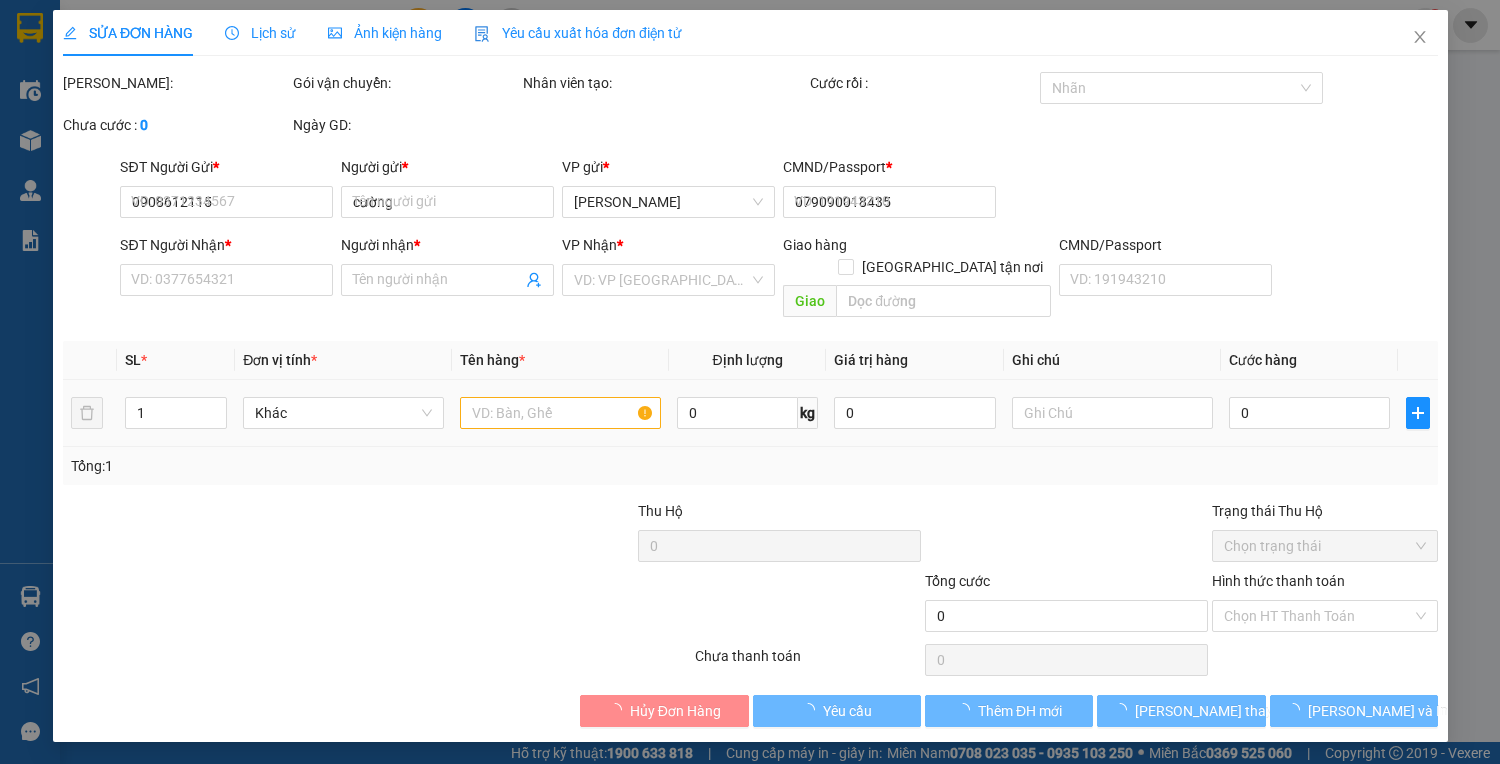 type on "0978461706" 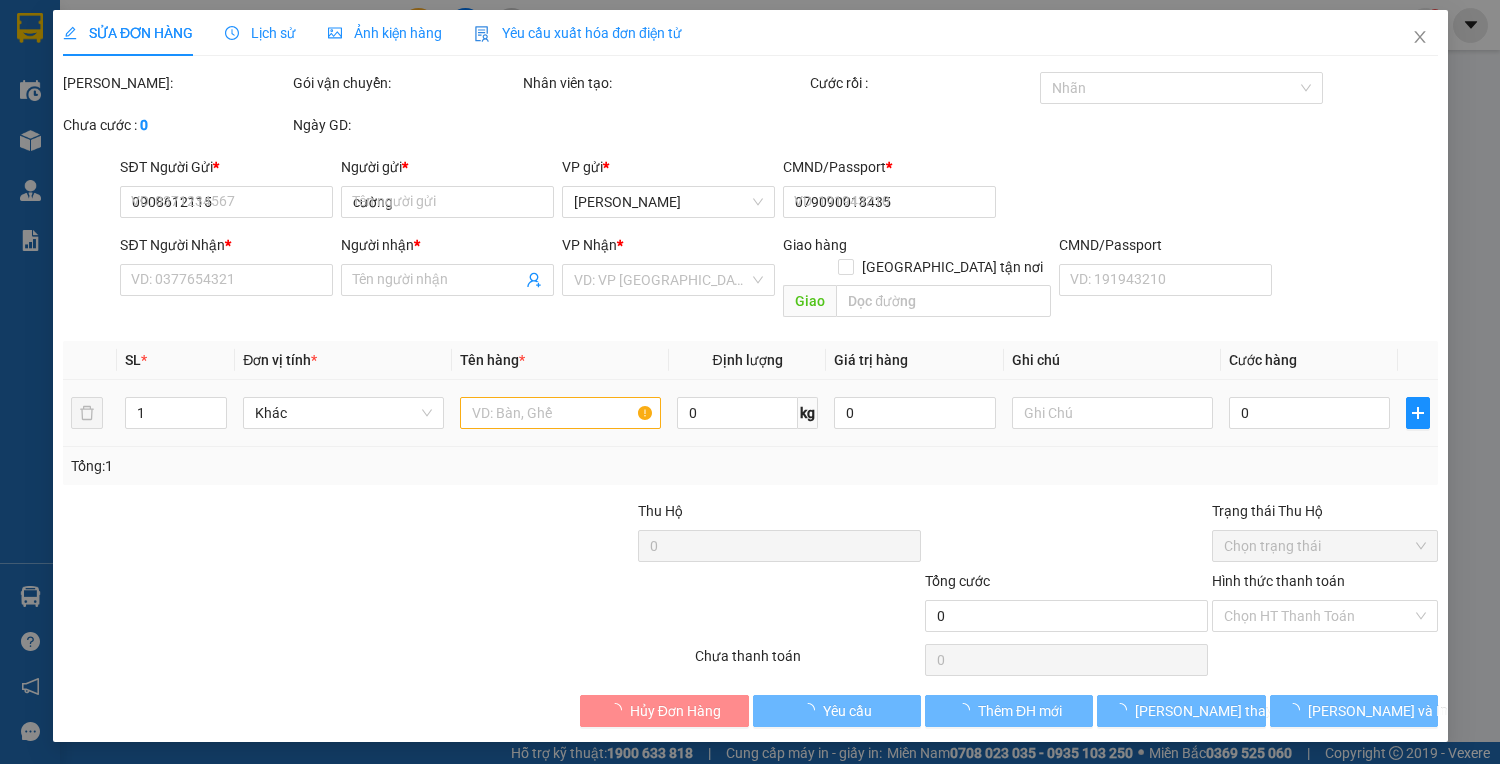 type on "HỒNG" 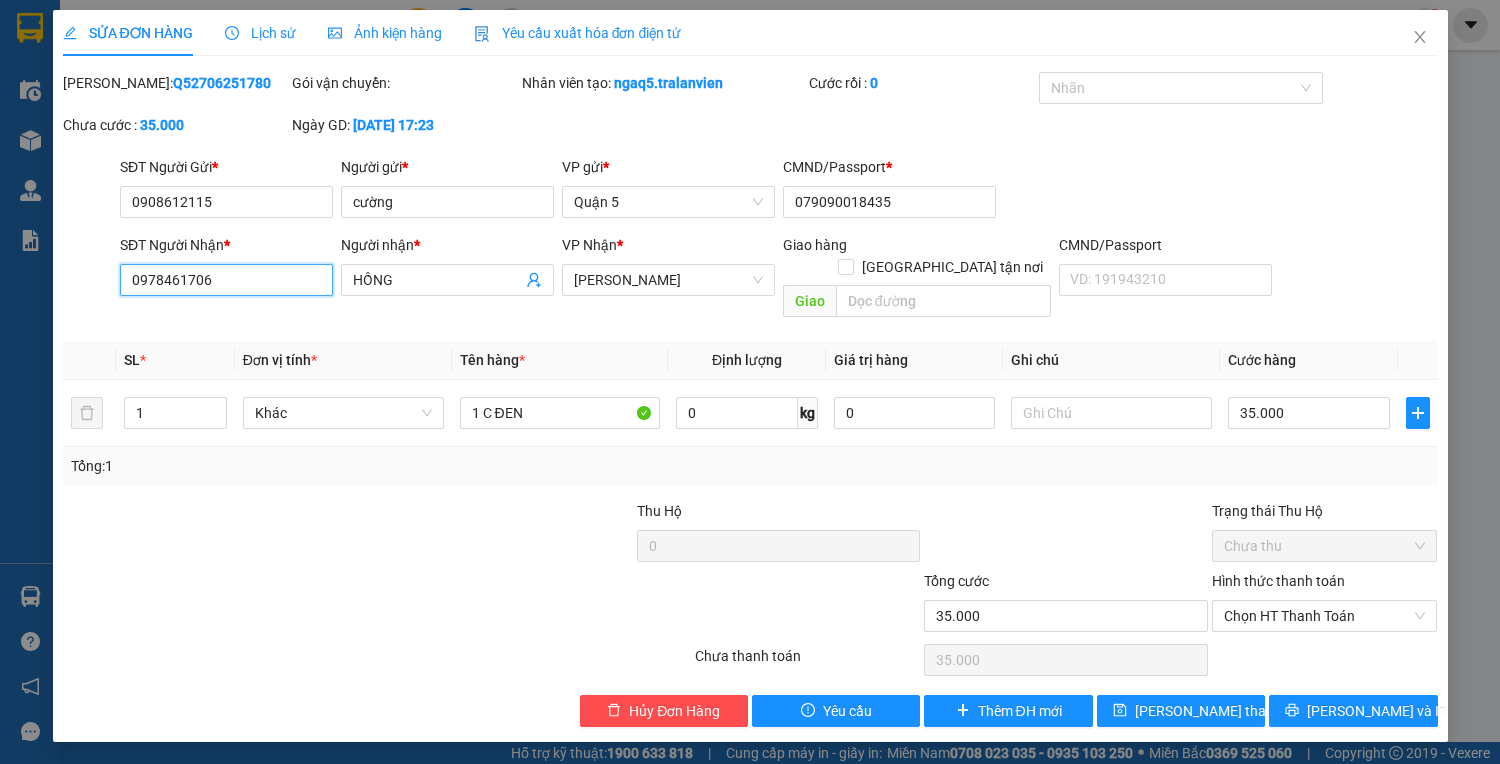 click on "0978461706" at bounding box center [226, 280] 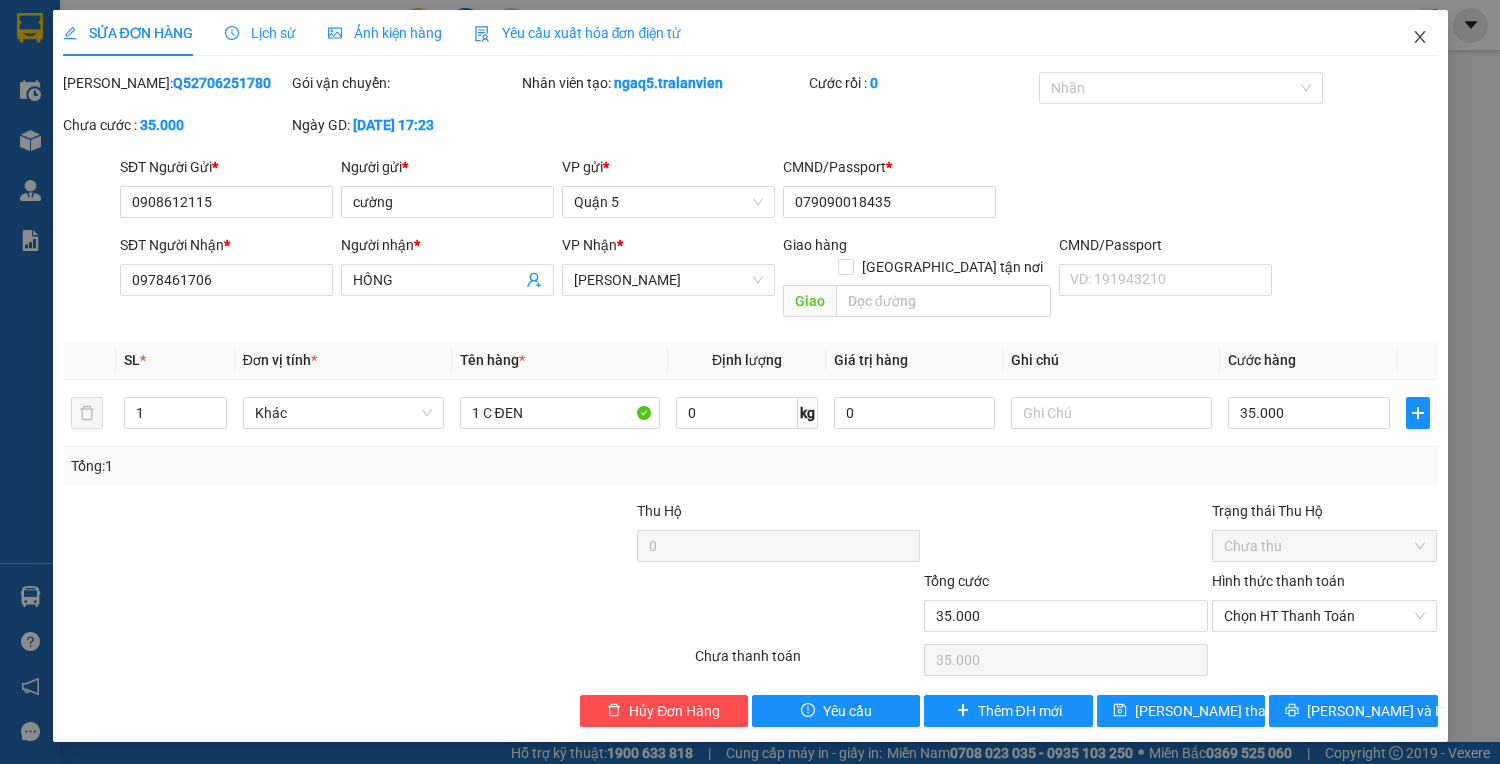 click at bounding box center [1420, 38] 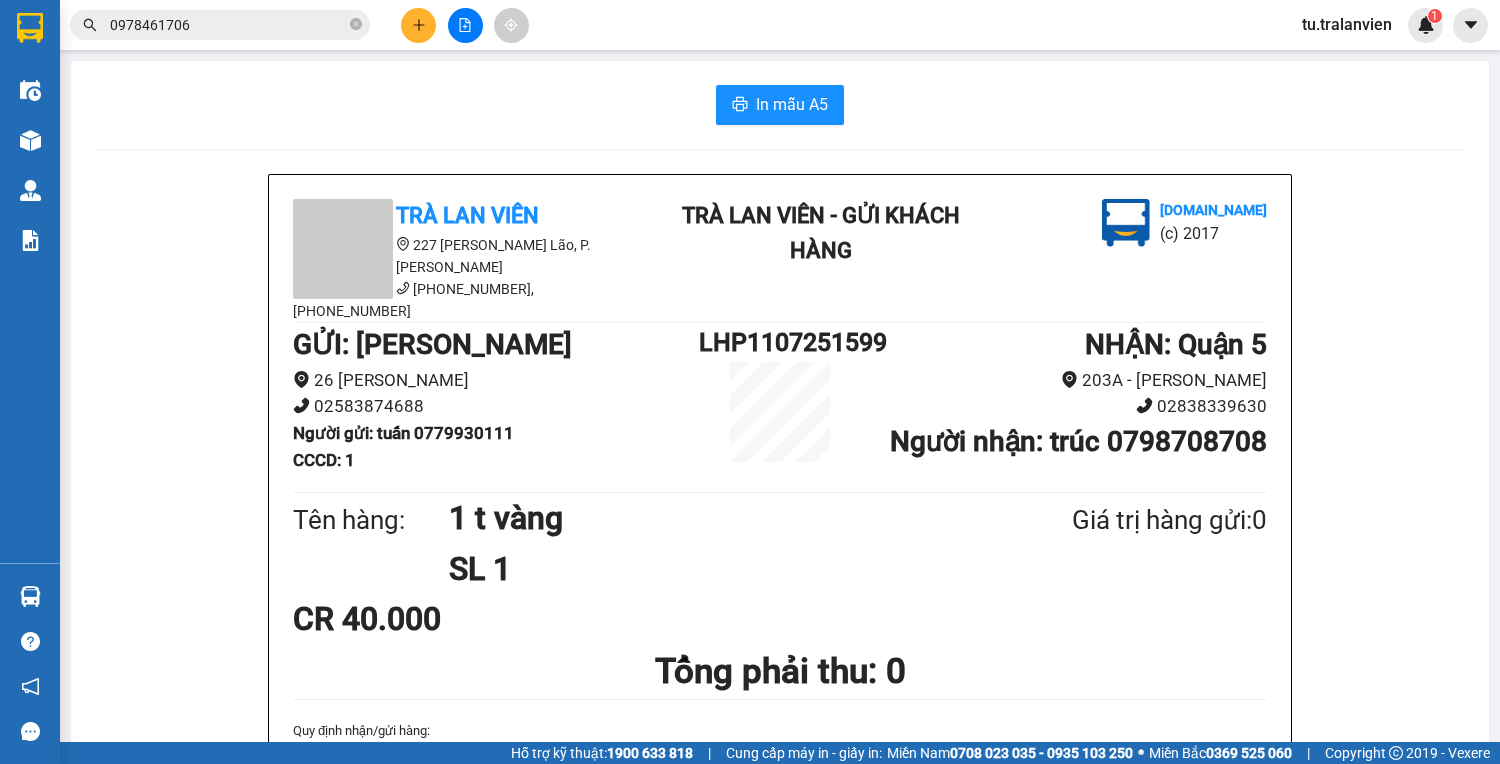 click 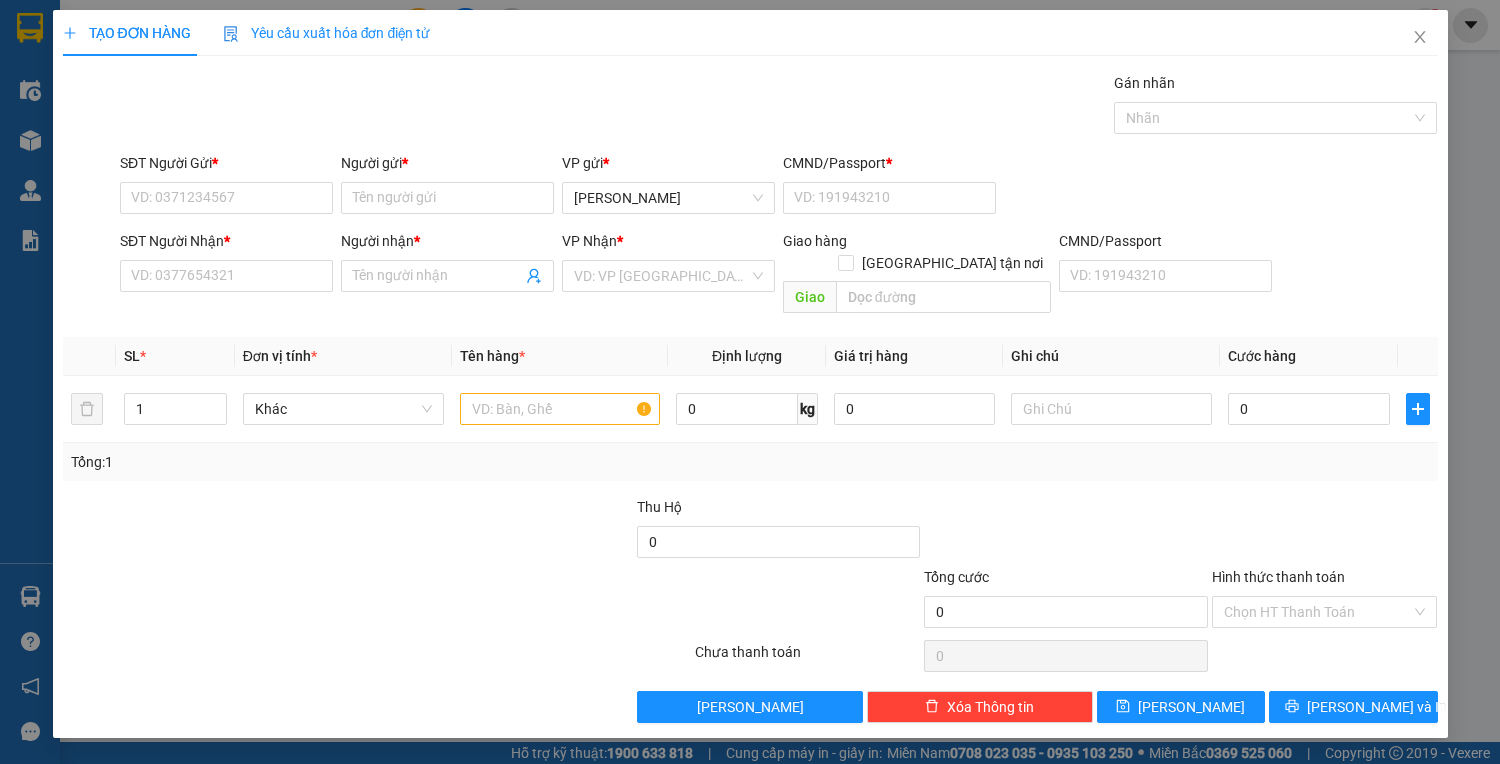 click on "SĐT Người Gửi  *" at bounding box center [226, 167] 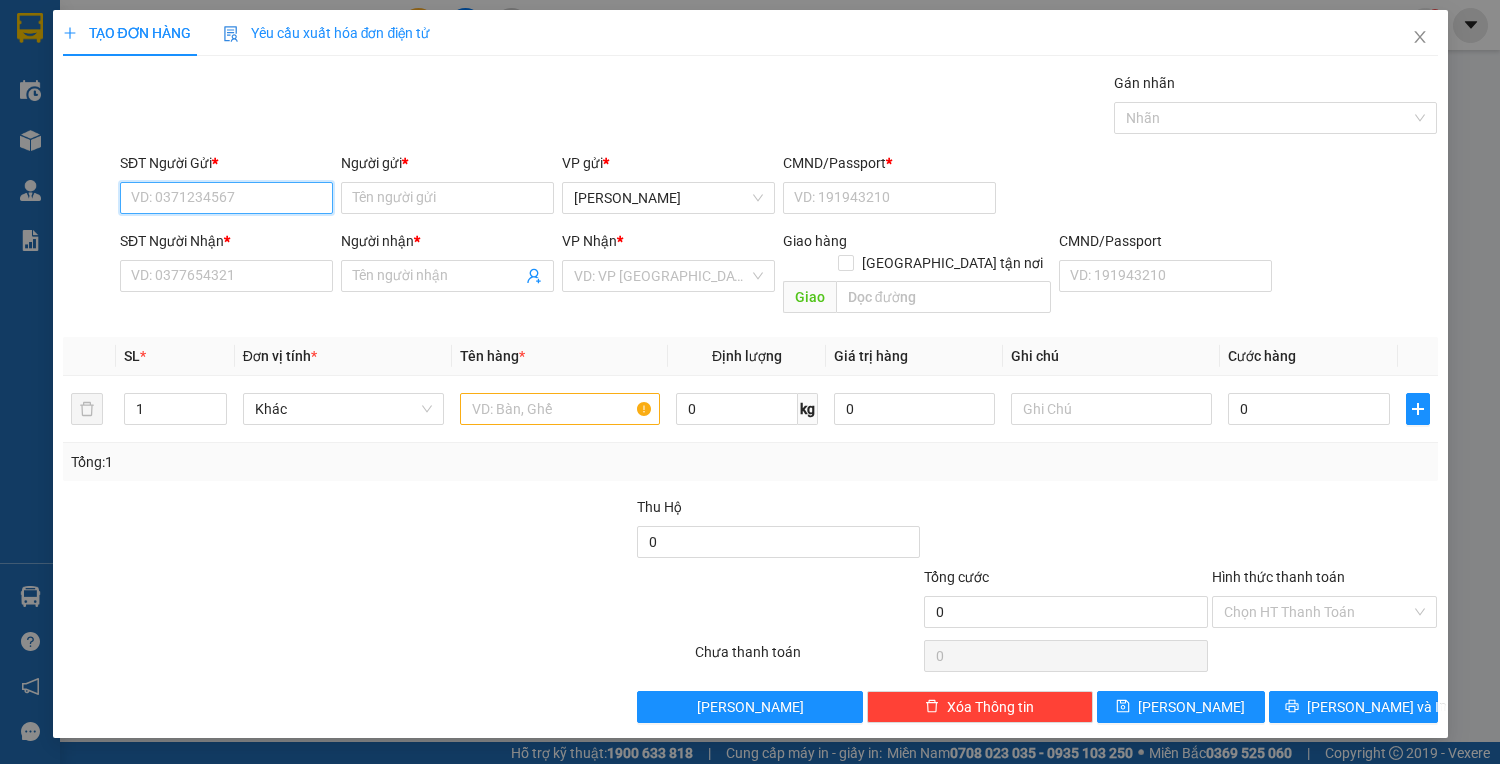 click on "SĐT Người Gửi  *" at bounding box center [226, 198] 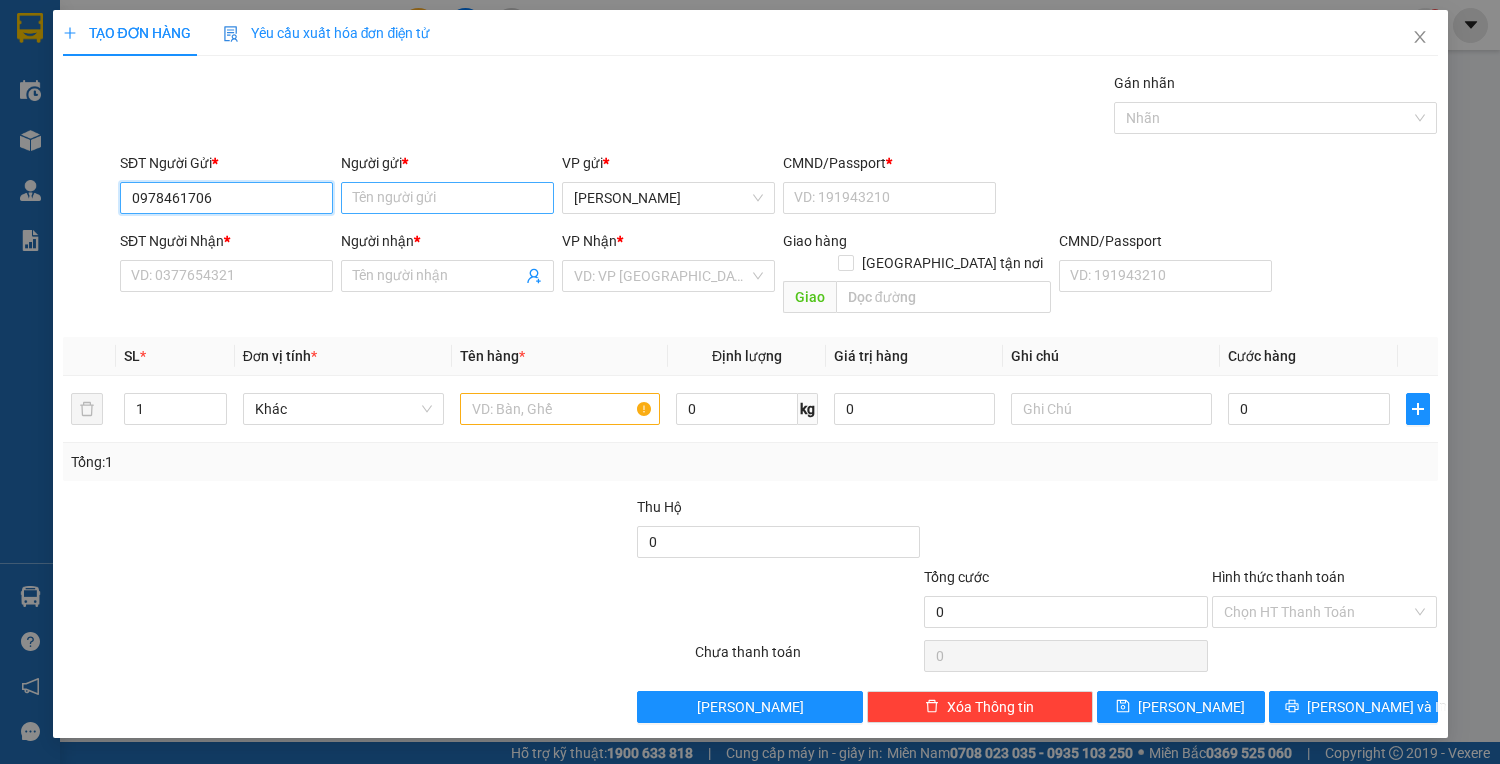 type on "0978461706" 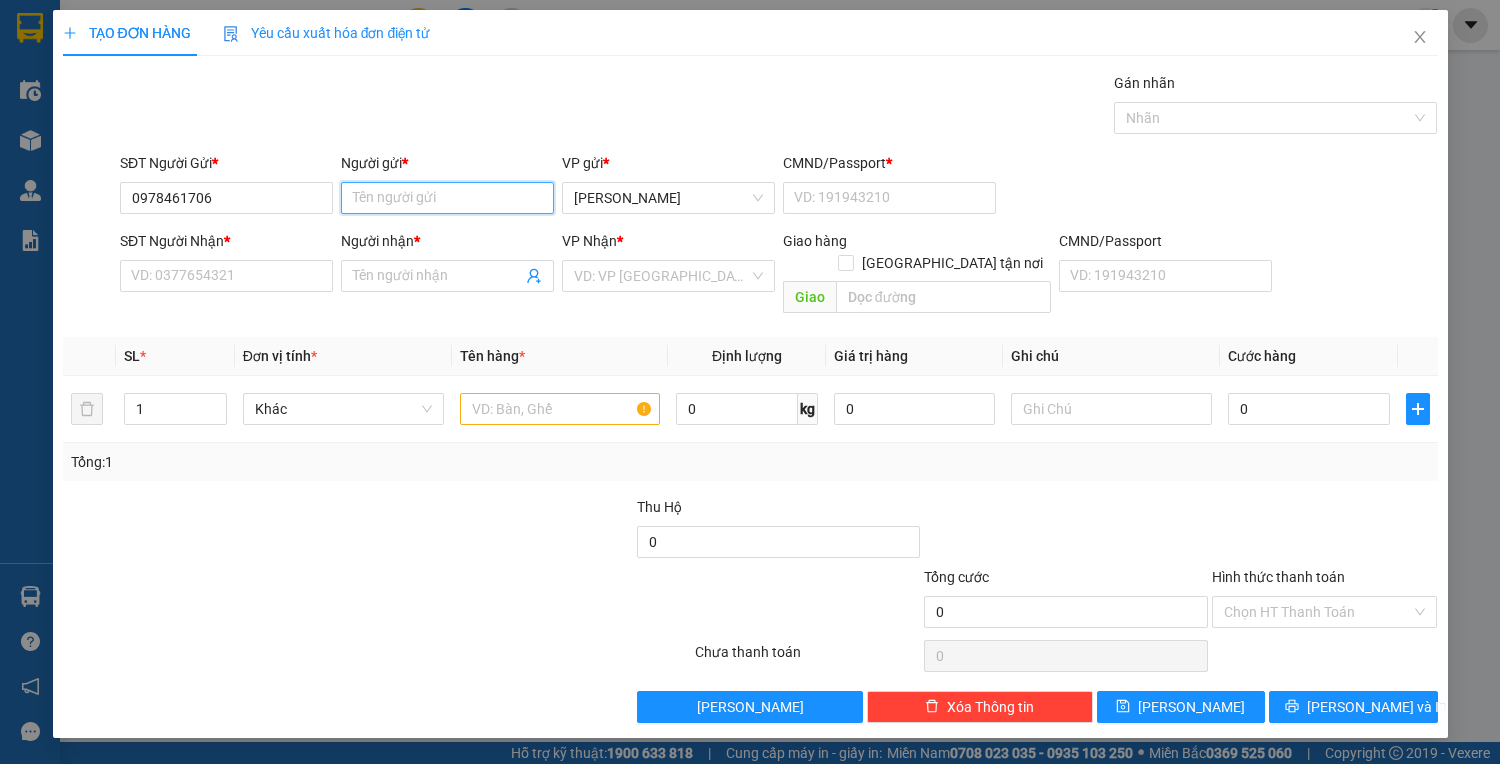 click on "Người gửi  *" at bounding box center (447, 198) 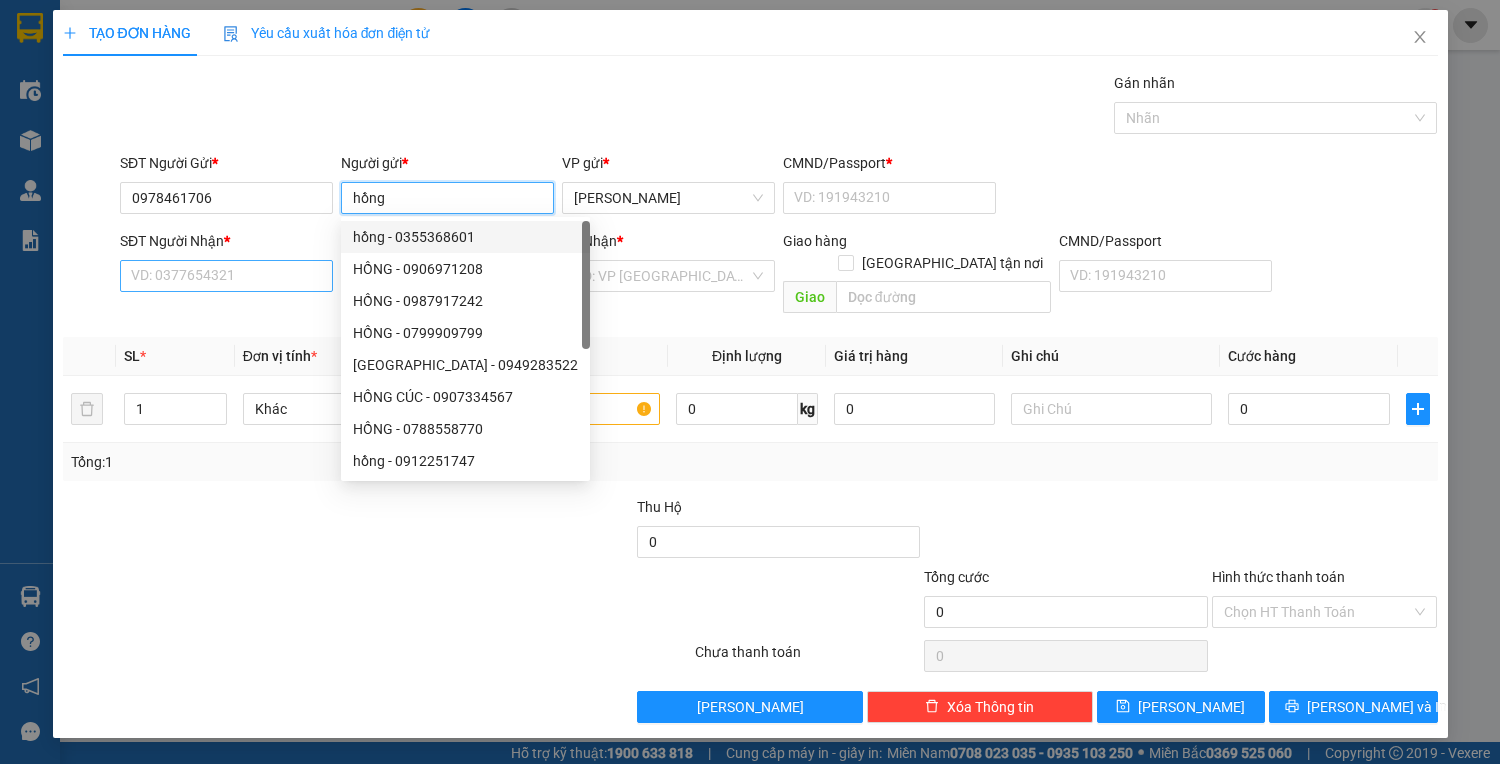 type on "hồng" 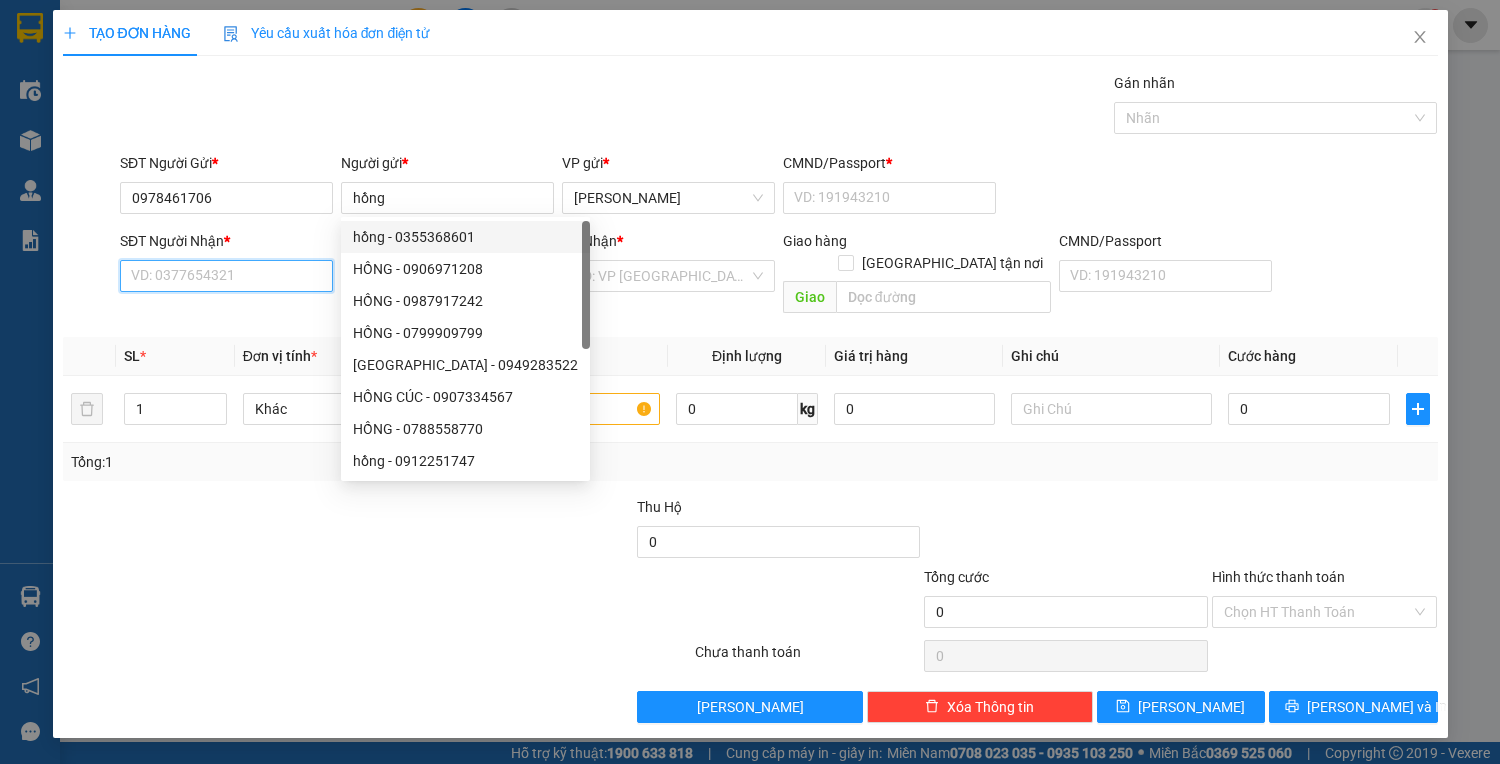 click on "SĐT Người Nhận  *" at bounding box center (226, 276) 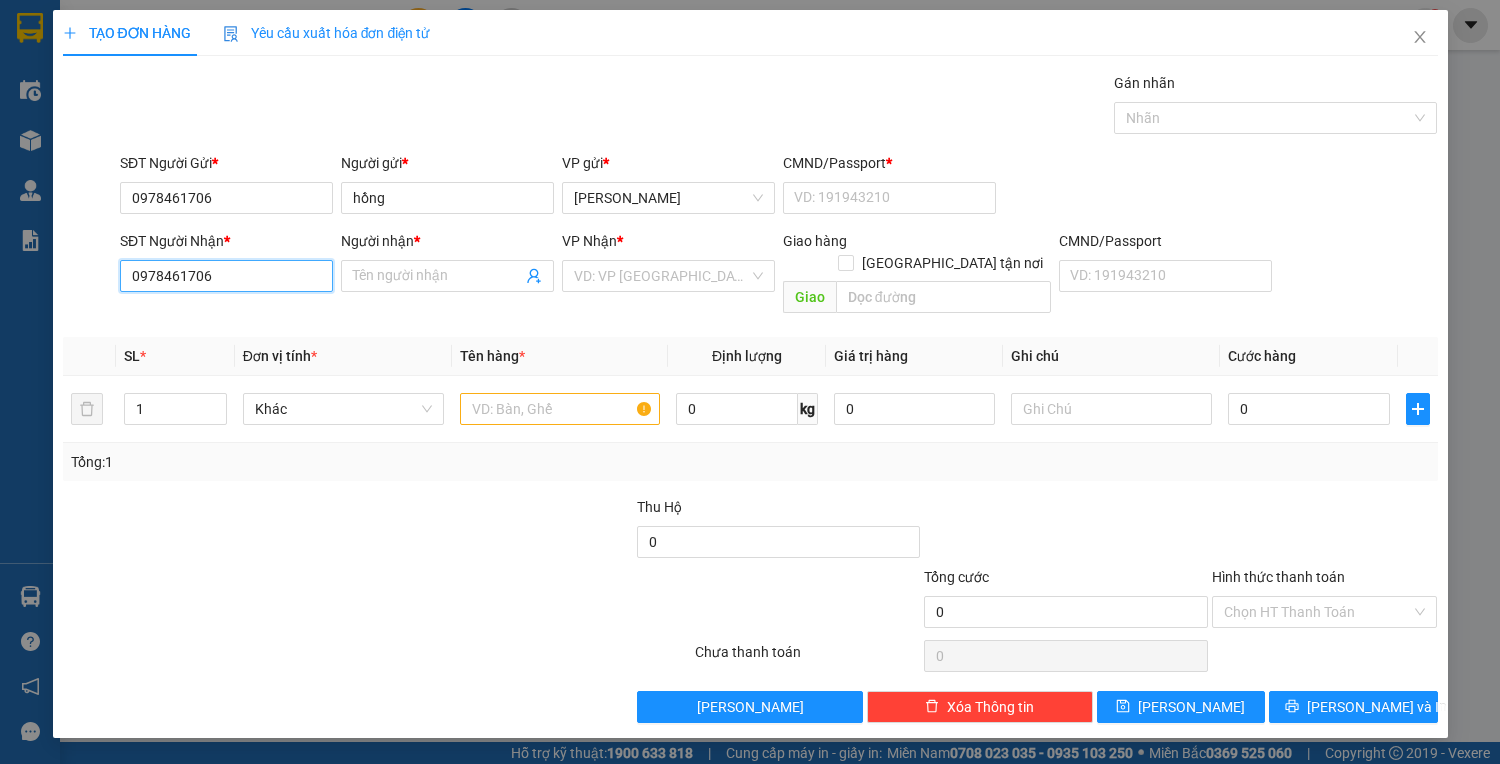 click on "0978461706" at bounding box center (226, 276) 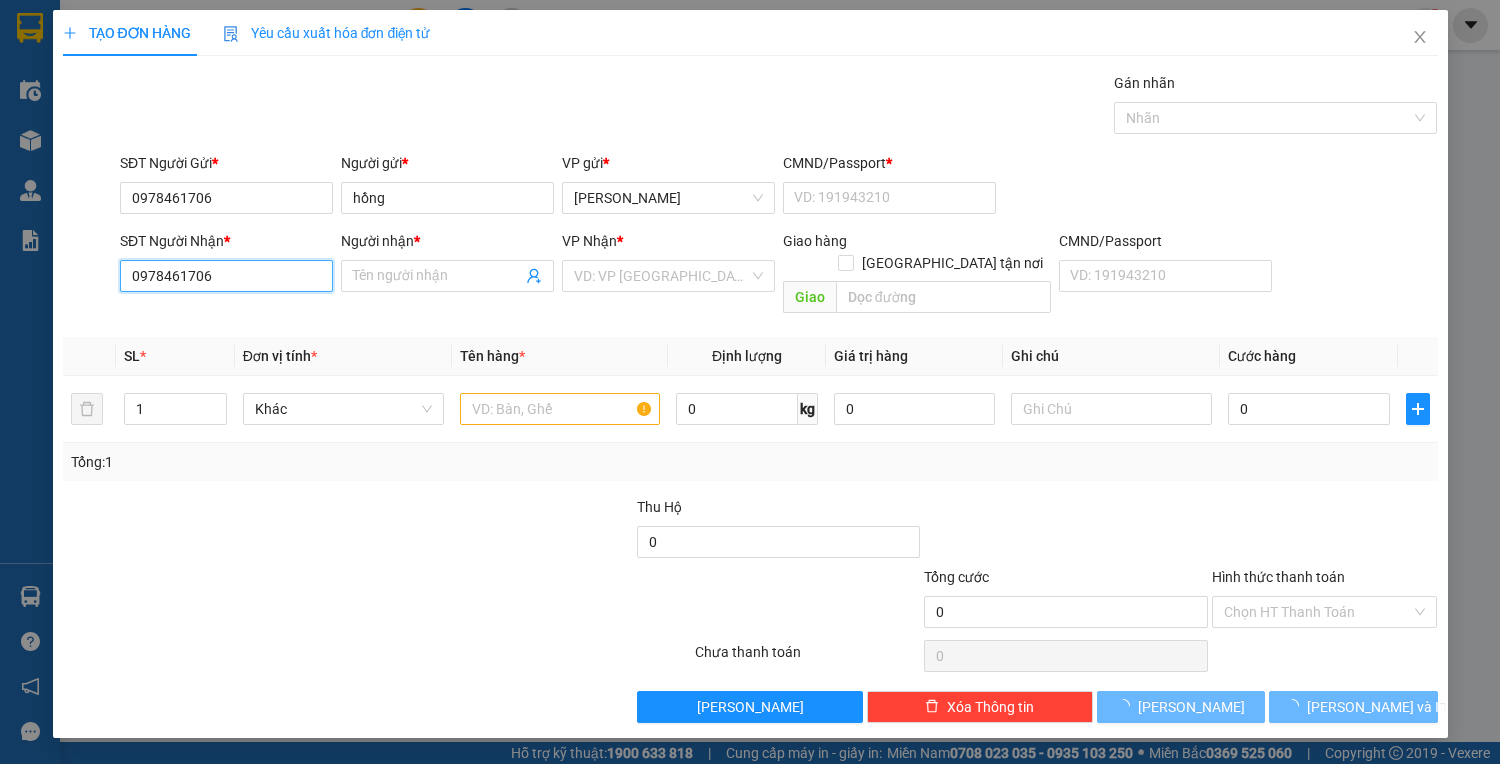 click on "0978461706" at bounding box center (226, 276) 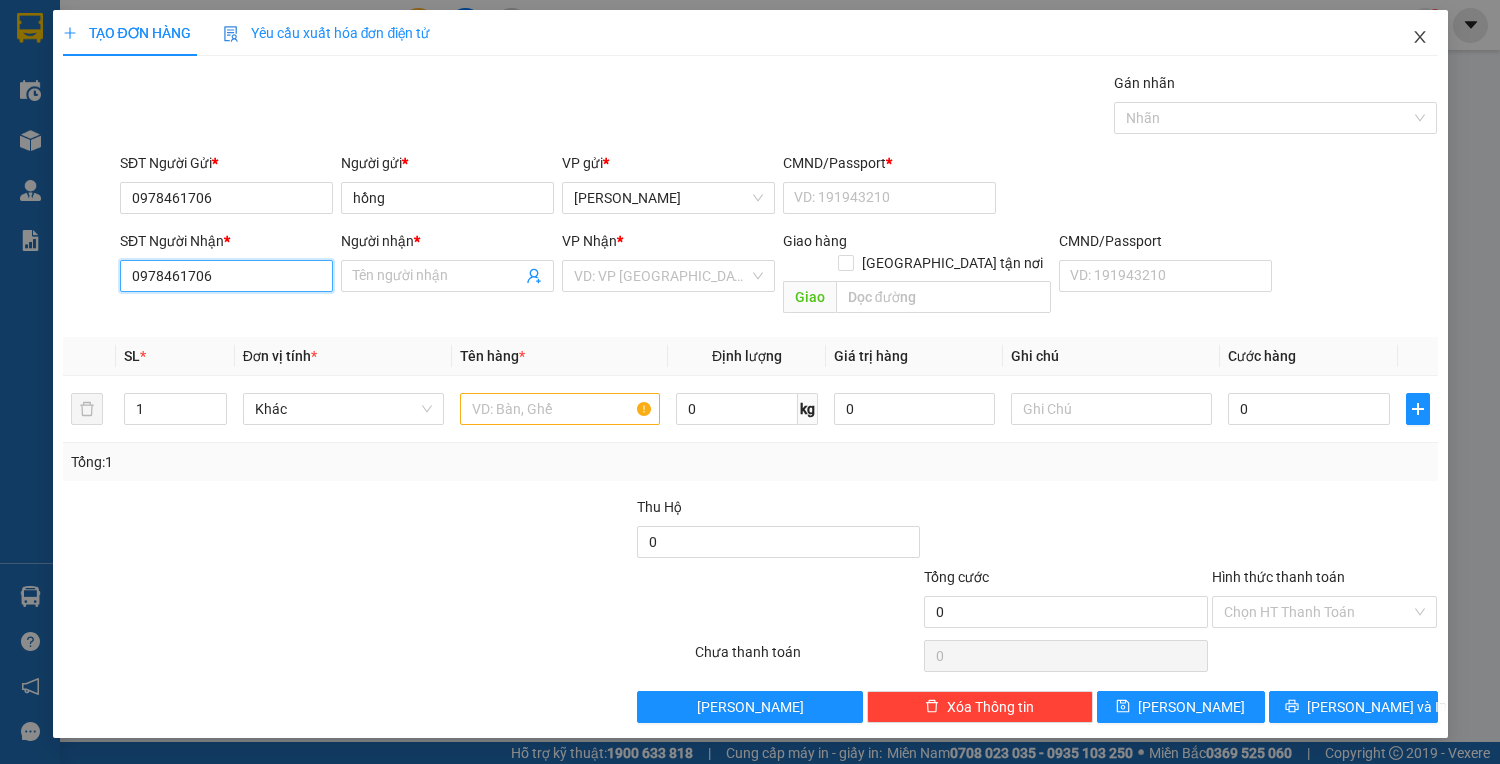 type on "0978461706" 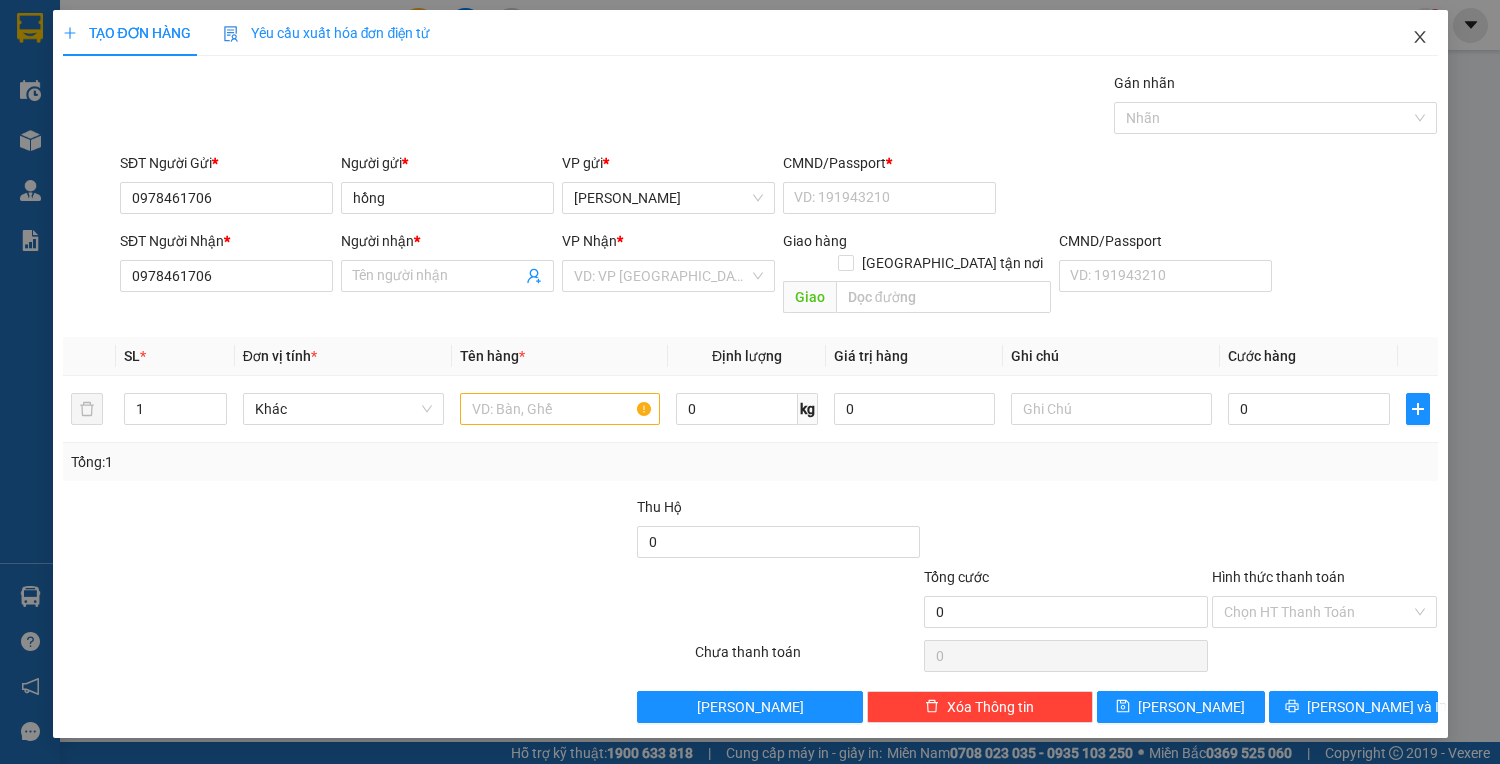 drag, startPoint x: 1414, startPoint y: 35, endPoint x: 516, endPoint y: 41, distance: 898.02 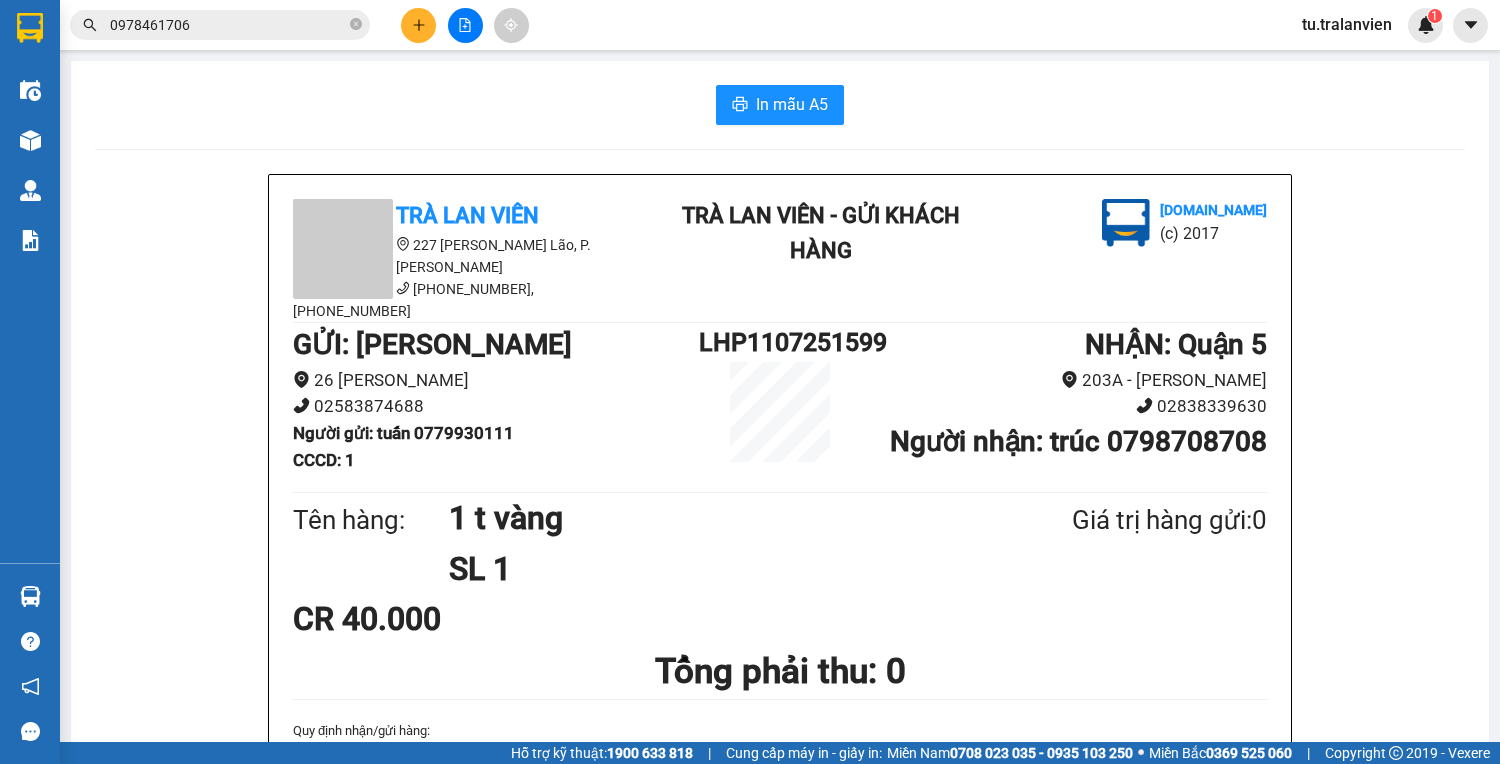 click on "0978461706" at bounding box center [228, 25] 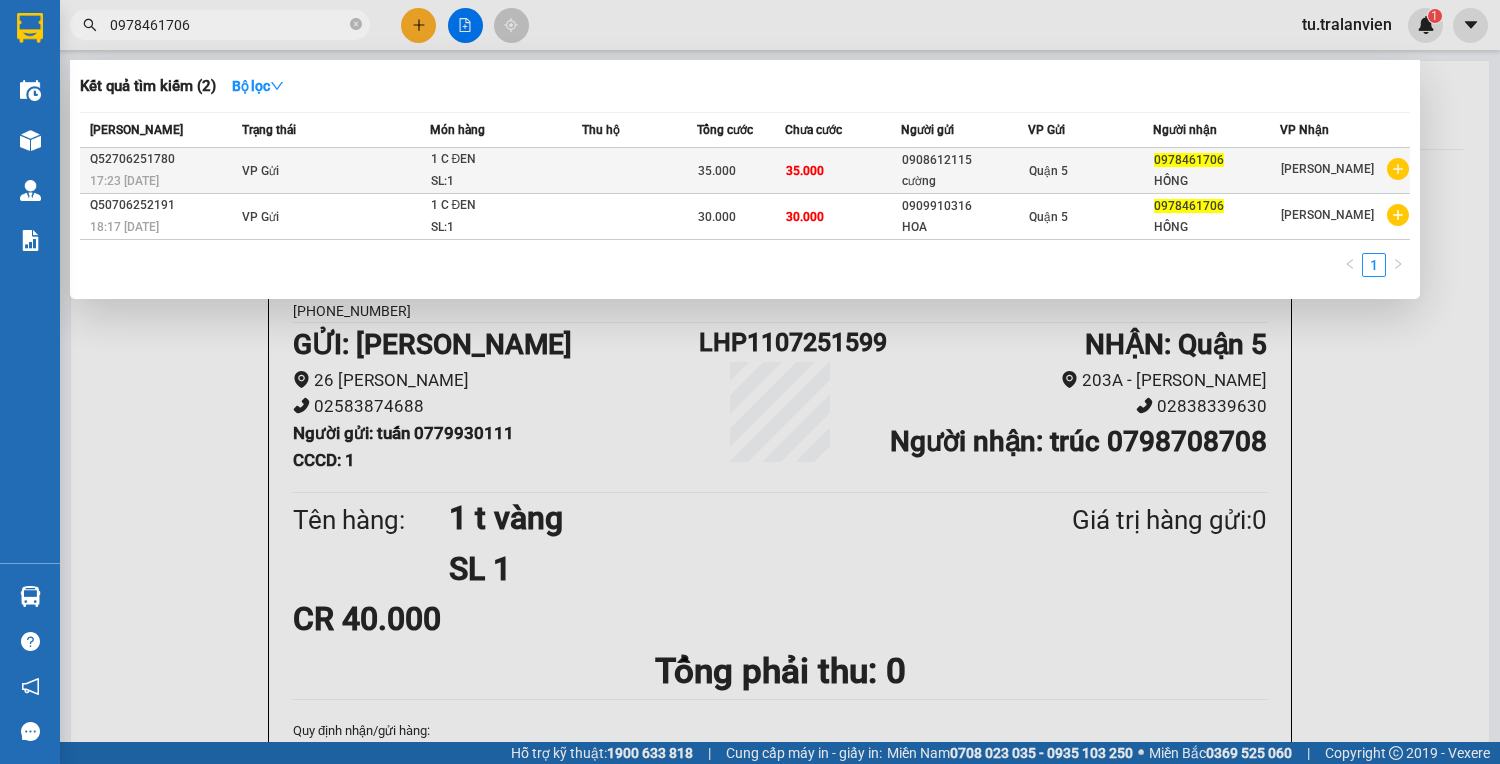 click on "35.000" at bounding box center [805, 171] 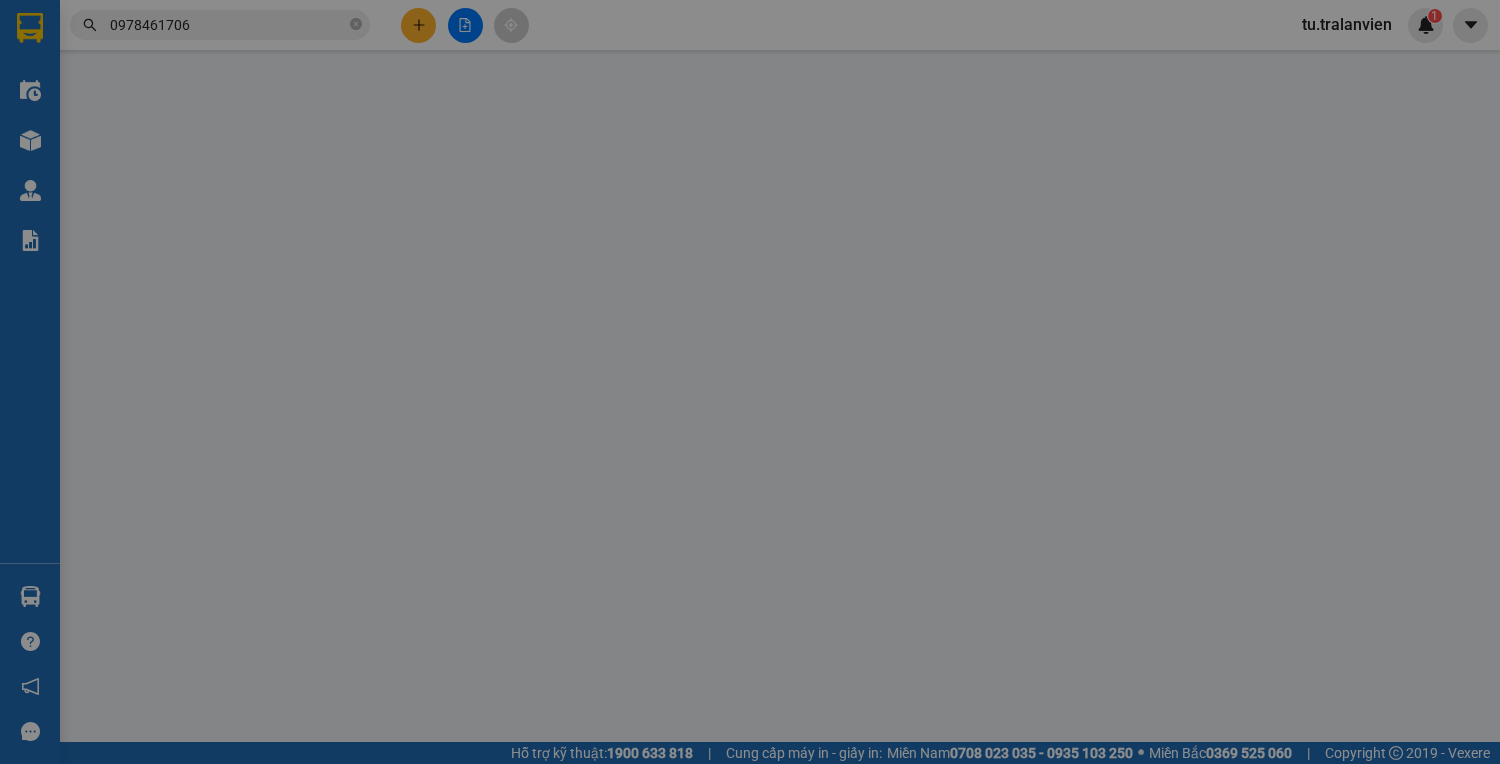 type on "0908612115" 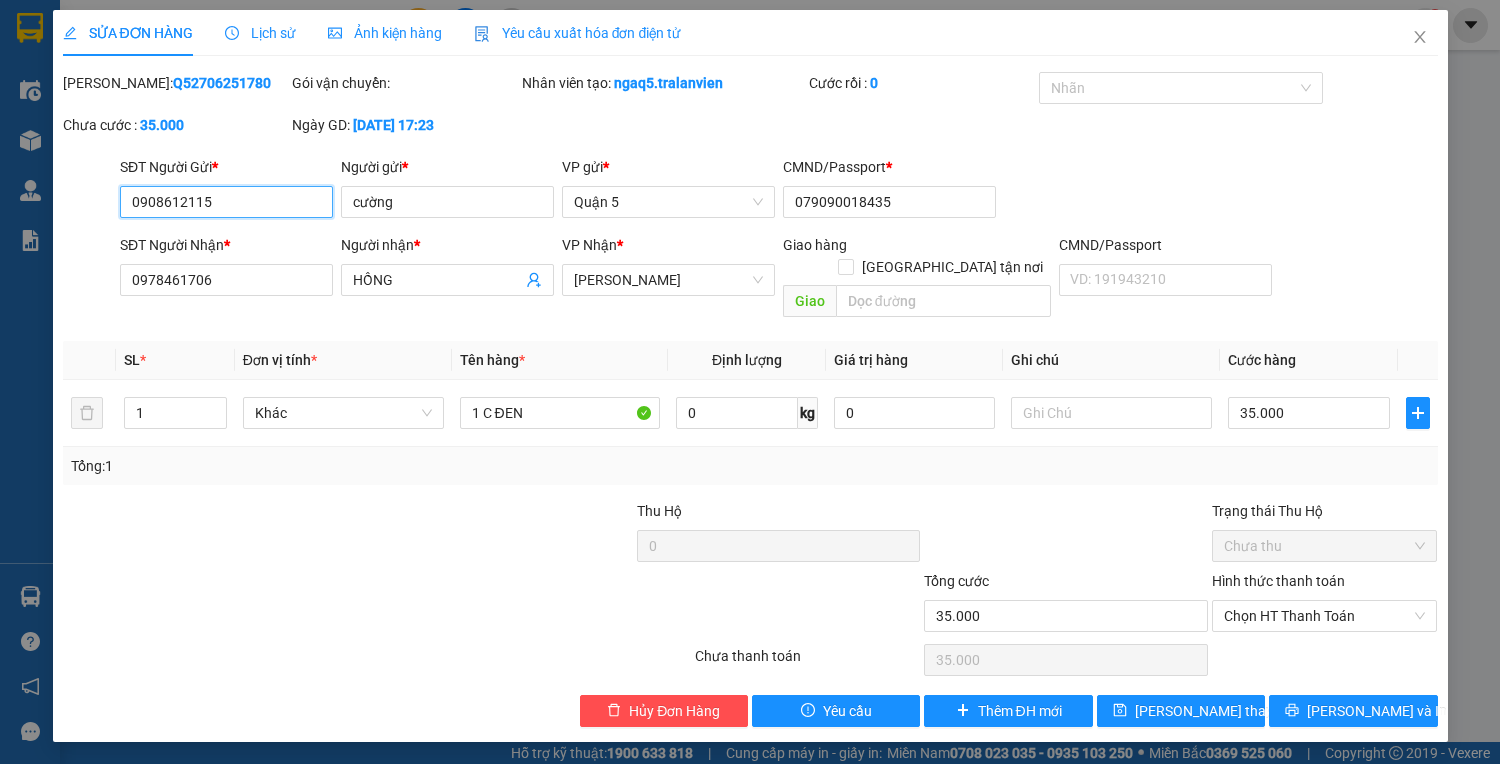click on "0908612115" at bounding box center (226, 202) 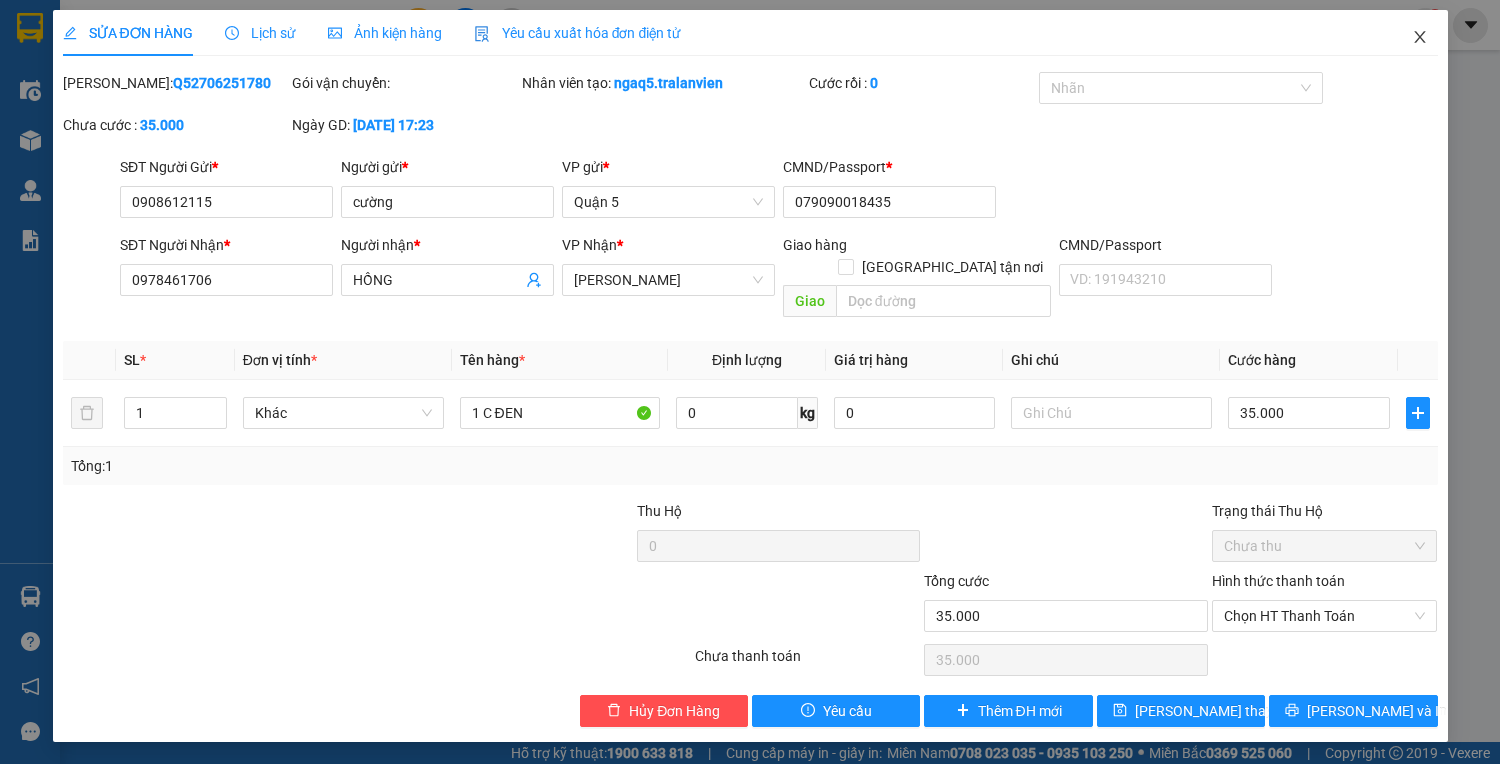 click at bounding box center (1420, 38) 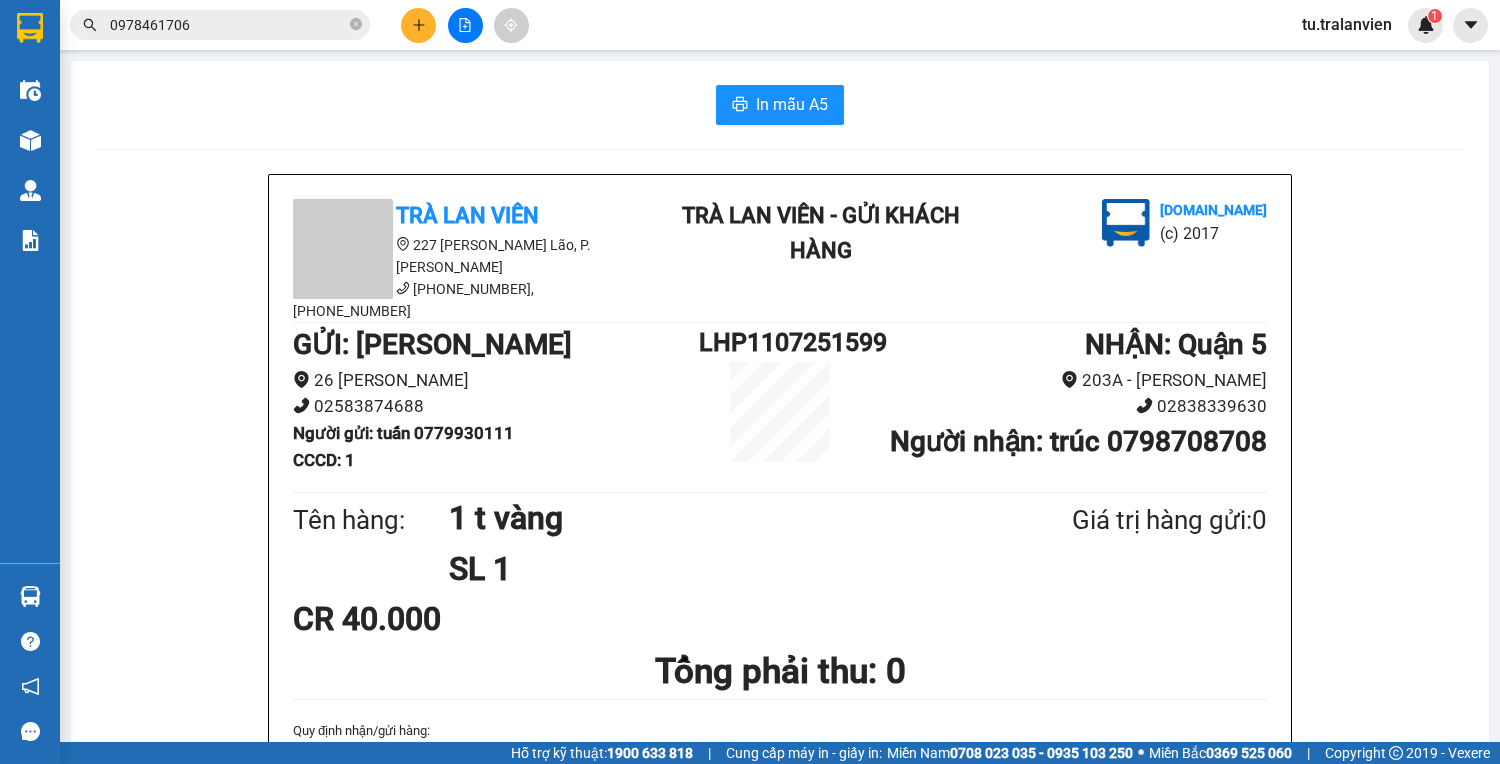 click at bounding box center [418, 25] 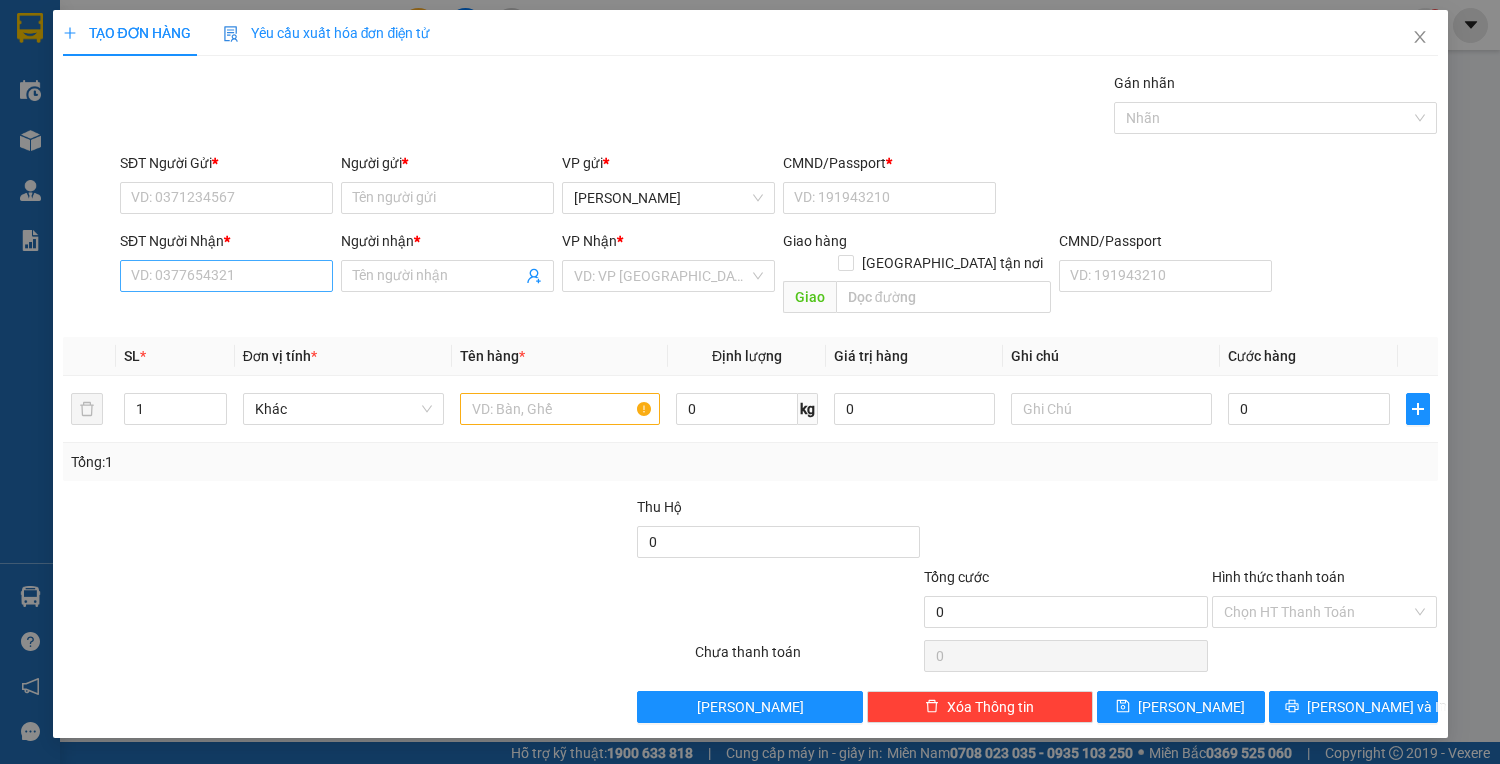 click on "SĐT Người Nhận  * VD: 0377654321" at bounding box center [226, 265] 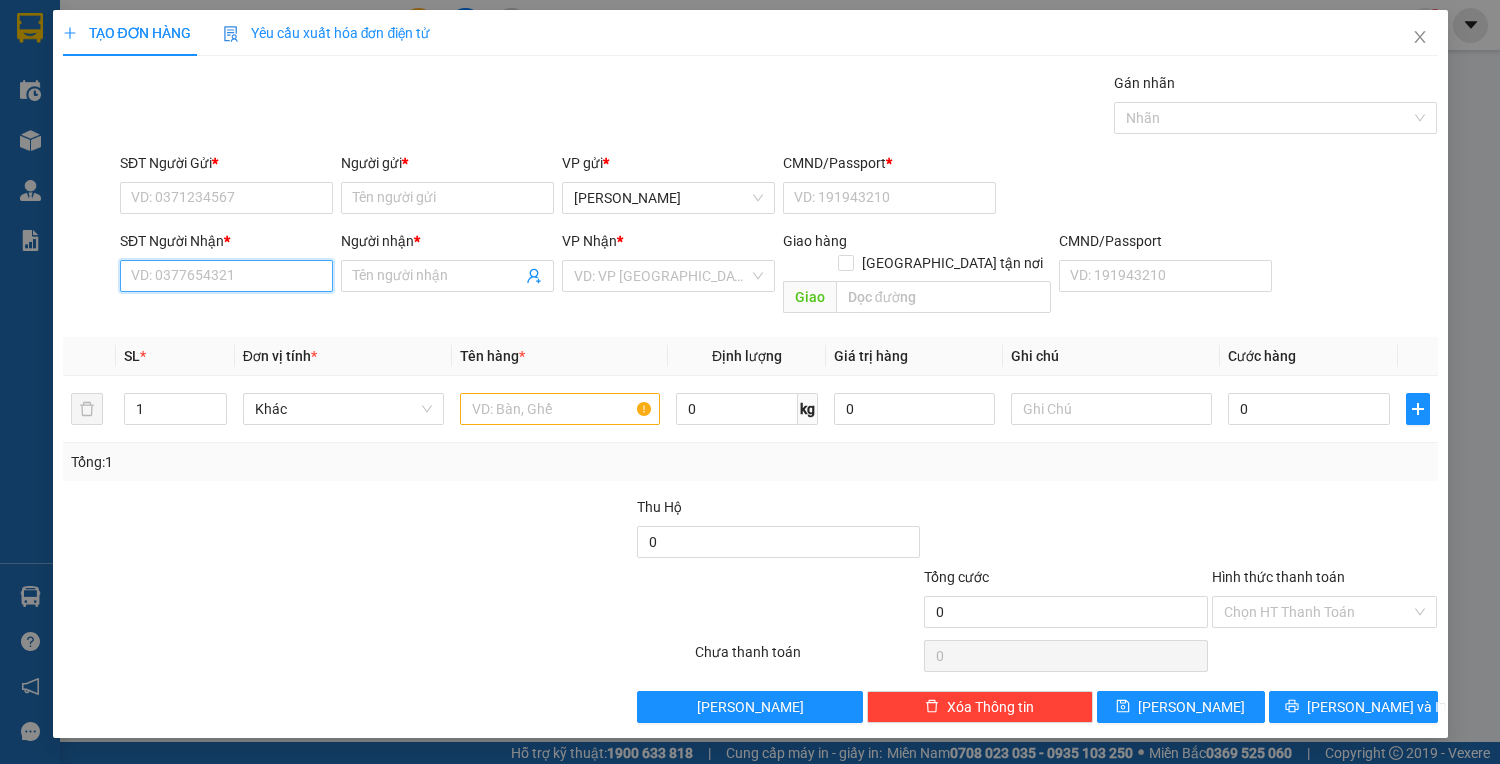 click on "SĐT Người Nhận  *" at bounding box center (226, 276) 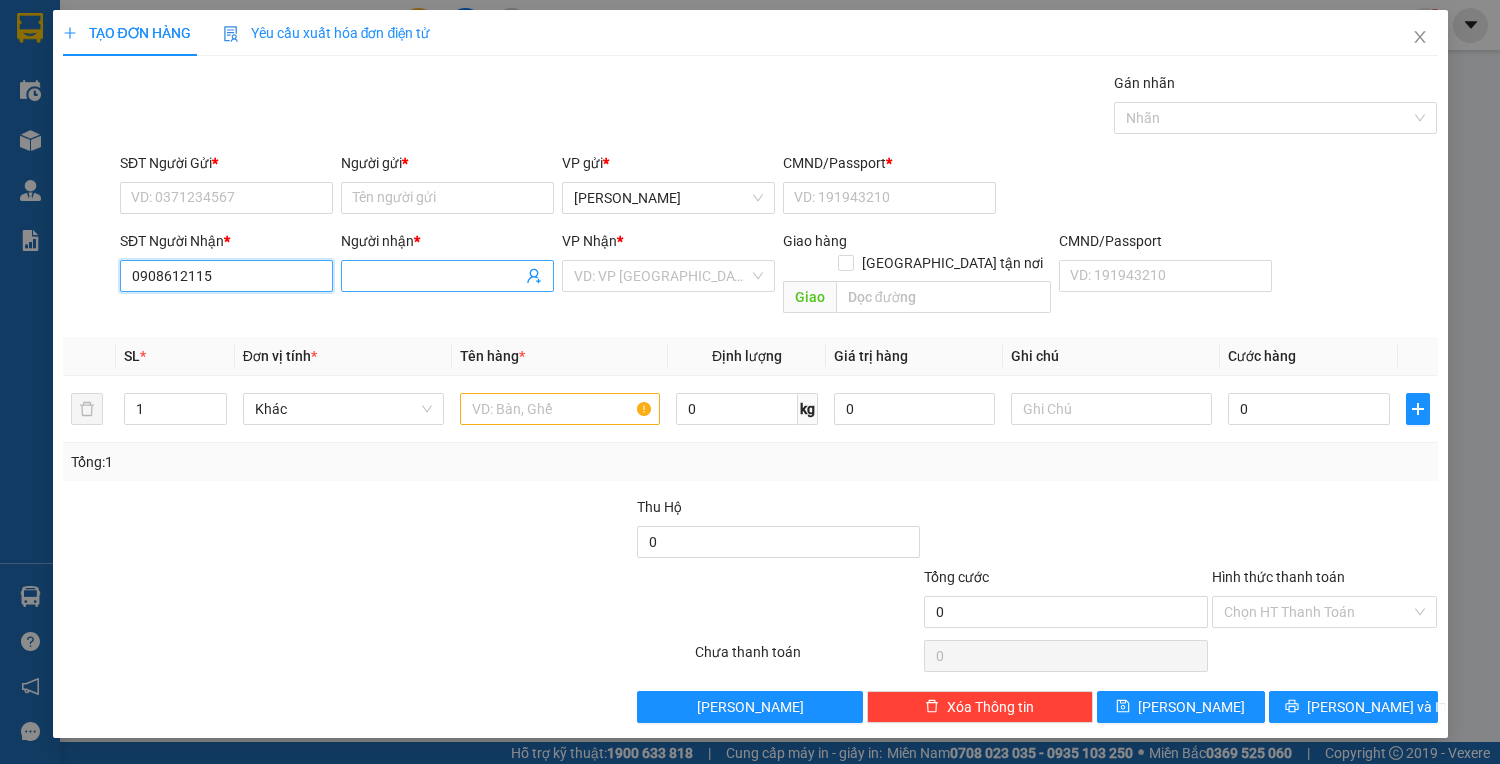 type on "0908612115" 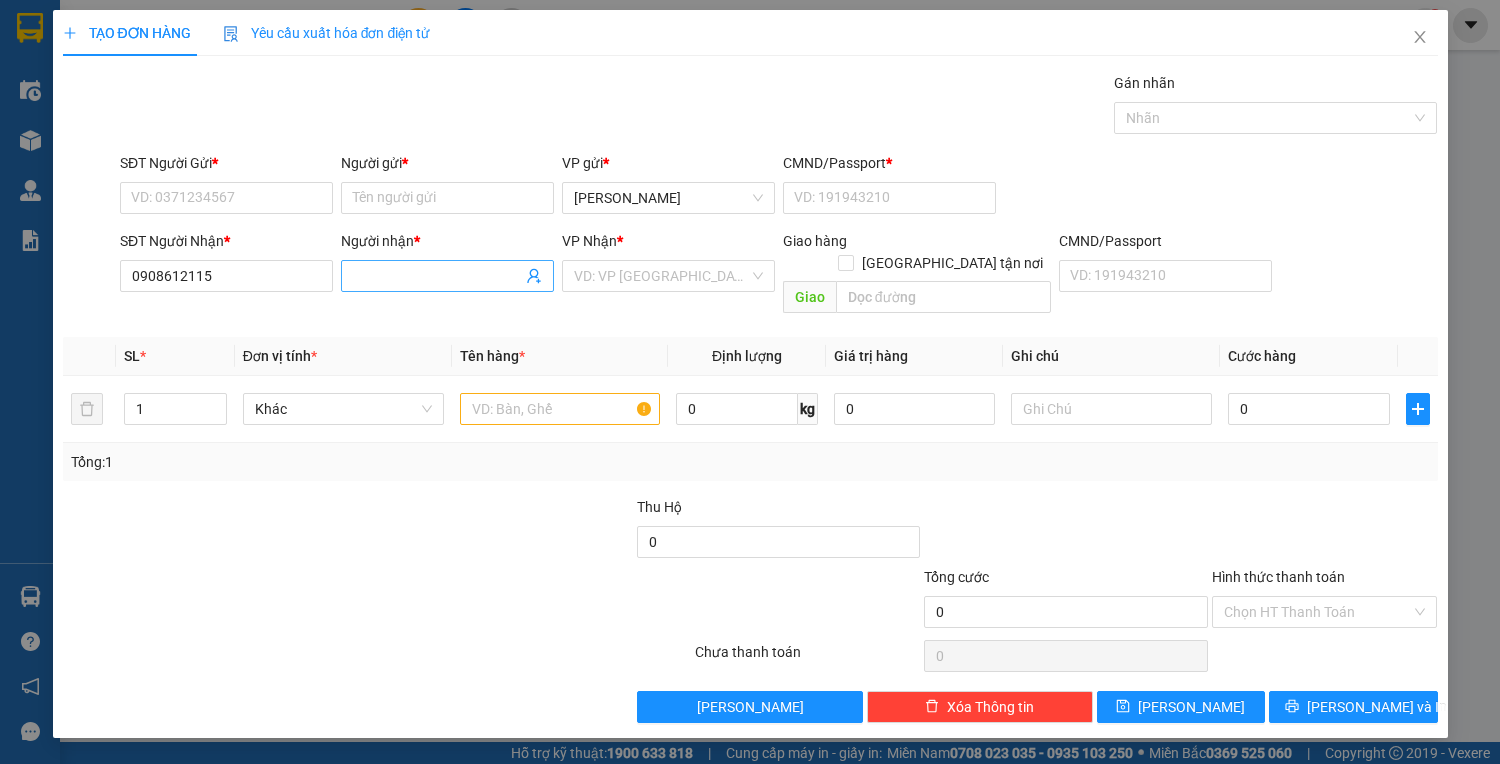click on "Người nhận  *" at bounding box center [437, 276] 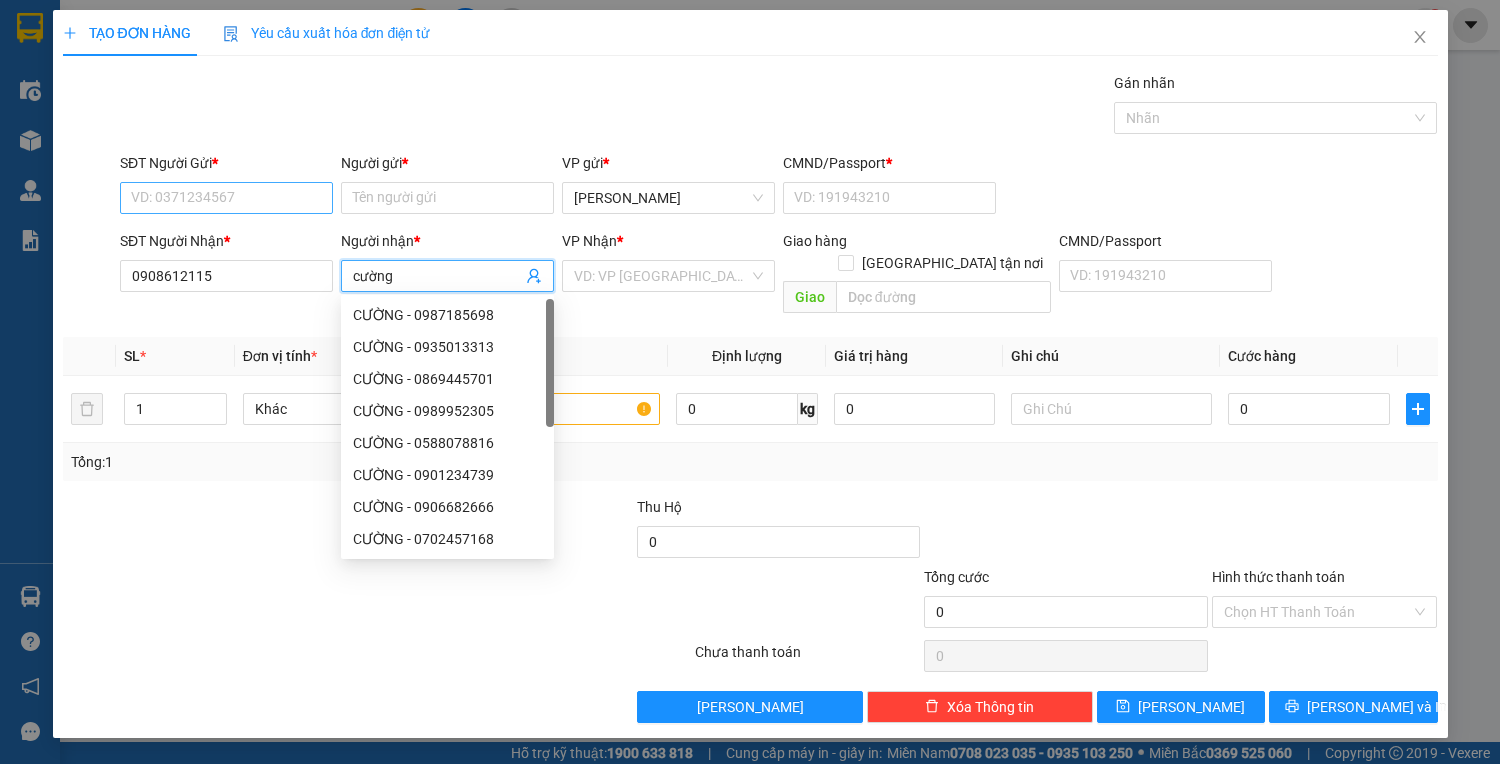 type on "cường" 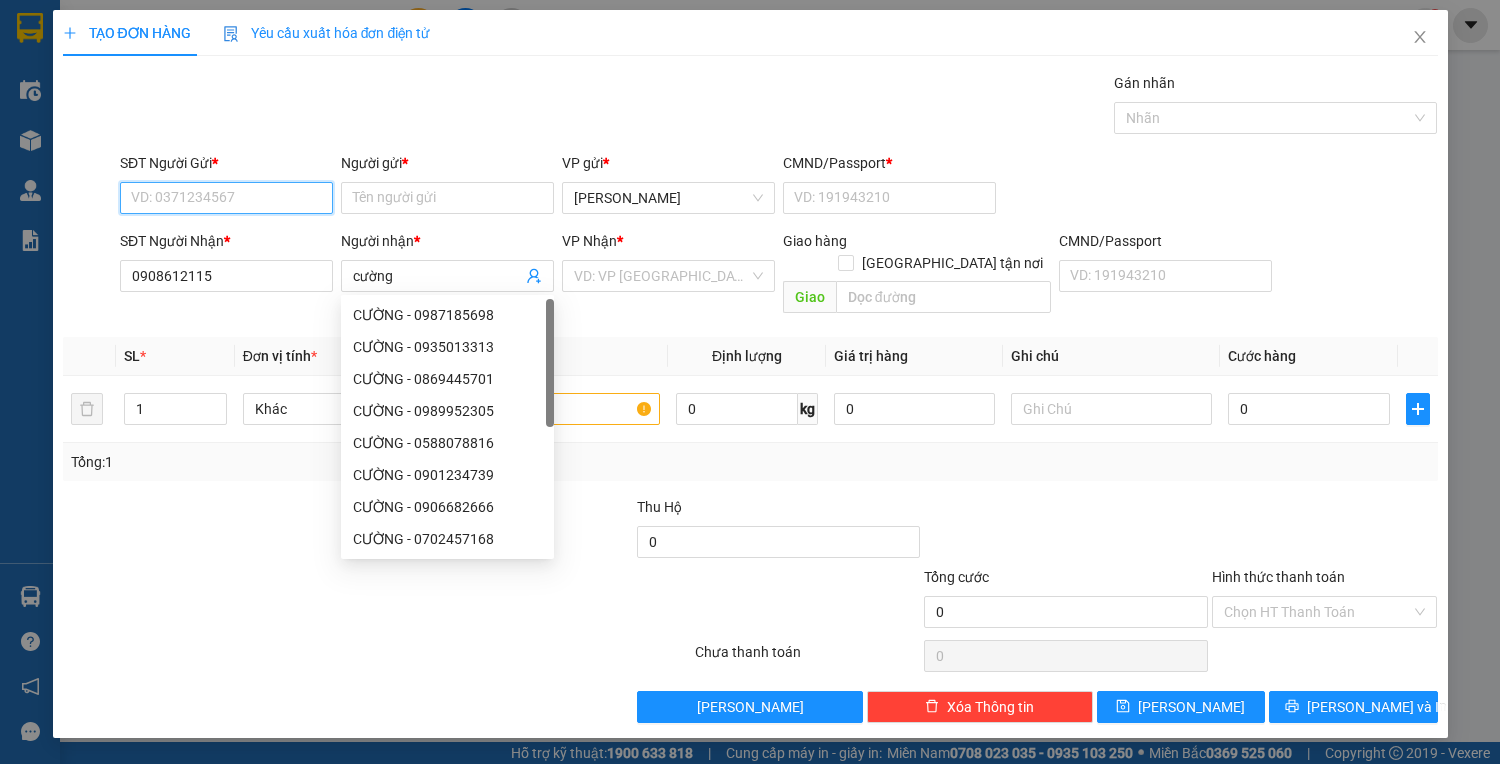 click on "SĐT Người Gửi  *" at bounding box center (226, 198) 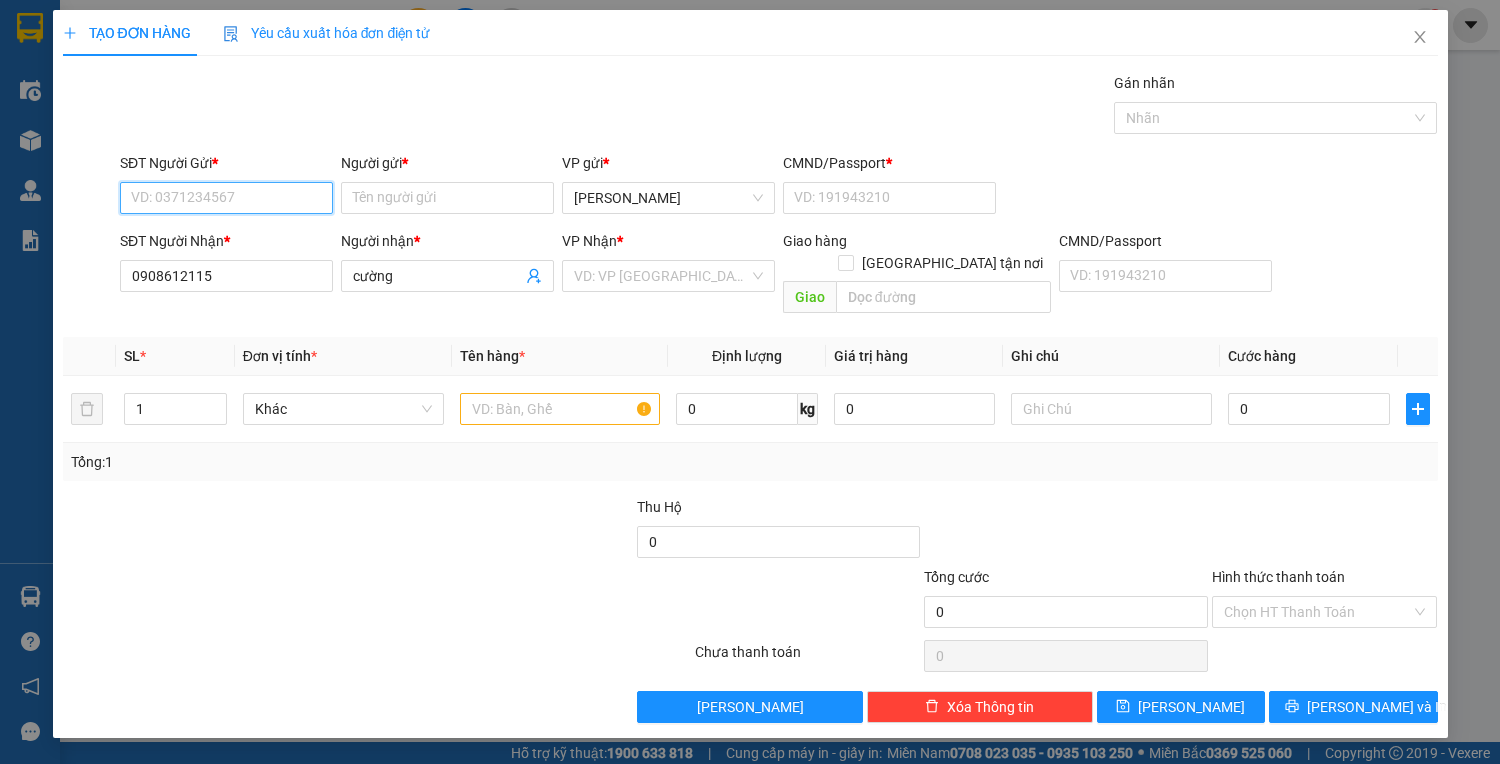 click on "SĐT Người Gửi  *" at bounding box center [226, 198] 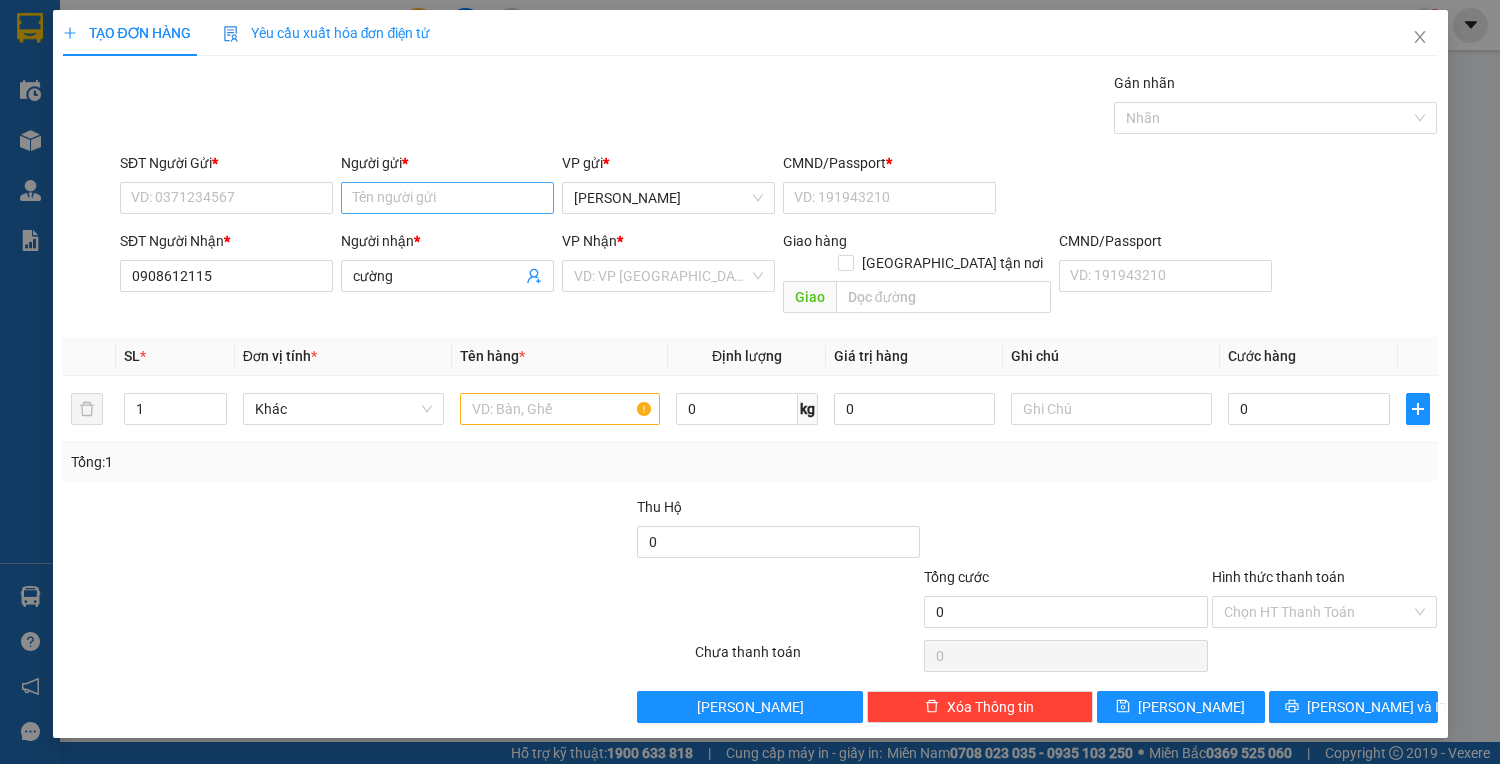 drag, startPoint x: 338, startPoint y: 188, endPoint x: 372, endPoint y: 190, distance: 34.058773 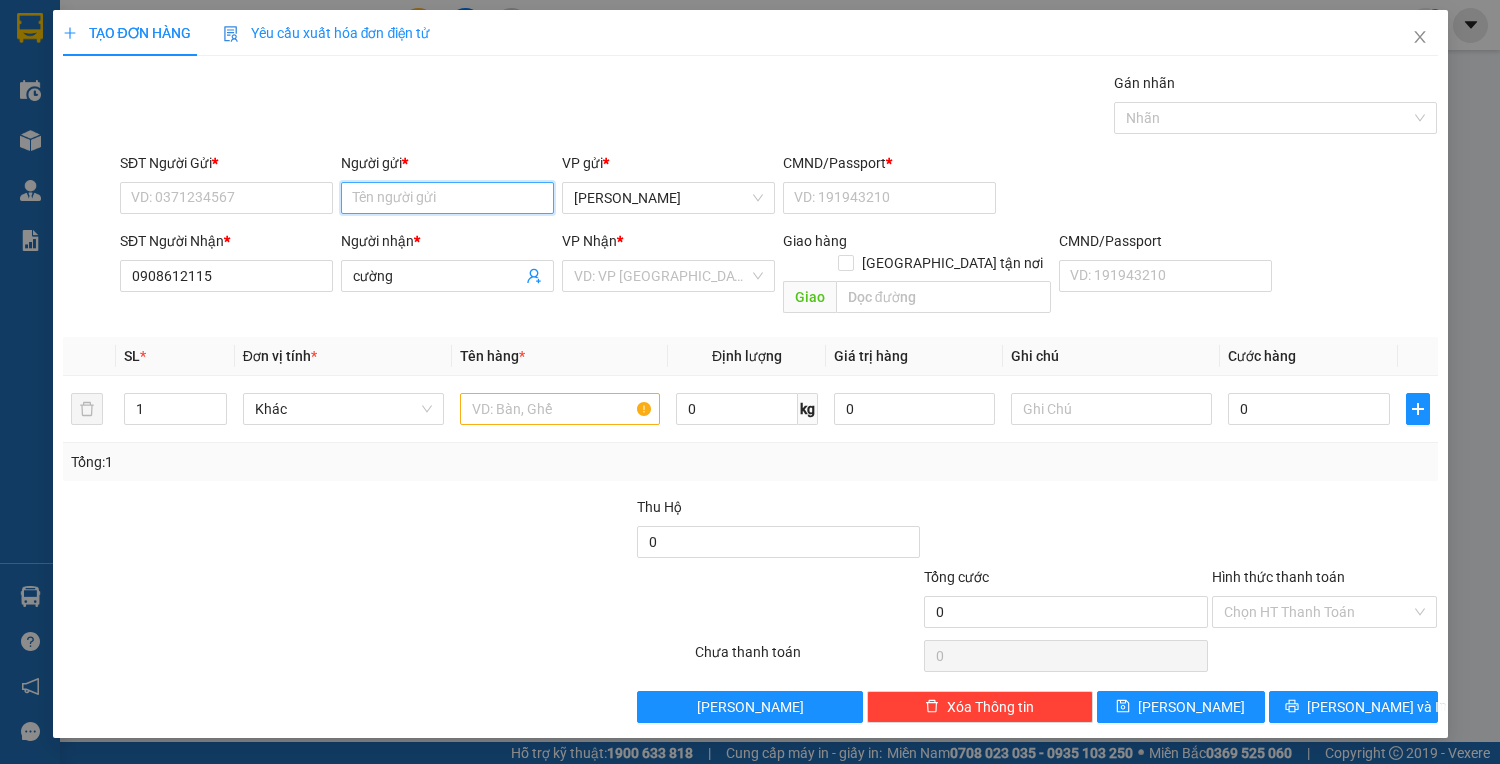 click on "Người gửi  *" at bounding box center [447, 198] 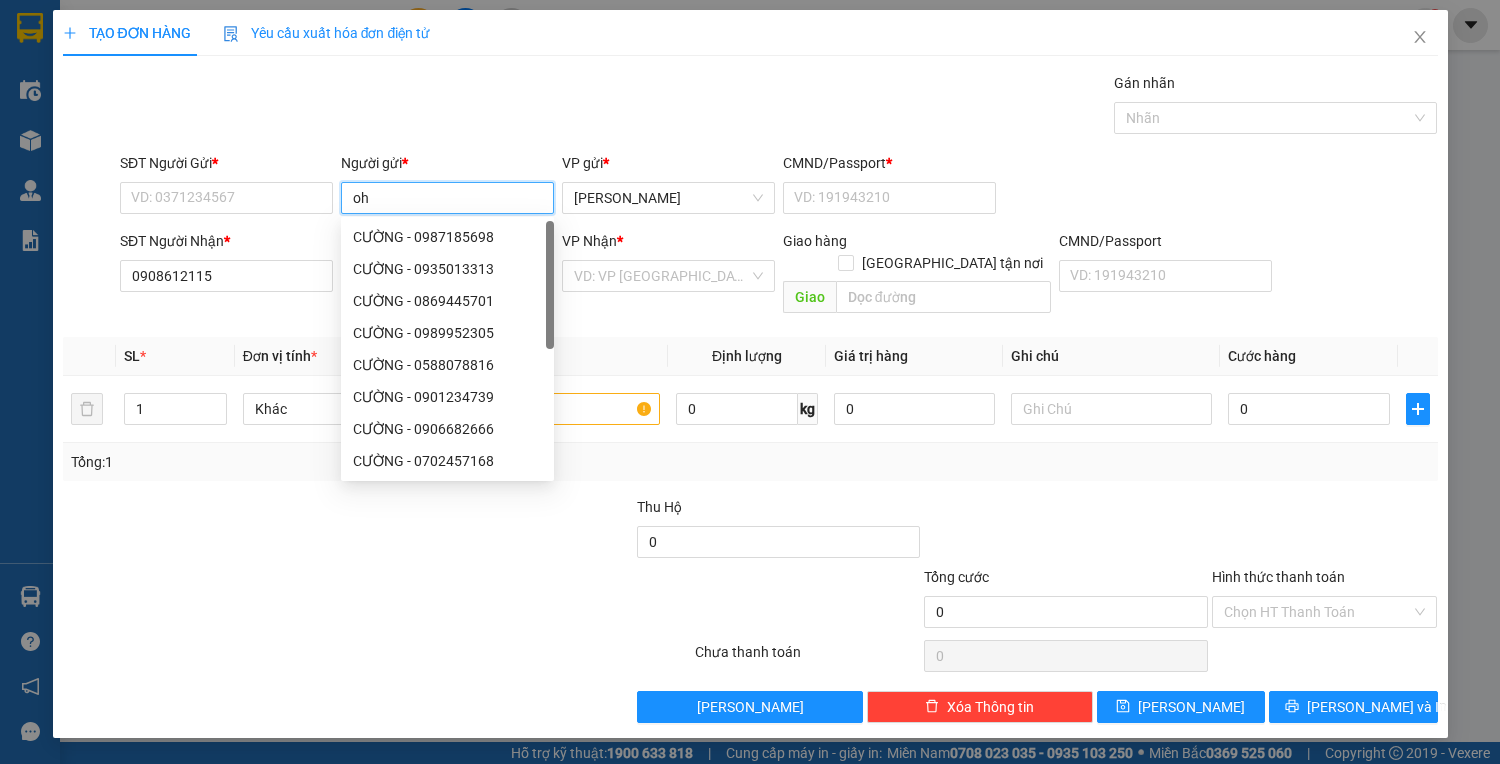 type on "o" 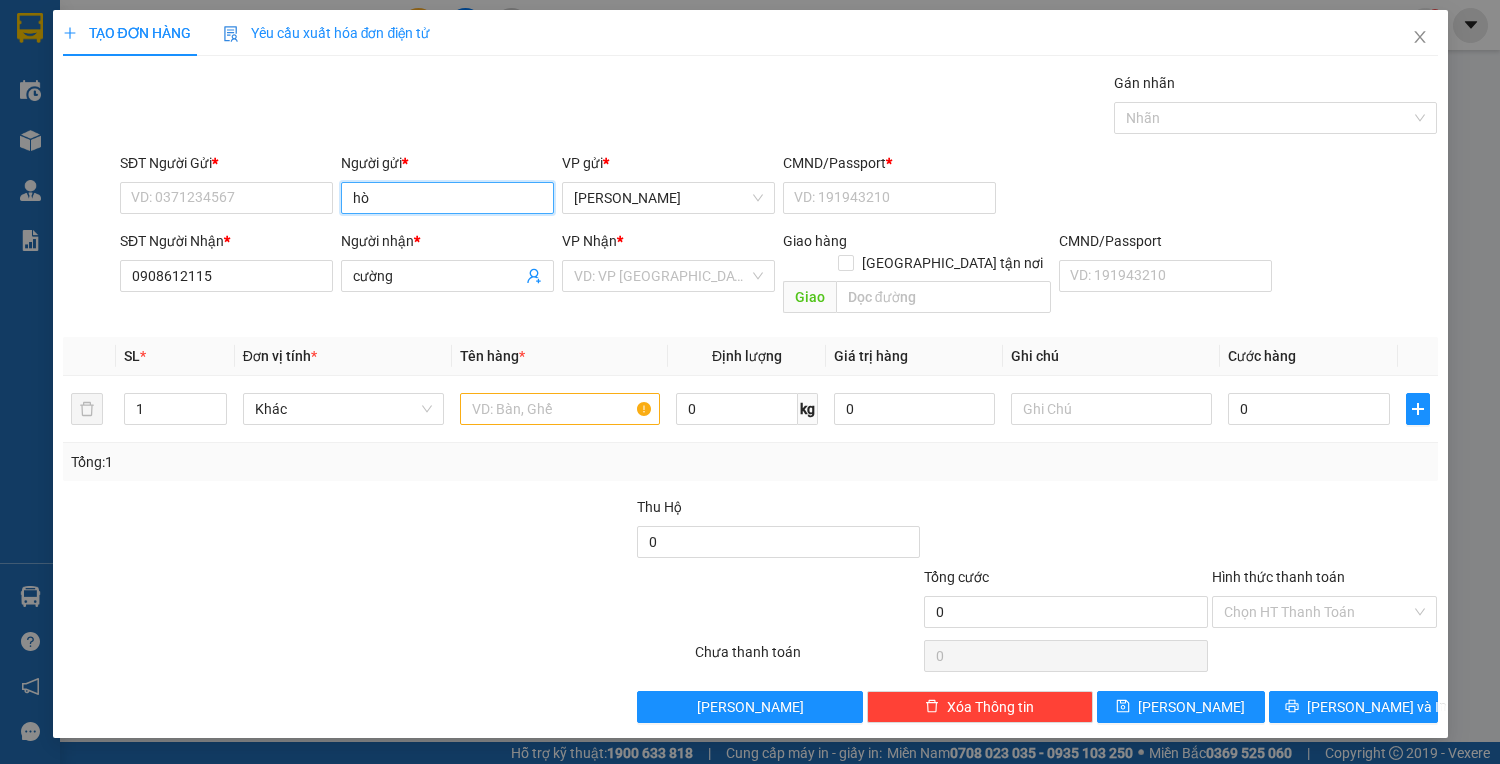 type on "h" 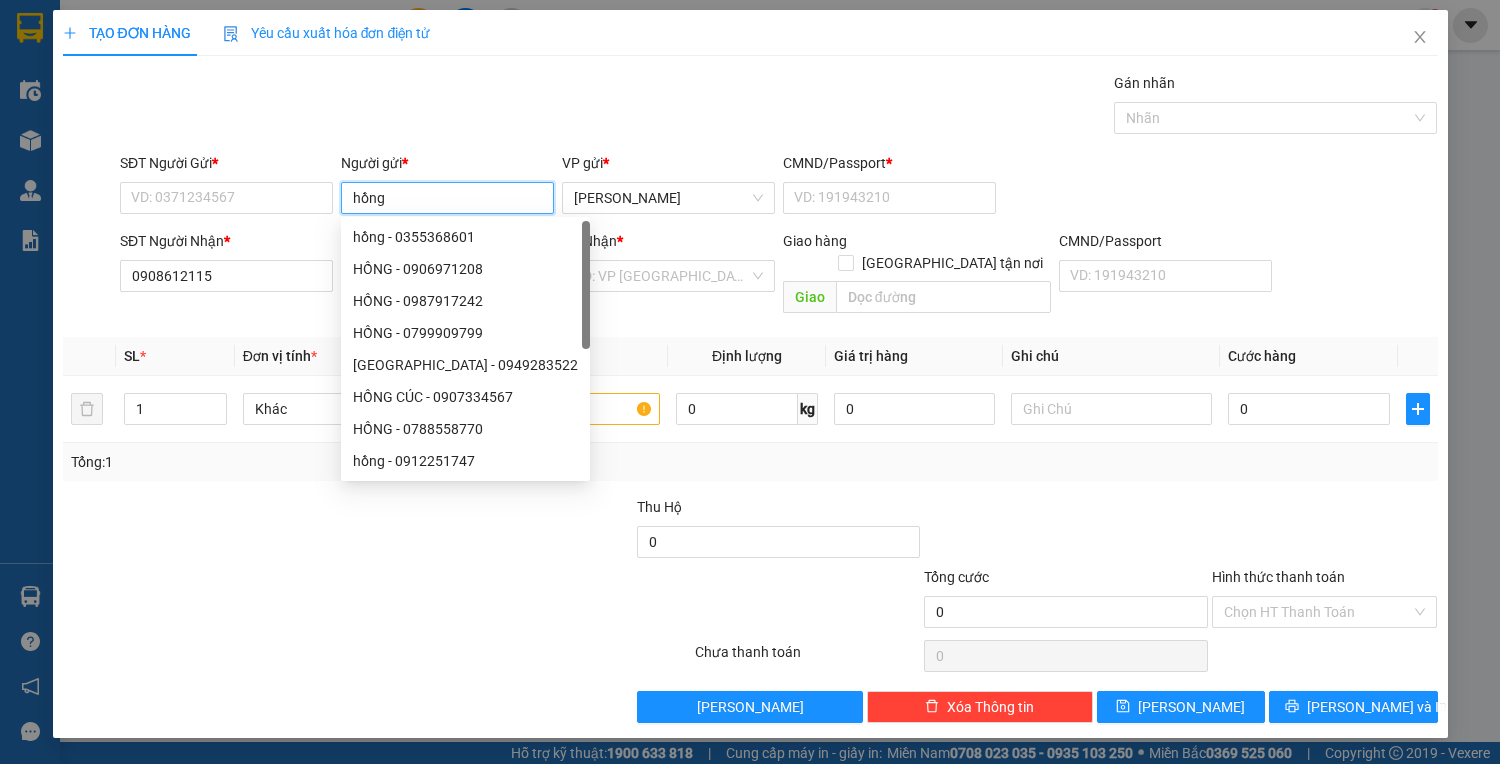 type on "hồng" 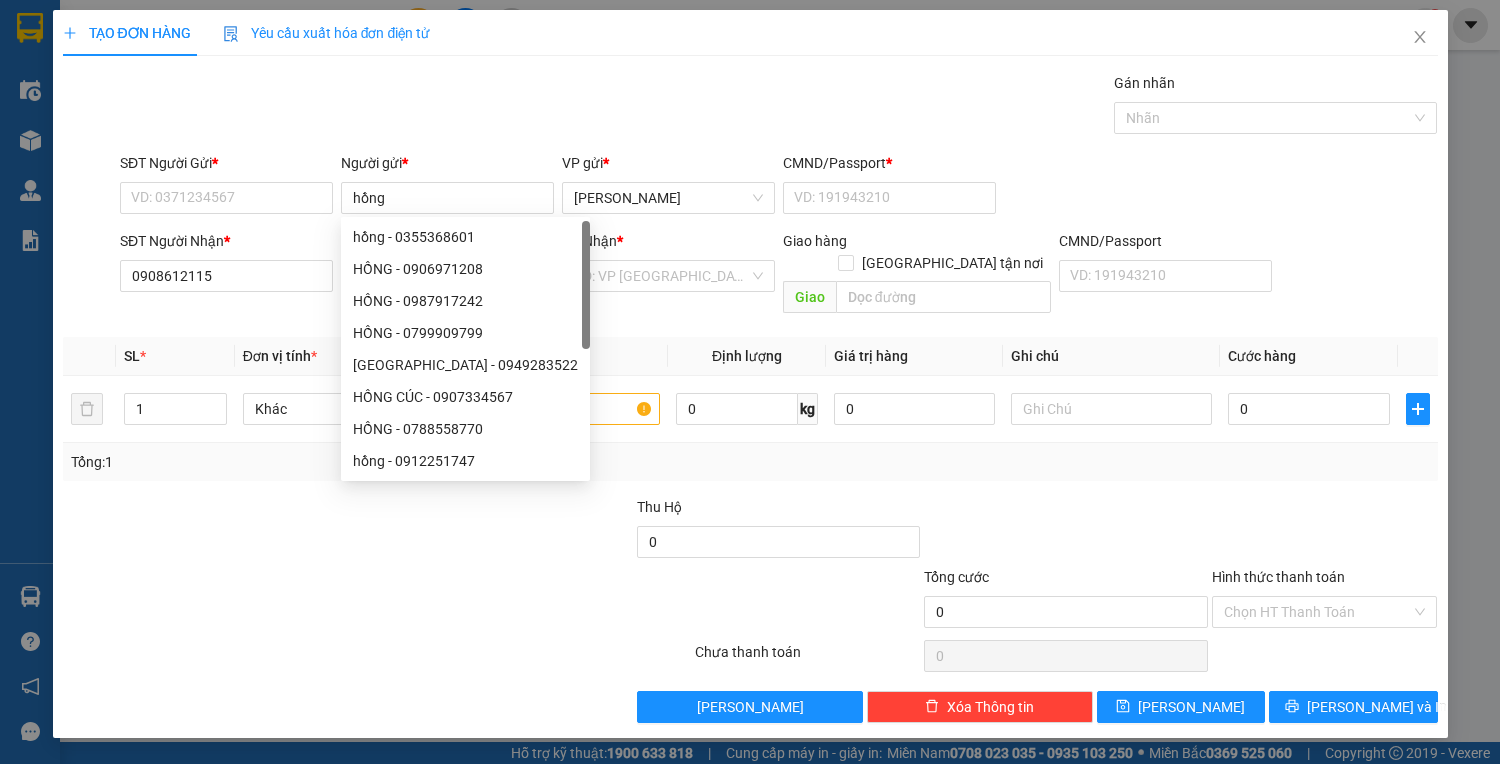 drag, startPoint x: 184, startPoint y: 233, endPoint x: 206, endPoint y: 220, distance: 25.553865 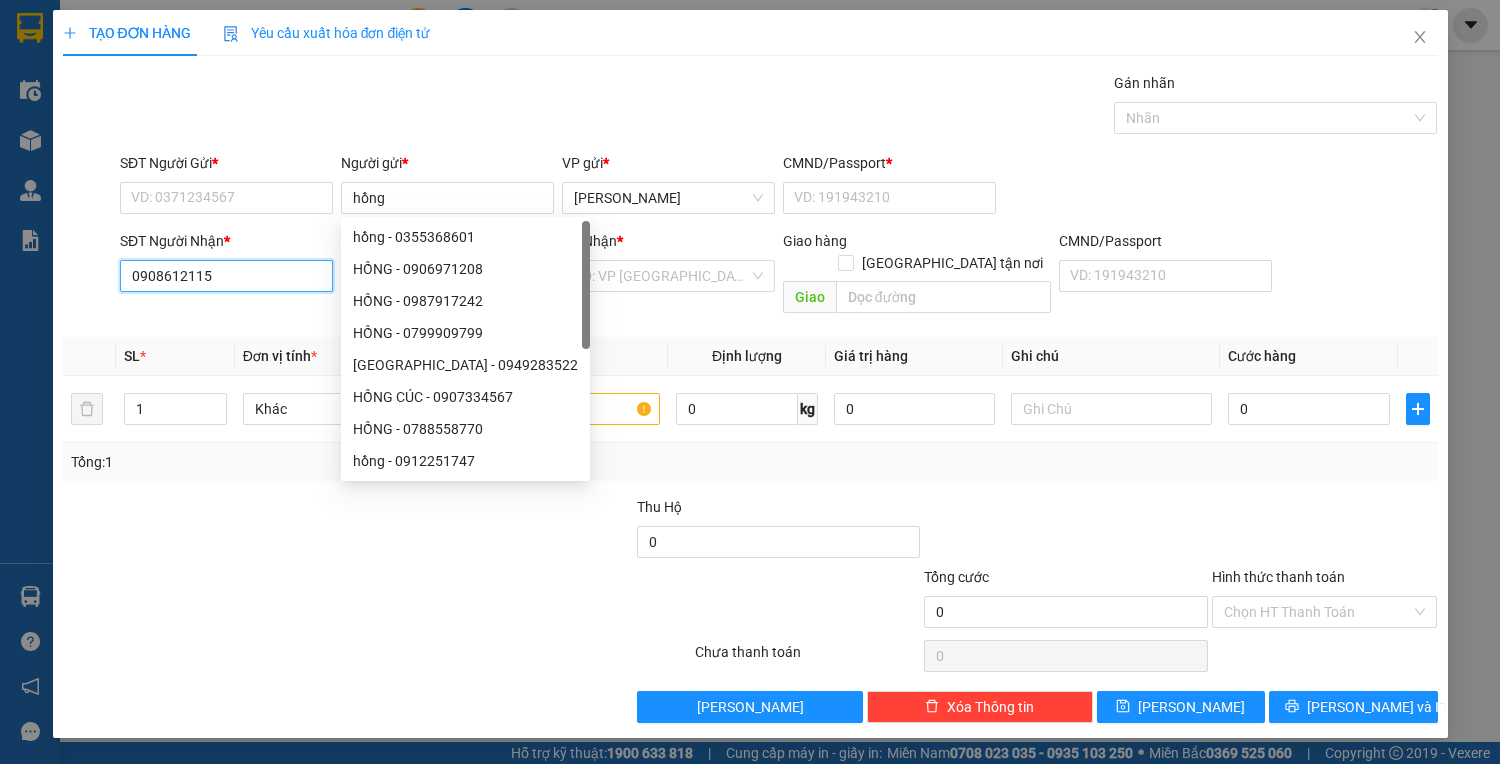 click on "0908612115" at bounding box center [226, 276] 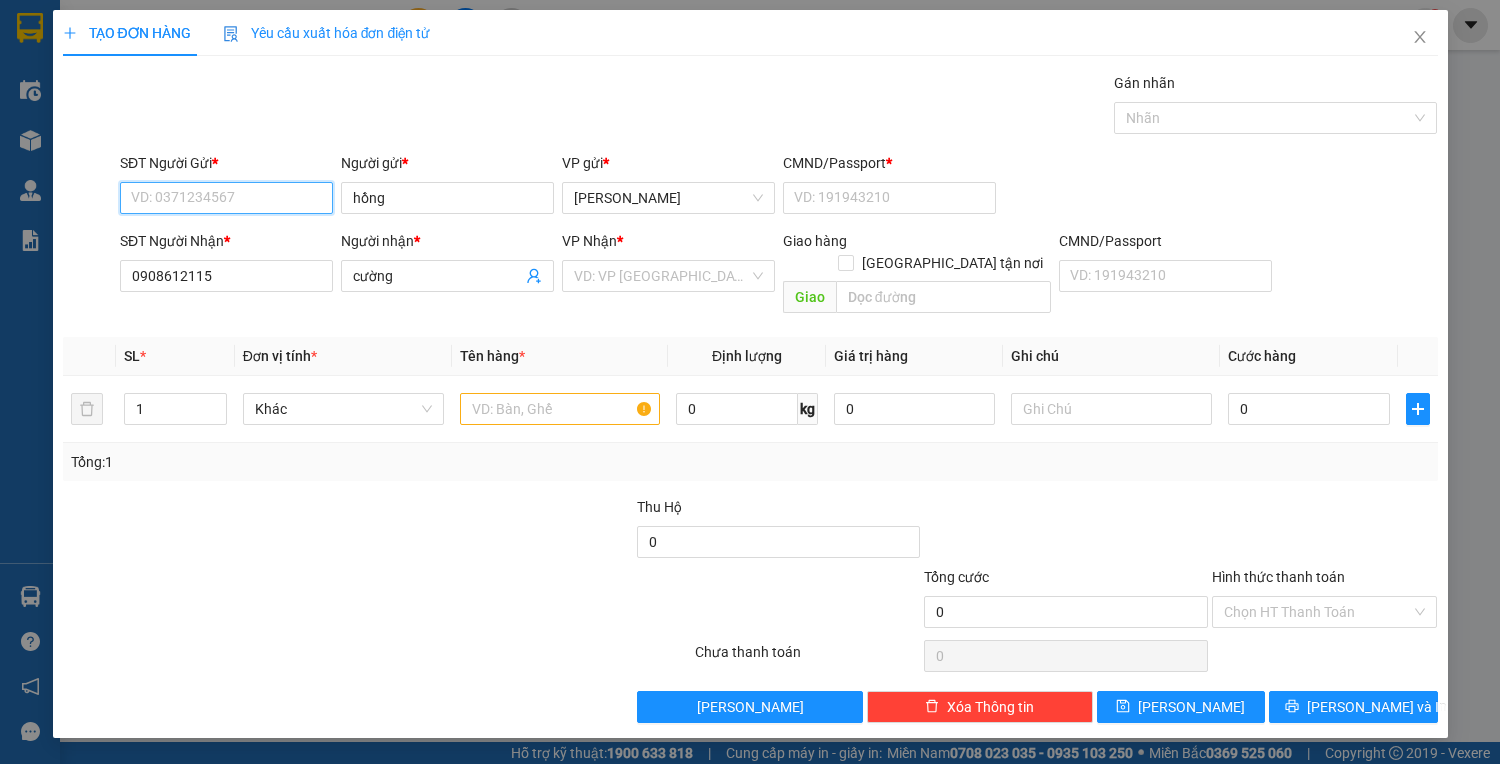 click on "SĐT Người Gửi  *" at bounding box center [226, 198] 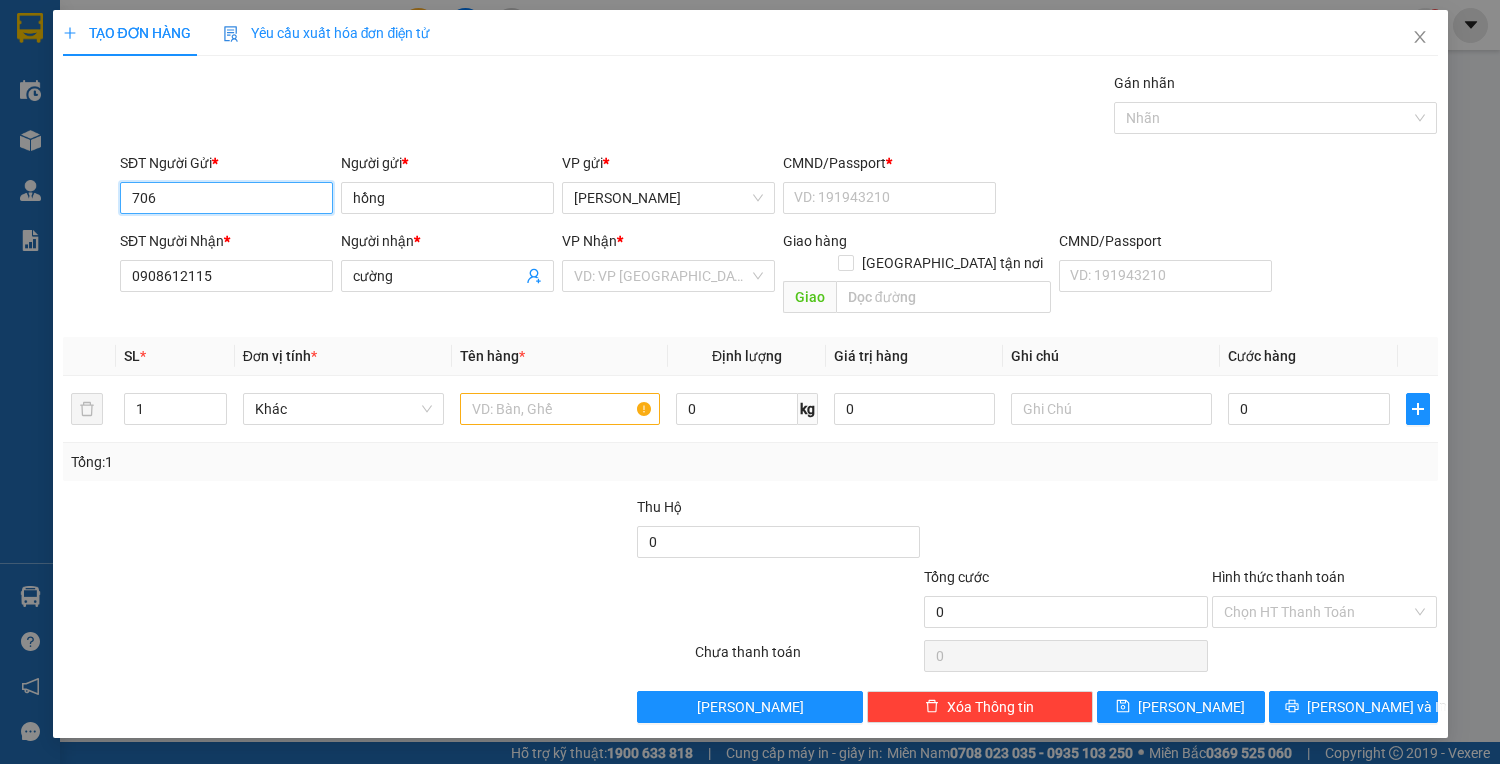 click on "706" at bounding box center (226, 198) 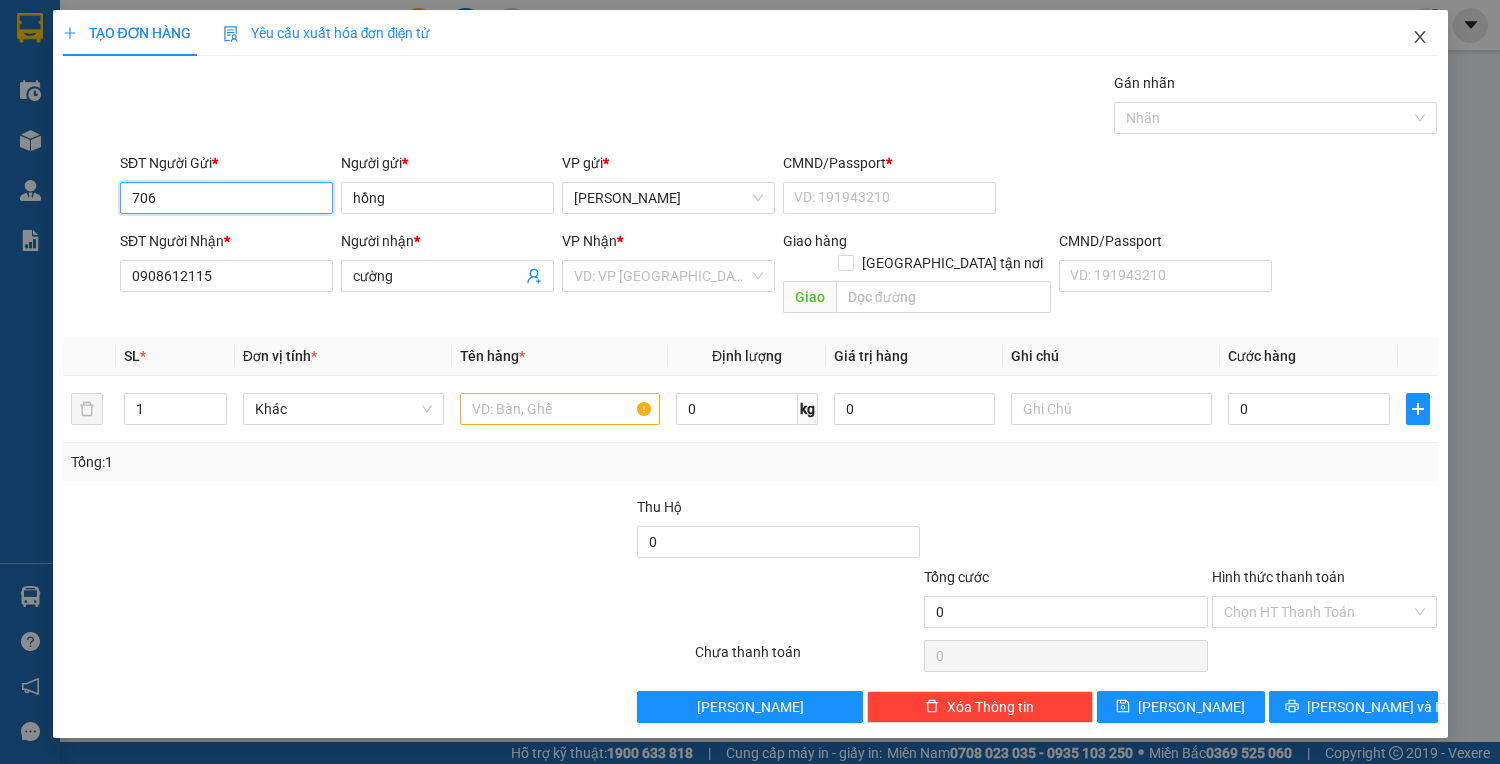 type on "706" 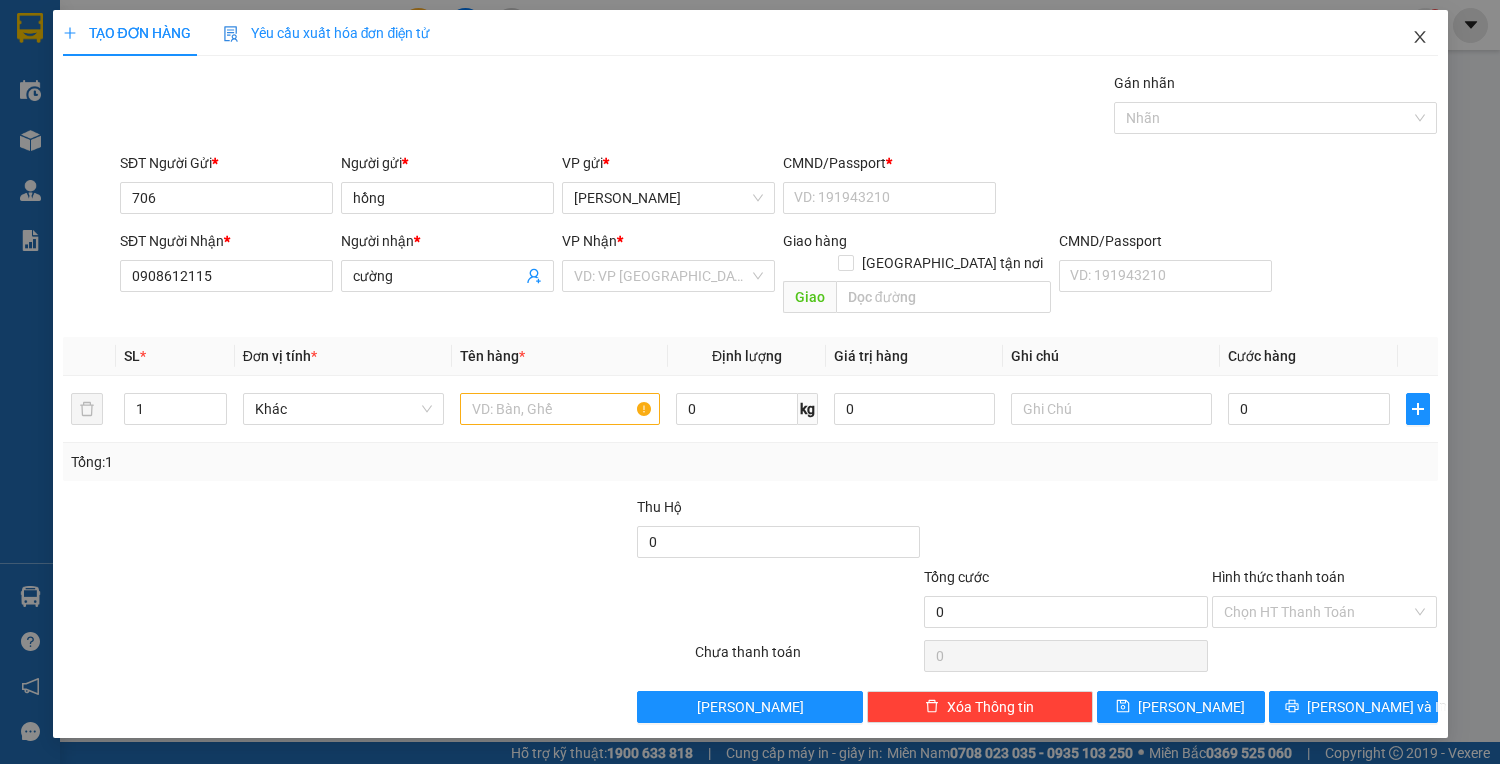 drag, startPoint x: 1431, startPoint y: 25, endPoint x: 429, endPoint y: 49, distance: 1002.28735 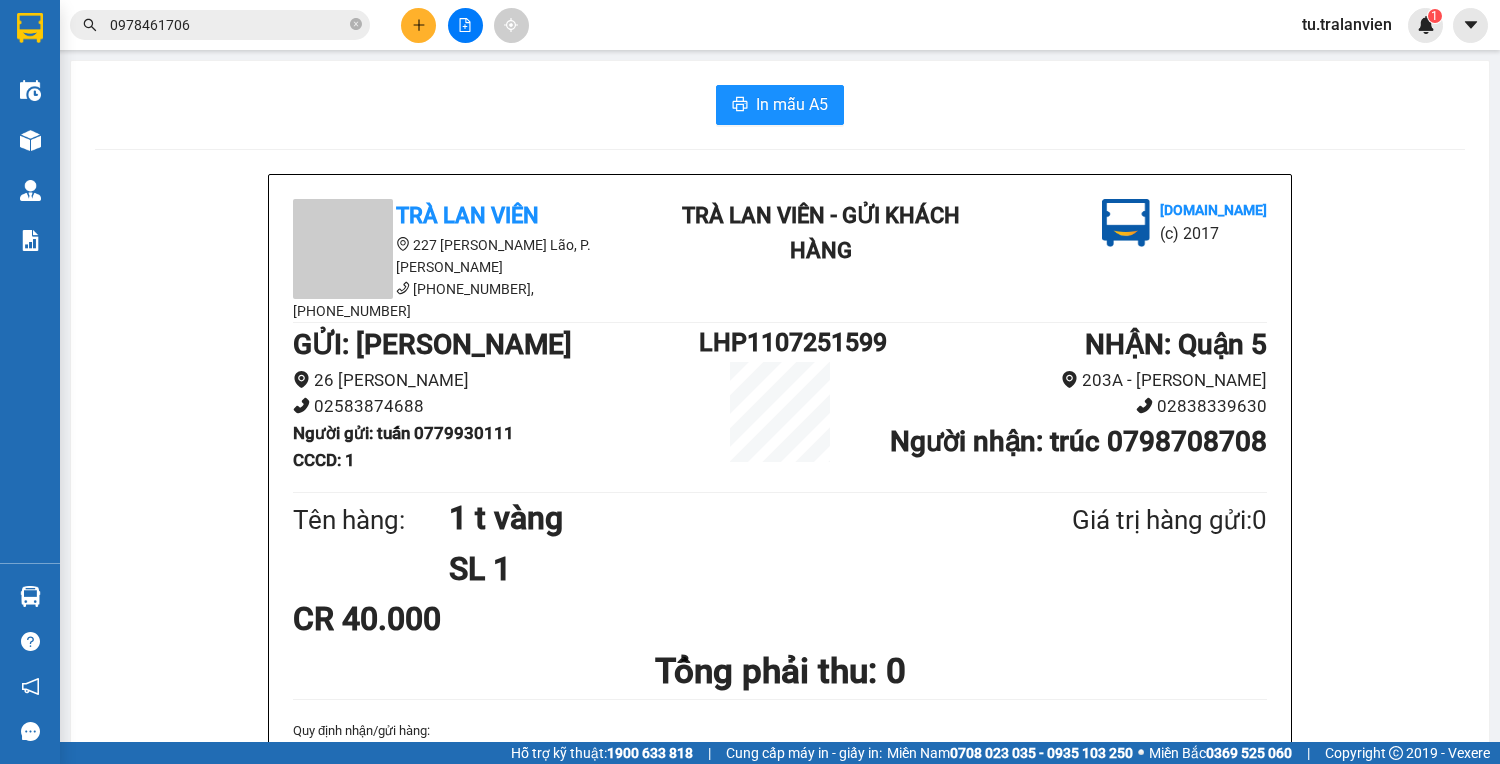 click on "0978461706" at bounding box center [228, 25] 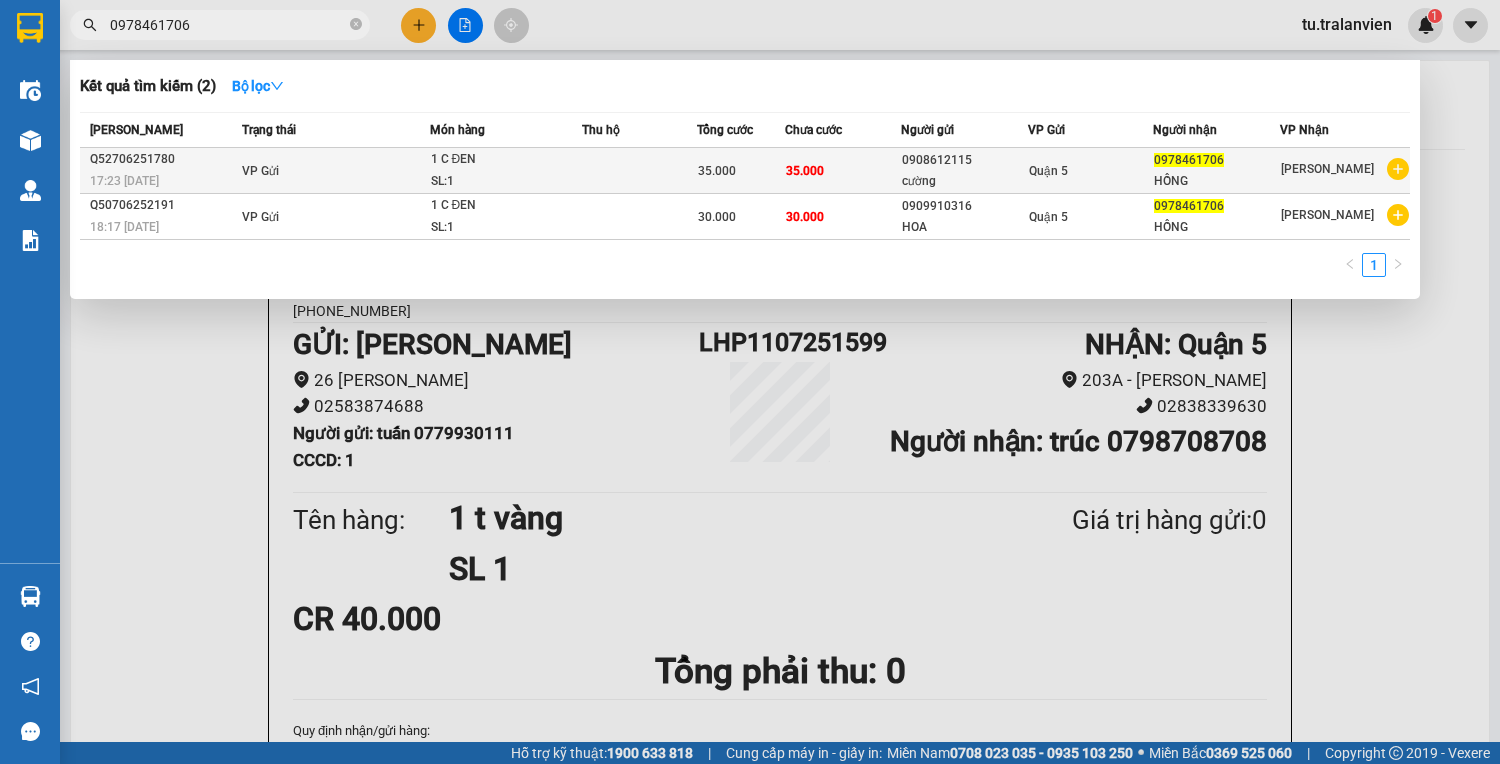 click at bounding box center (639, 171) 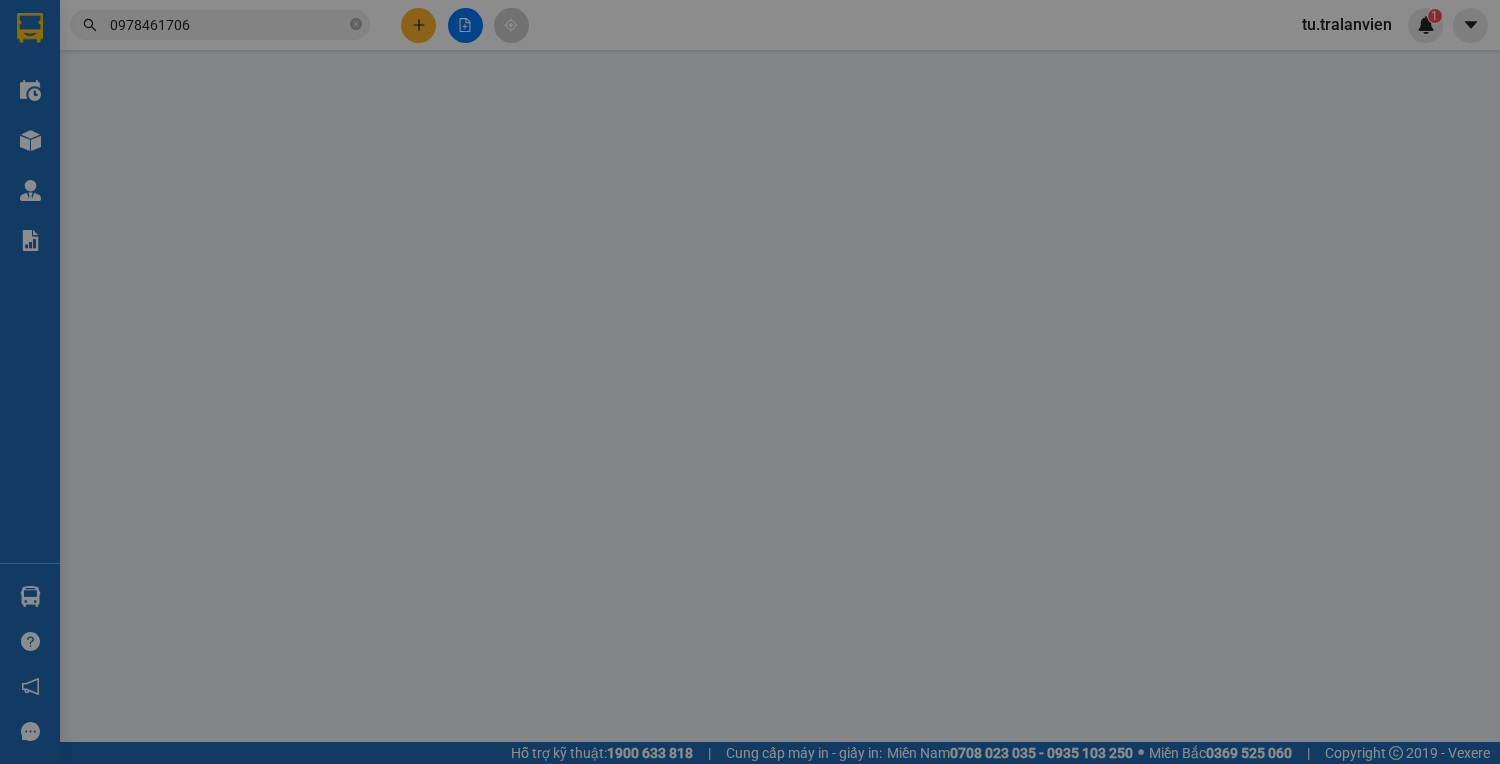type on "0908612115" 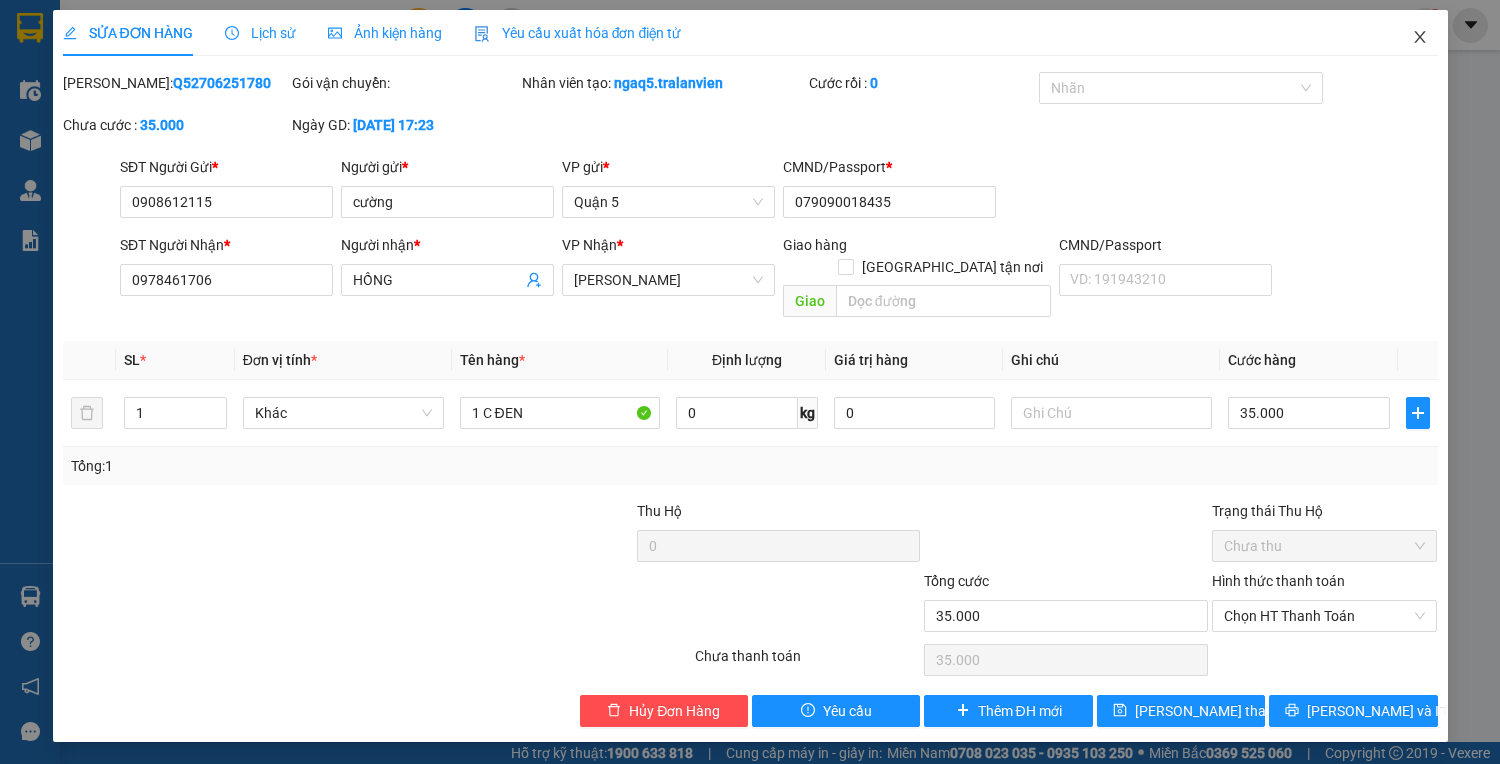 drag, startPoint x: 1421, startPoint y: 30, endPoint x: 413, endPoint y: 49, distance: 1008.1791 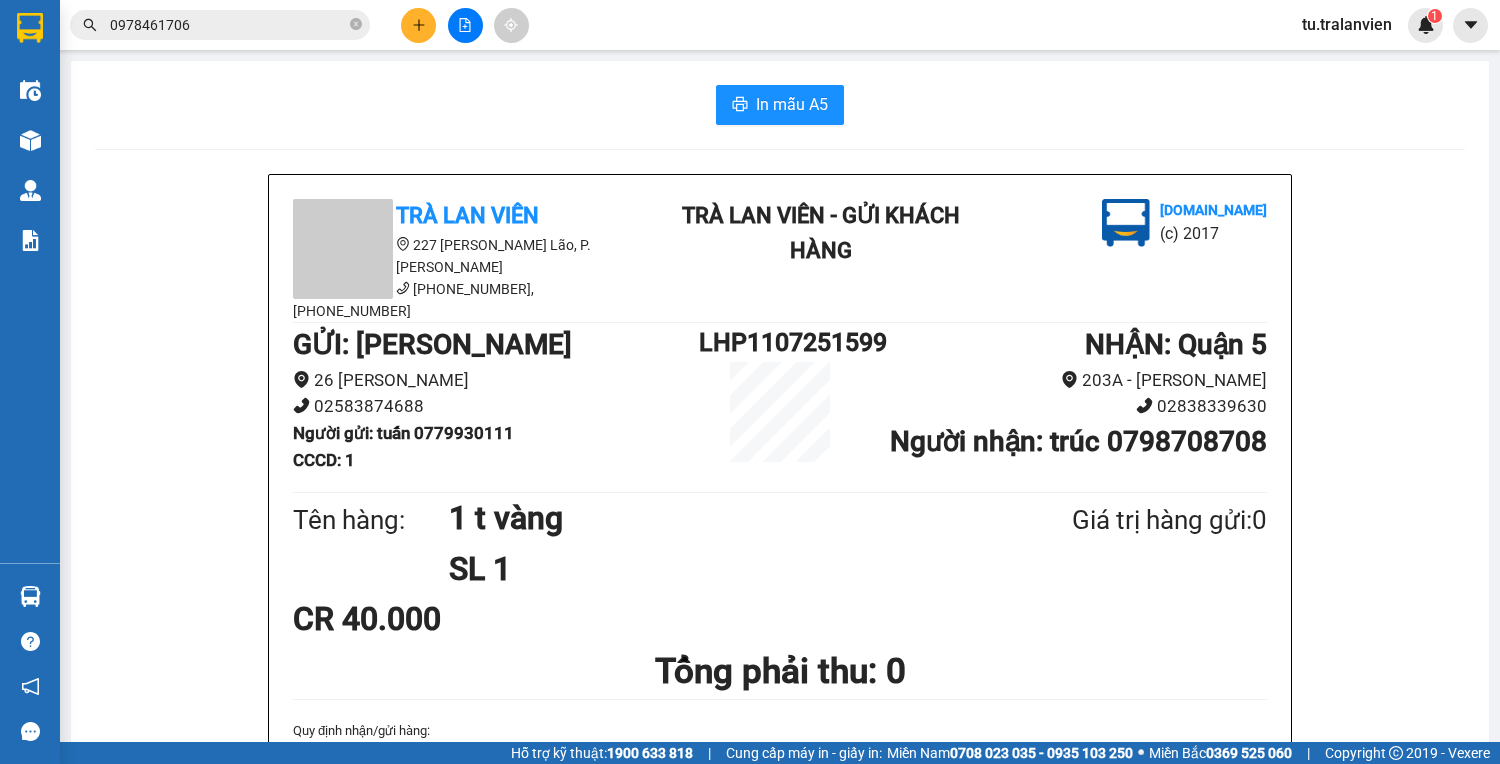click at bounding box center (418, 25) 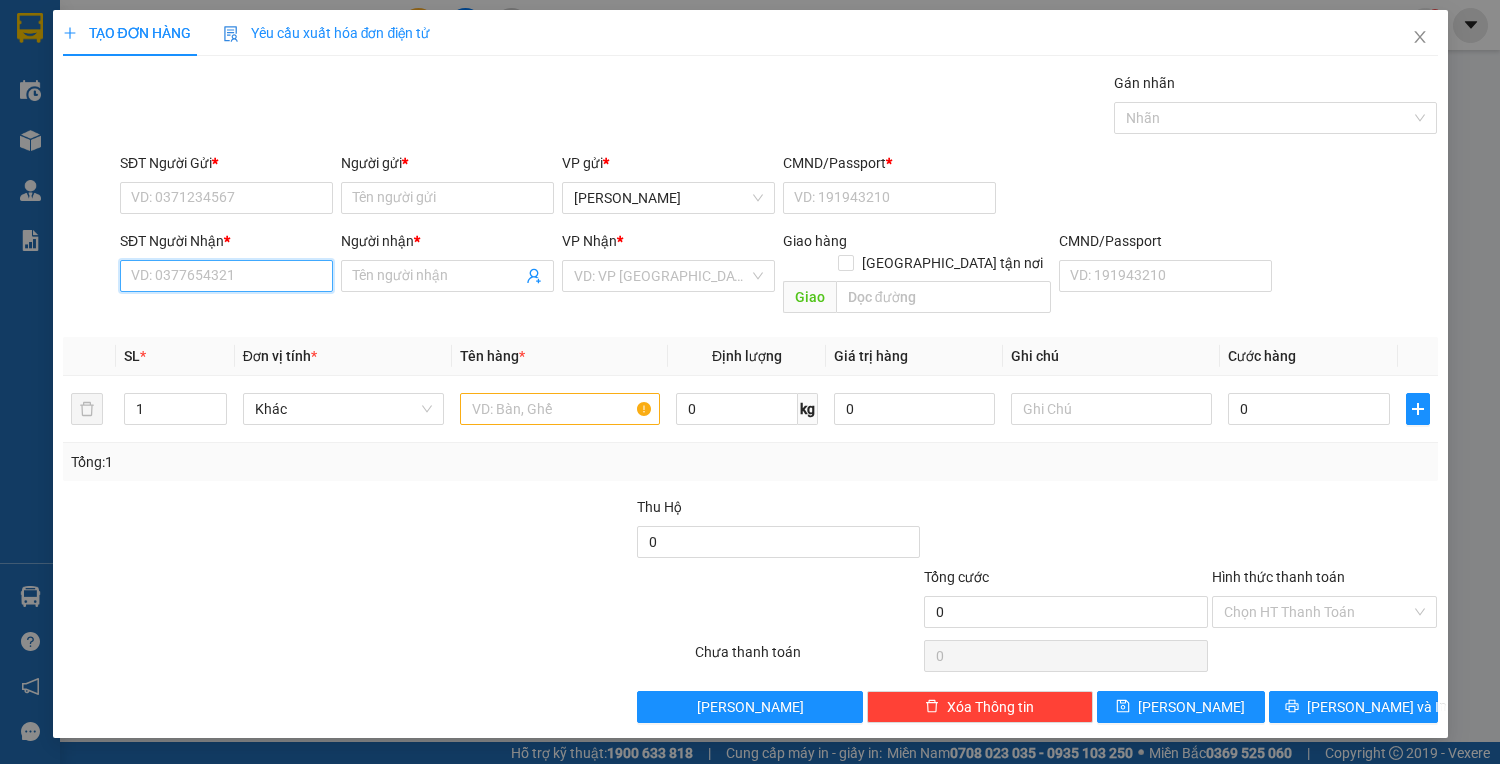 click on "SĐT Người Nhận  *" at bounding box center (226, 276) 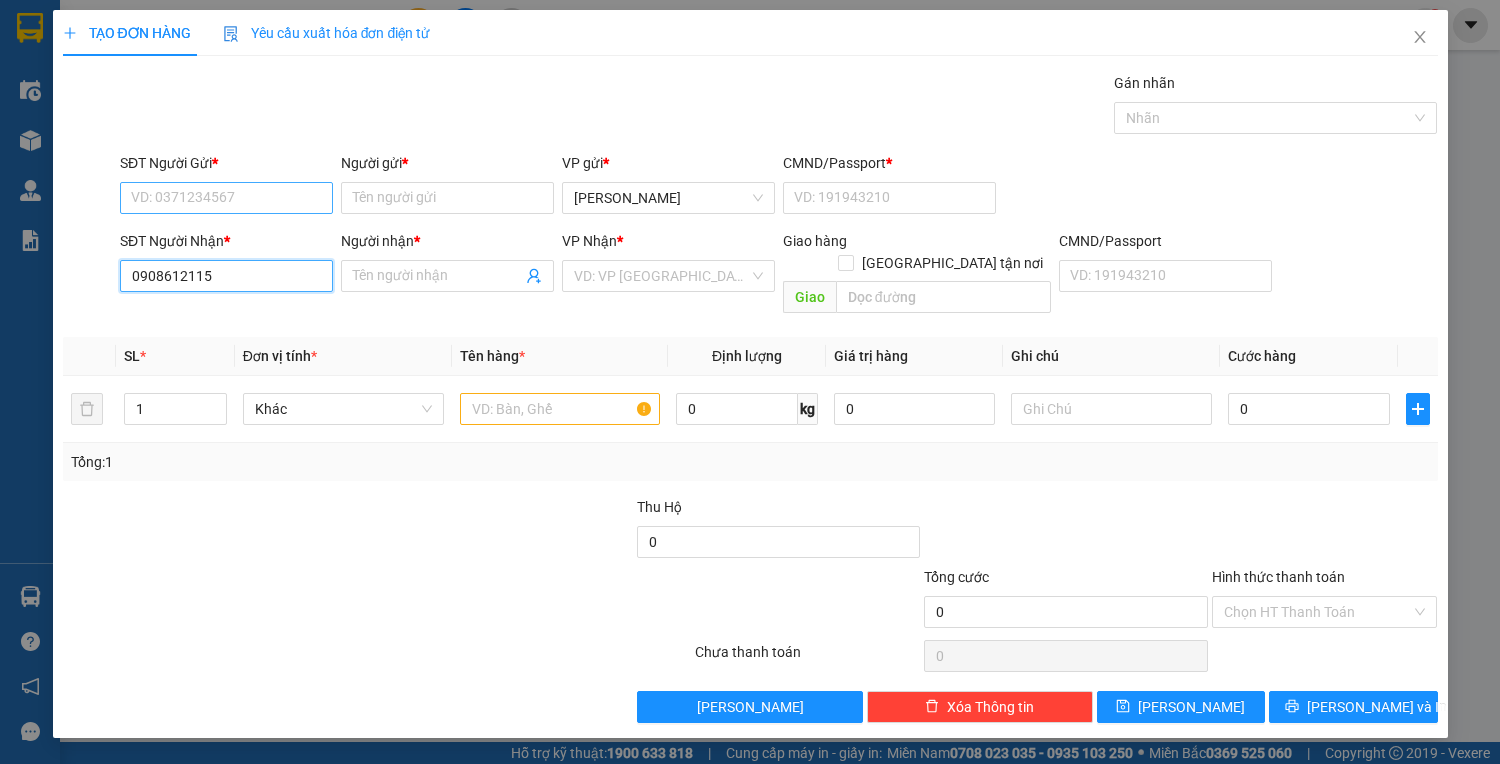 type on "0908612115" 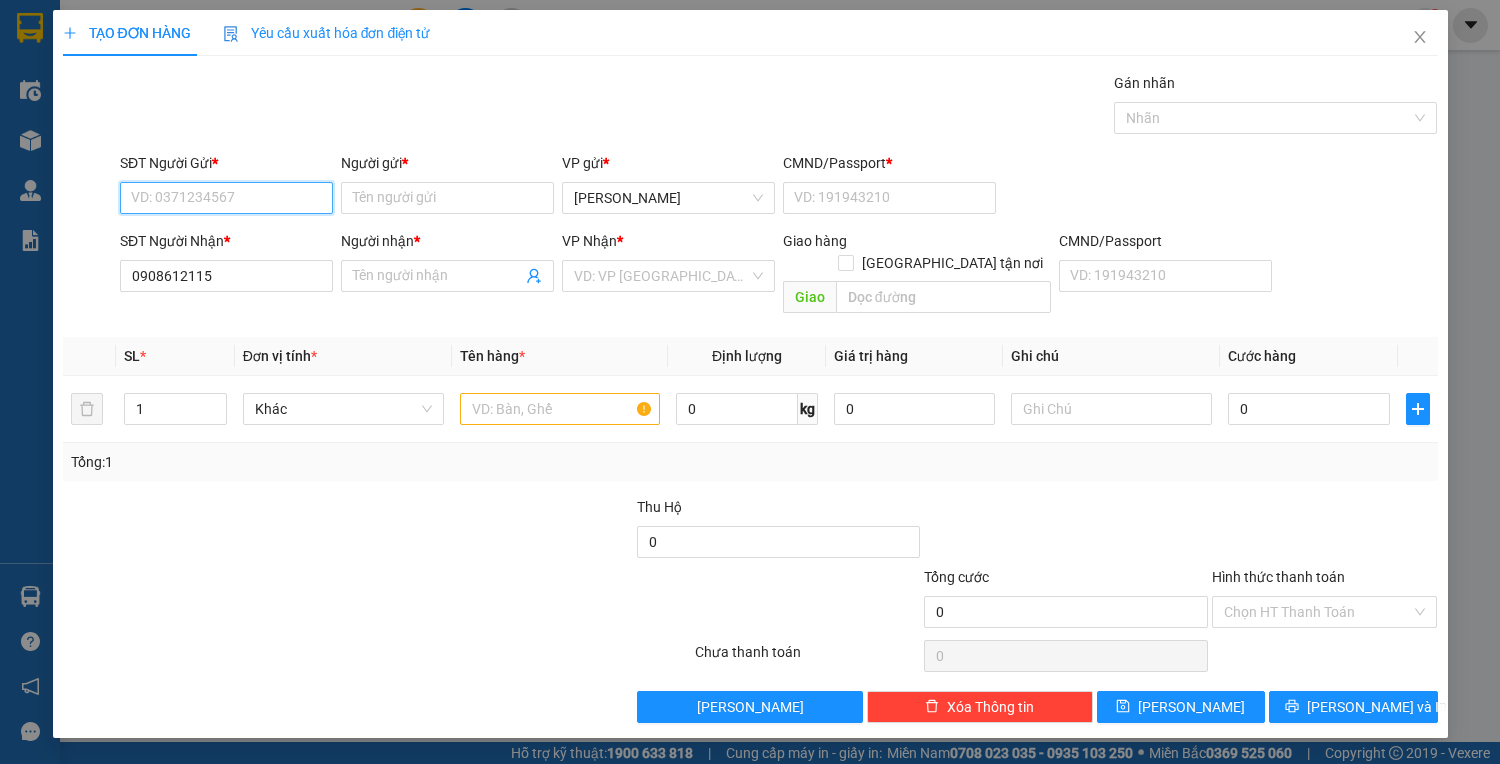 click on "SĐT Người Gửi  *" at bounding box center (226, 198) 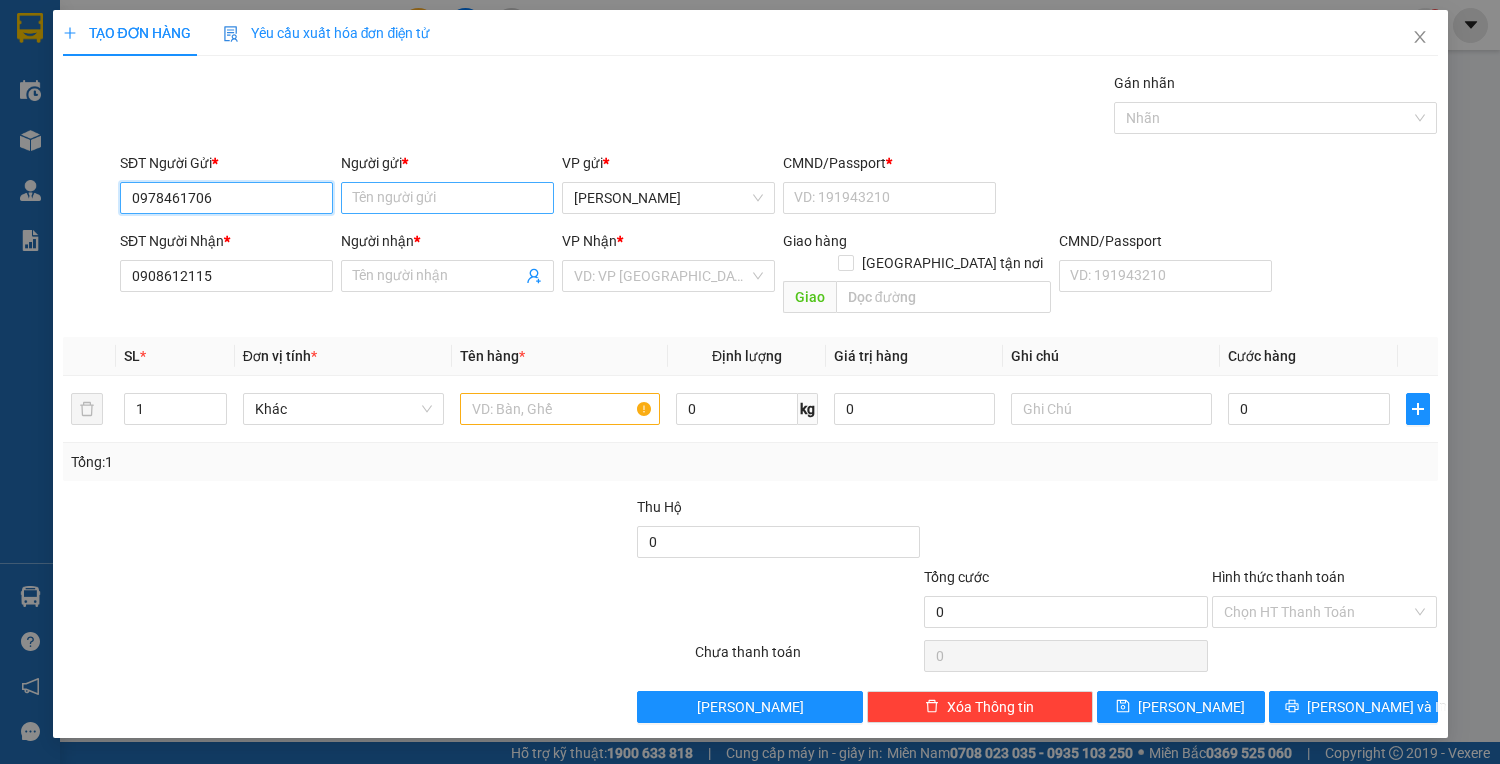 type on "0978461706" 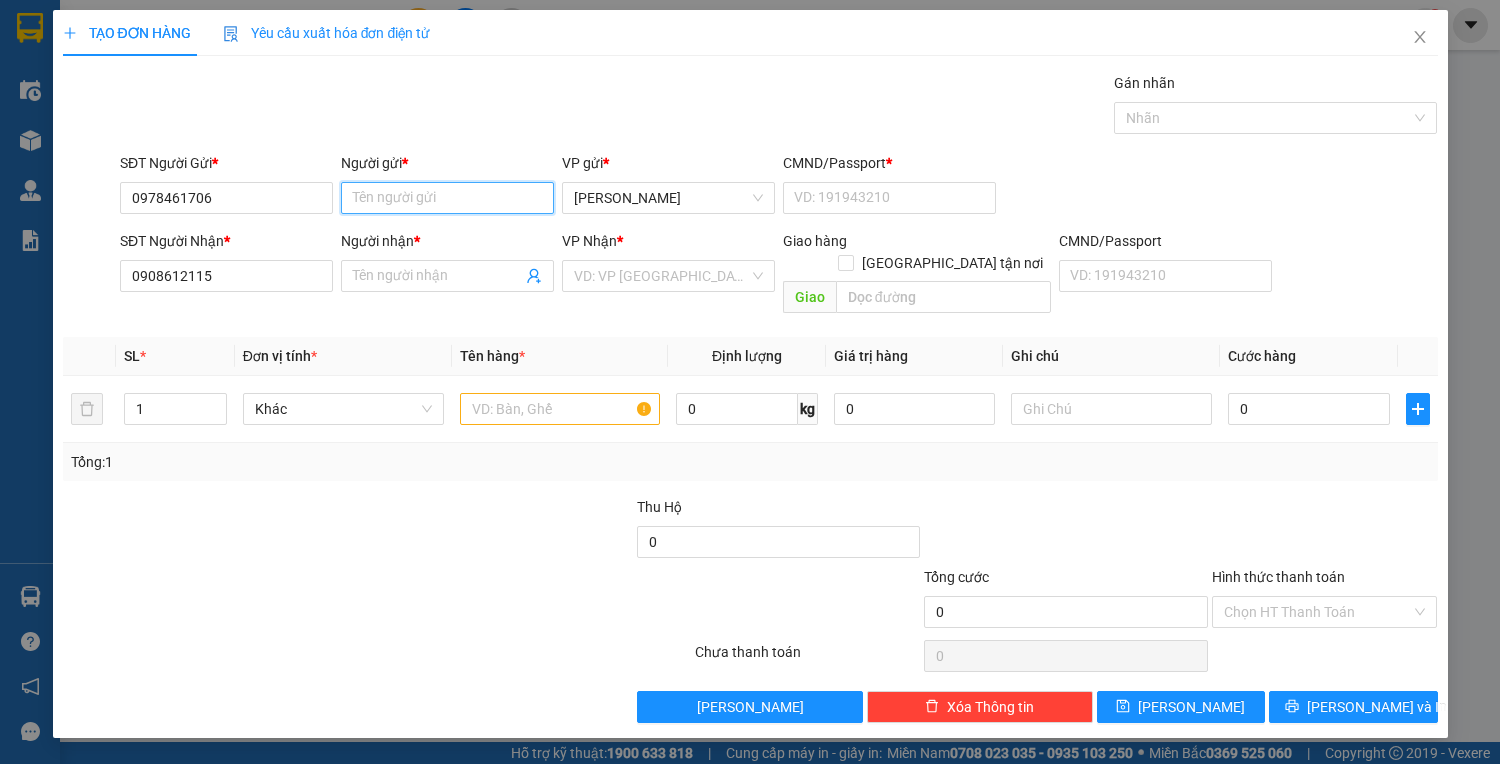 click on "Người gửi  *" at bounding box center (447, 198) 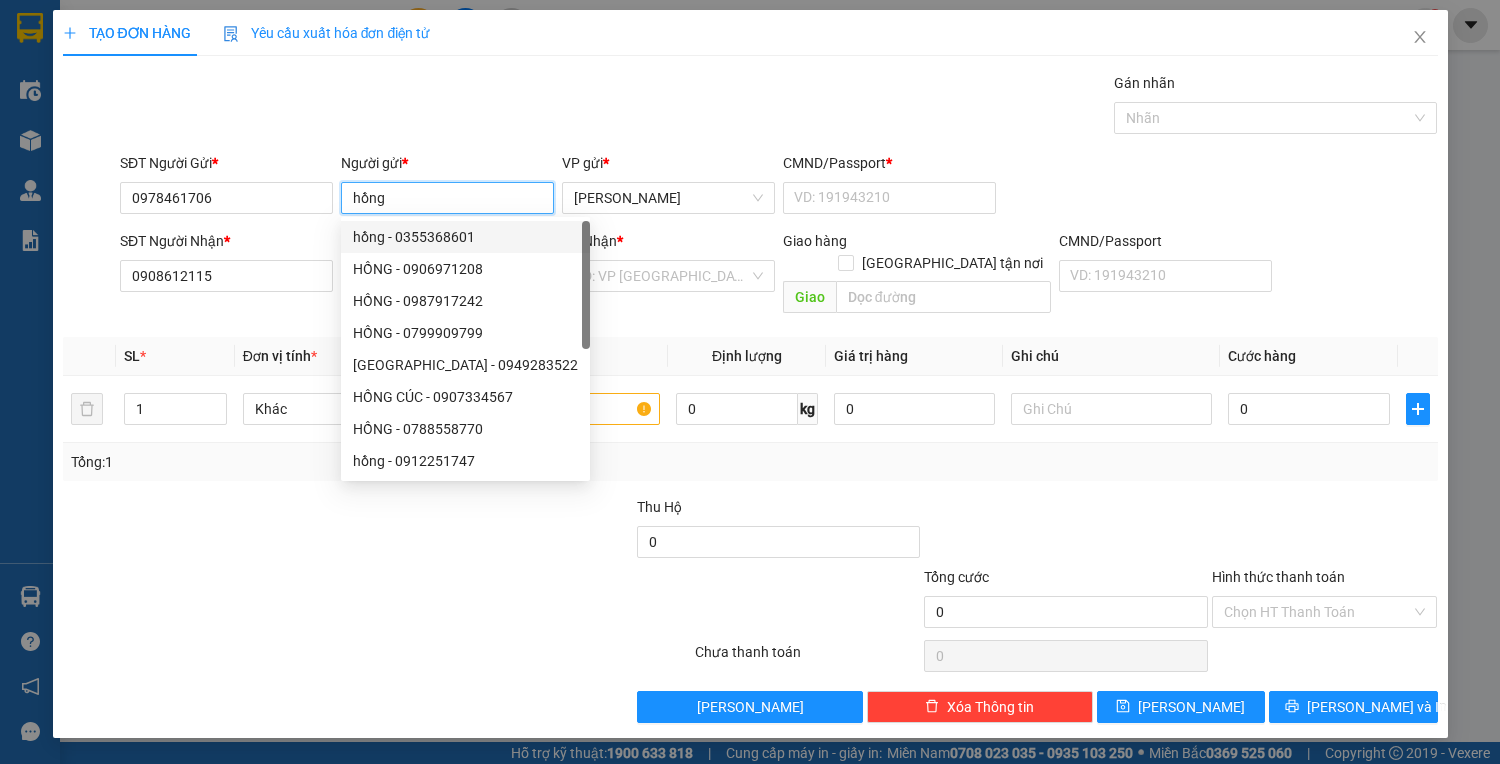 type on "hồng" 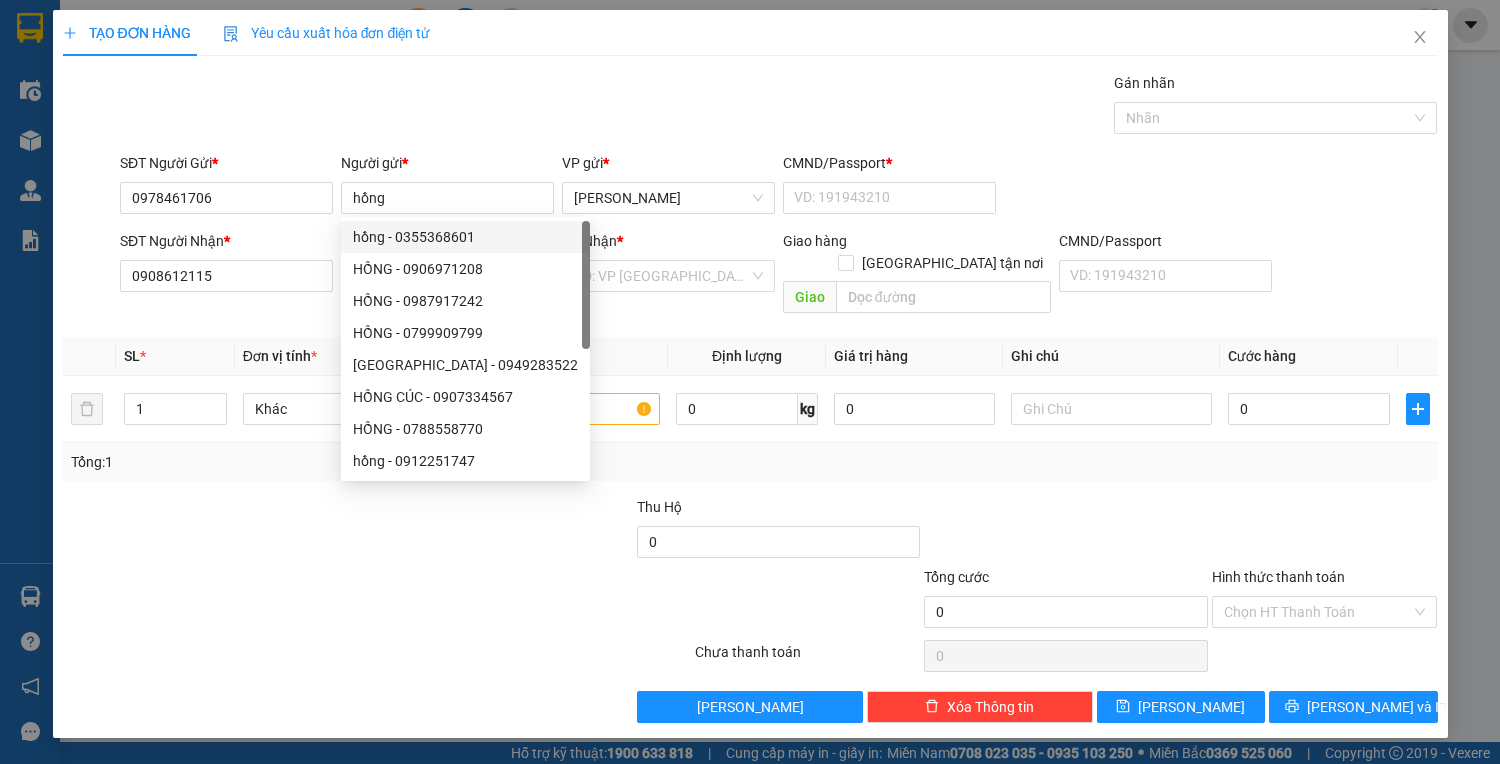 click on "SĐT Người Gửi  * 0978461706 Người gửi  * hồng VP gửi  * [PERSON_NAME]  CMND/Passport  * VD: [PASSPORT] SĐT Người Nhận  * 0908612115 Người nhận  * Tên người nhận VP Nhận  * VD: VP Sài Gòn Giao hàng Giao tận nơi Giao CMND/Passport VD: [PASSPORT]" at bounding box center (750, 237) 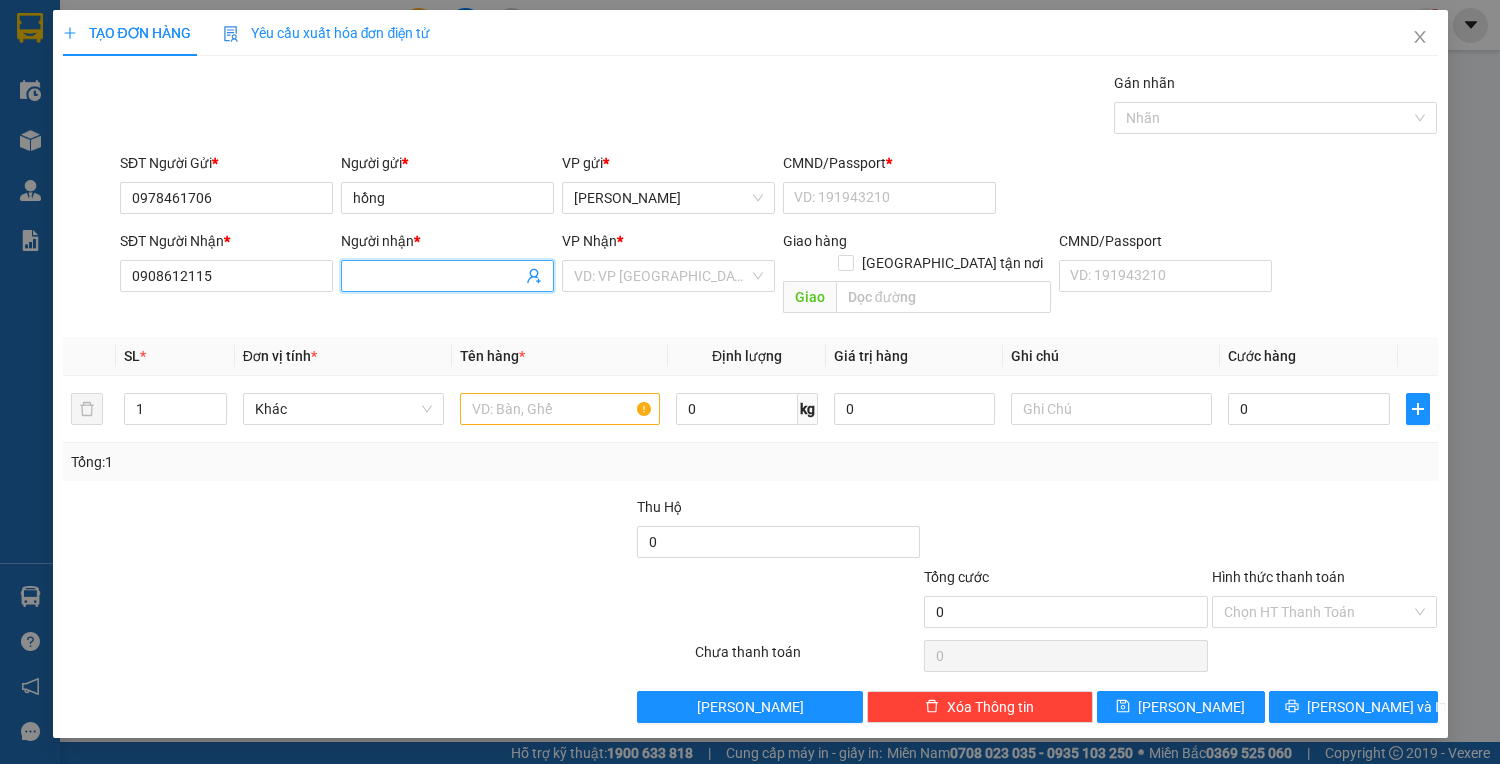 click on "Người nhận  *" at bounding box center (437, 276) 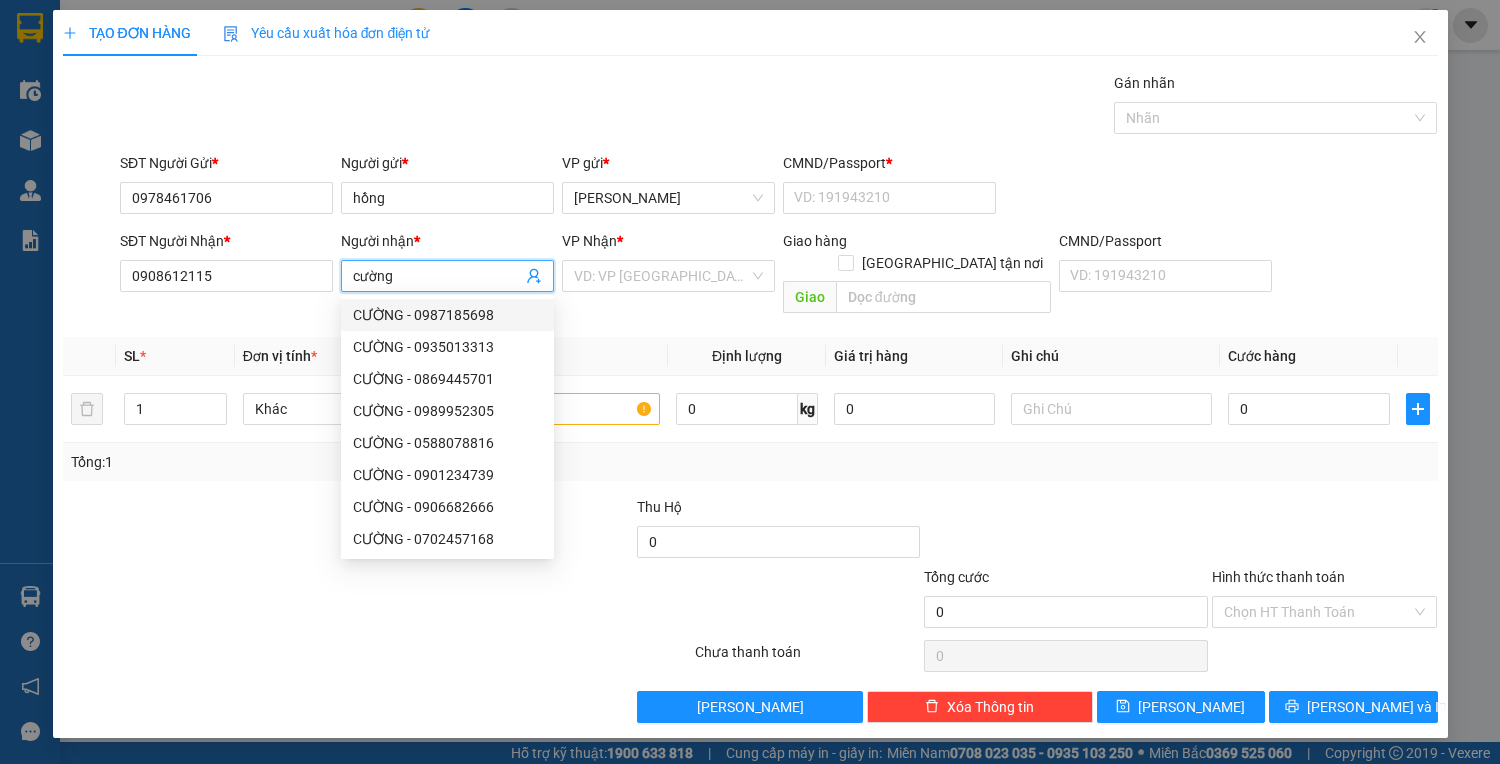 type on "cường" 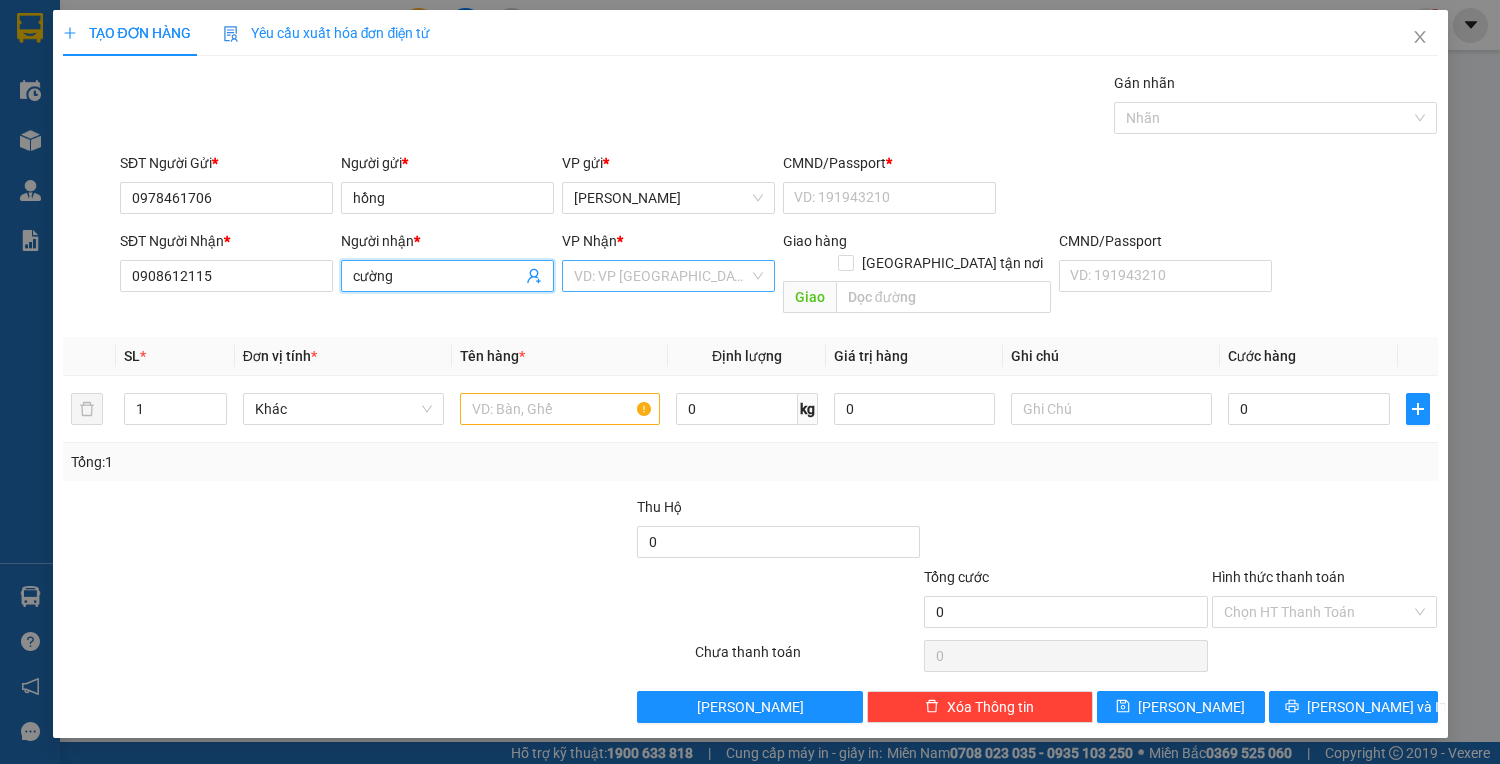 click at bounding box center [661, 276] 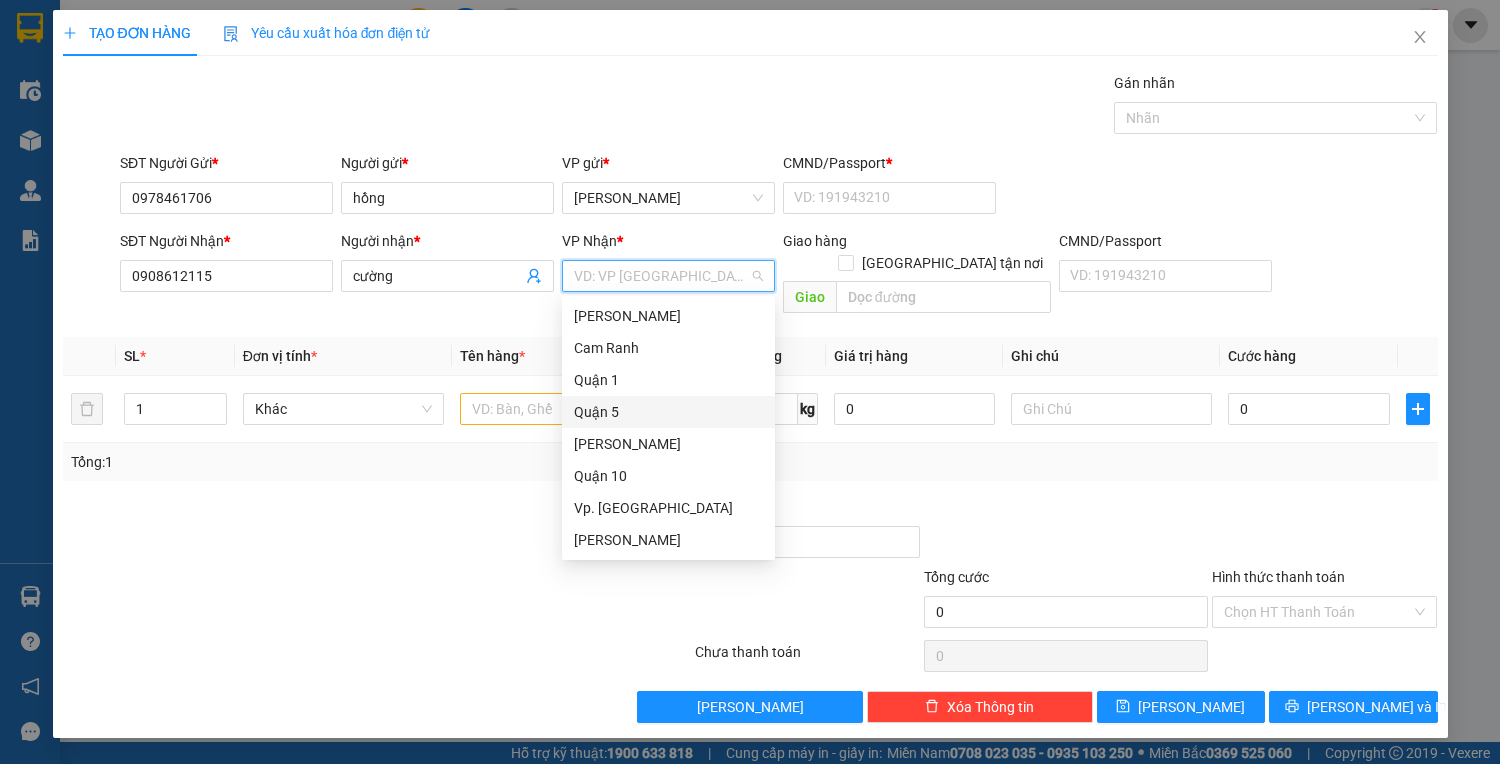 click on "Quận 5" at bounding box center (668, 412) 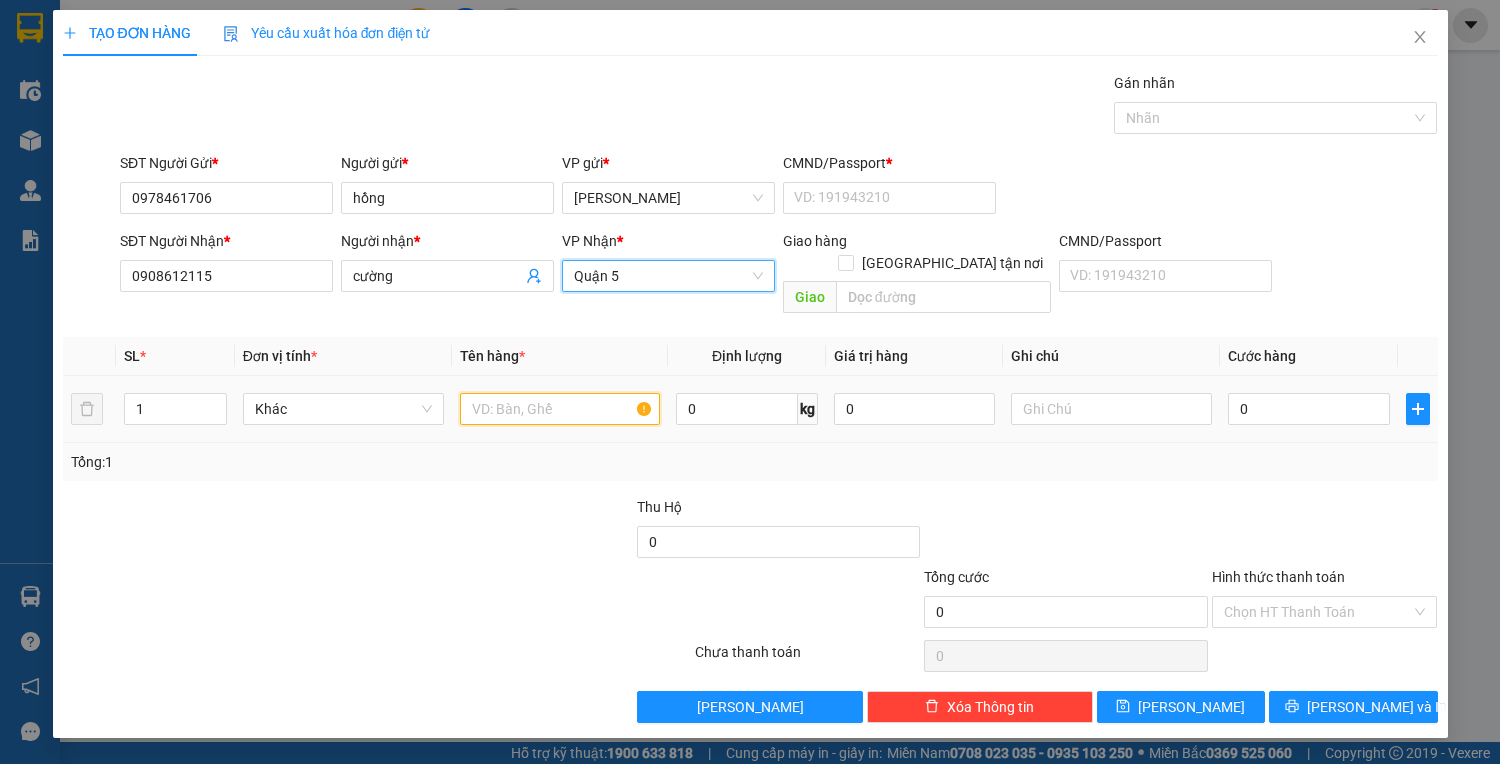 click at bounding box center (560, 409) 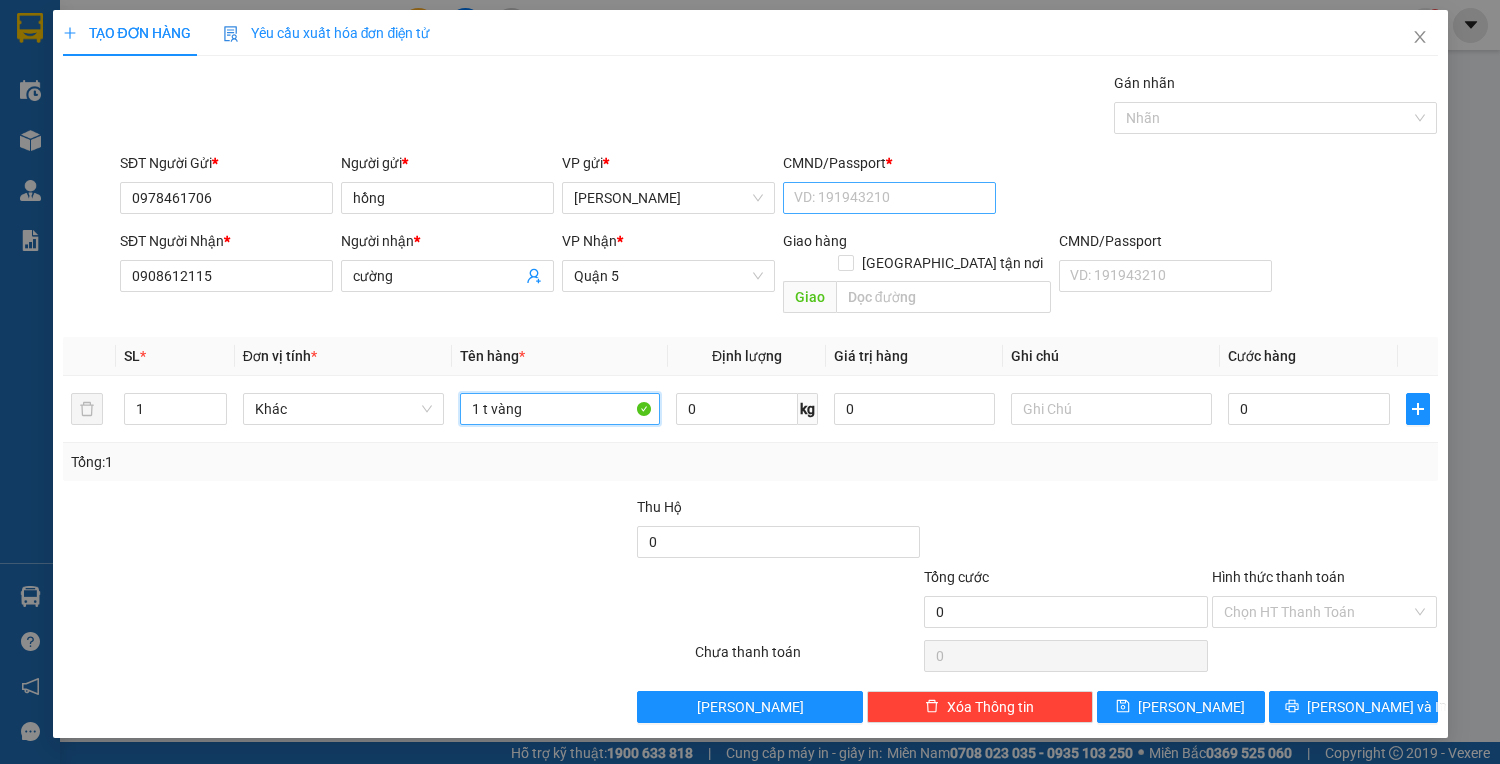 type on "1 t vàng" 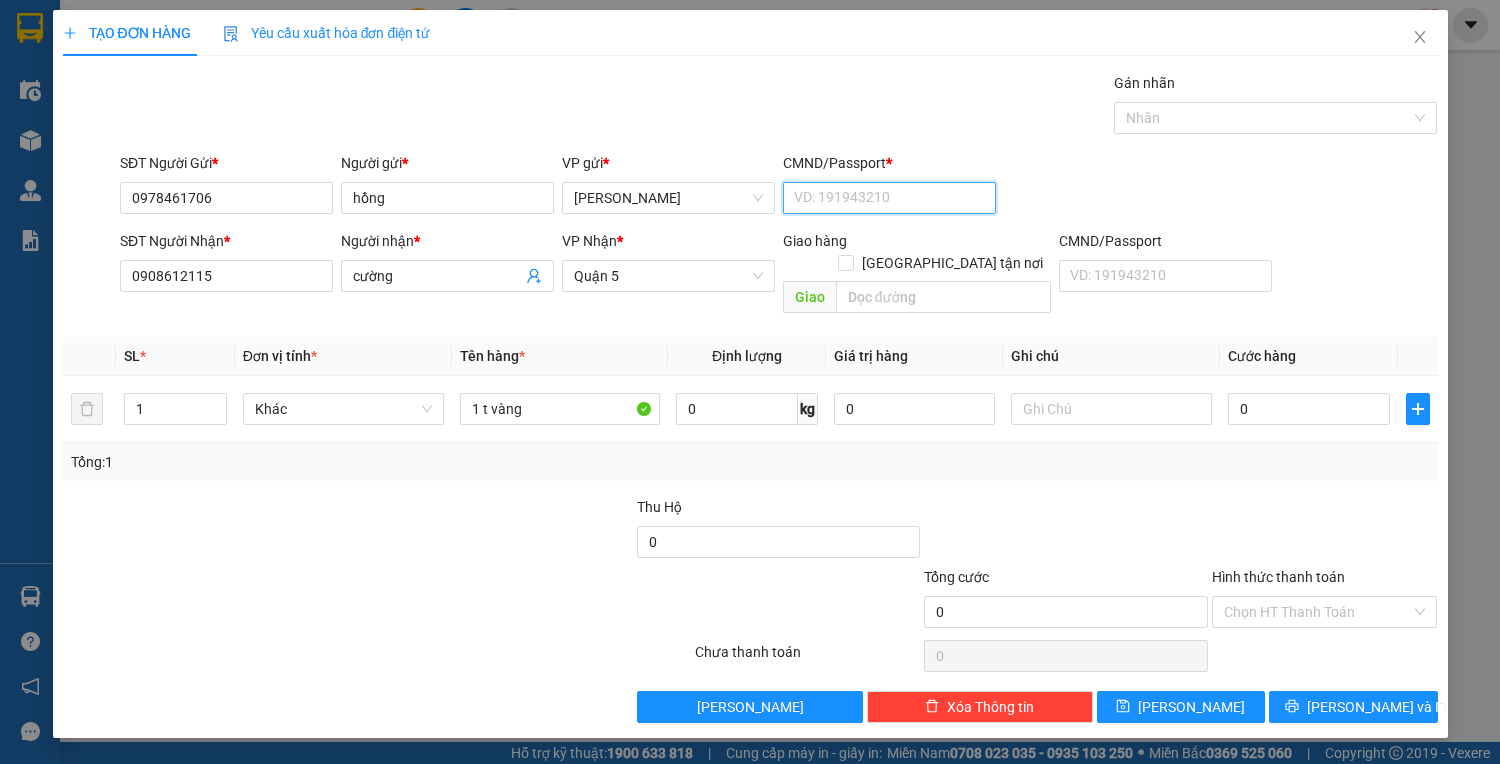 click on "CMND/Passport  *" at bounding box center [889, 198] 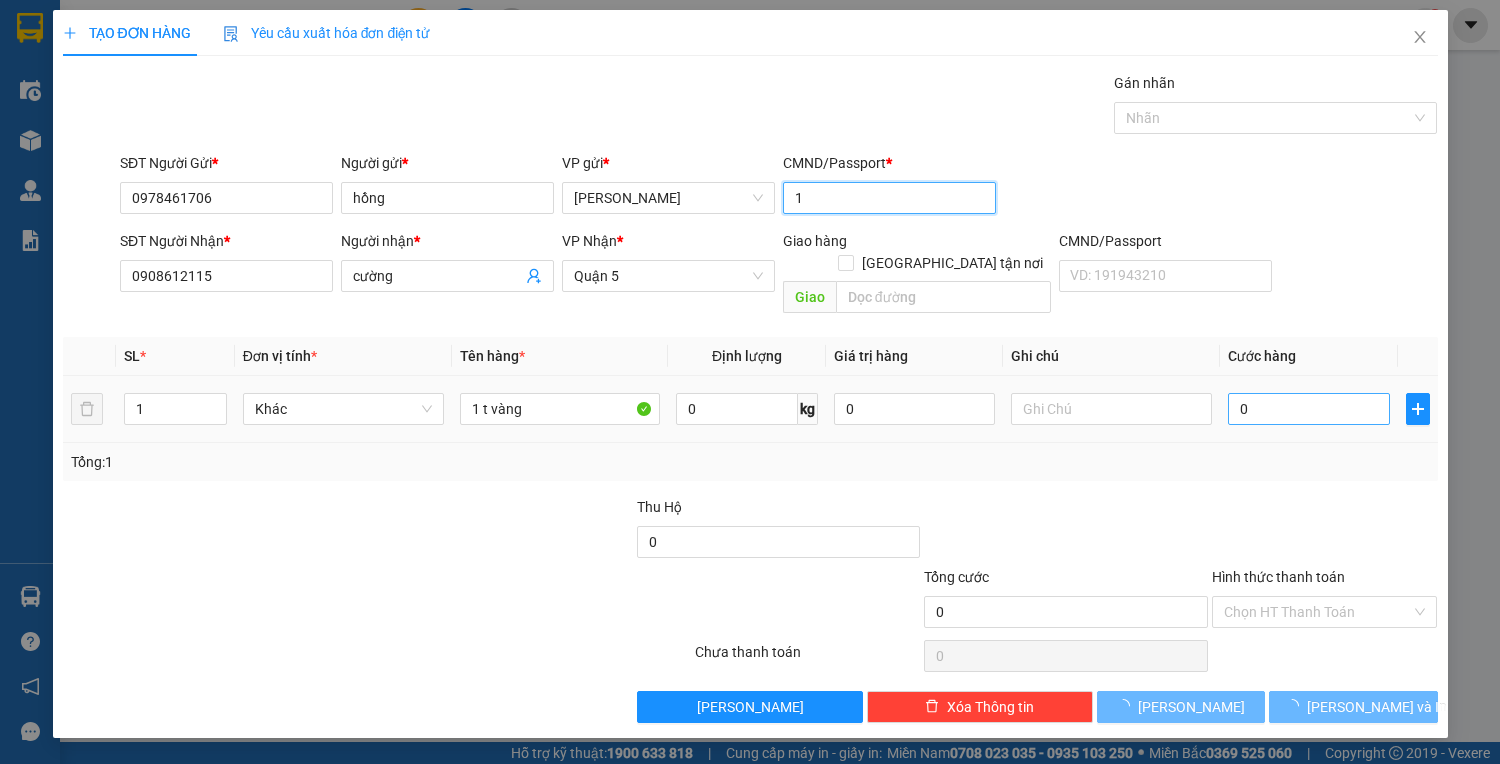 type on "1" 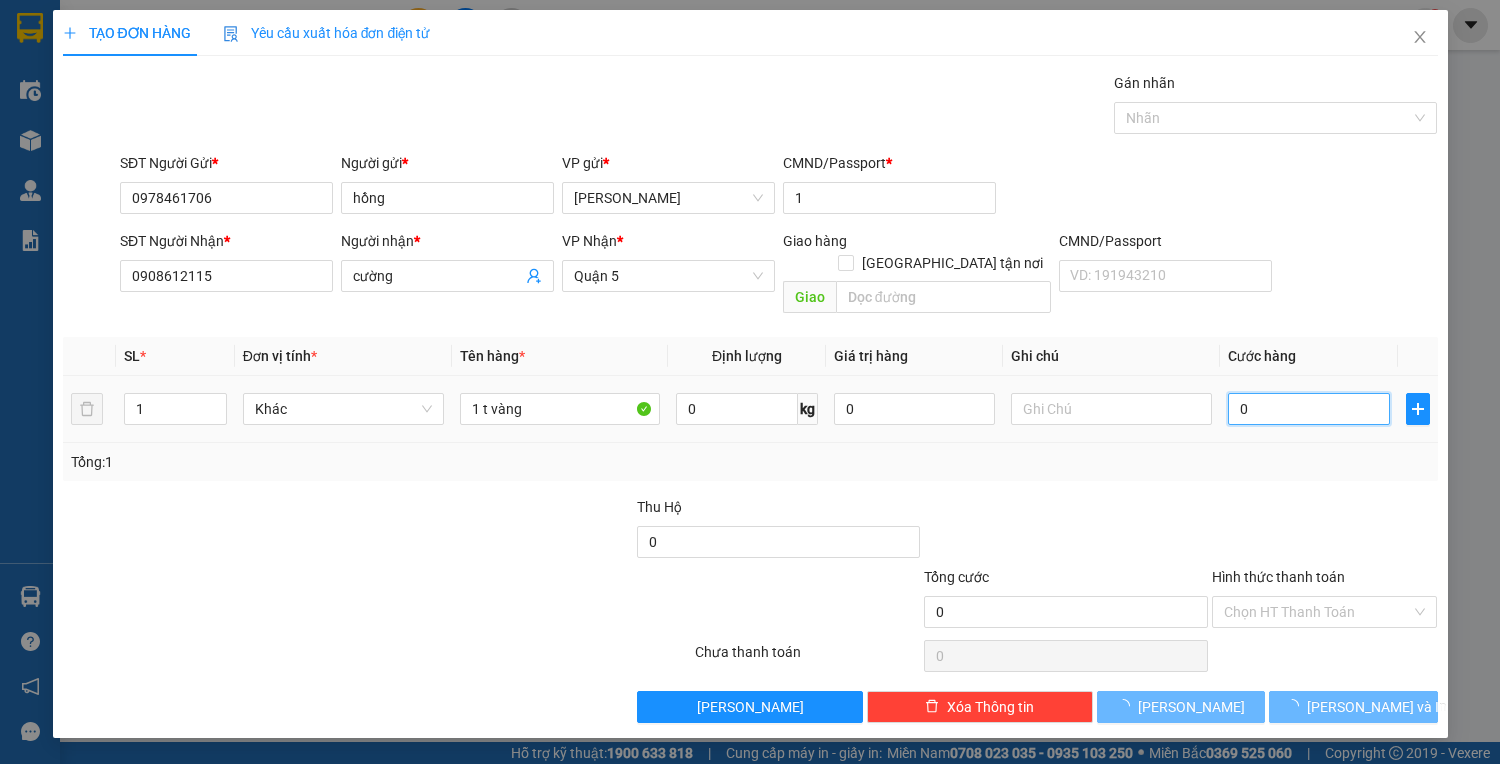 click on "0" at bounding box center [1308, 409] 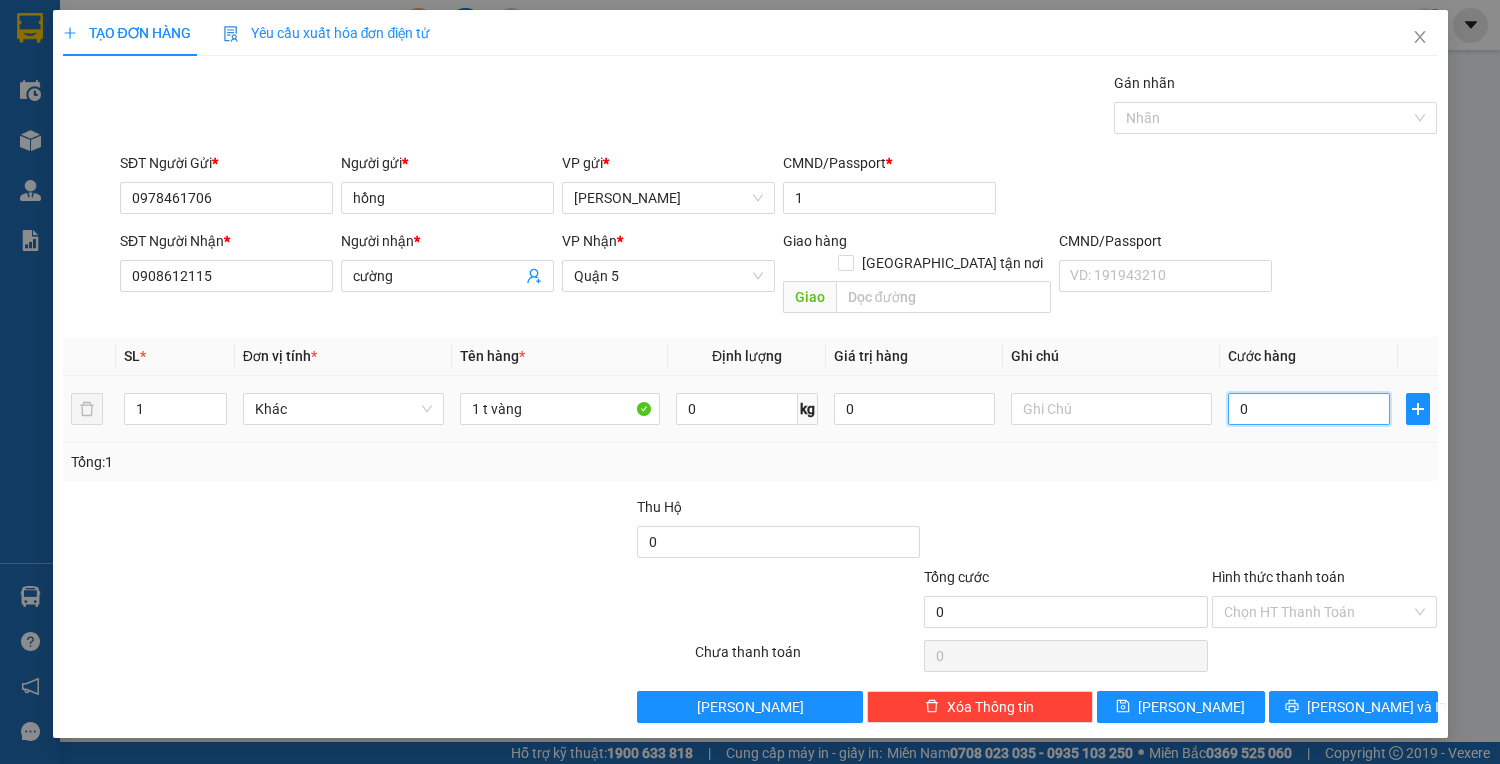type on "3" 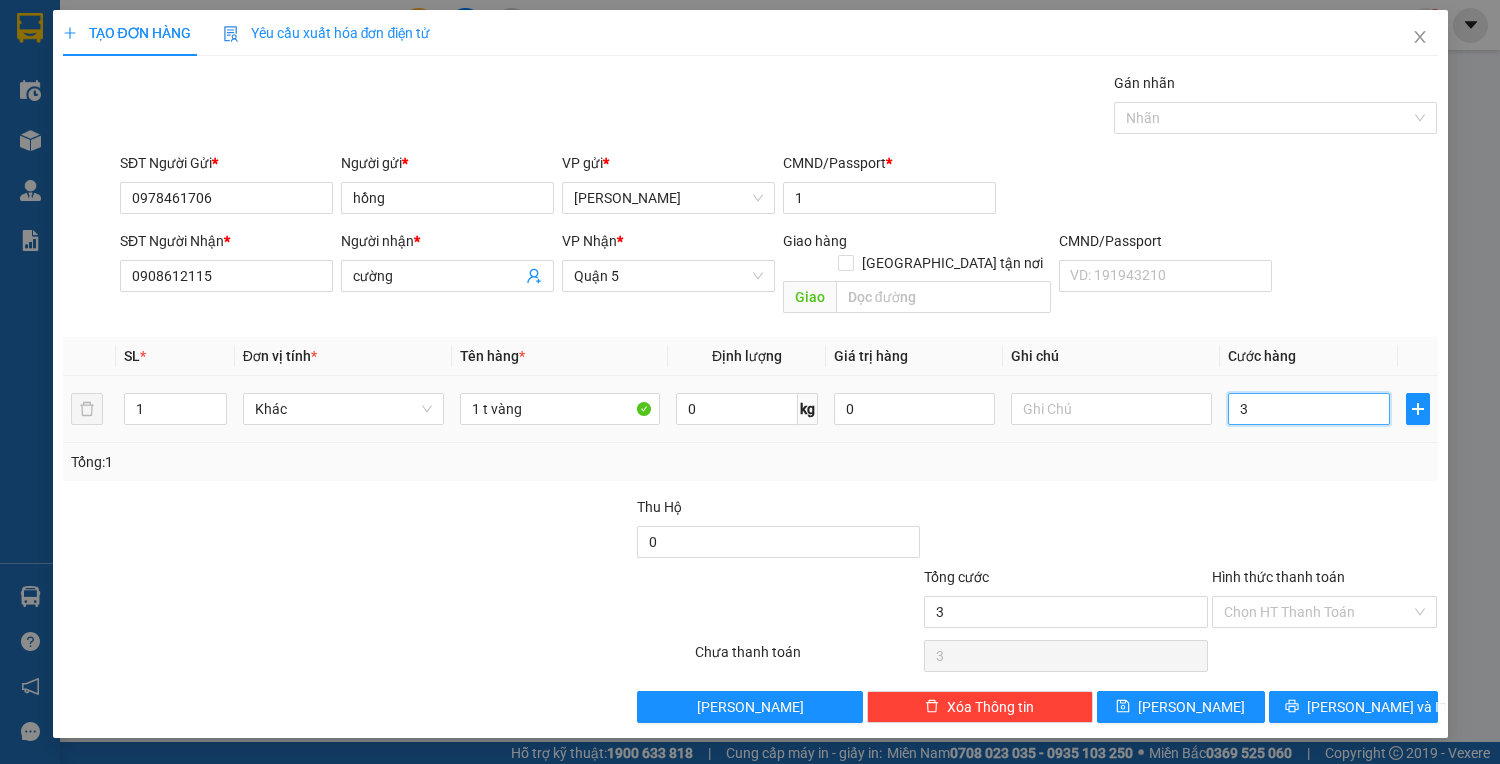 type on "30" 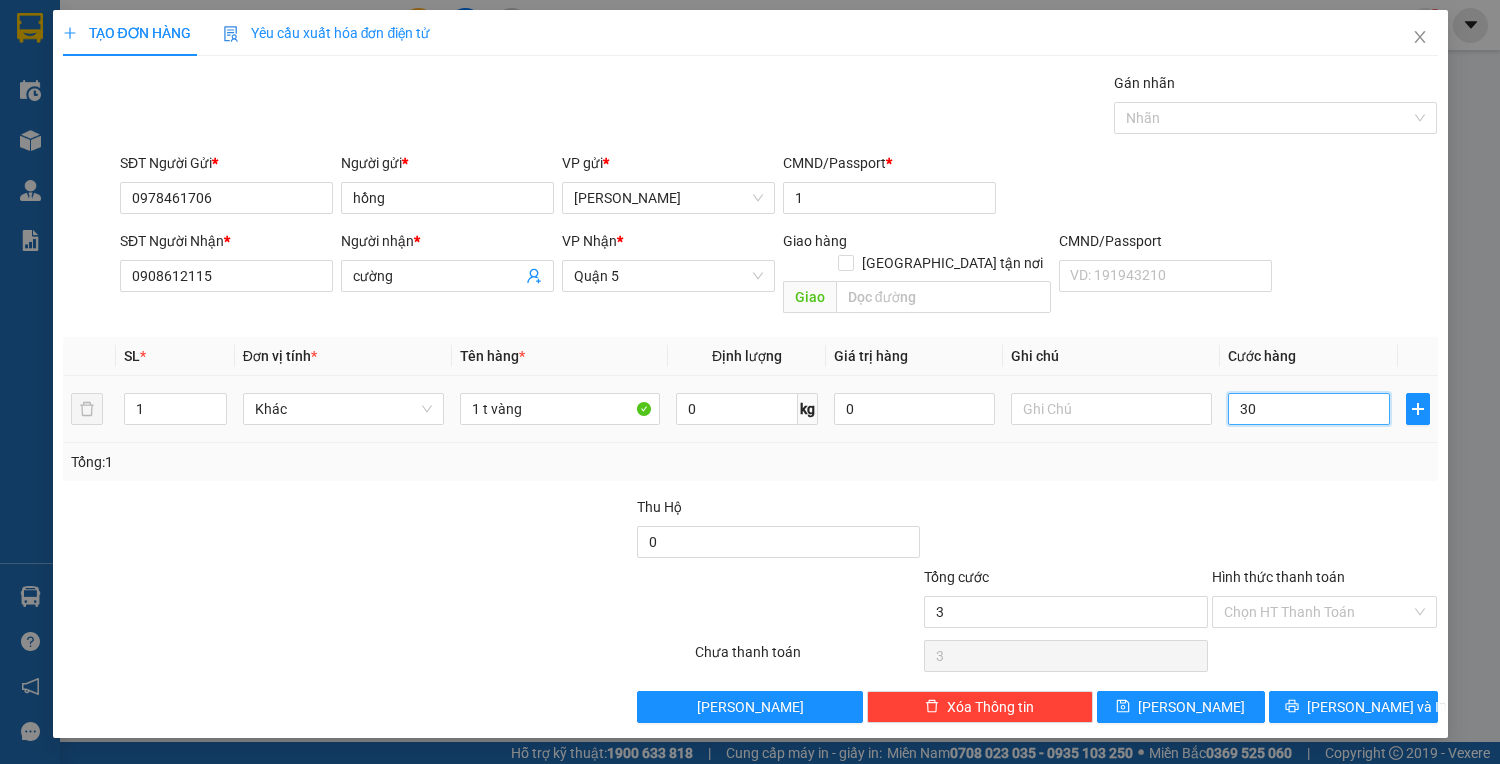type on "30" 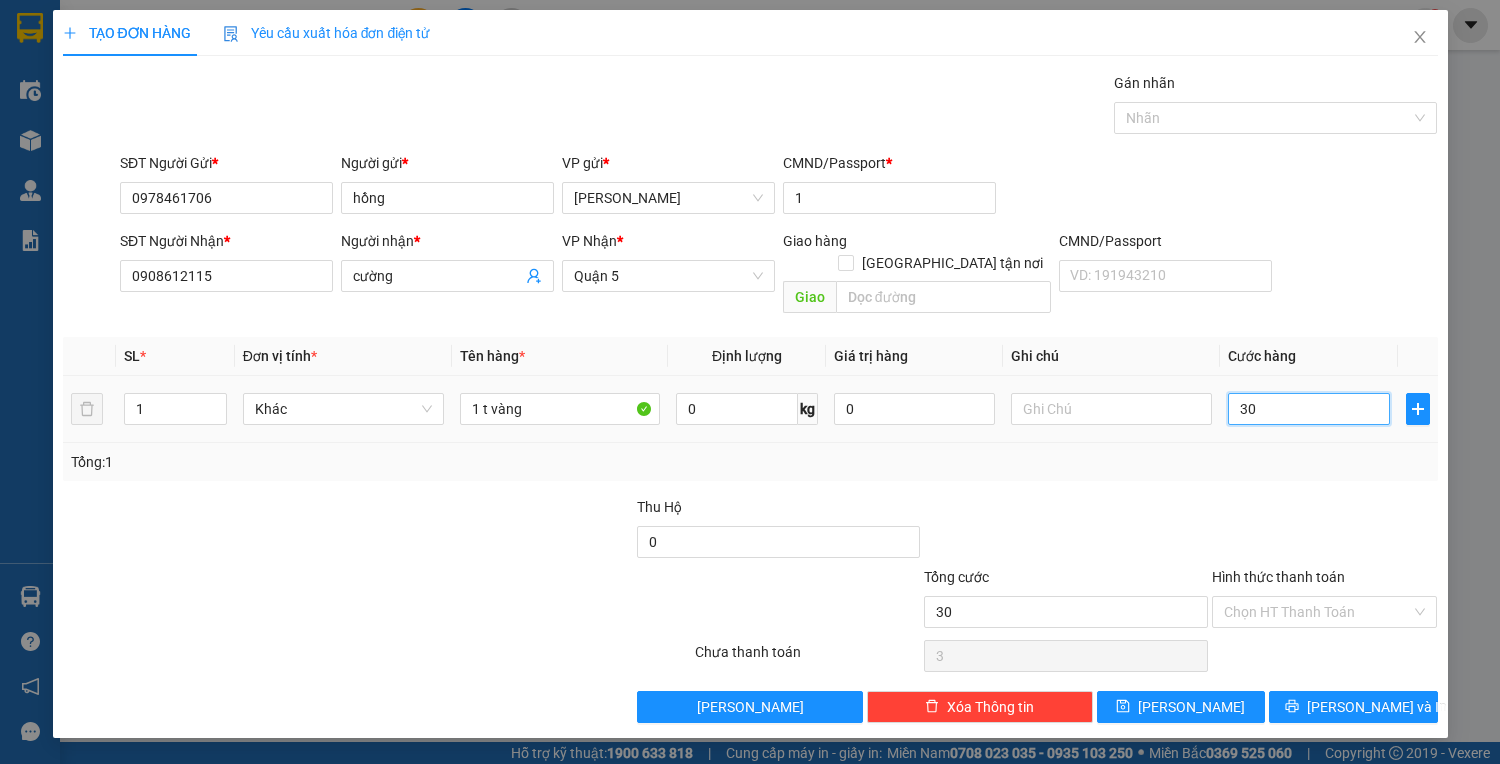 type on "30" 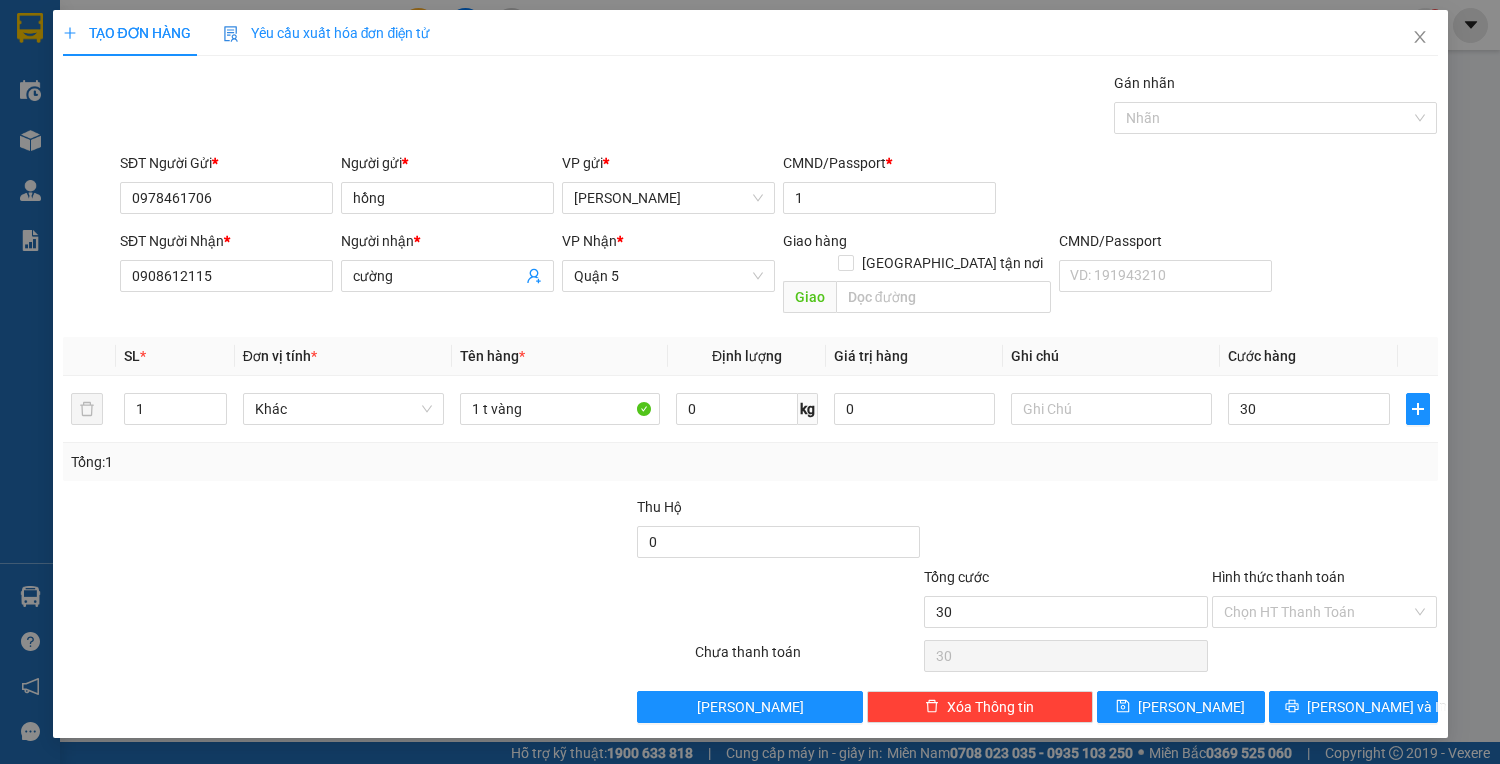 type on "30.000" 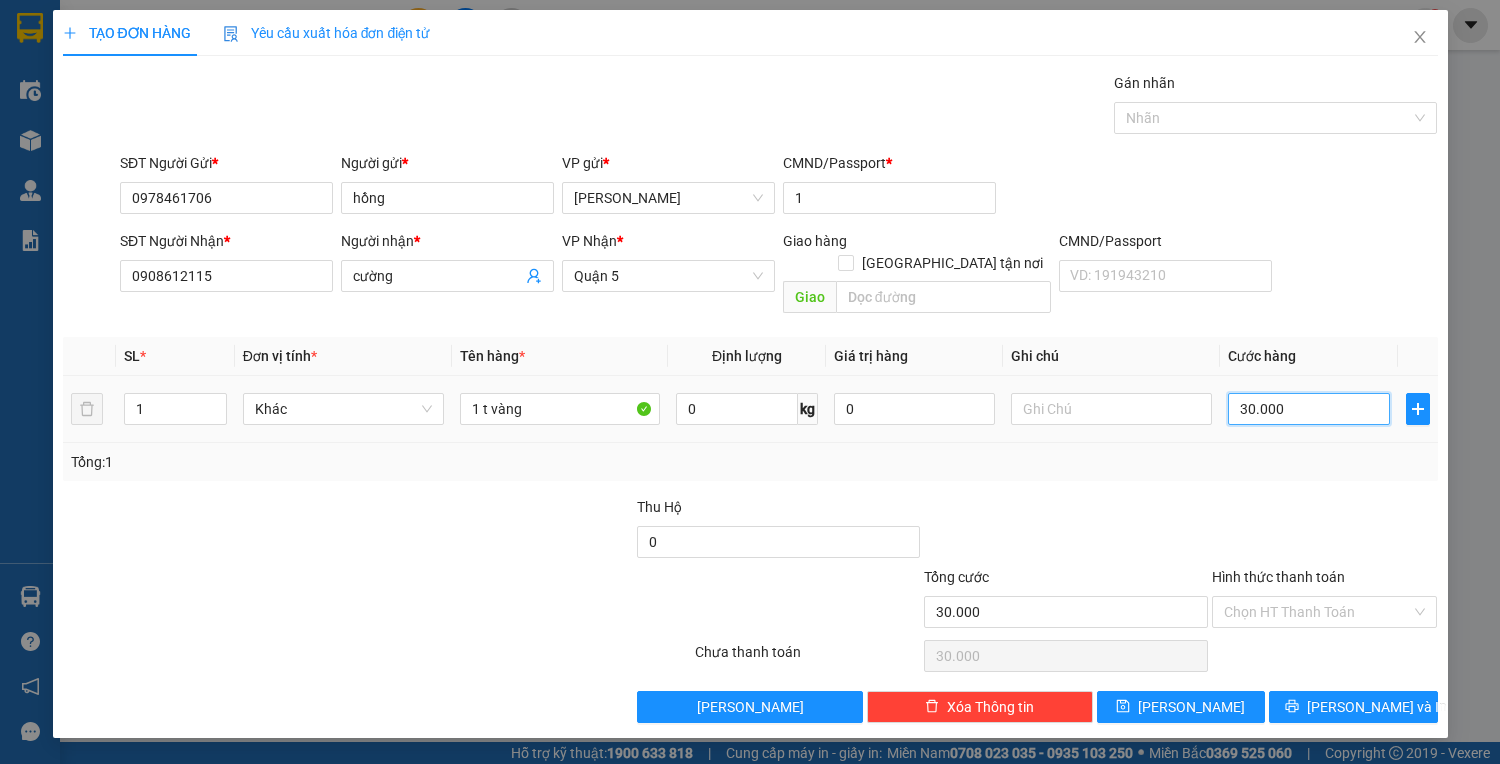 type on "2" 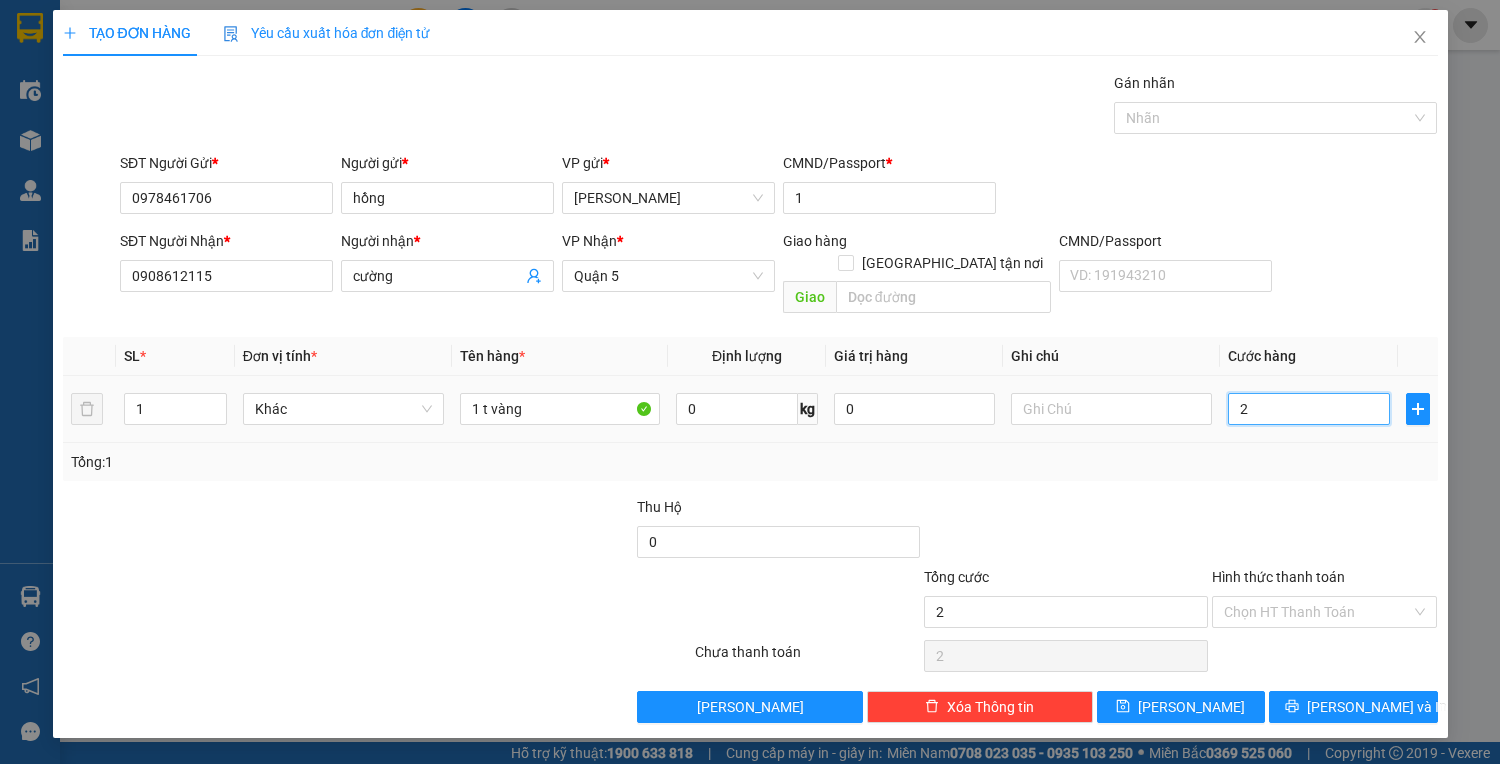 type on "25" 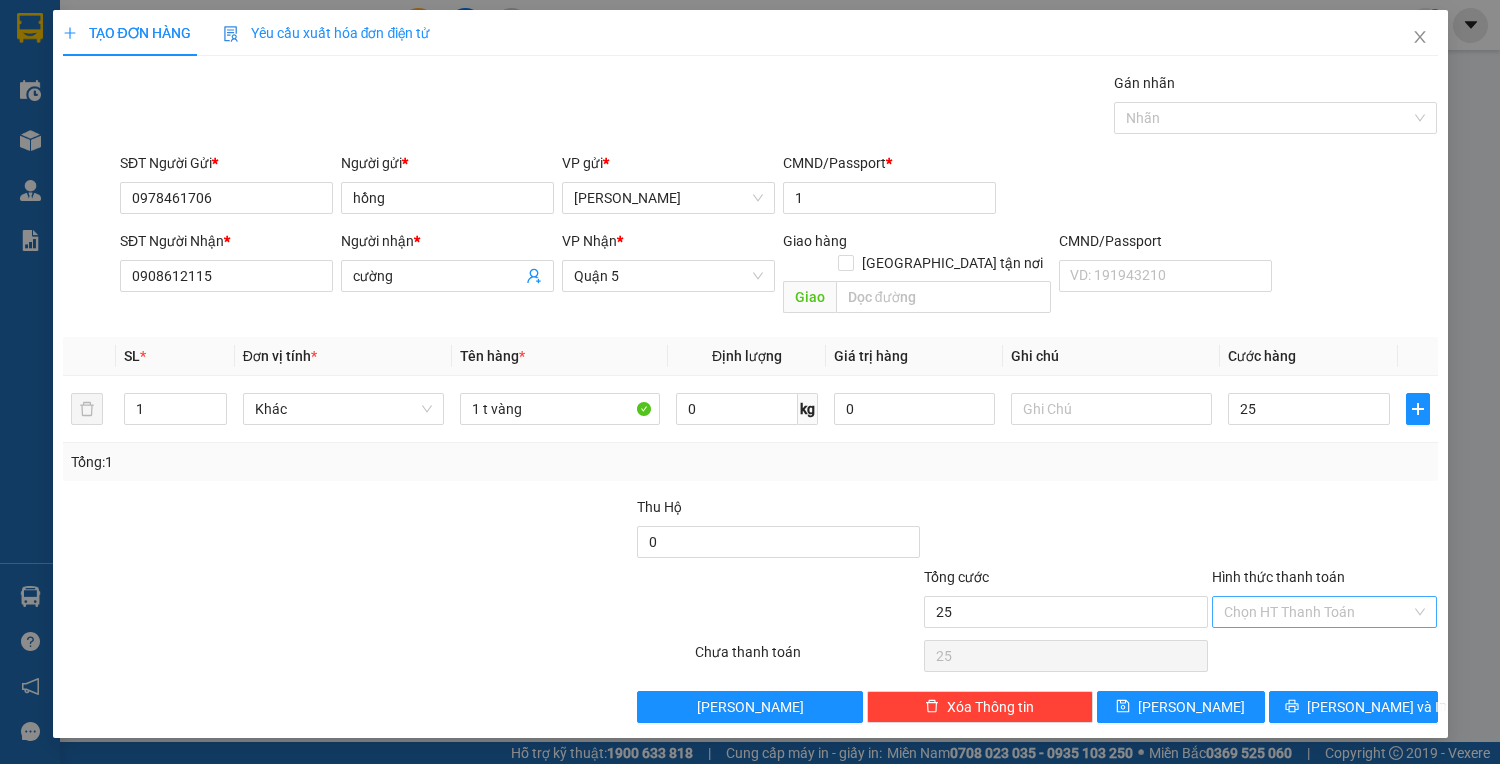 type on "25.000" 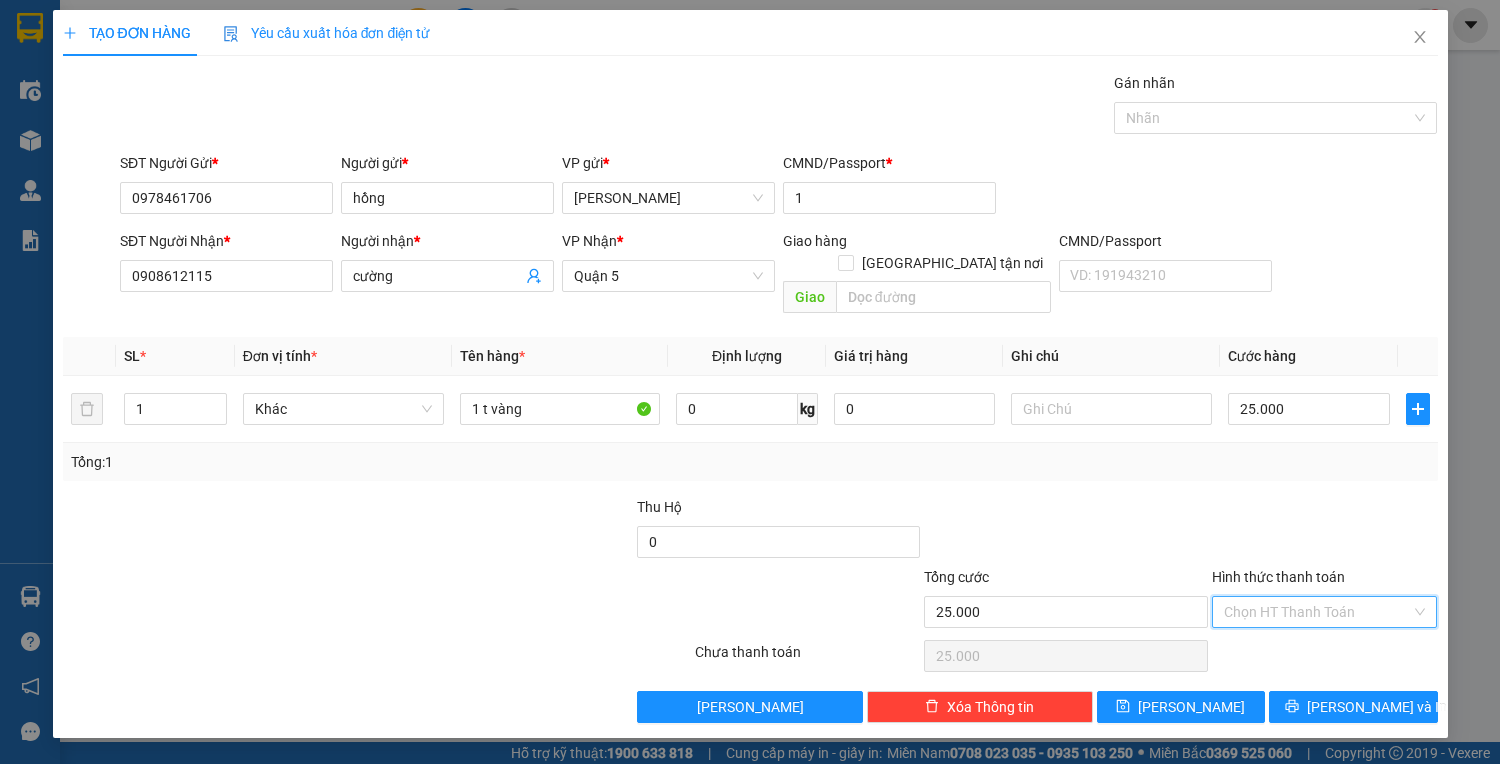 click on "Hình thức thanh toán" at bounding box center (1318, 612) 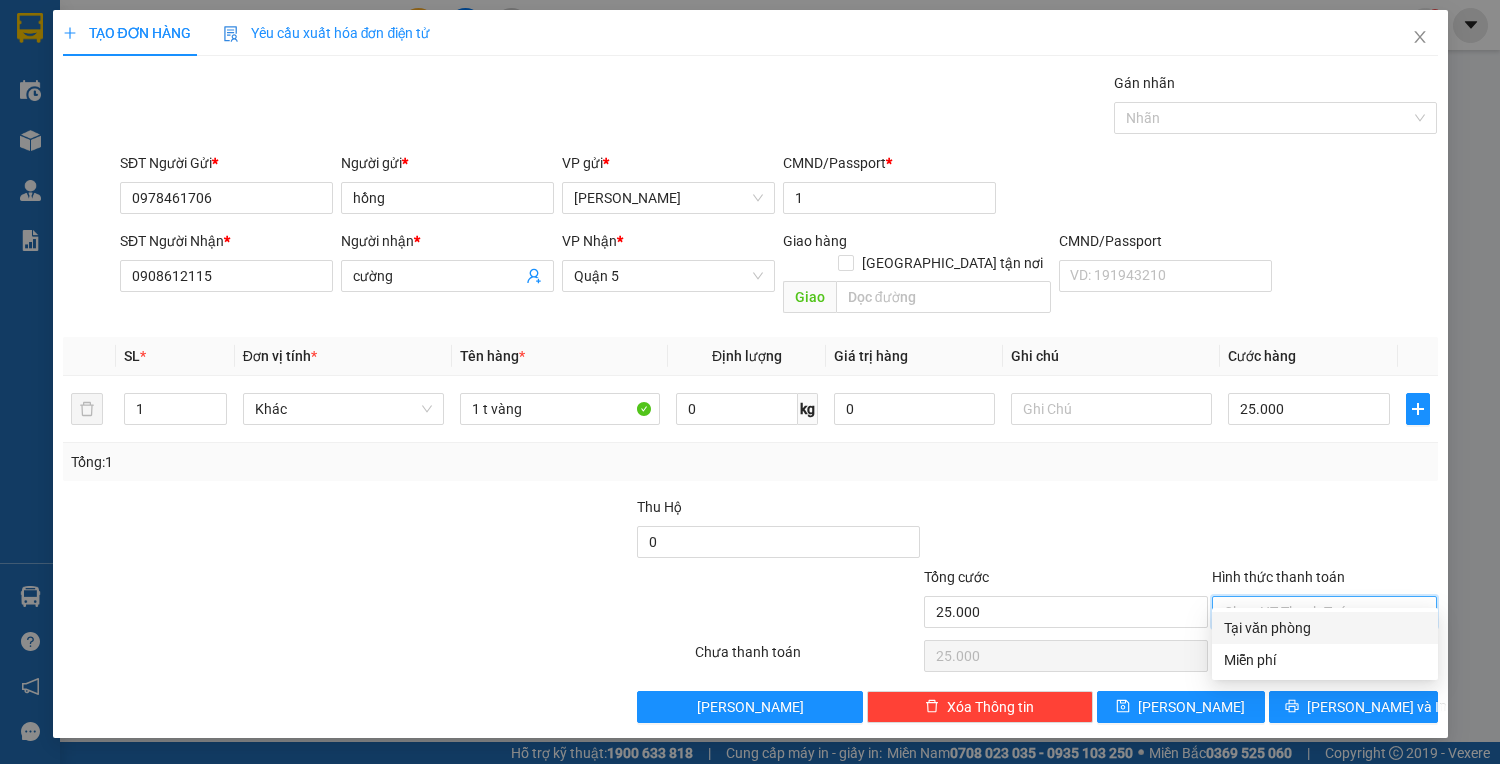 click on "Tại văn phòng" at bounding box center [1325, 628] 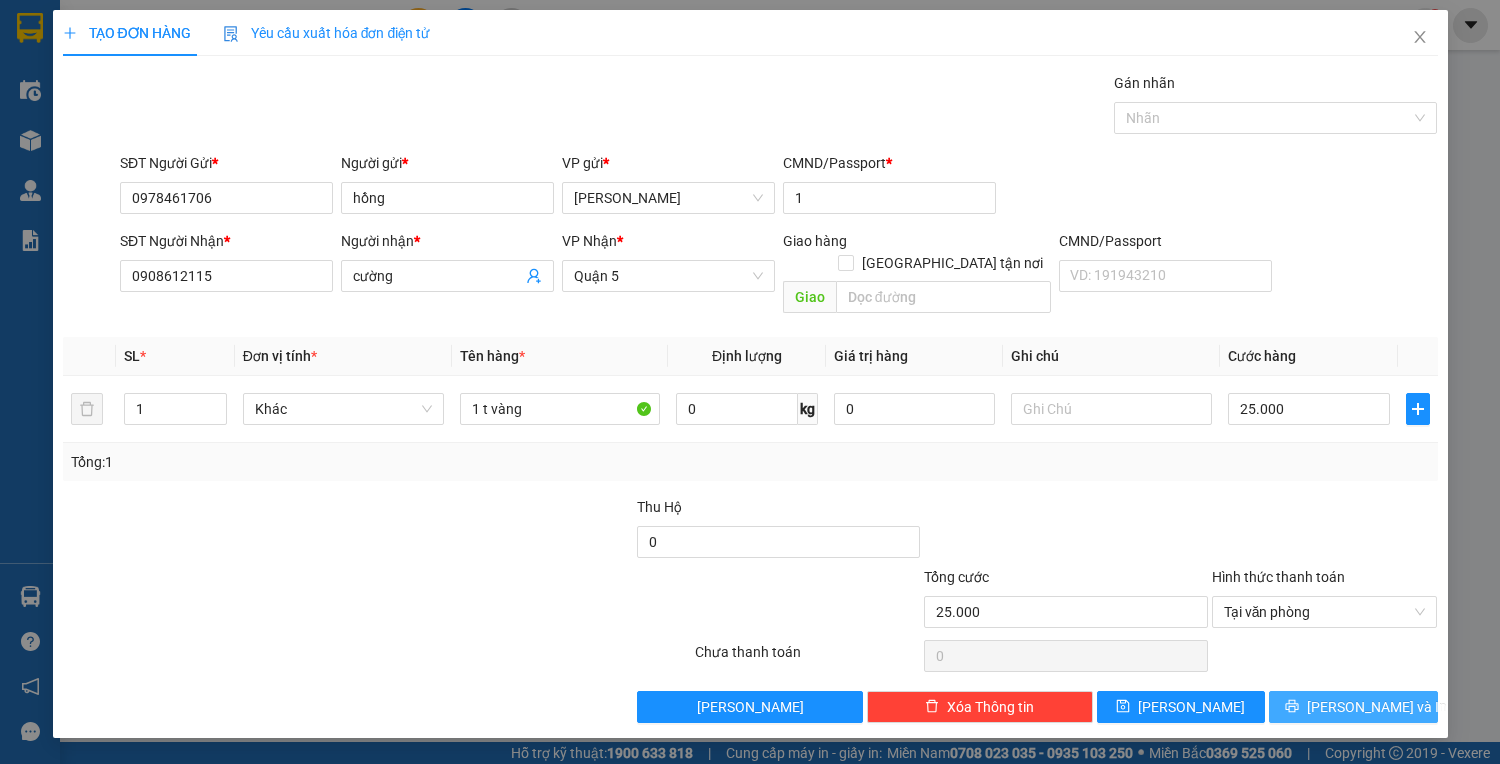 click on "[PERSON_NAME] và In" at bounding box center [1377, 707] 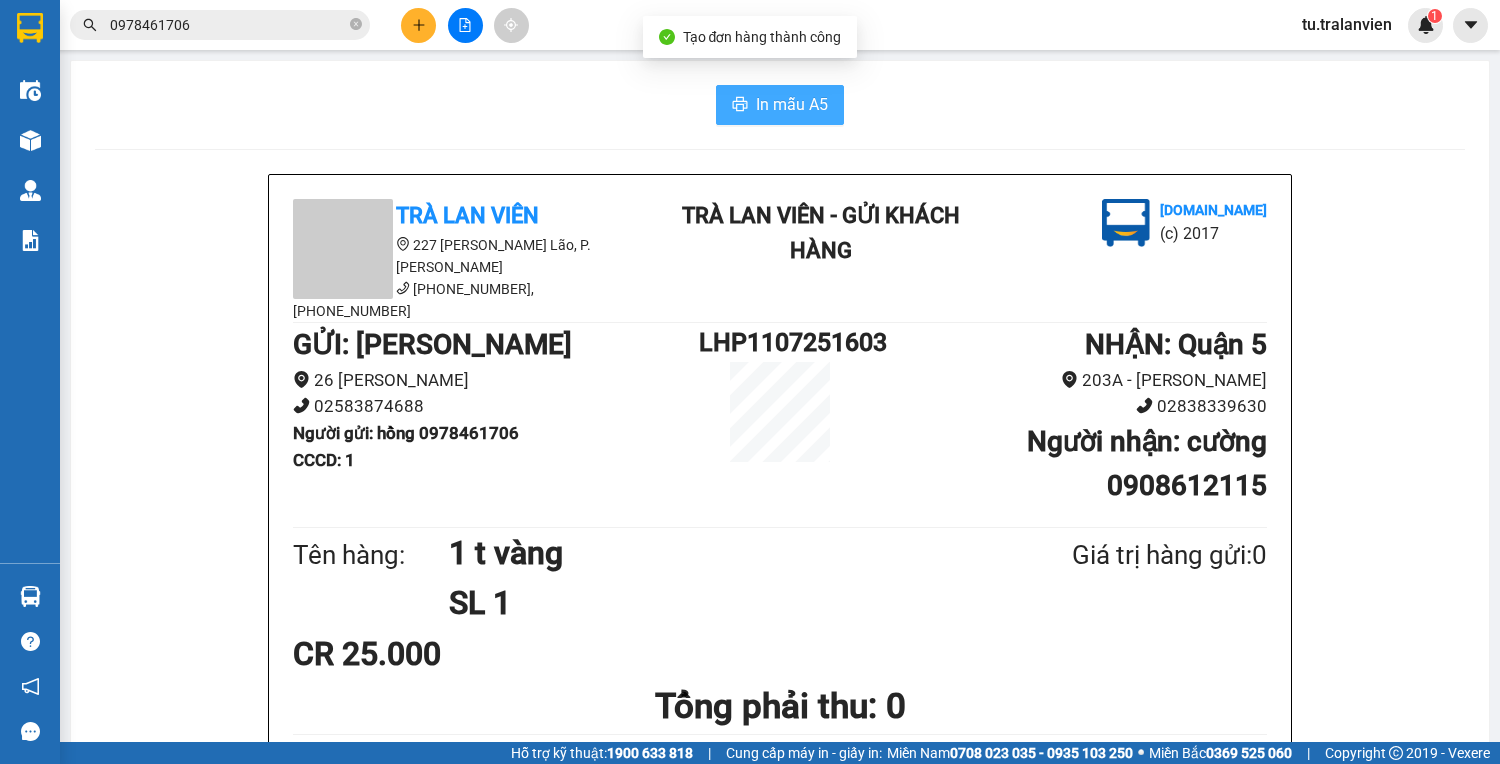 click on "In mẫu A5" at bounding box center (792, 104) 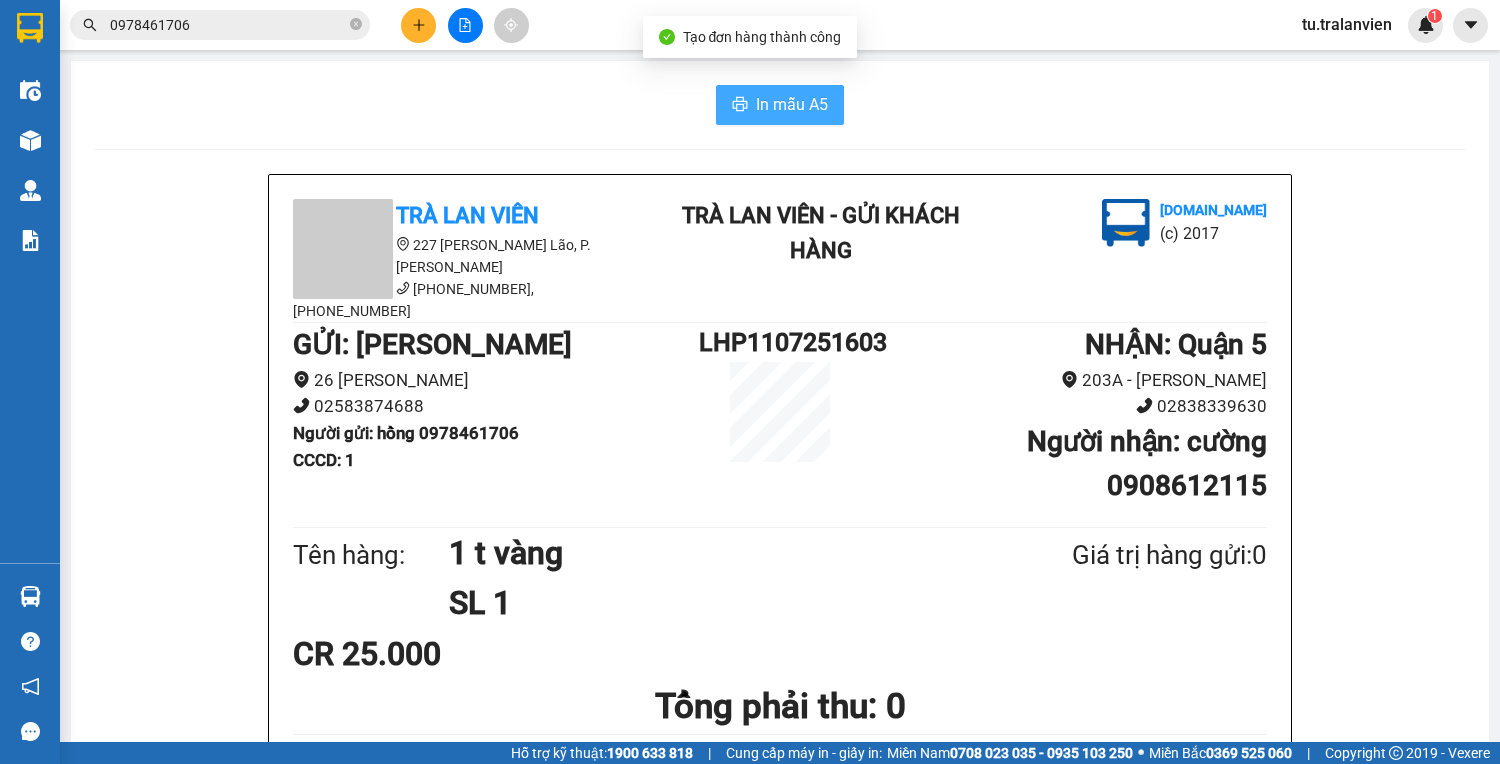 scroll, scrollTop: 0, scrollLeft: 0, axis: both 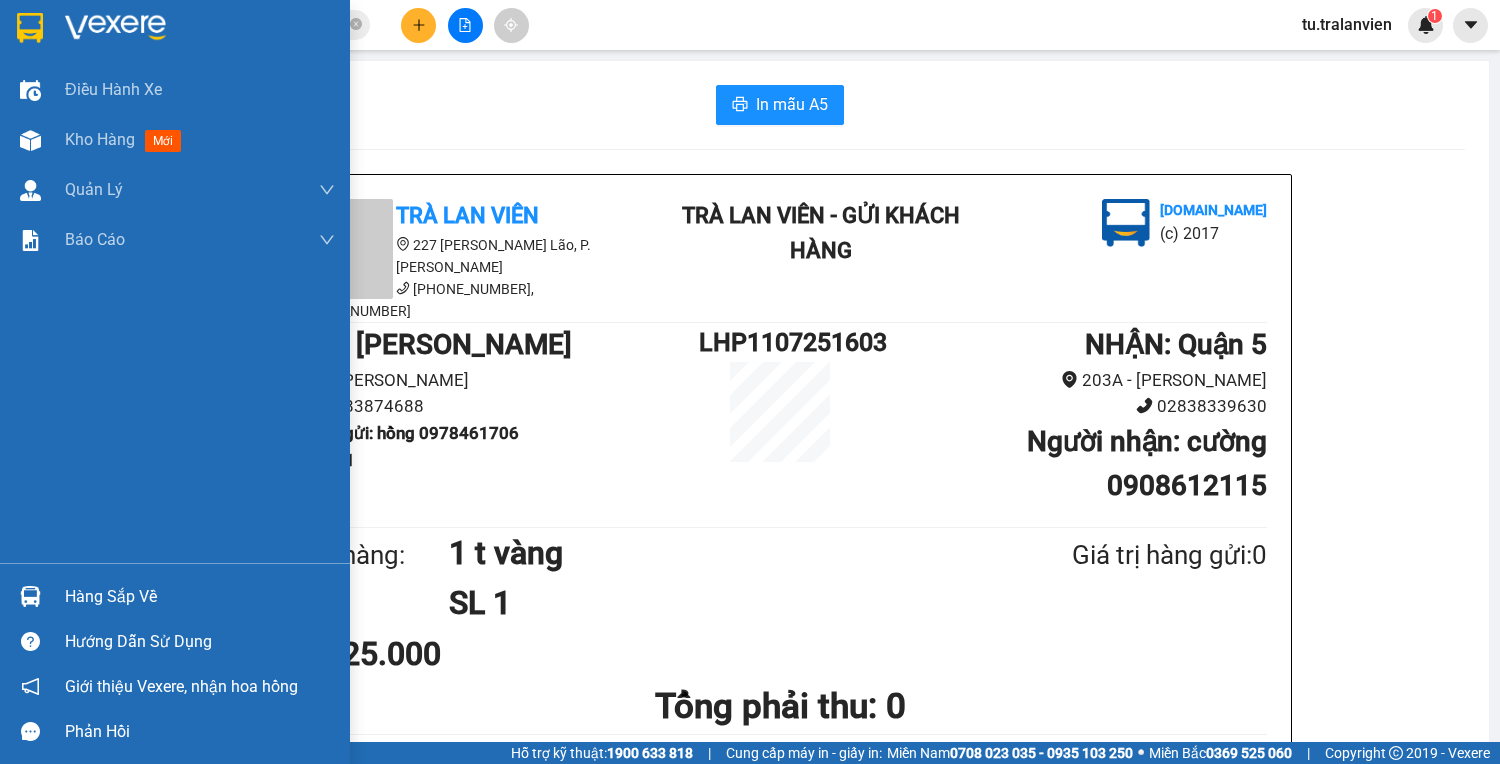 drag, startPoint x: 50, startPoint y: 136, endPoint x: 800, endPoint y: 749, distance: 968.6429 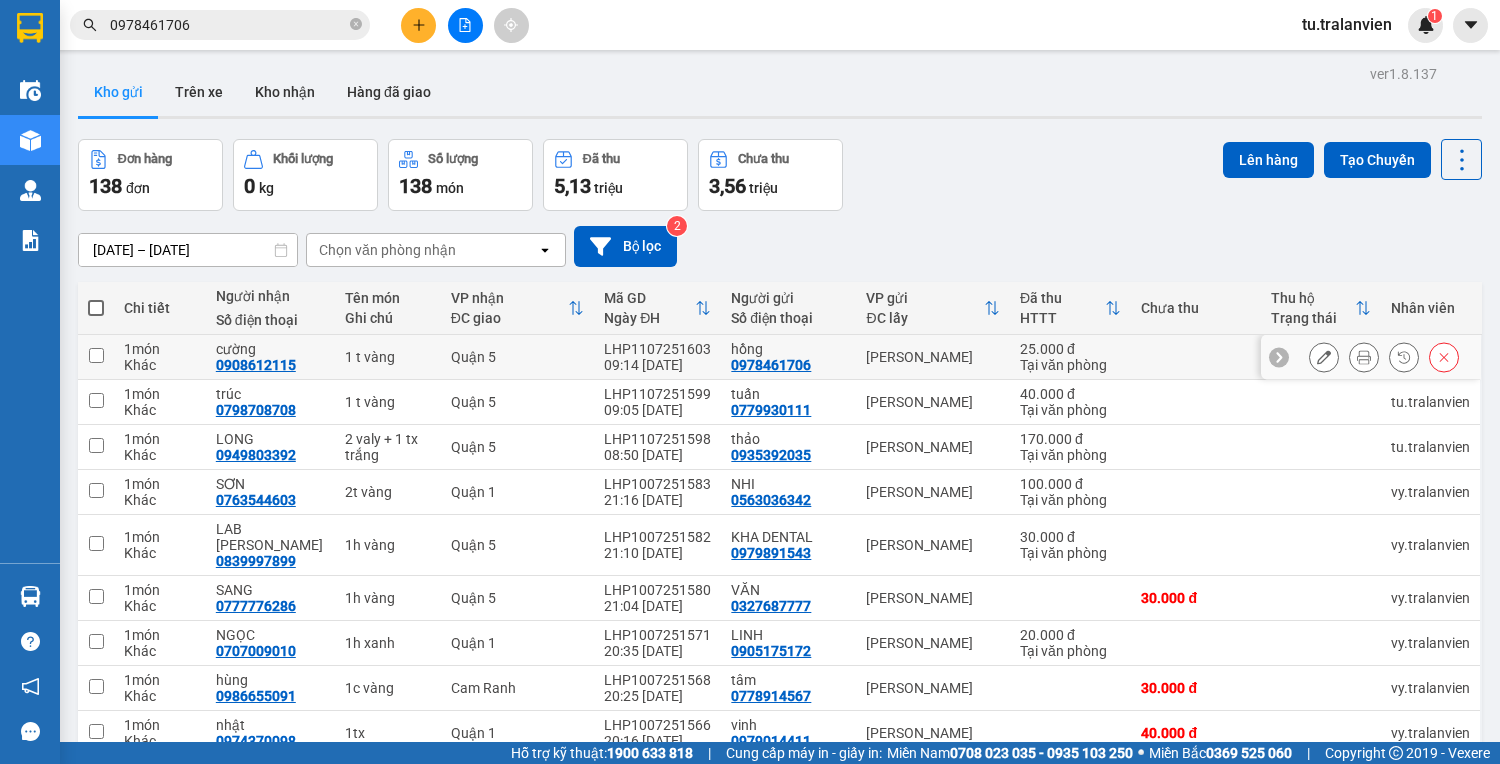 click 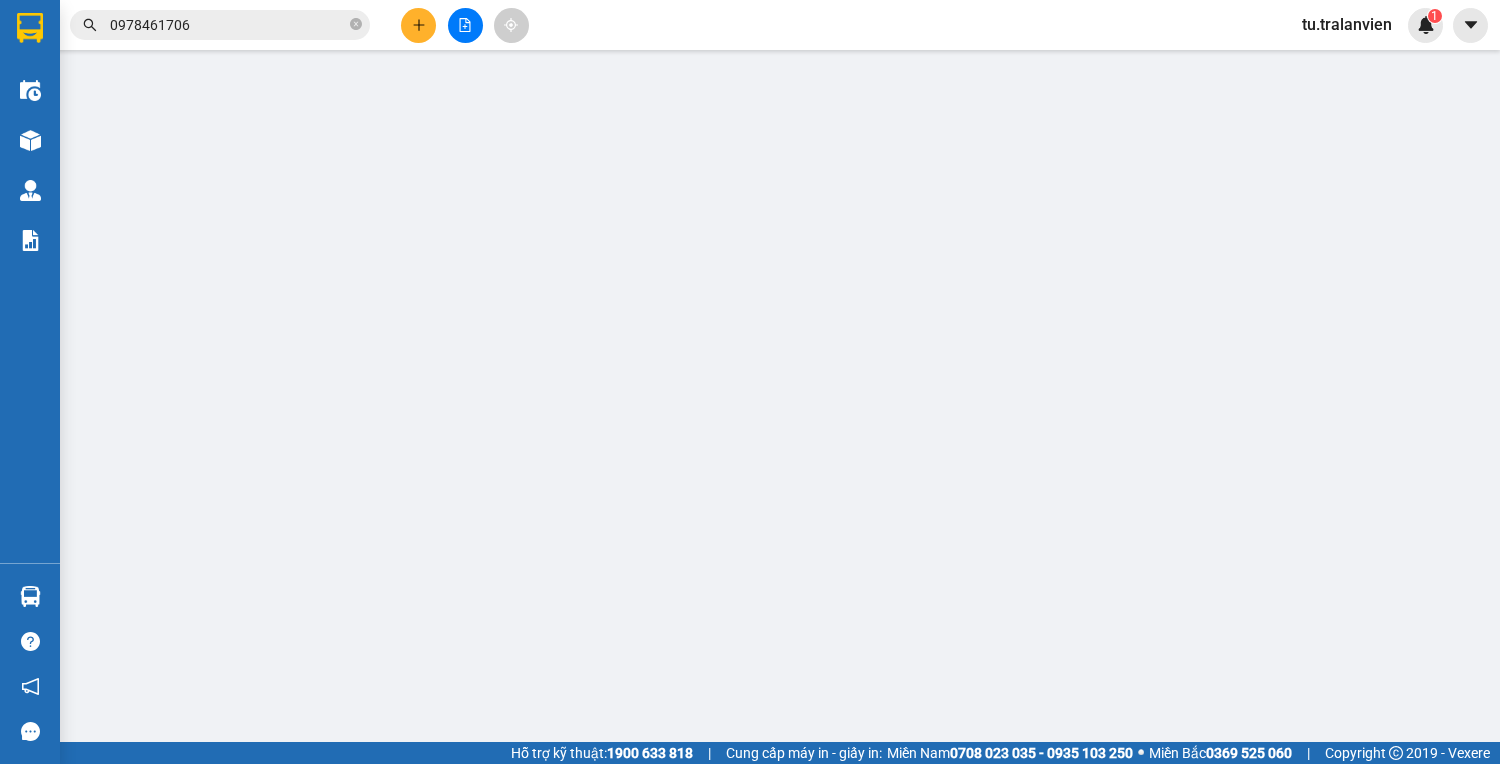 type on "0978461706" 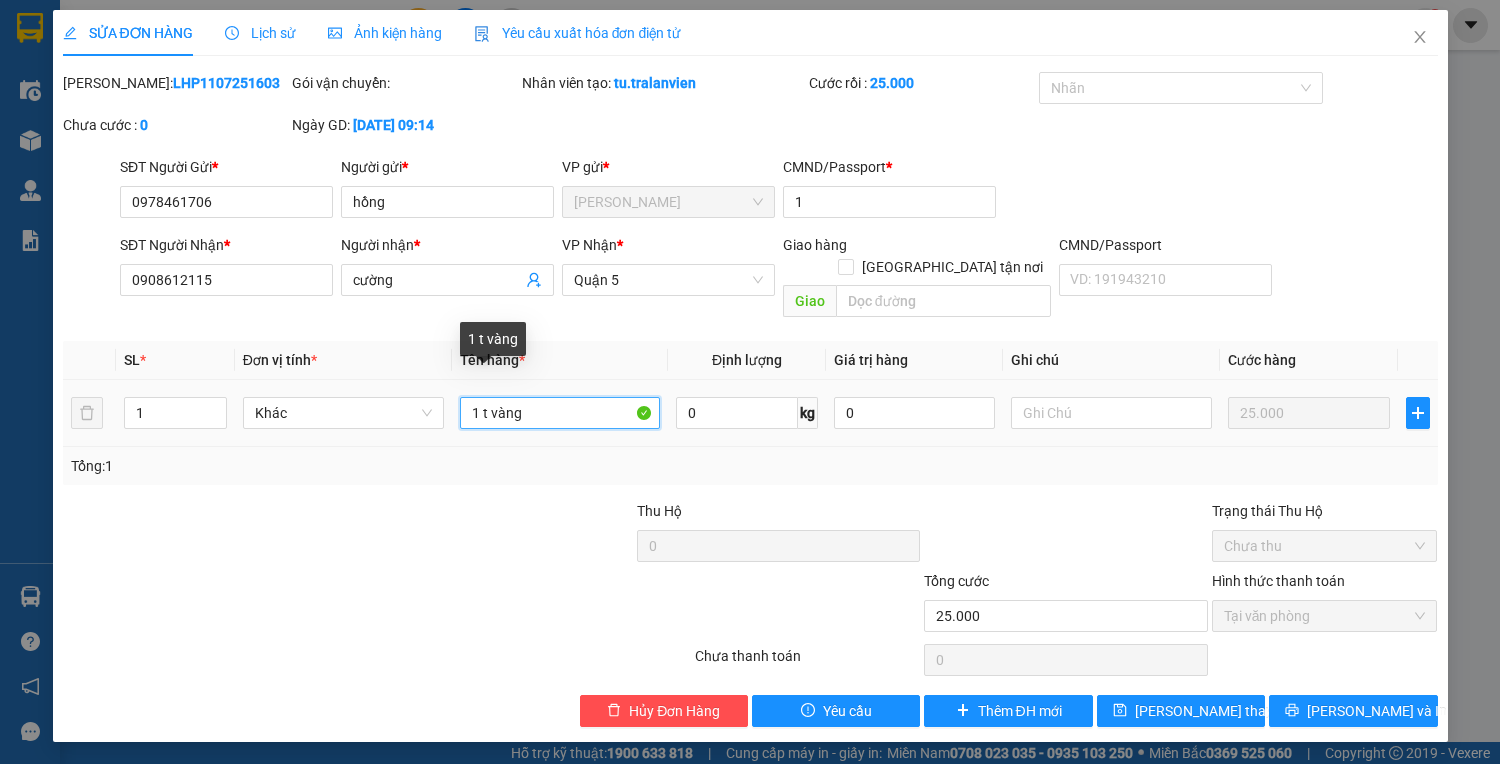click on "1 t vàng" at bounding box center [560, 413] 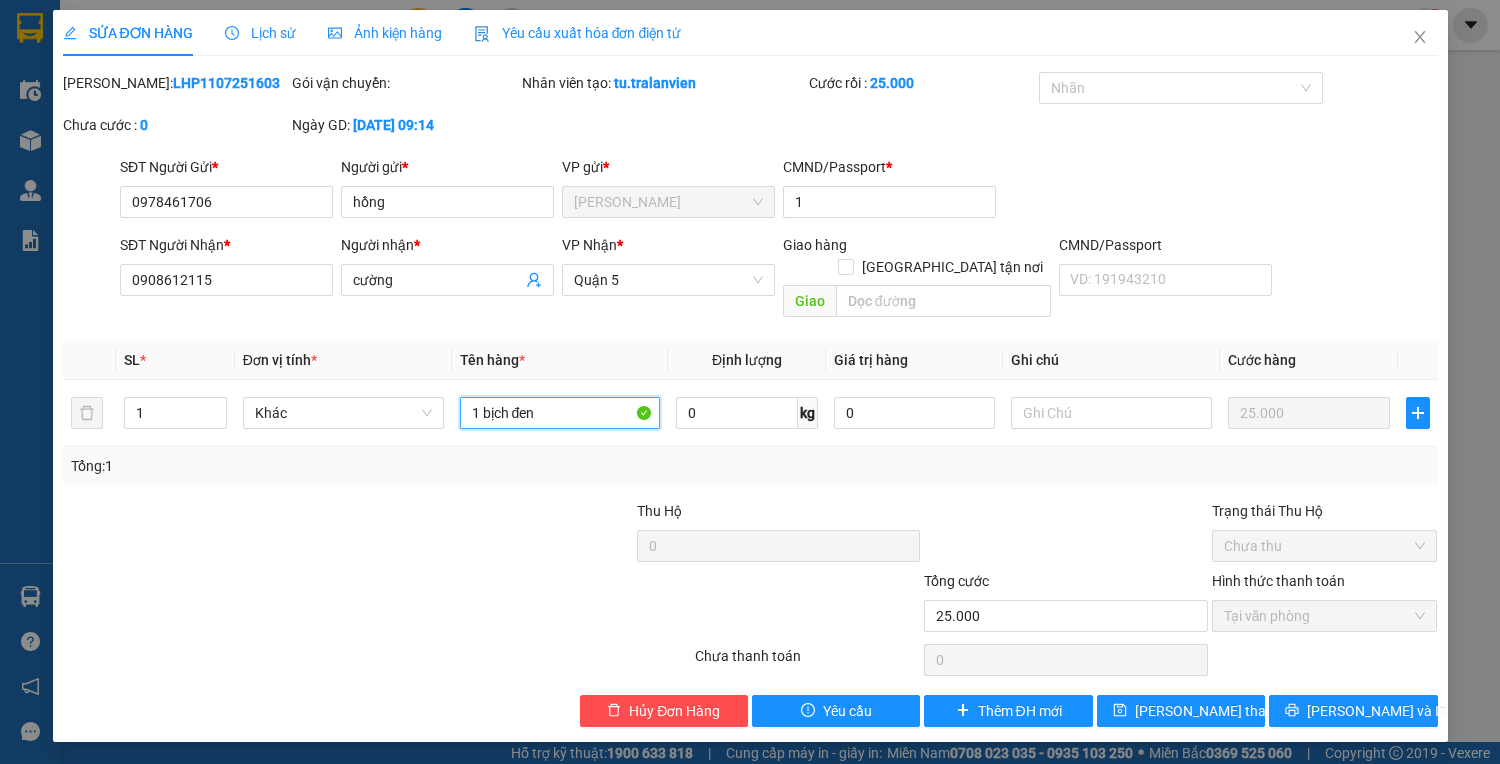 type on "1 bịch đen" 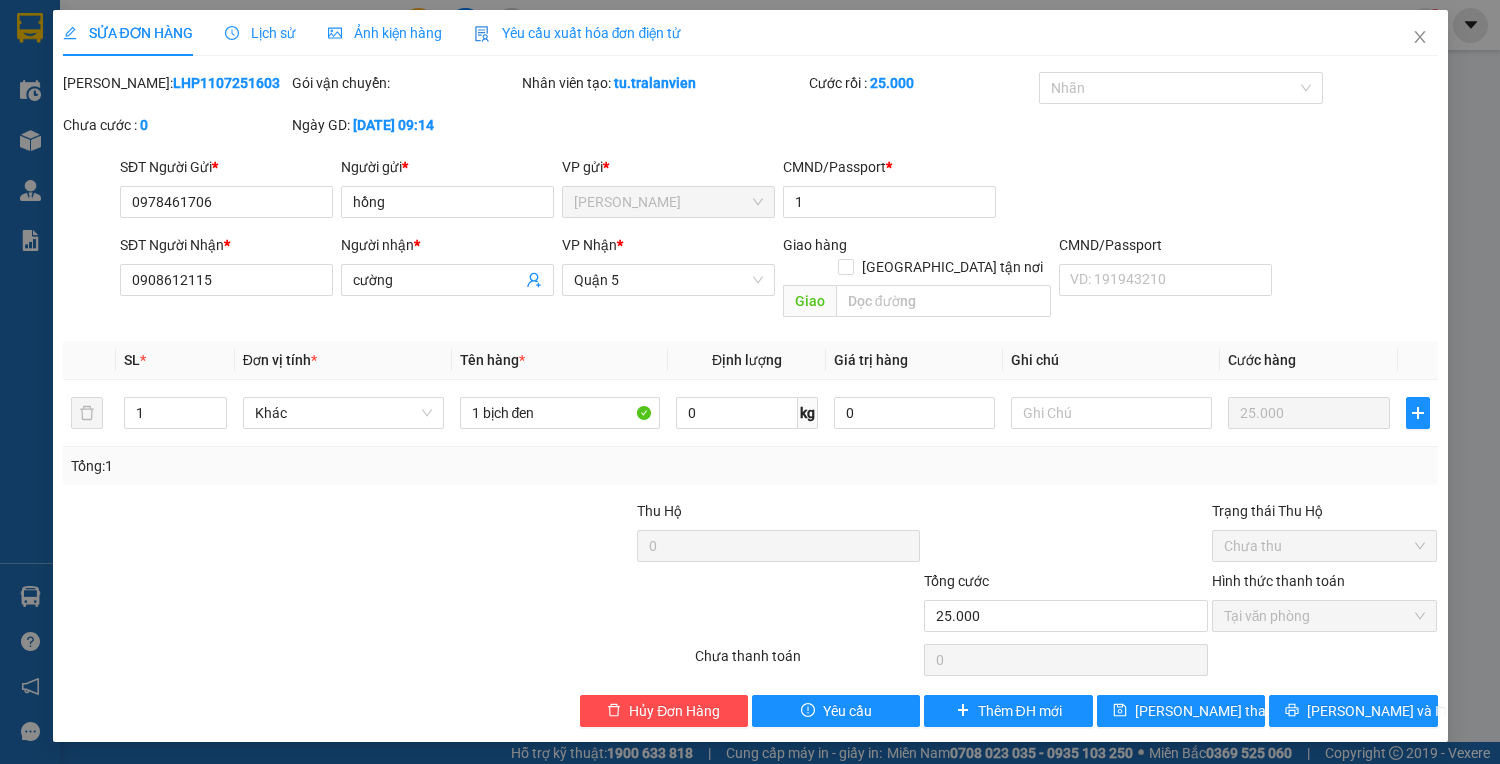 click on "Total Paid Fee 25.000 Total UnPaid Fee 0 Cash Collection Total Fee Mã ĐH:  LHP1107251603 Gói vận chuyển:   Nhân viên tạo:   tu.tralanvien Cước rồi :   25.000   Nhãn Chưa cước :   0 Ngày GD:   [DATE] 09:14 SĐT Người Gửi  * 0978461706 Người gửi  * hồng VP gửi  * [PERSON_NAME]  CMND/Passport  * 1 SĐT Người Nhận  * [PASSPORT] Người nhận  * cường VP Nhận  * Quận 5 Giao hàng [GEOGRAPHIC_DATA] tận nơi Giao CMND/Passport VD: [PASSPORT] SL  * Đơn vị tính  * Tên hàng  * Định lượng Giá trị hàng Ghi chú Cước hàng                   1 Khác 1 bịch đen 0 kg 0 25.000 Tổng:  1 Thu Hộ 0 Trạng thái Thu Hộ   Chưa thu Tổng cước 25.000 Hình thức thanh toán Tại văn phòng Số tiền thu trước 25.000 Chọn HT Thanh Toán Chưa thanh toán 0 Chọn HT Thanh Toán Hủy Đơn Hàng Yêu cầu Thêm ĐH mới Lưu thay đổi [PERSON_NAME] và In 1 bịch đen" at bounding box center (750, 399) 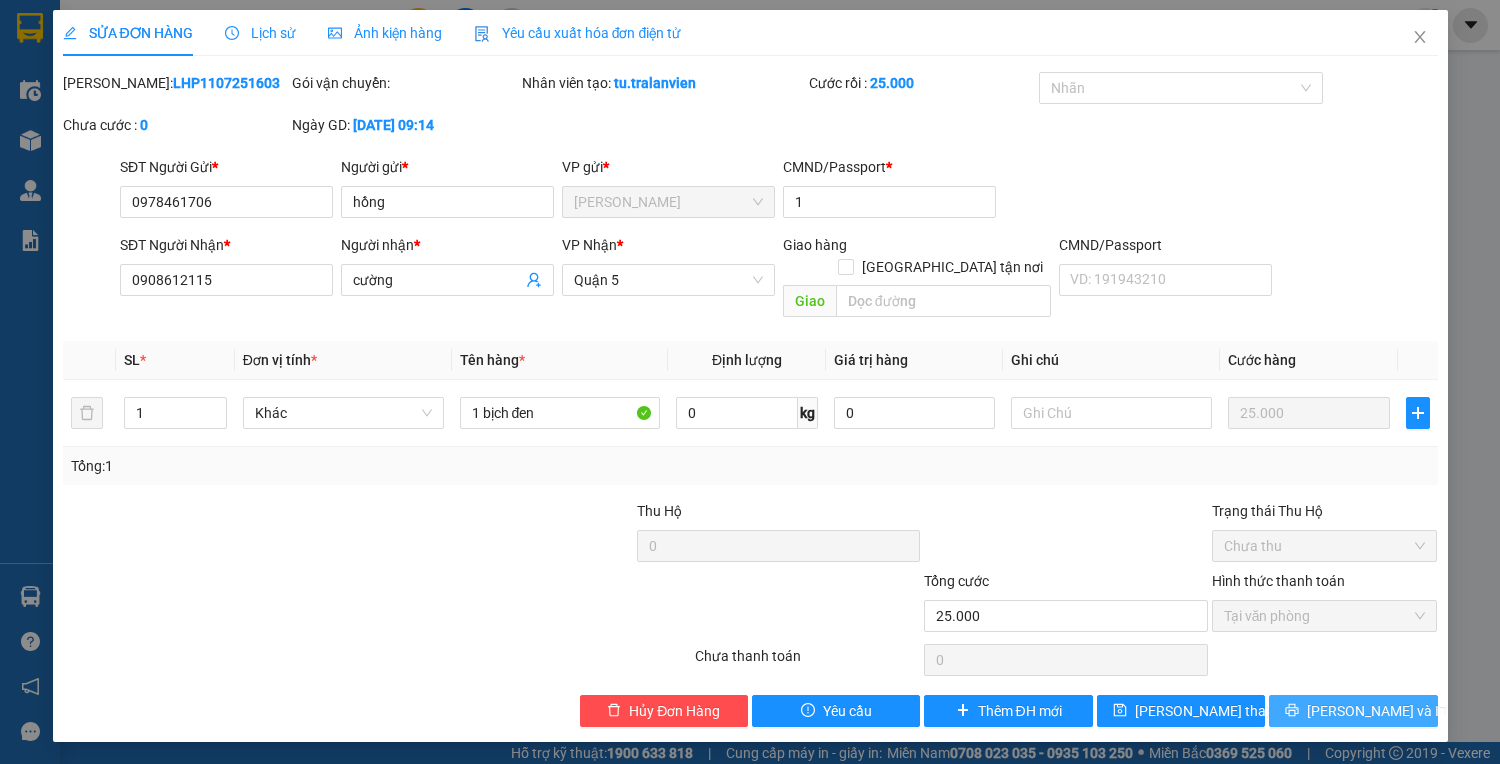 click on "[PERSON_NAME] và In" at bounding box center (1377, 711) 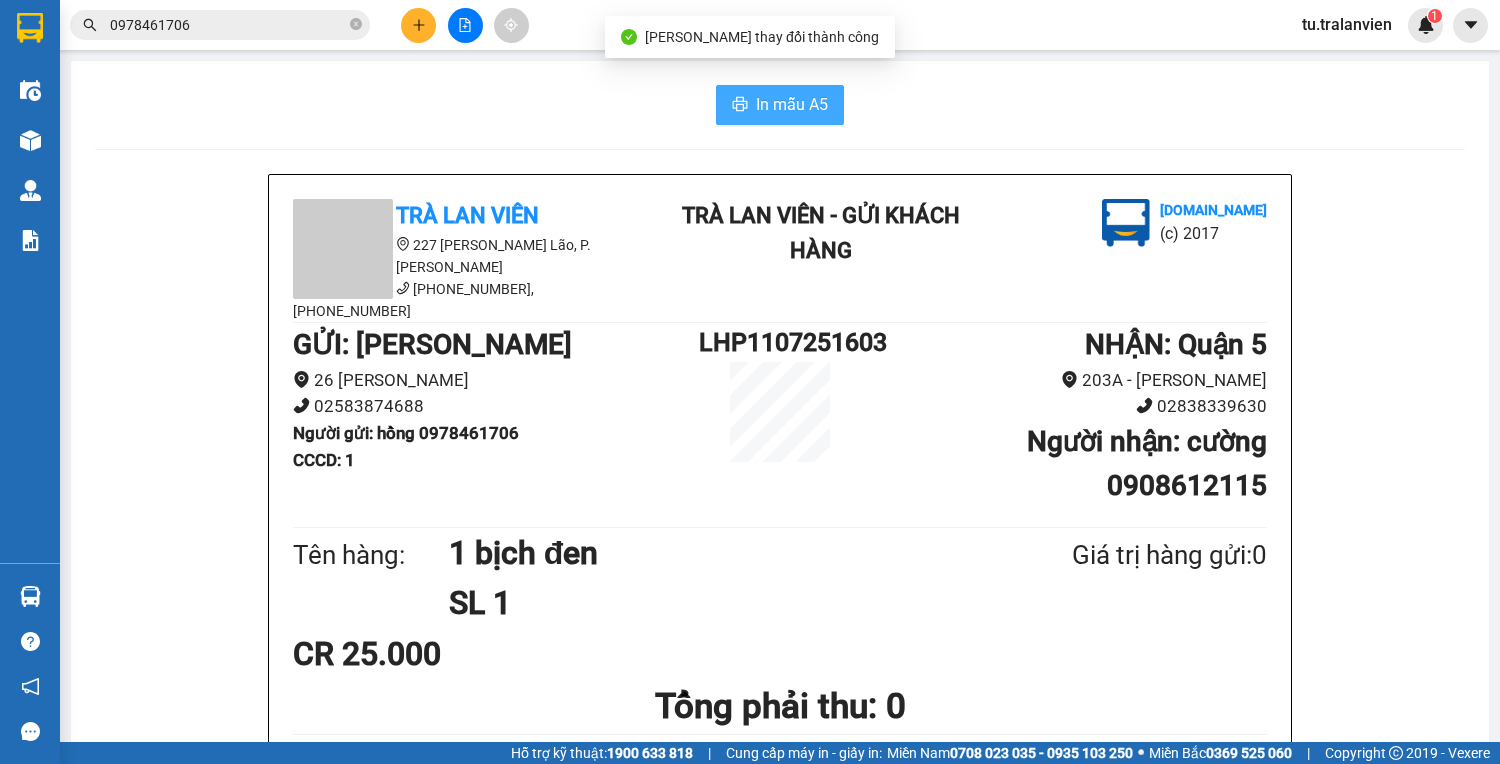 click on "In mẫu A5" at bounding box center [792, 104] 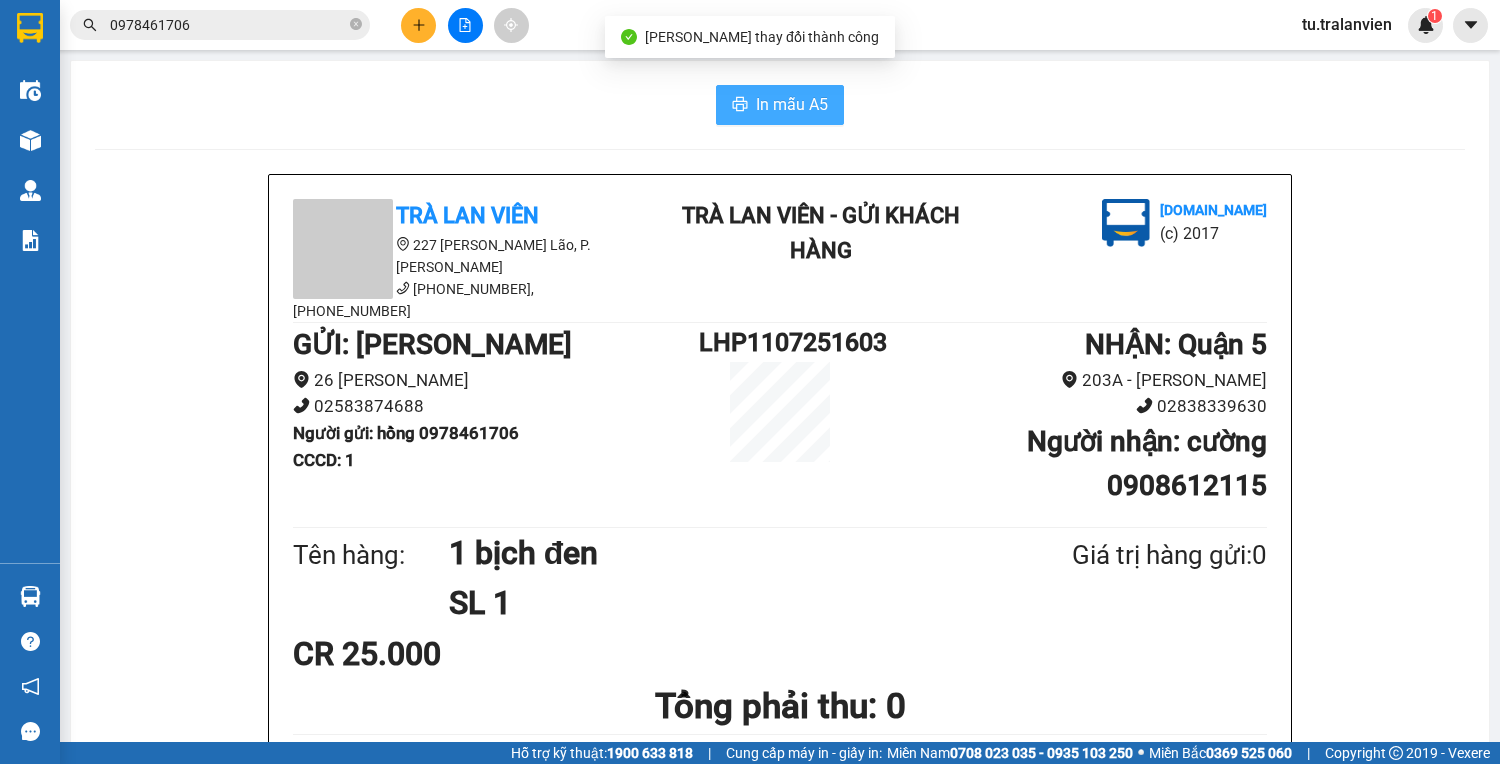 scroll, scrollTop: 0, scrollLeft: 0, axis: both 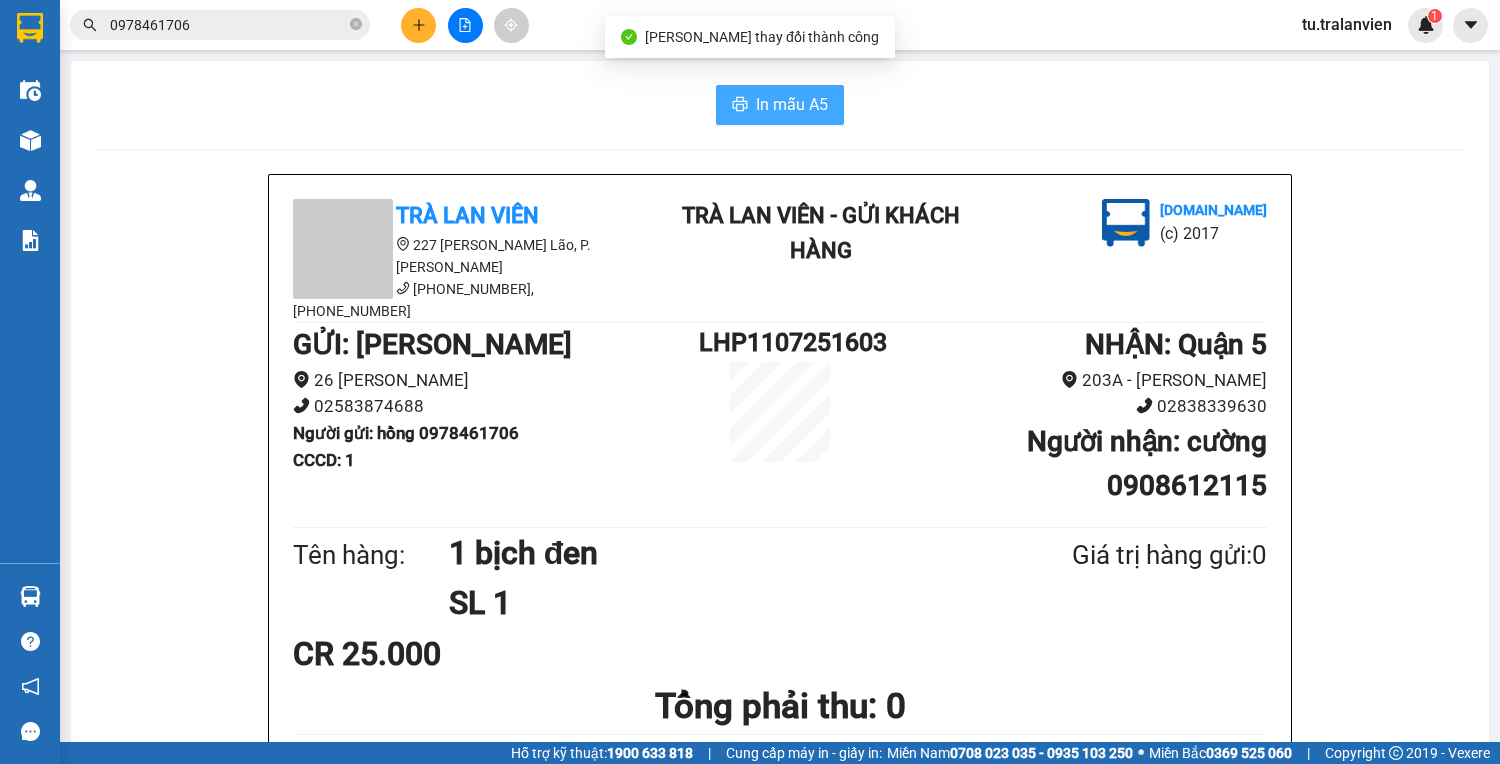 click on "In mẫu A5" at bounding box center (792, 104) 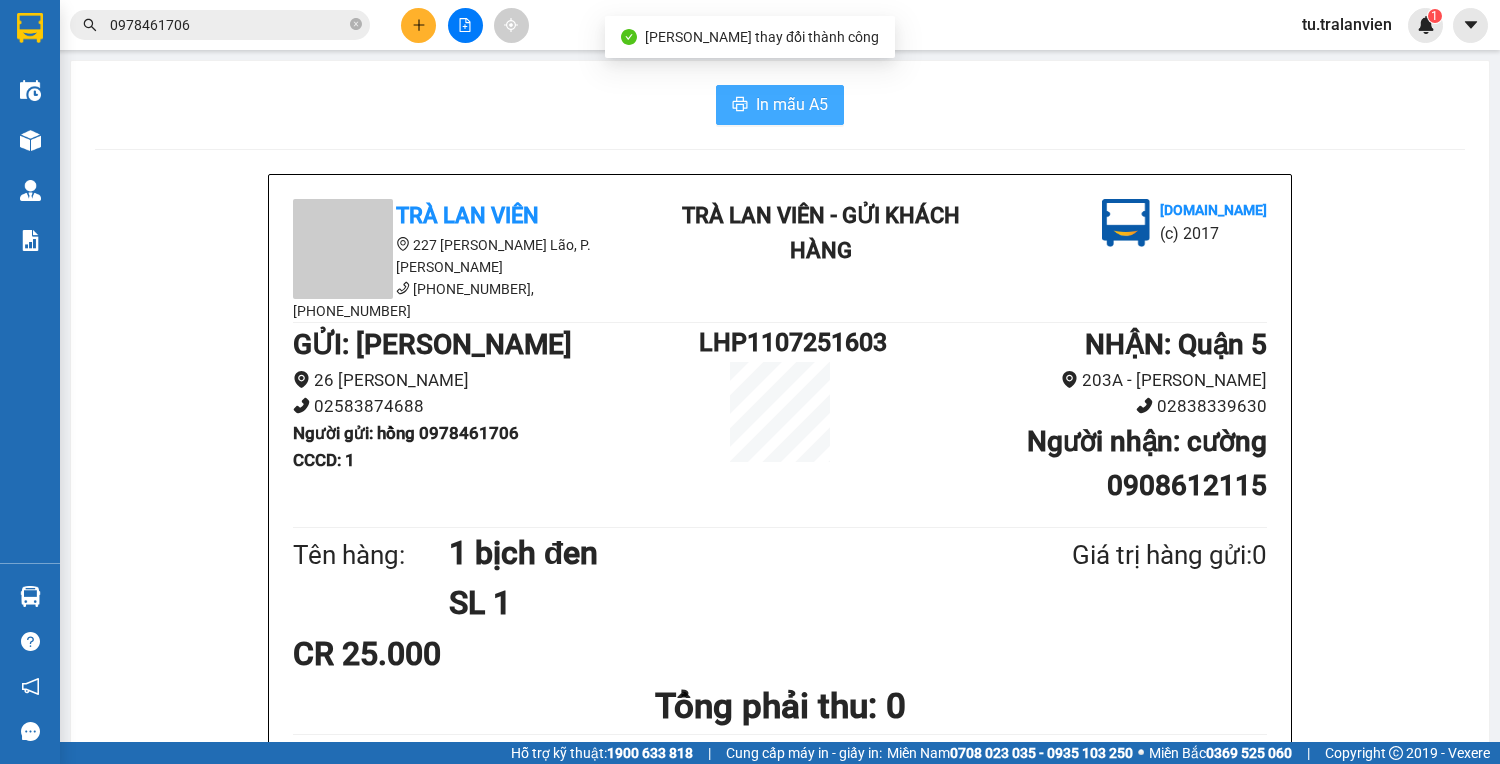 scroll, scrollTop: 0, scrollLeft: 0, axis: both 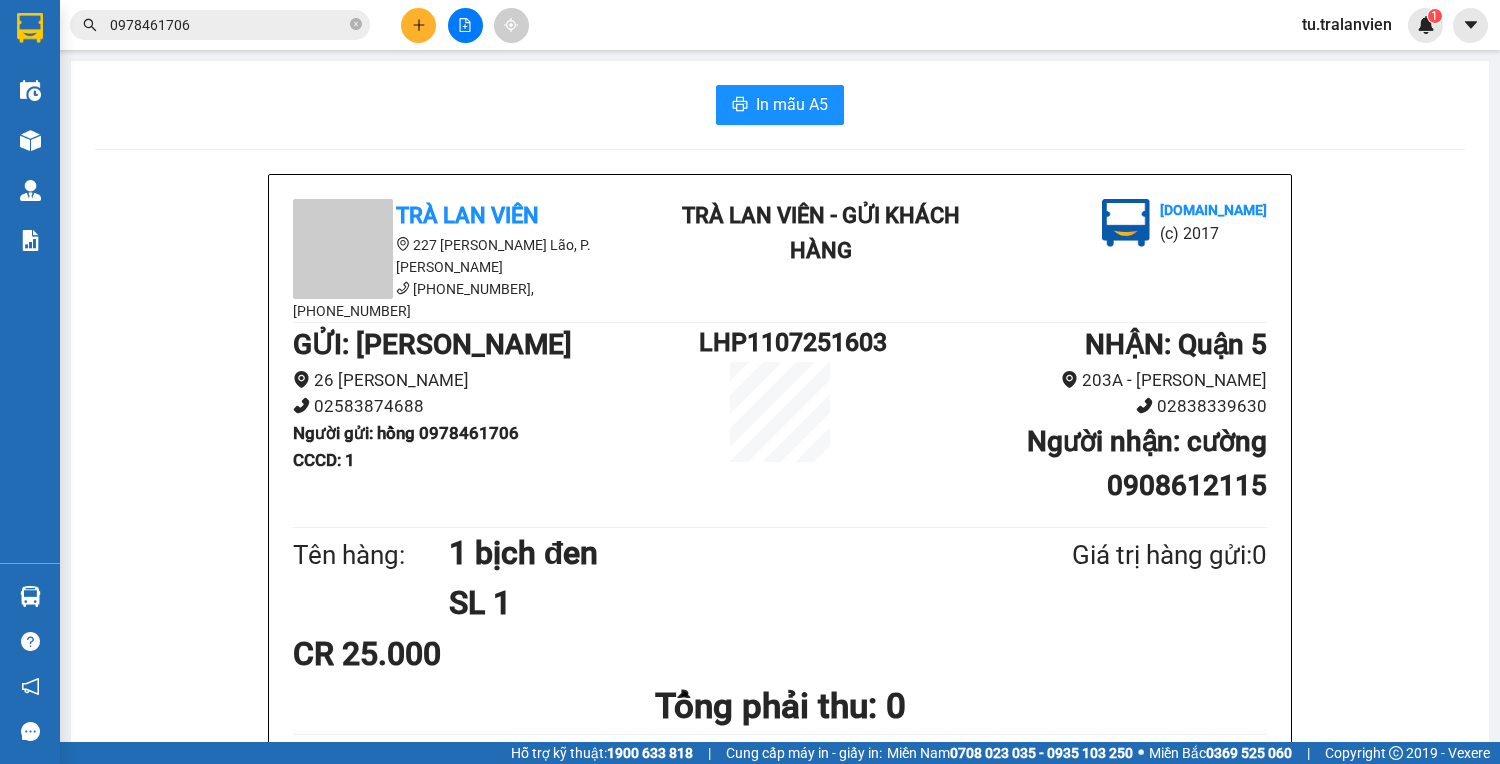 click at bounding box center (418, 25) 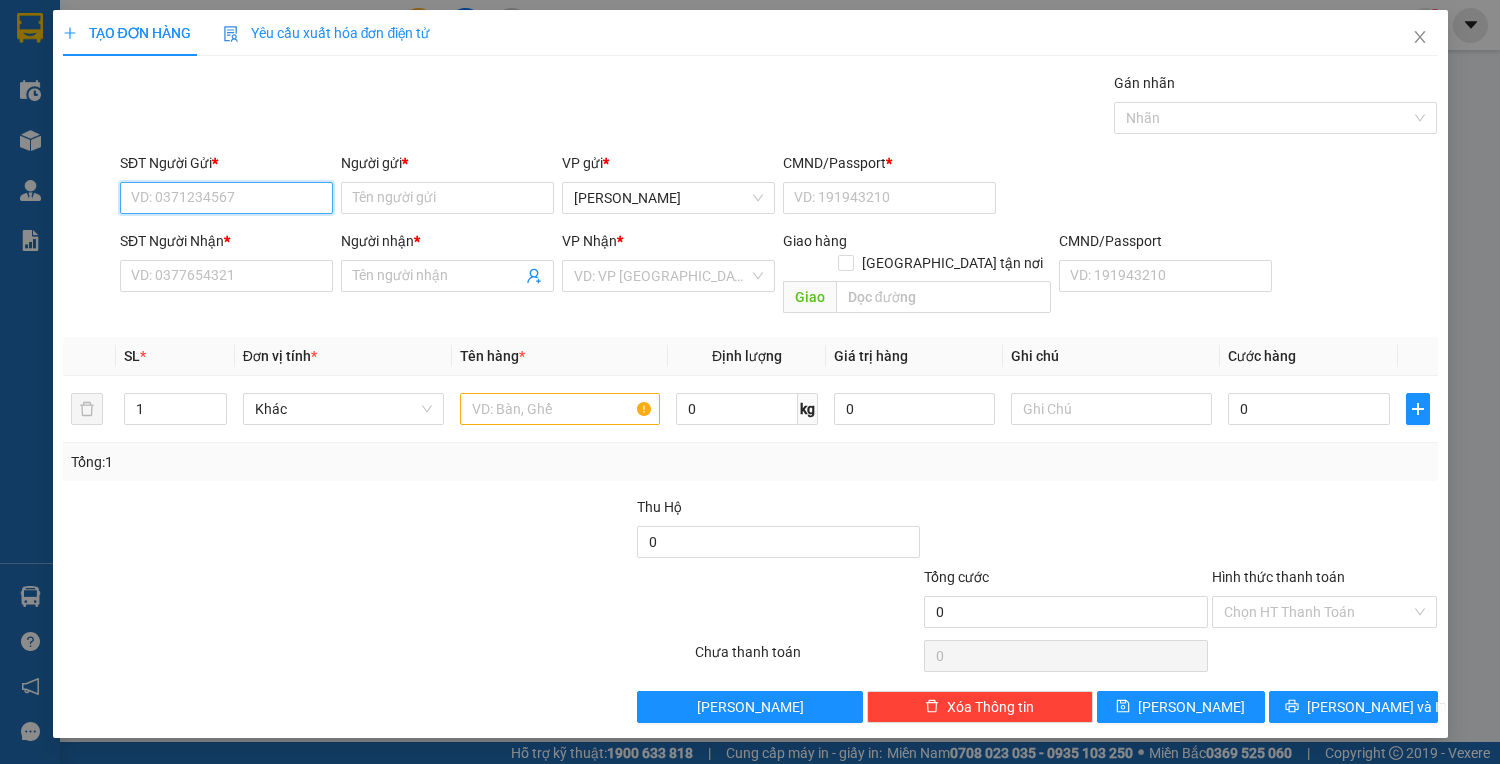 click on "SĐT Người Gửi  *" at bounding box center (226, 198) 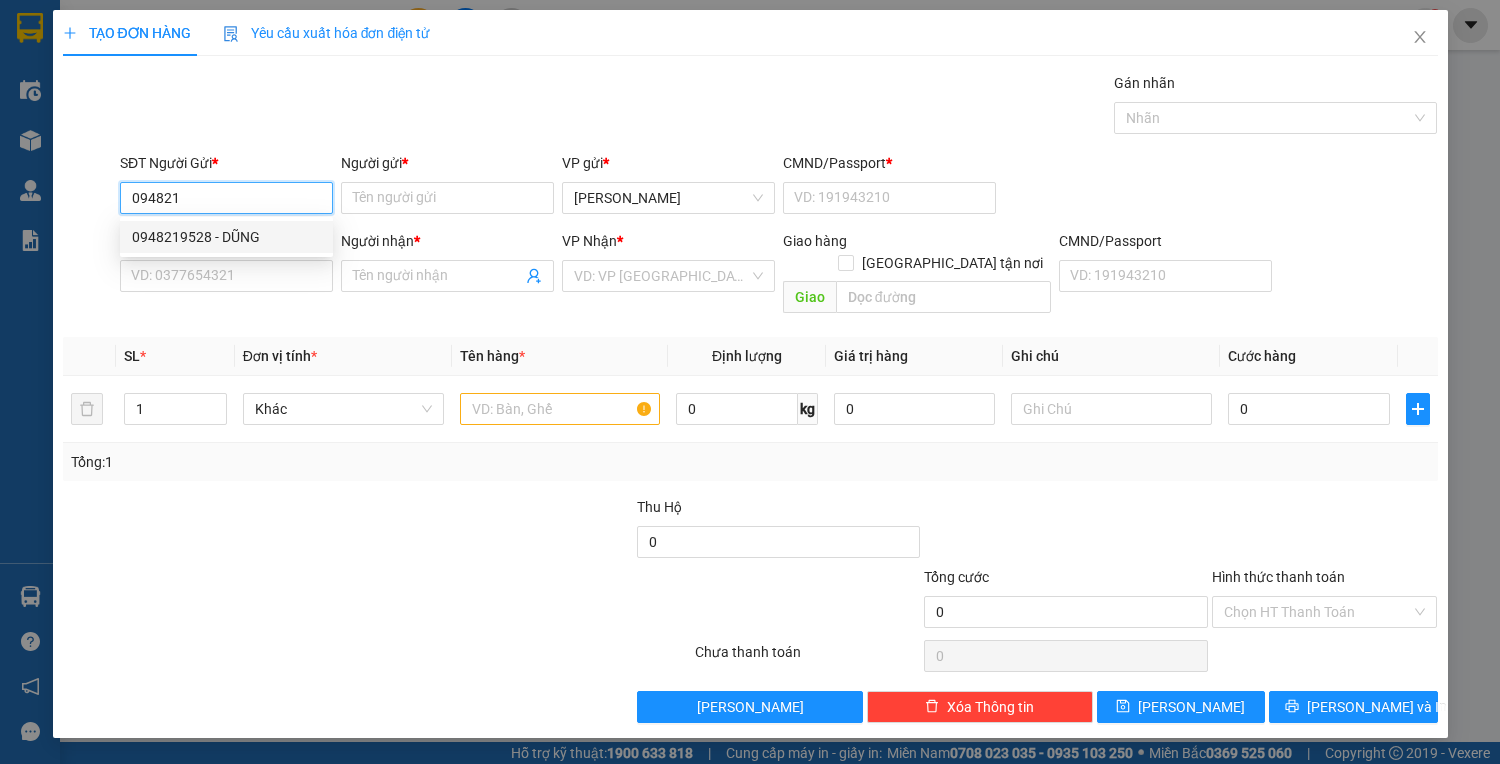 click on "0948219528 - DŨNG" at bounding box center (226, 237) 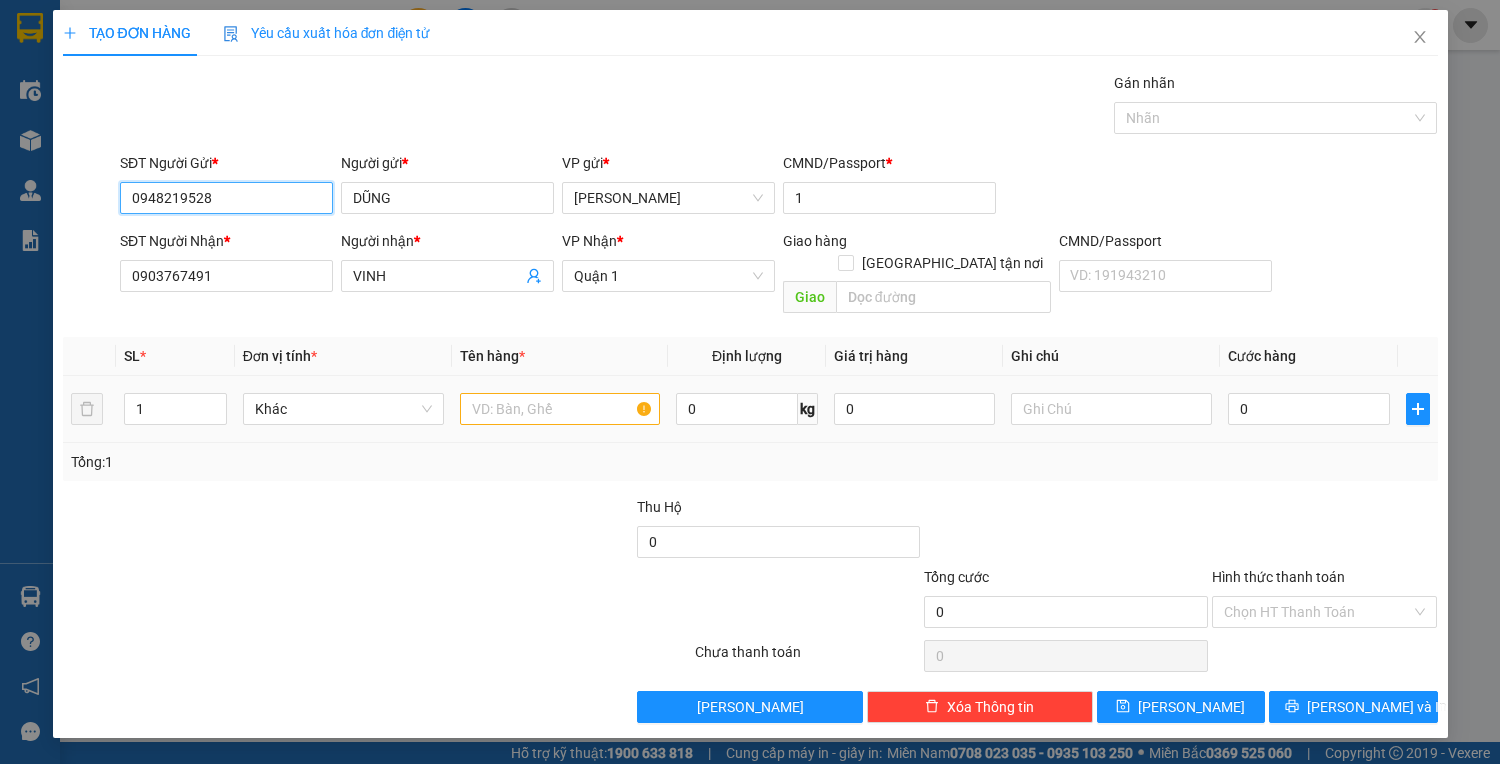 type on "0948219528" 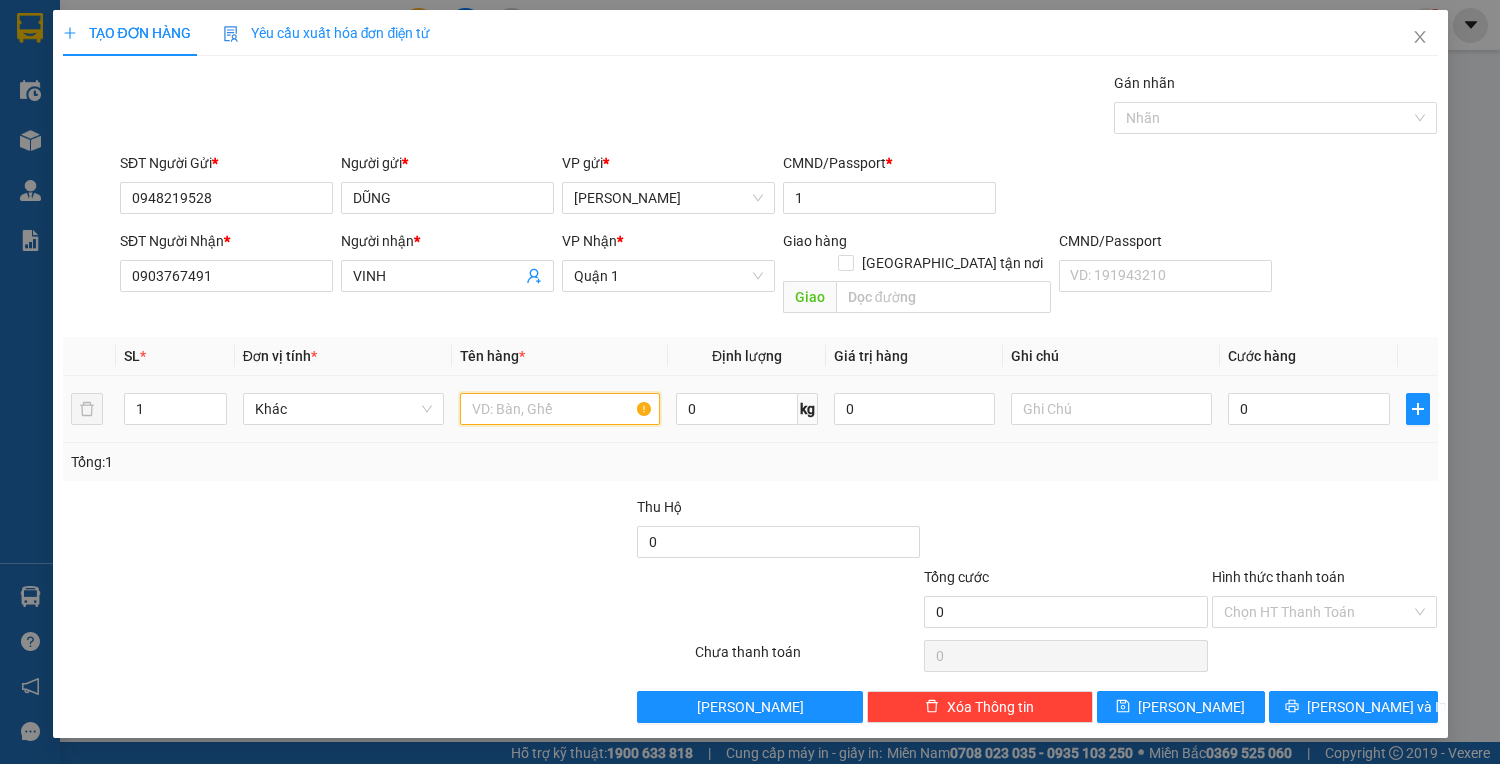 click at bounding box center (560, 409) 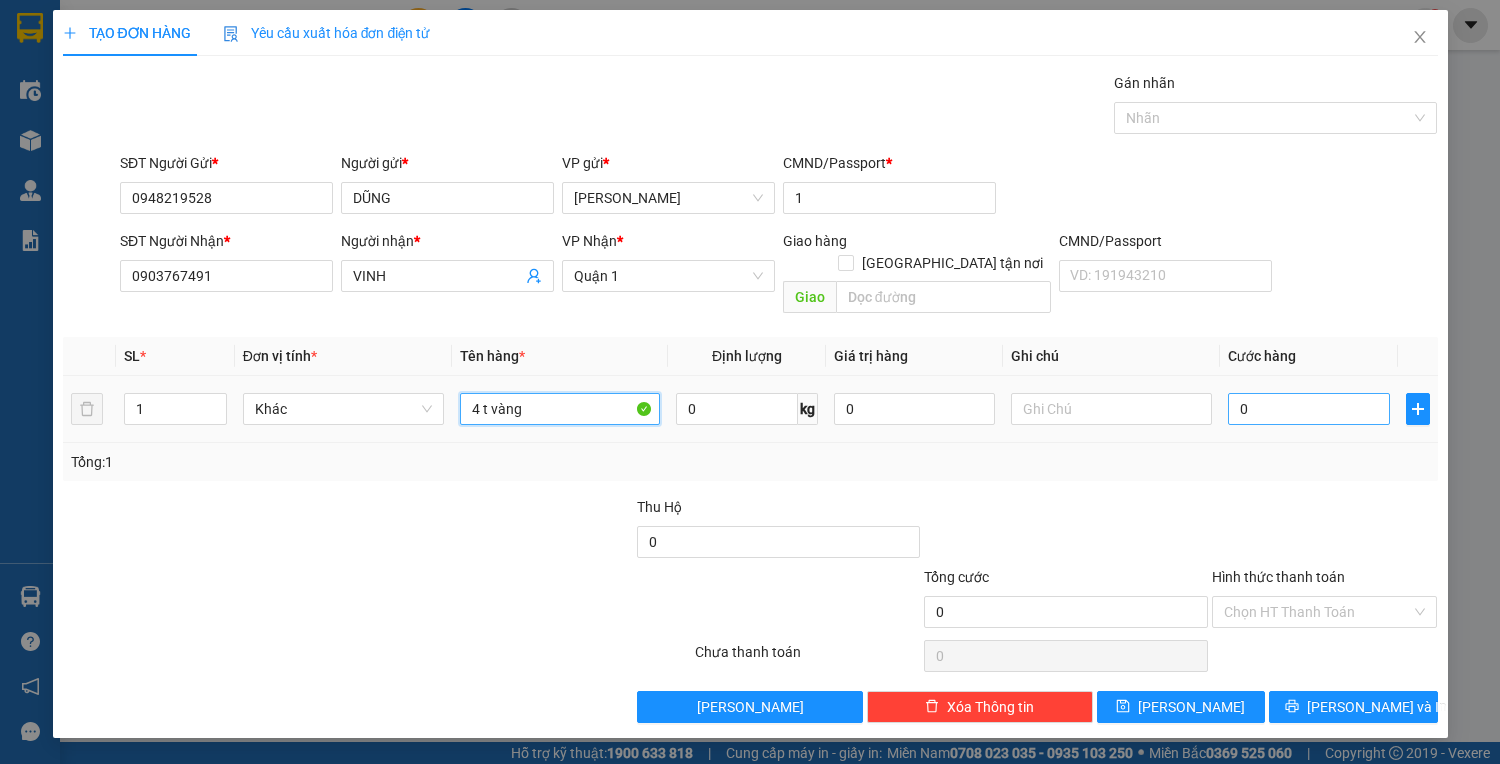type on "4 t vàng" 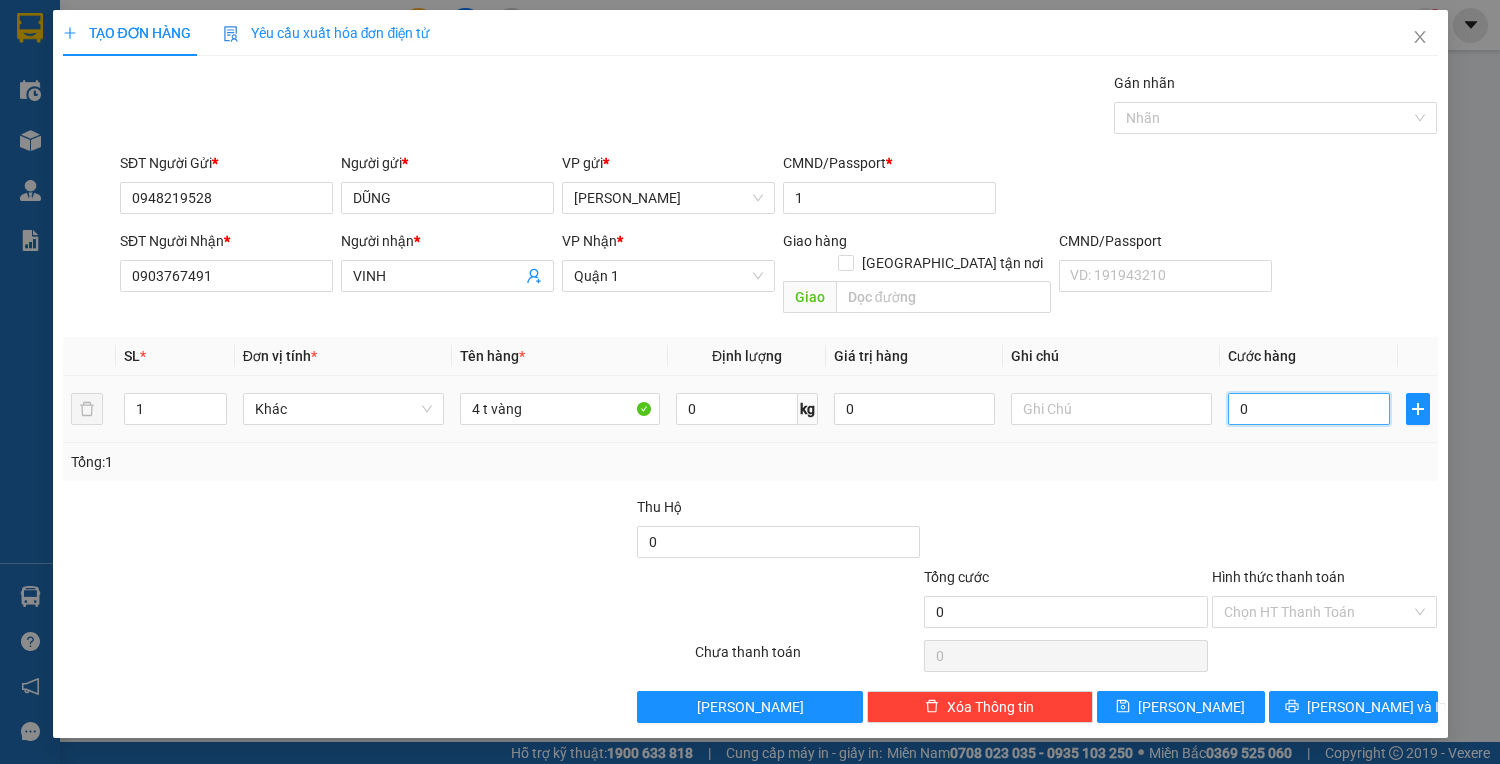 click on "0" at bounding box center (1308, 409) 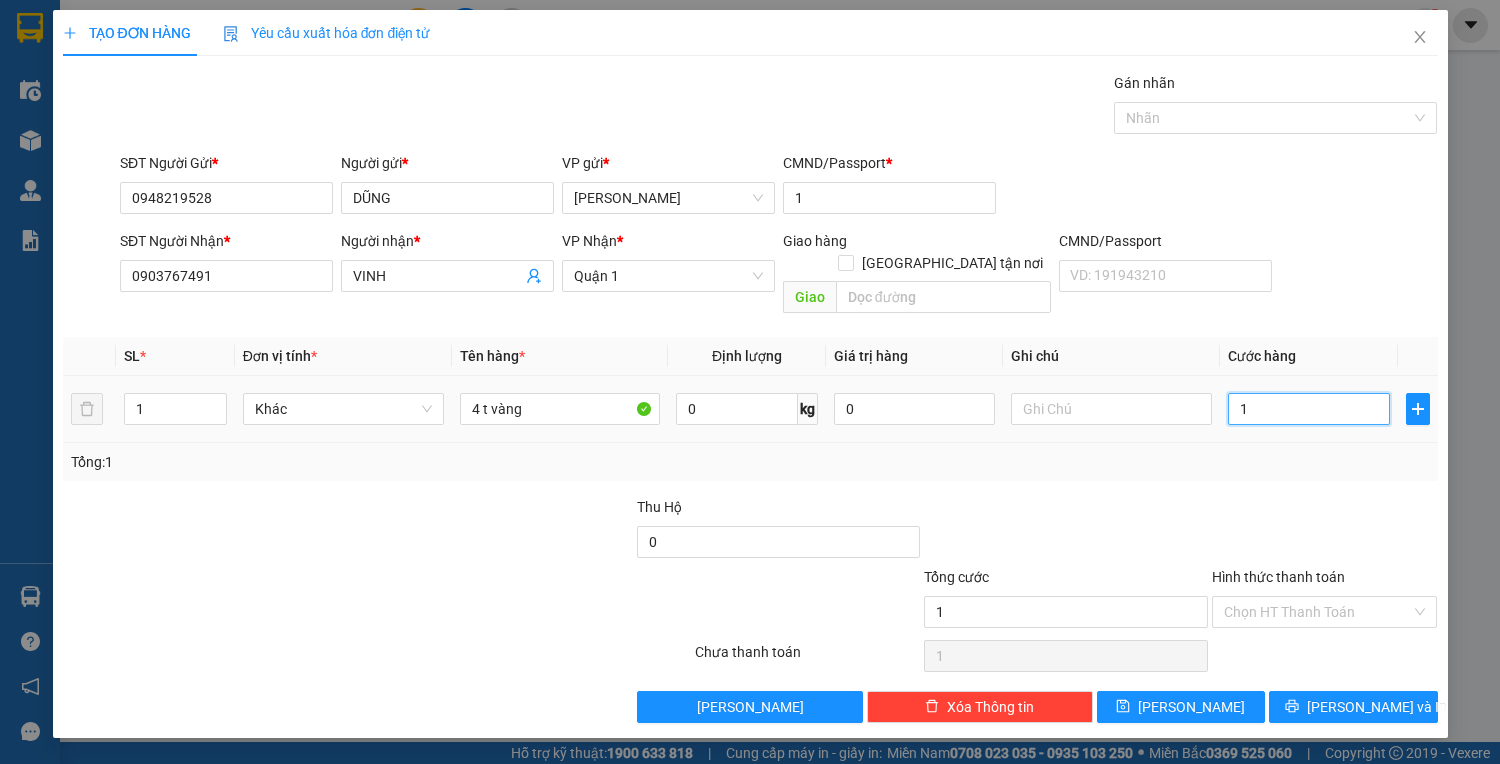 type on "16" 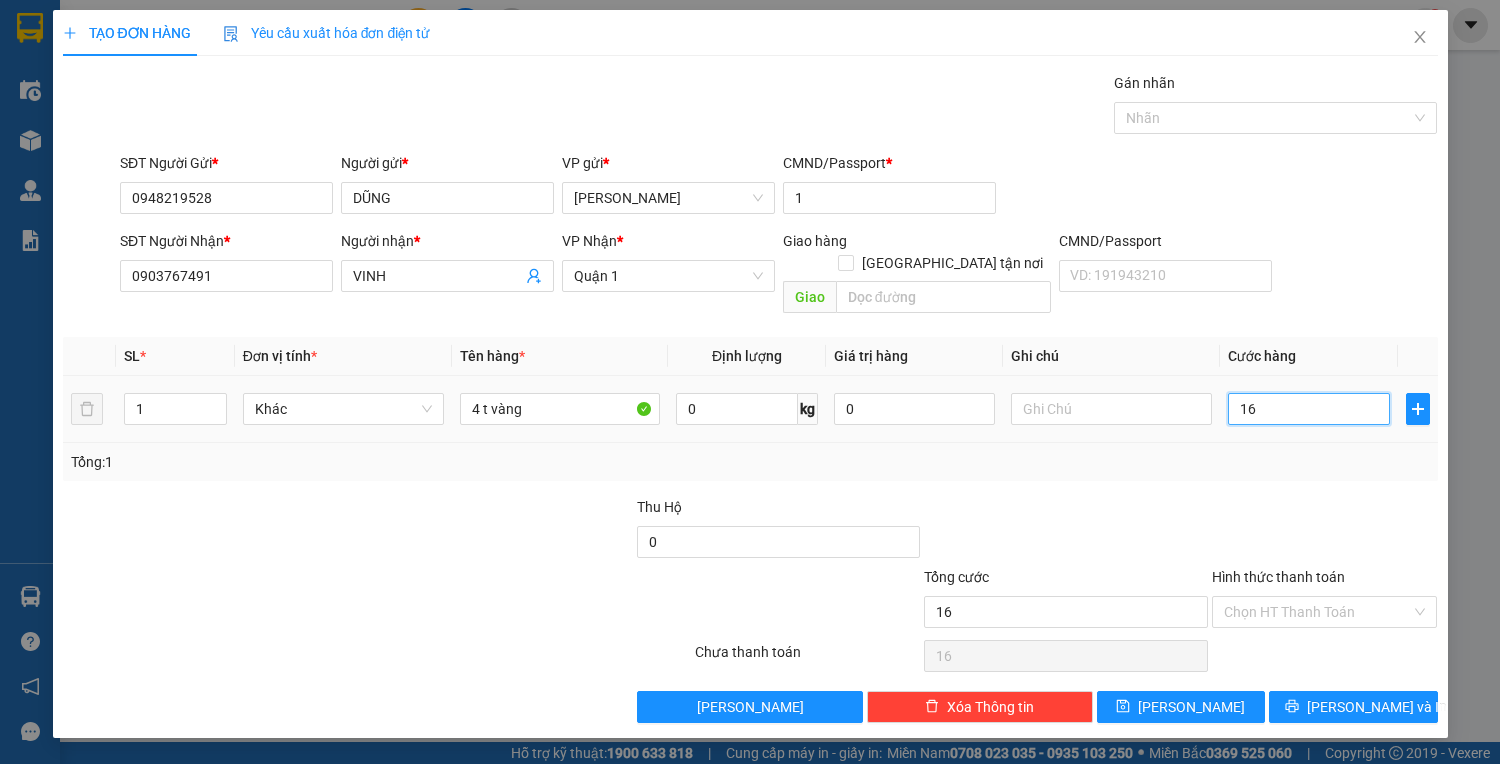 type on "160" 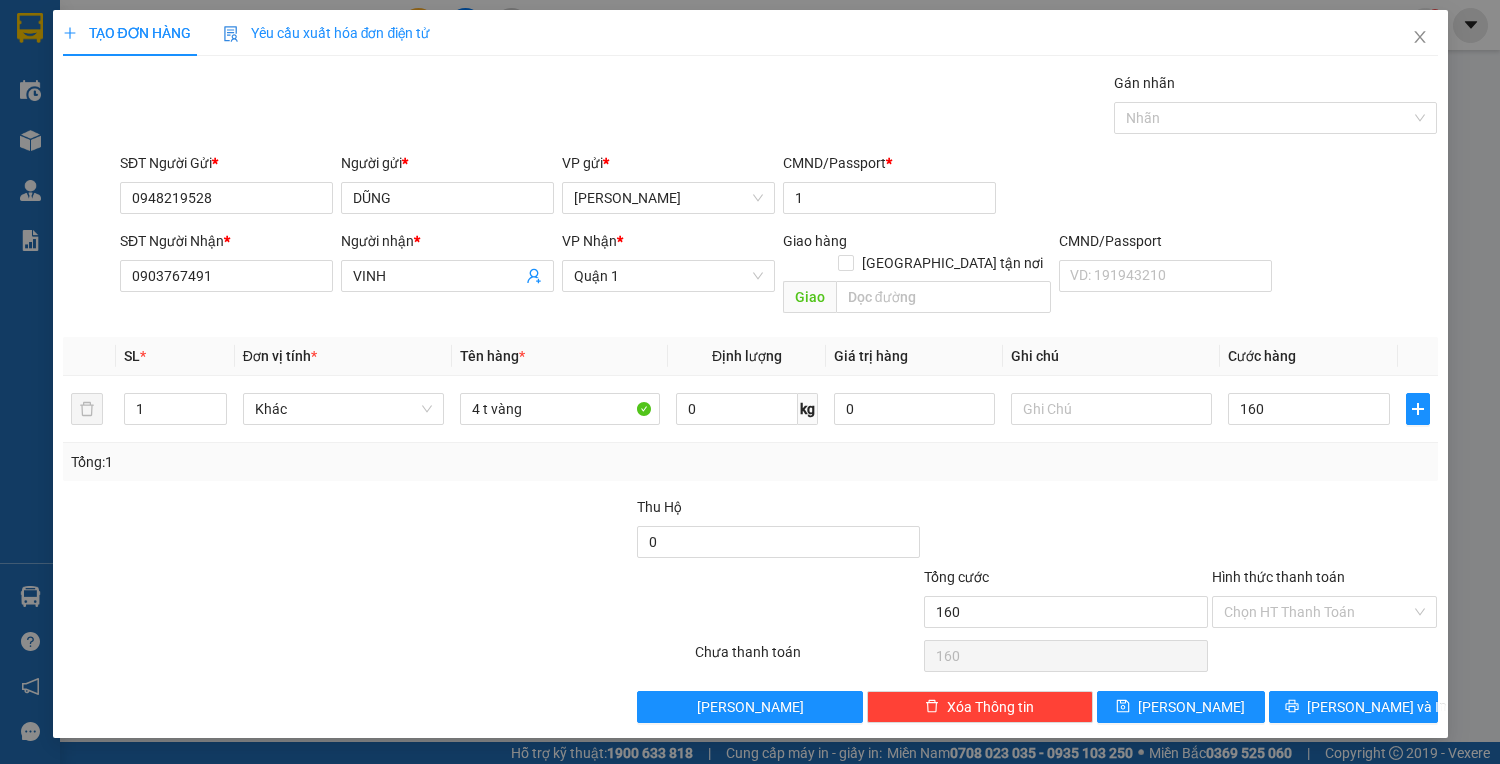 type on "160.000" 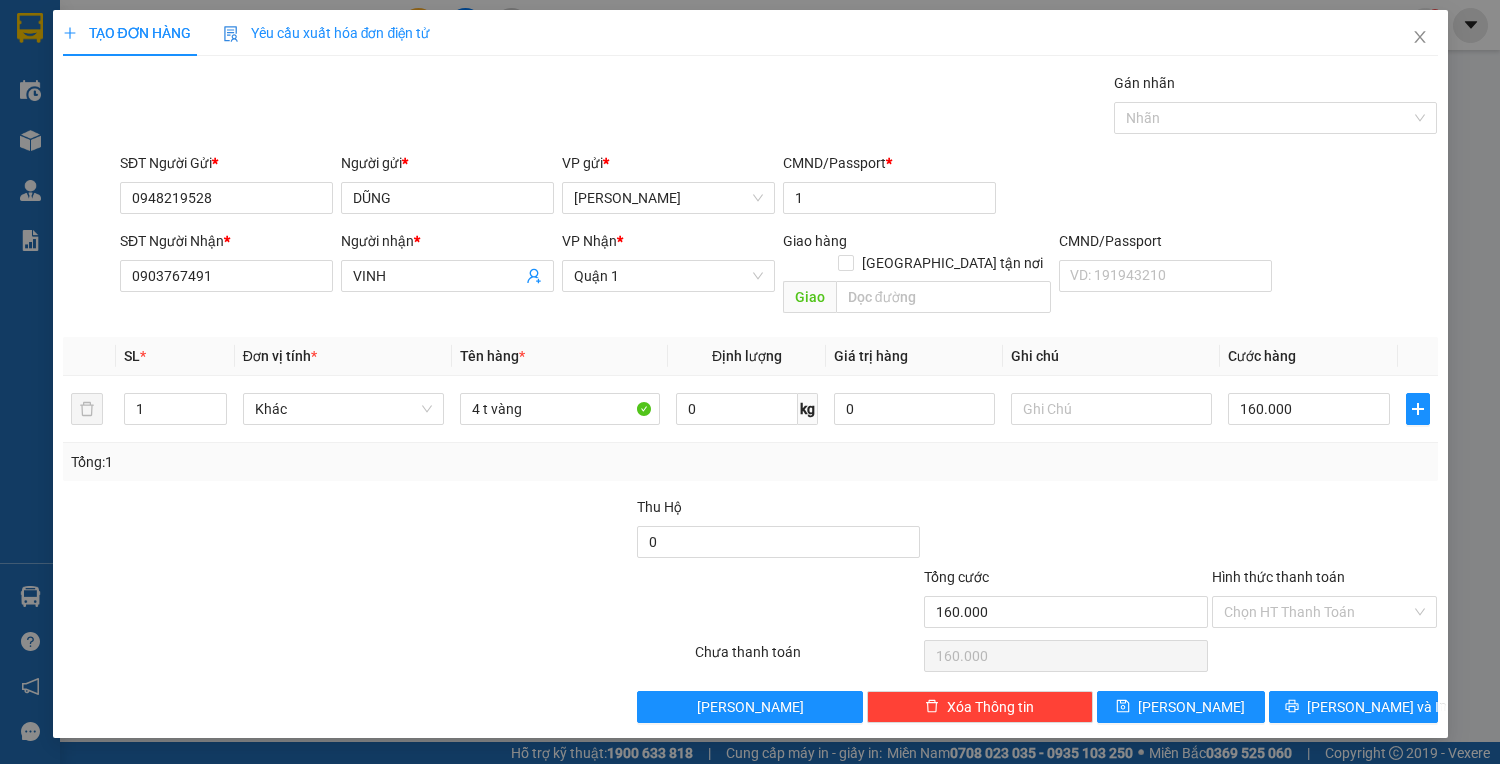 click on "Hình thức thanh toán" at bounding box center (1325, 581) 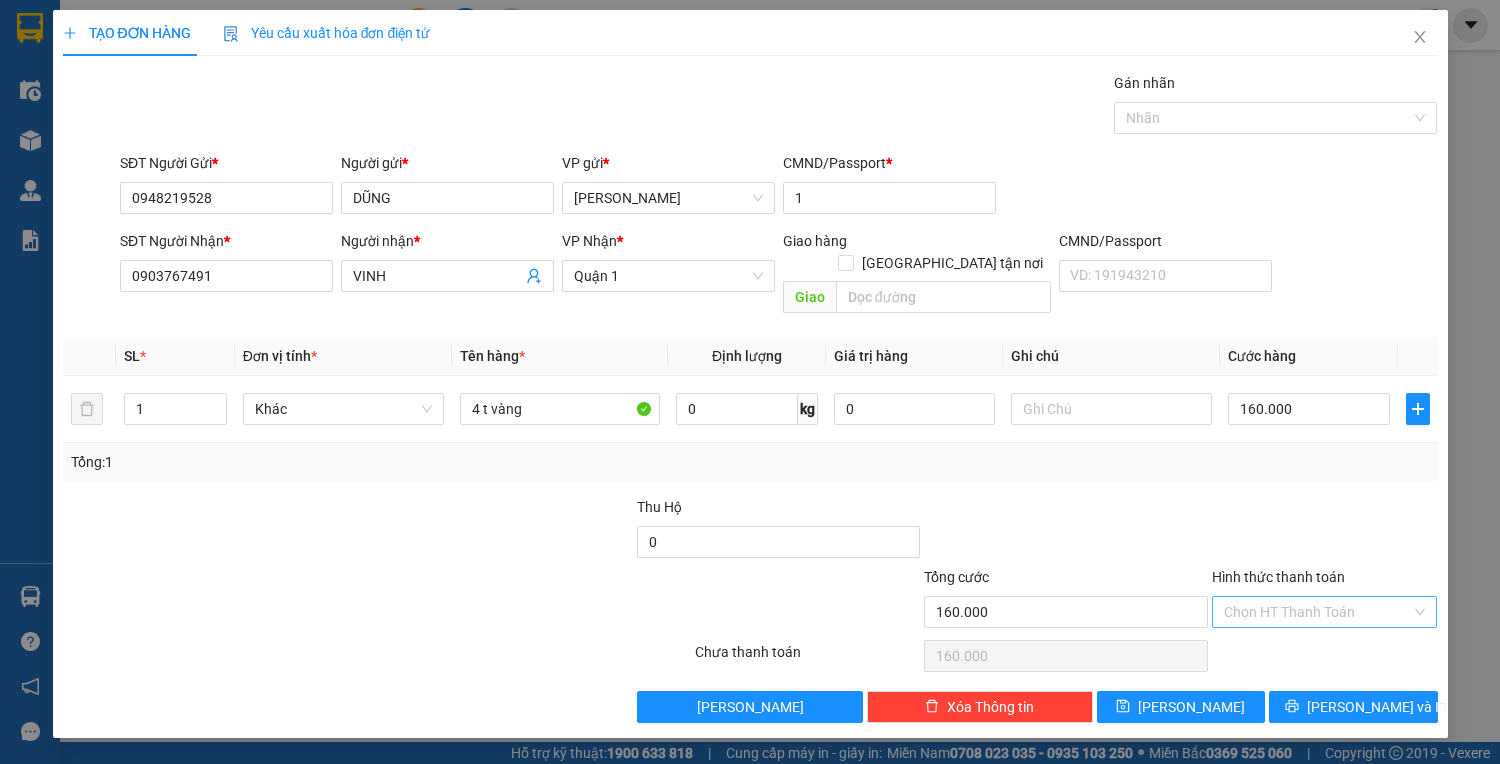 click on "Hình thức thanh toán" at bounding box center (1318, 612) 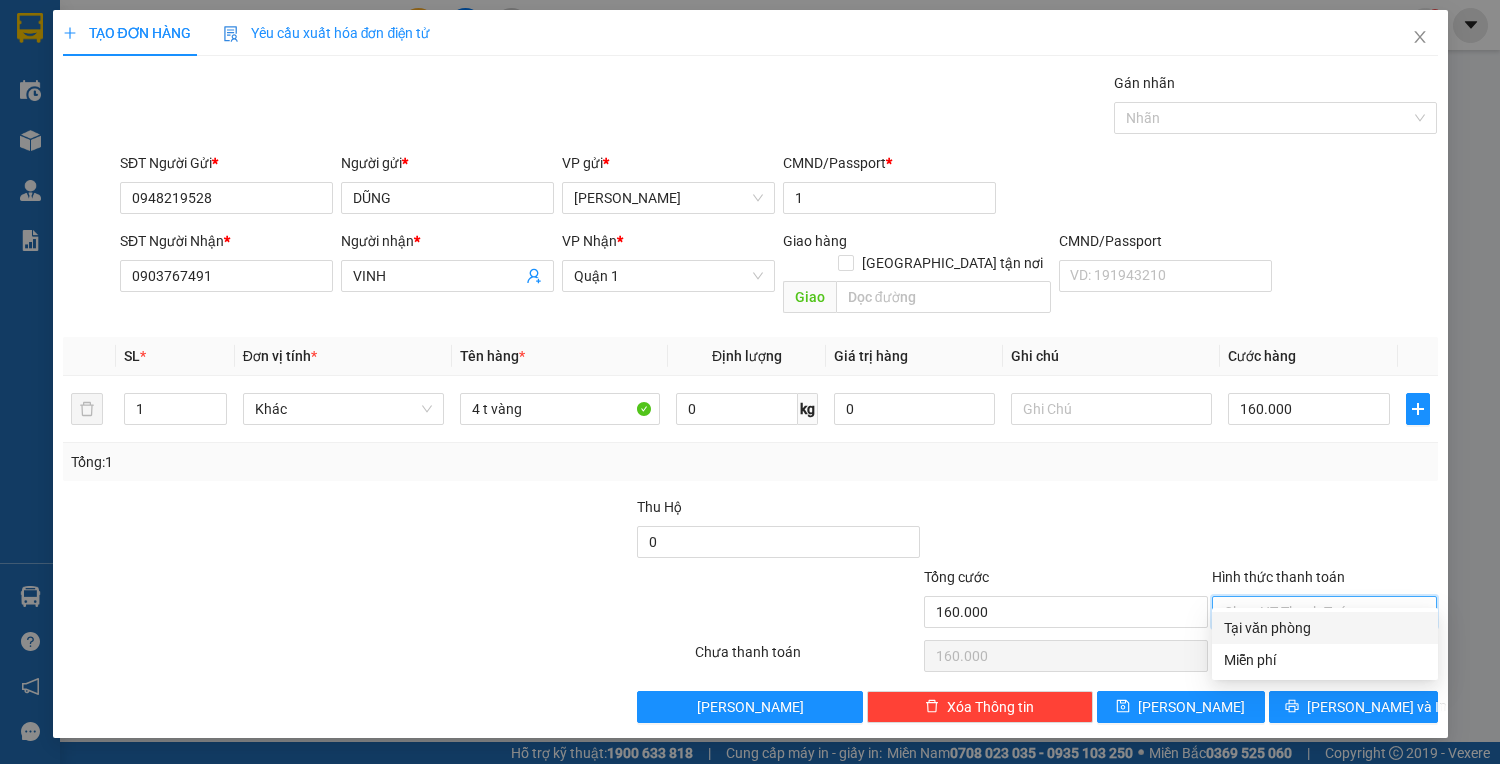 click on "Tại văn phòng" at bounding box center [1325, 628] 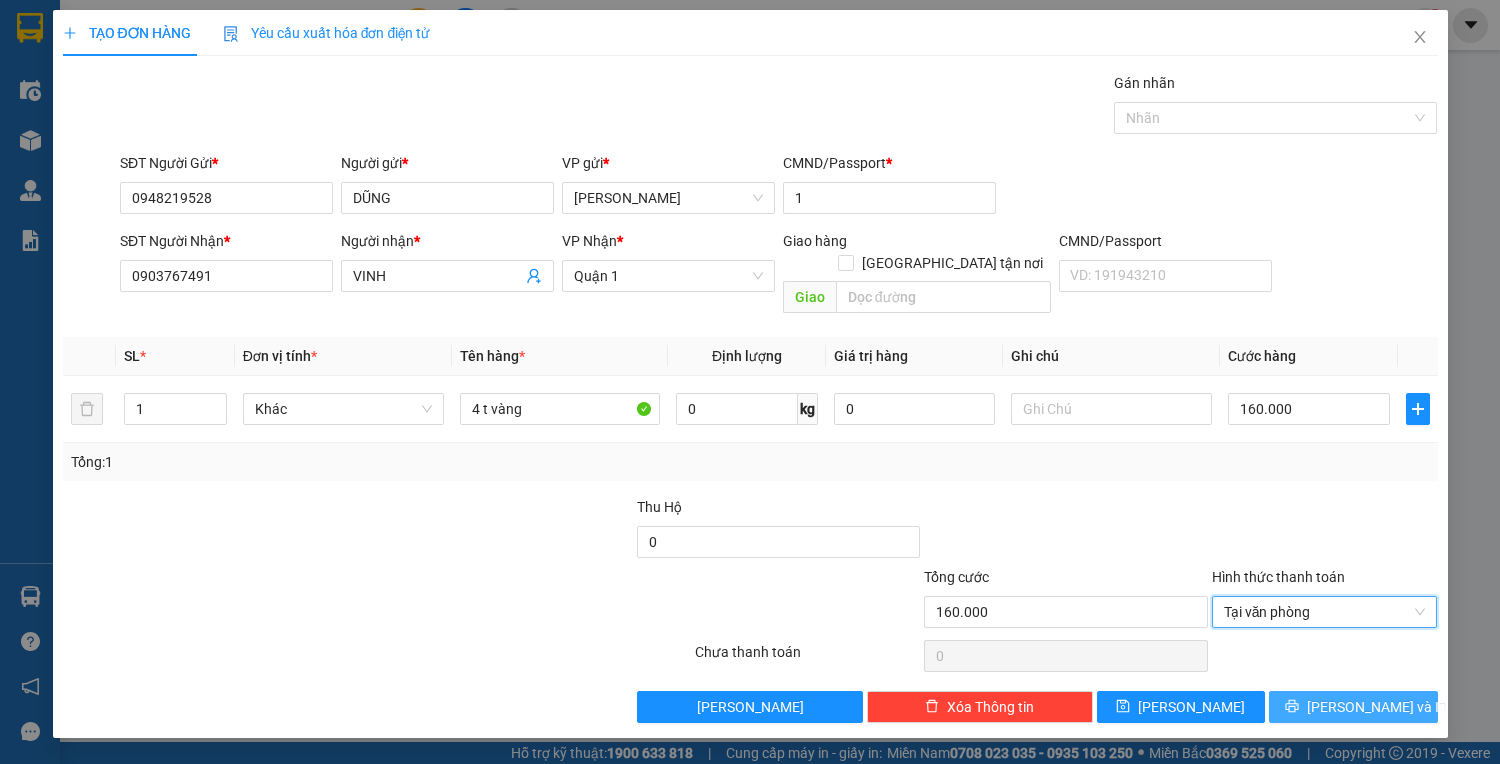 click on "[PERSON_NAME] và In" at bounding box center (1377, 707) 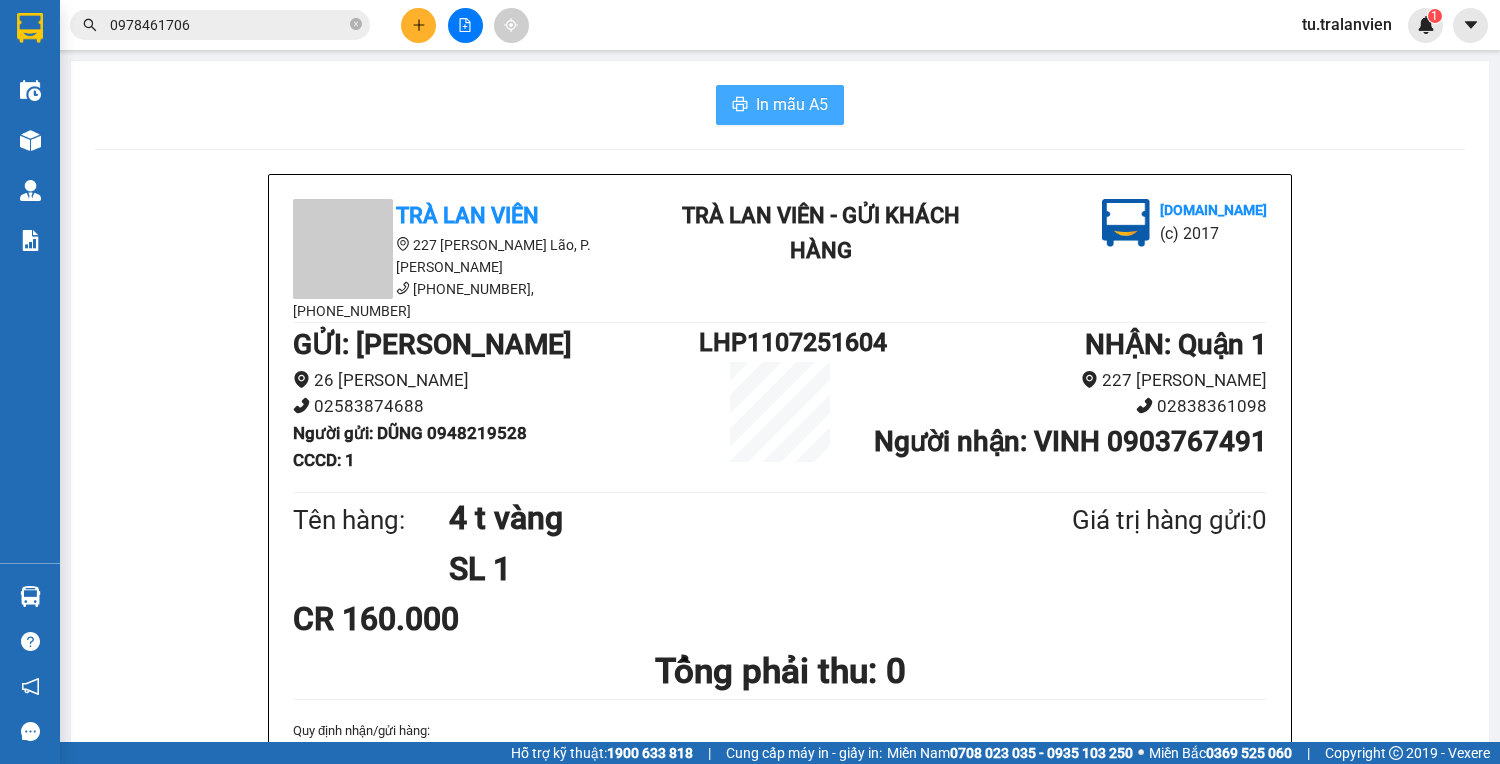 click on "In mẫu A5" at bounding box center (780, 105) 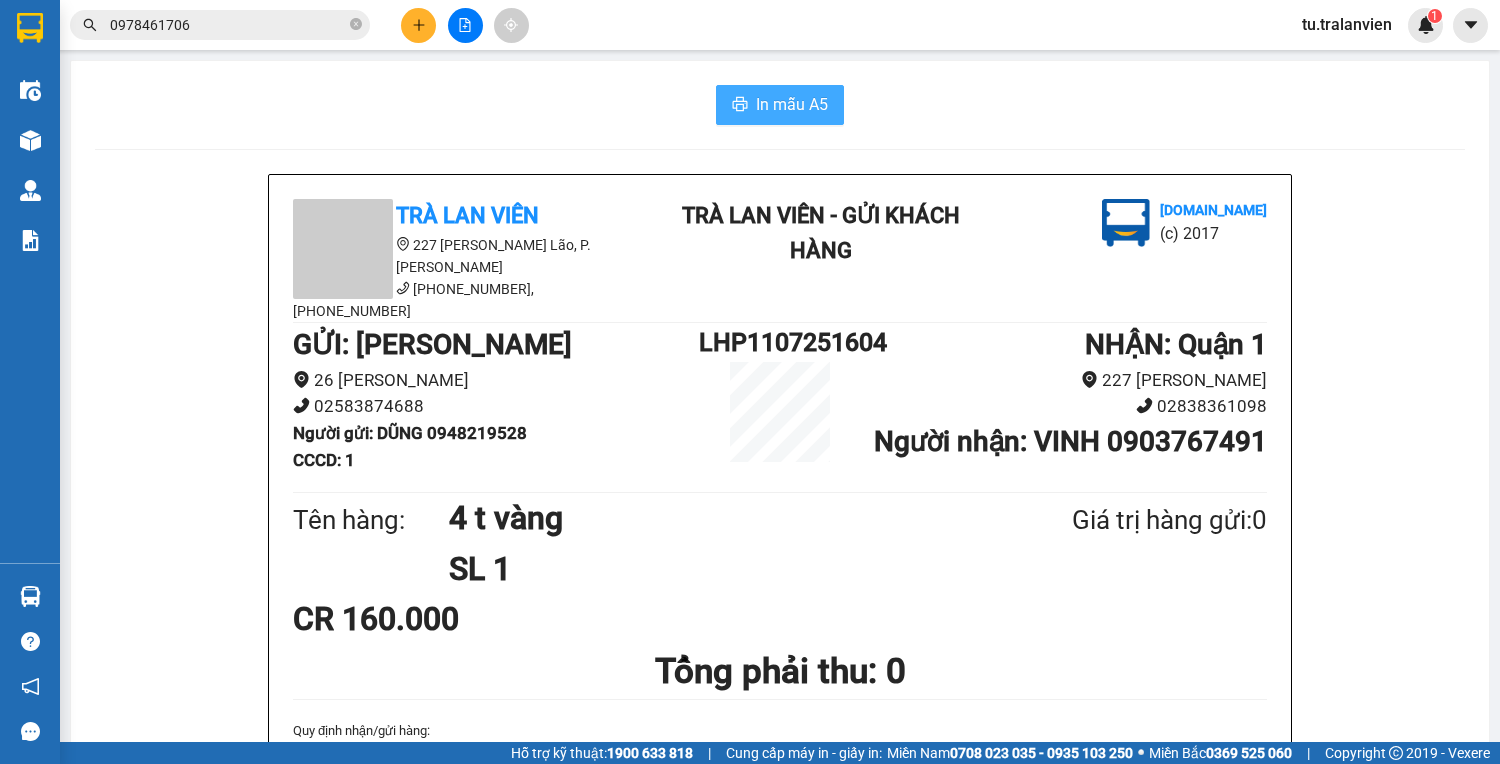 scroll, scrollTop: 0, scrollLeft: 0, axis: both 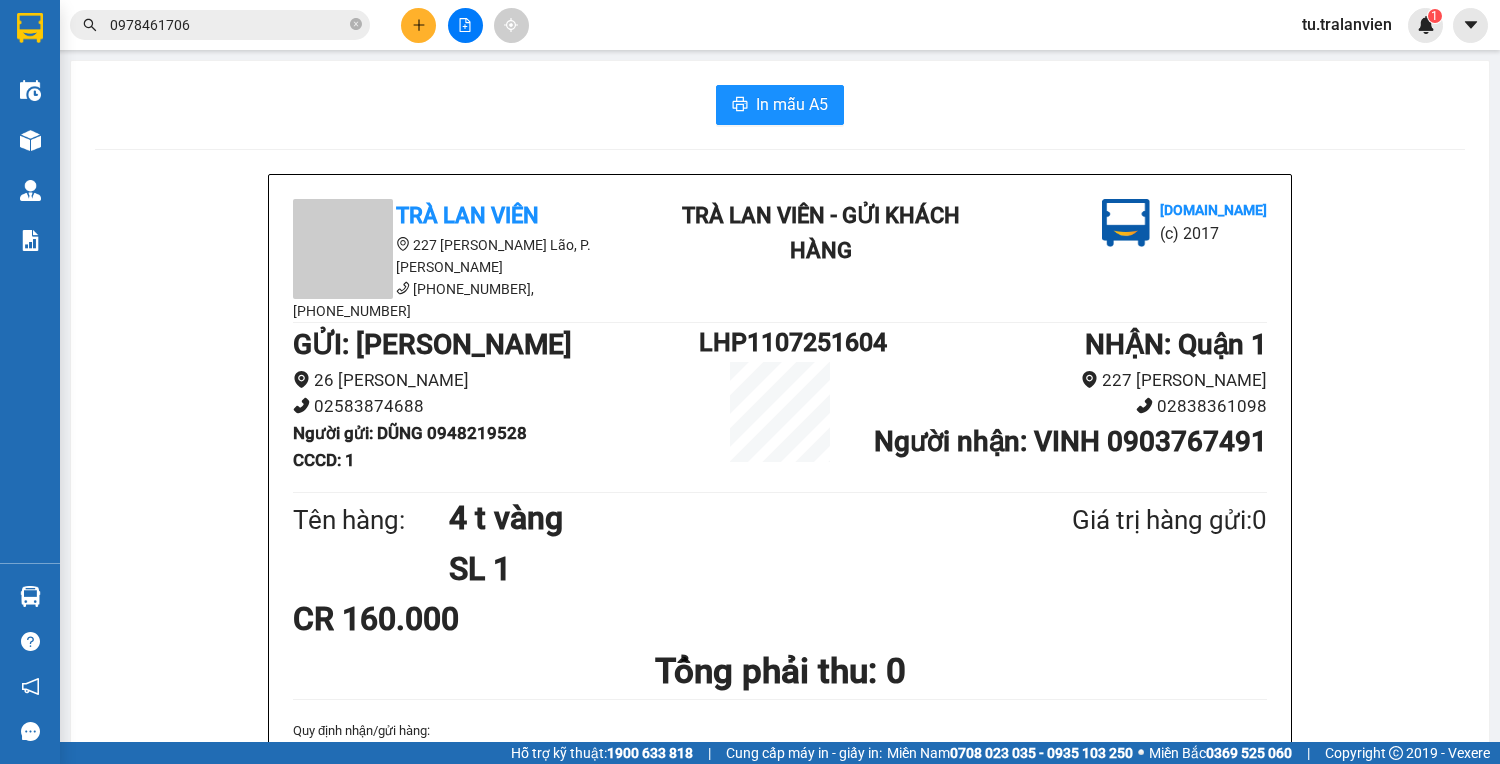 click on "0978461706" at bounding box center [220, 25] 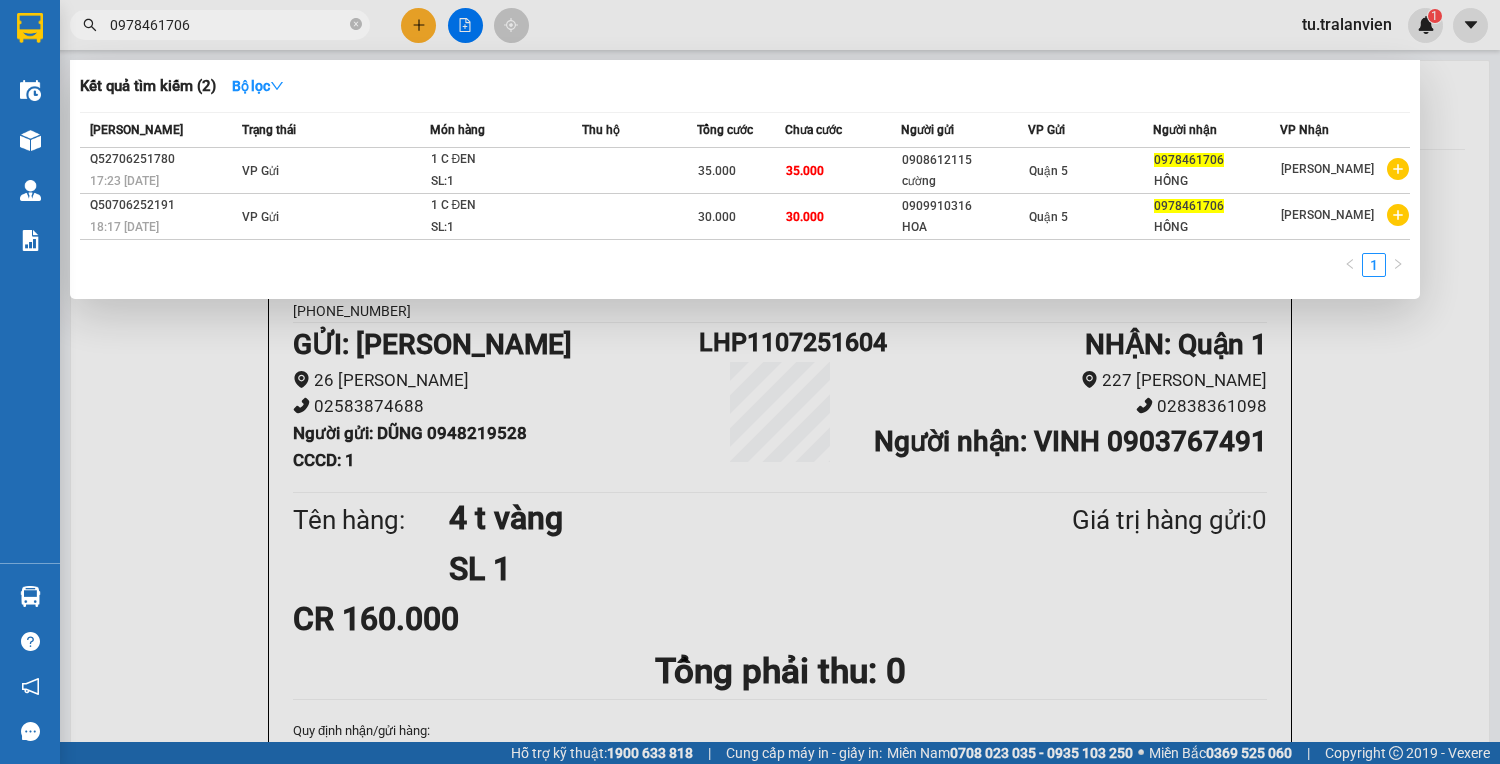 click on "0978461706" at bounding box center (228, 25) 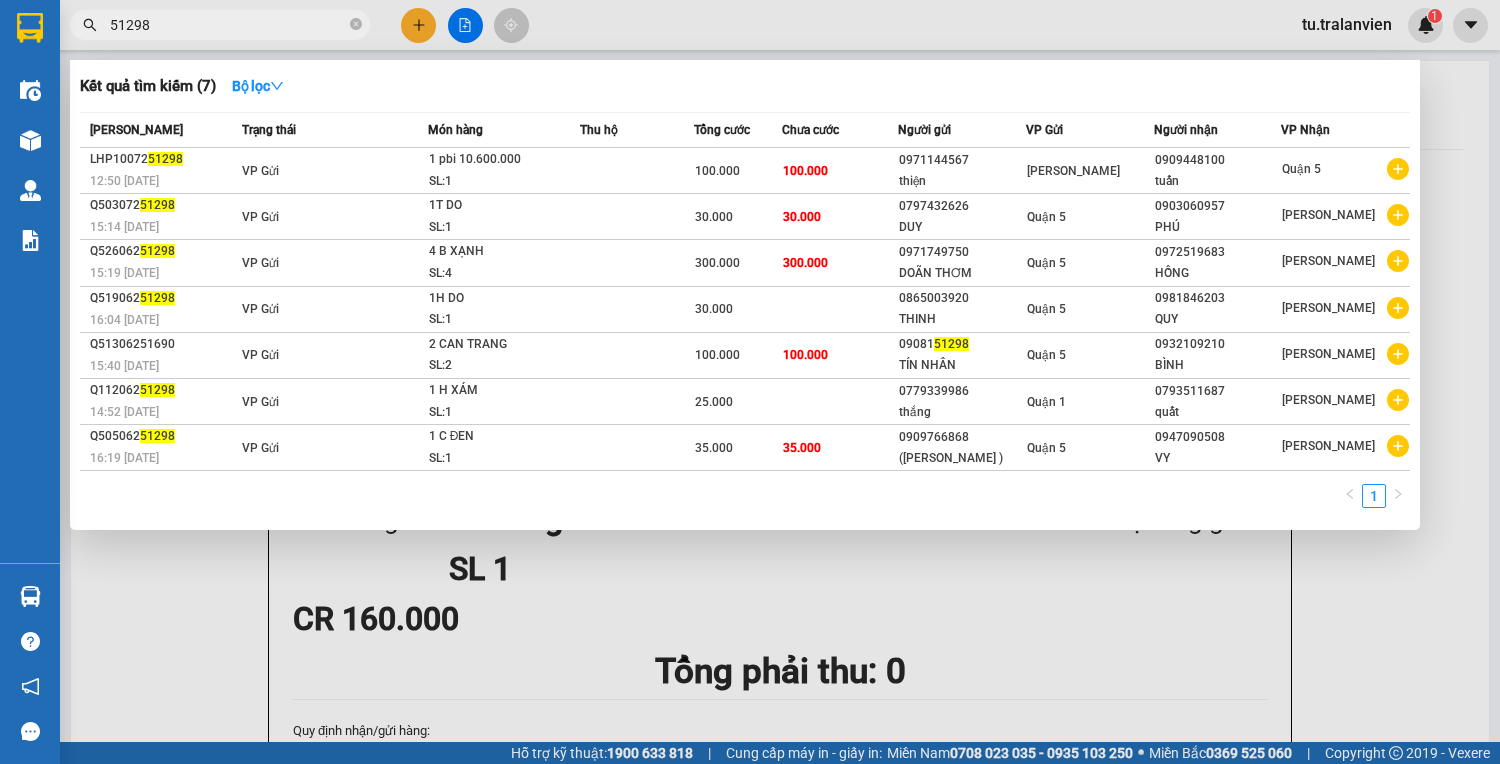 type on "51298" 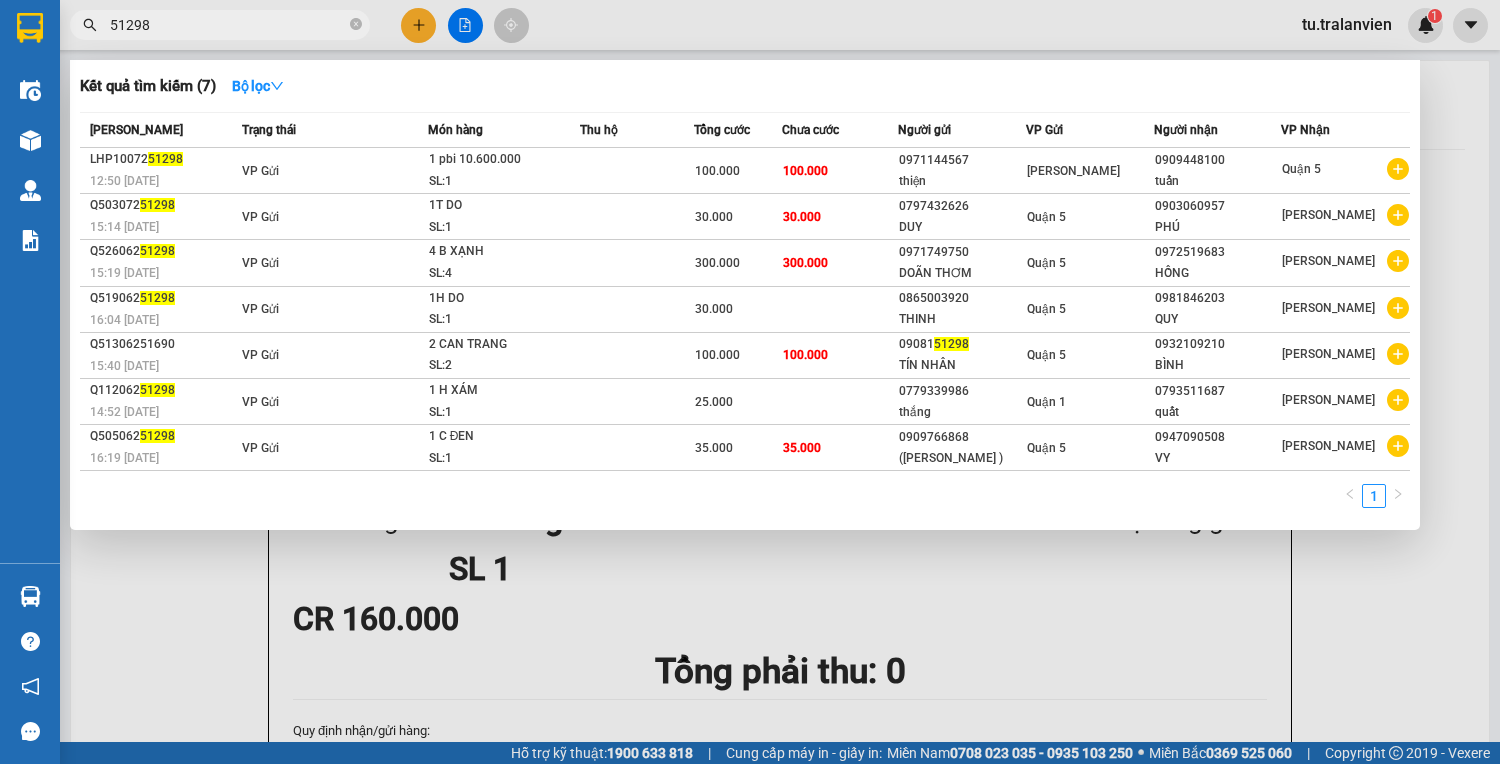 click at bounding box center (750, 382) 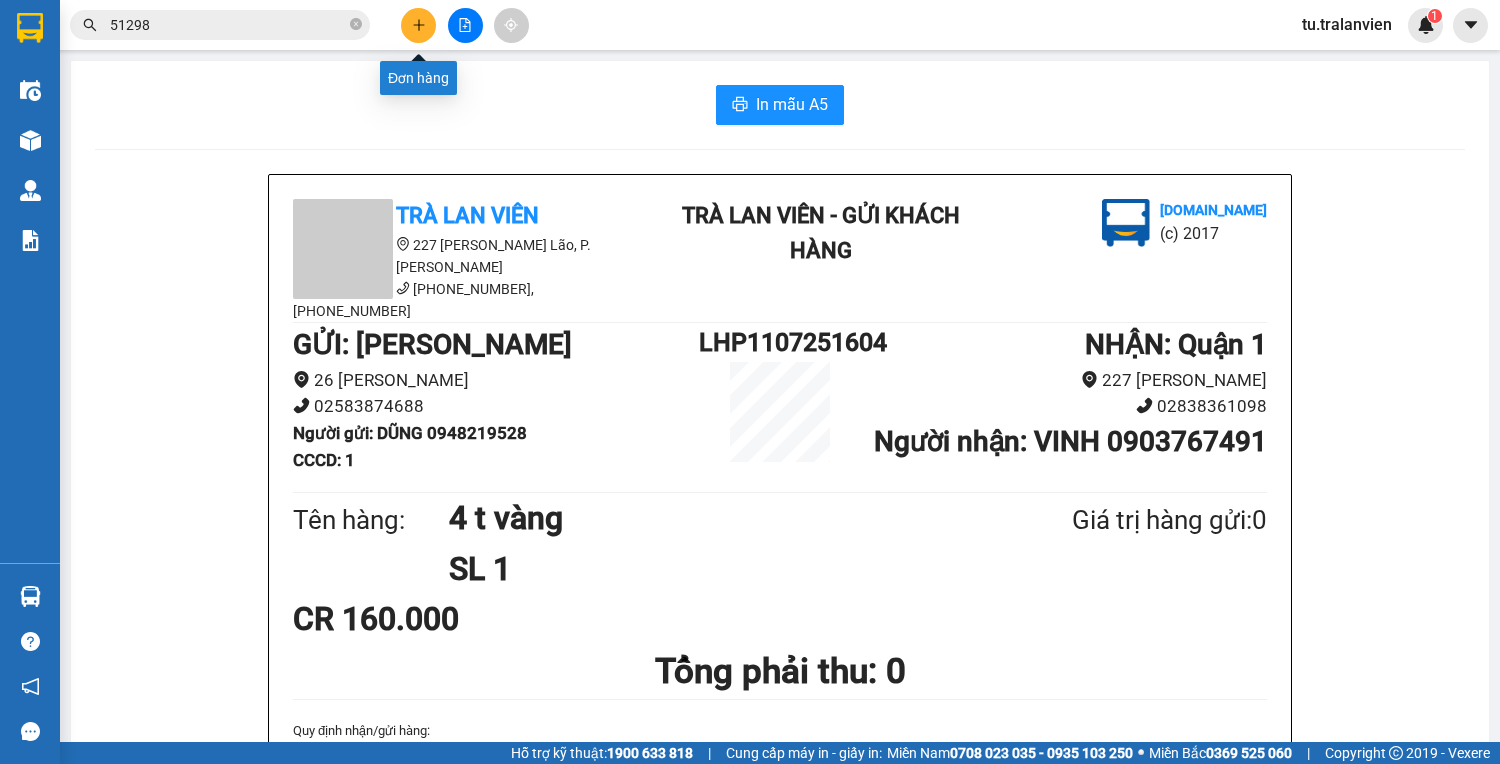 click at bounding box center [418, 25] 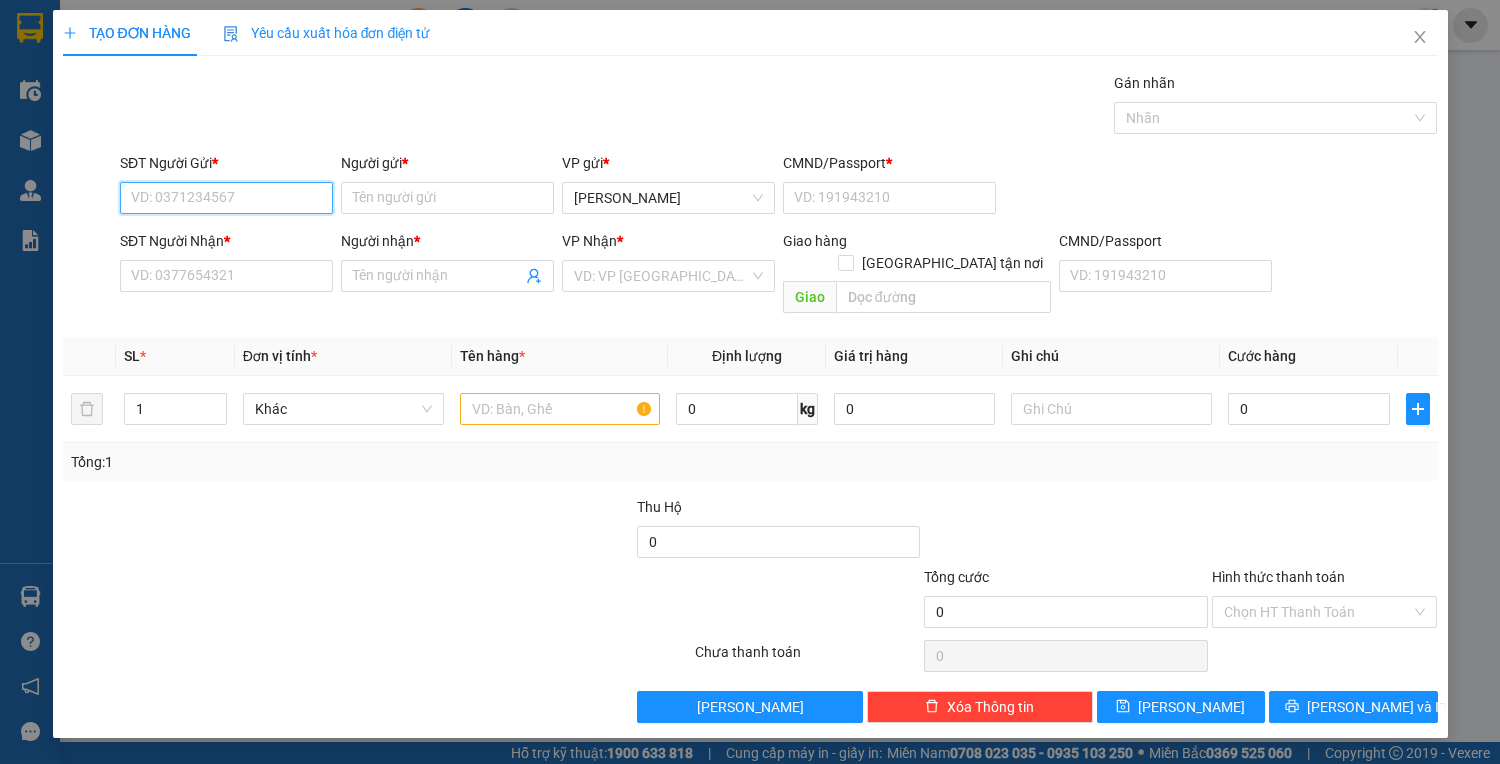click on "SĐT Người Gửi  *" at bounding box center [226, 198] 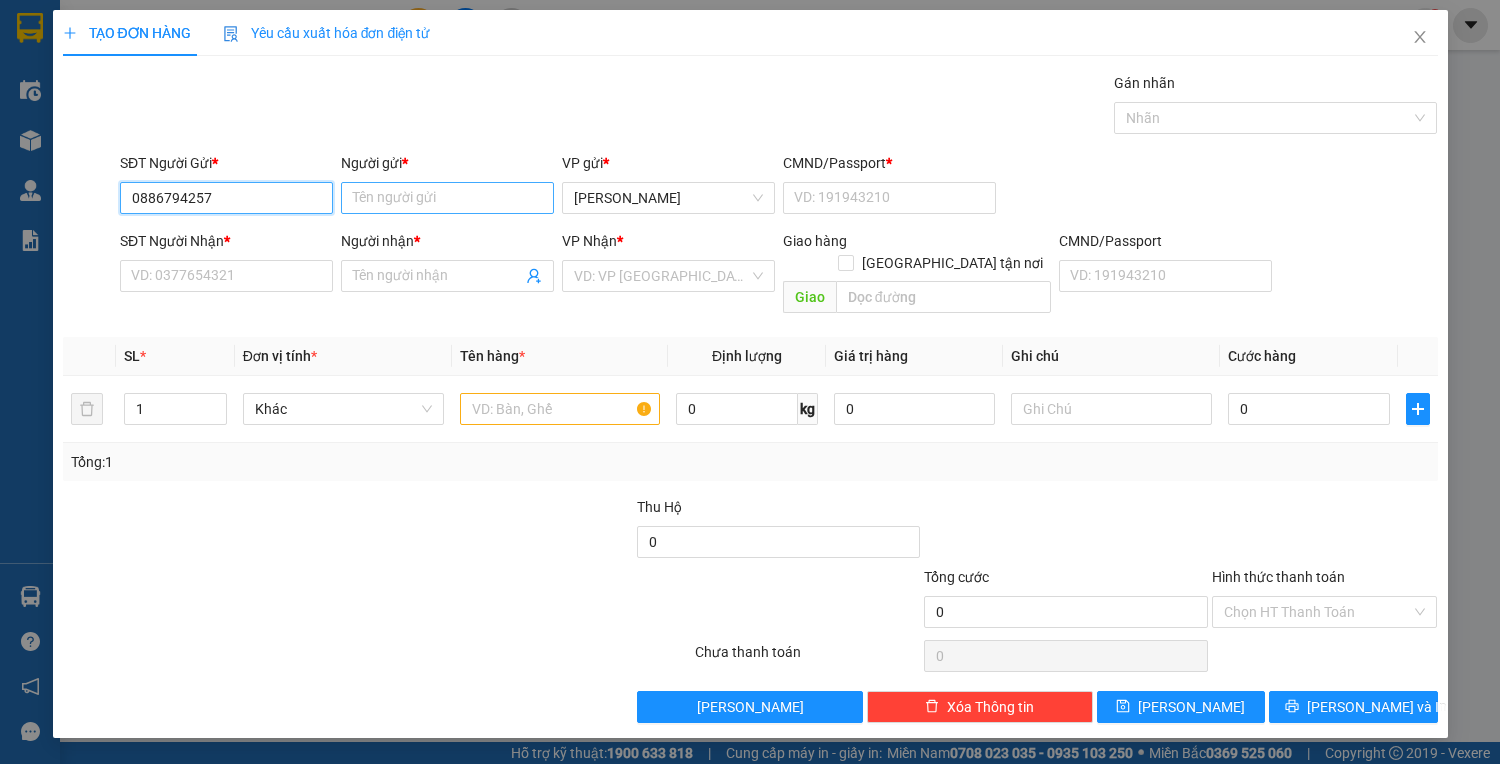 type on "0886794257" 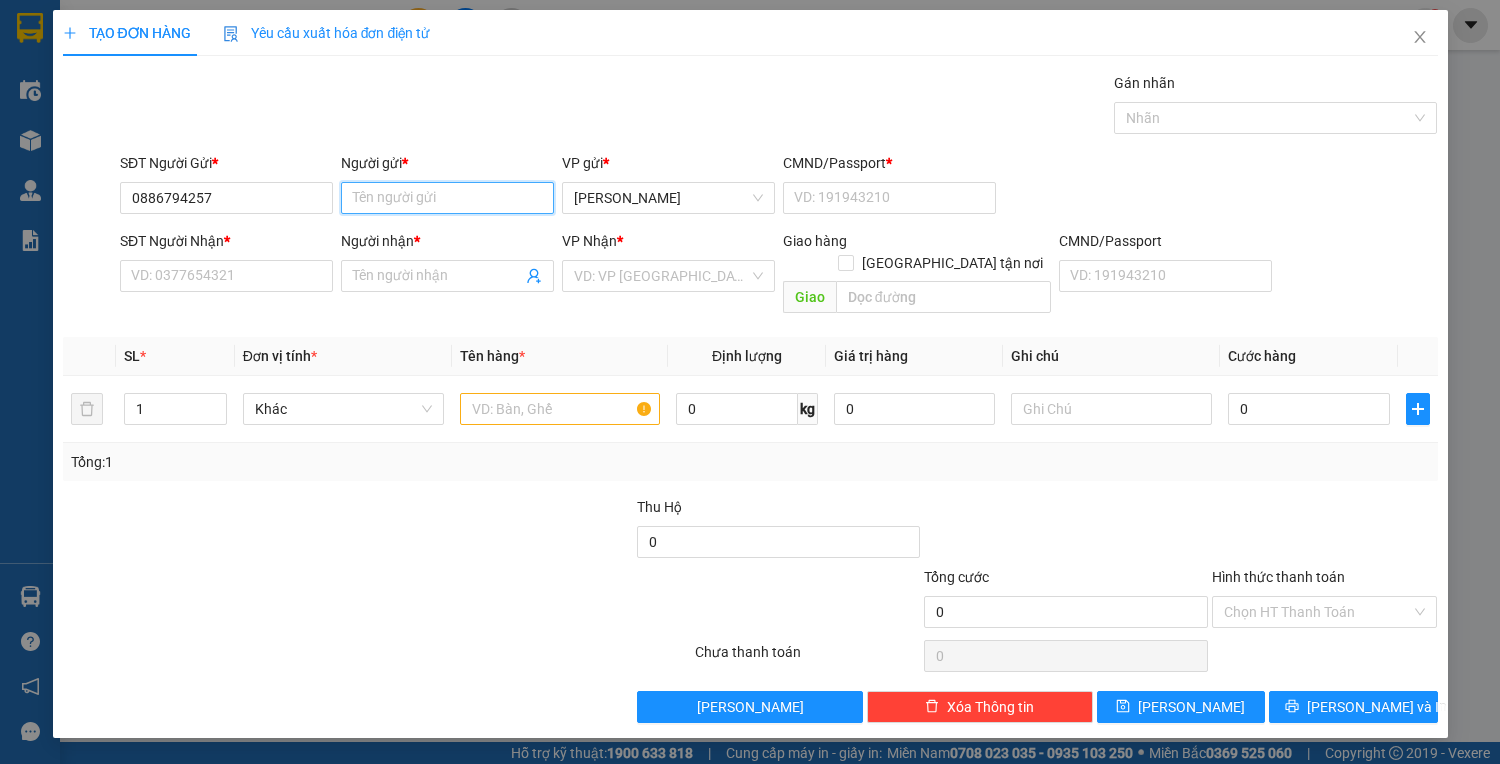 click on "Người gửi  *" at bounding box center (447, 198) 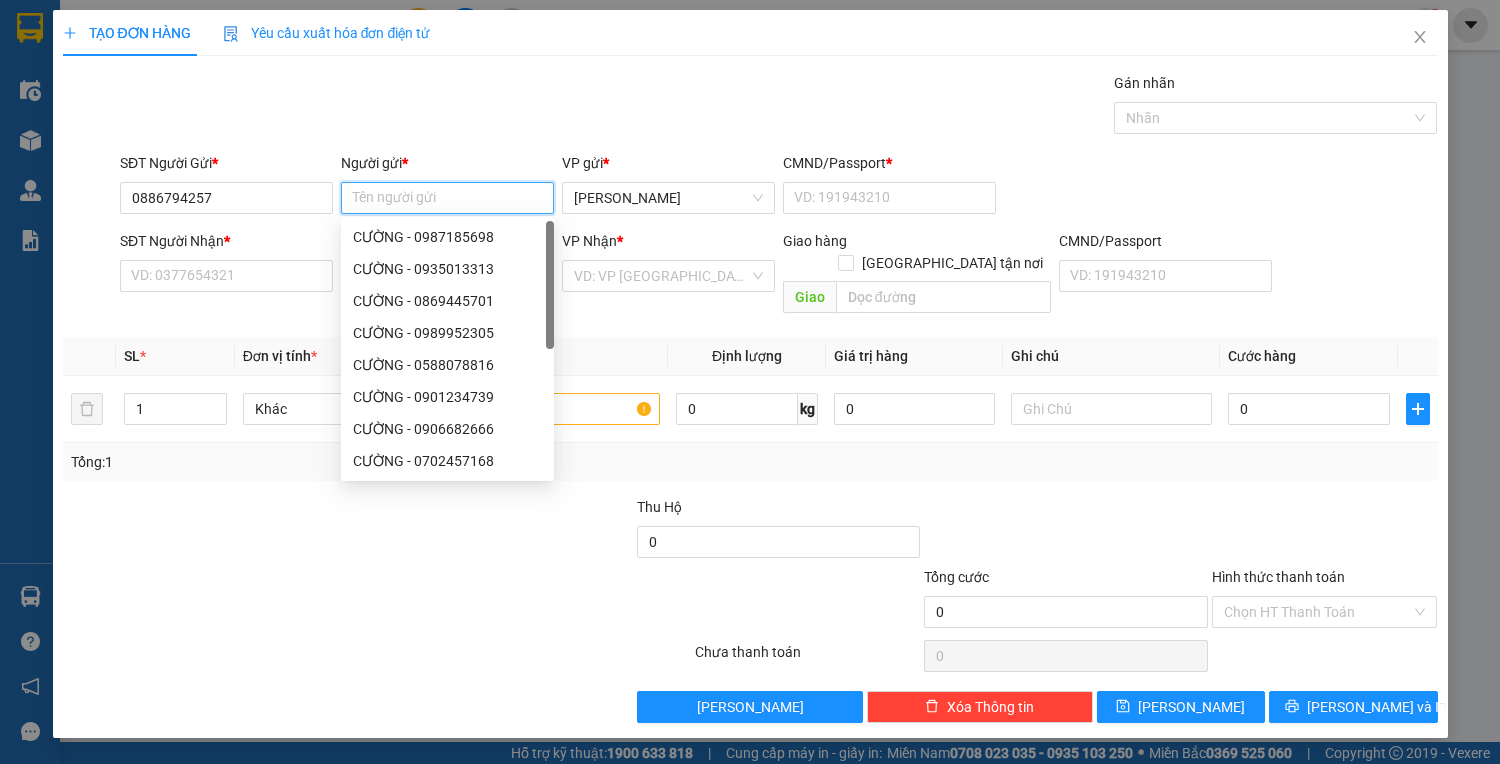 type on "a" 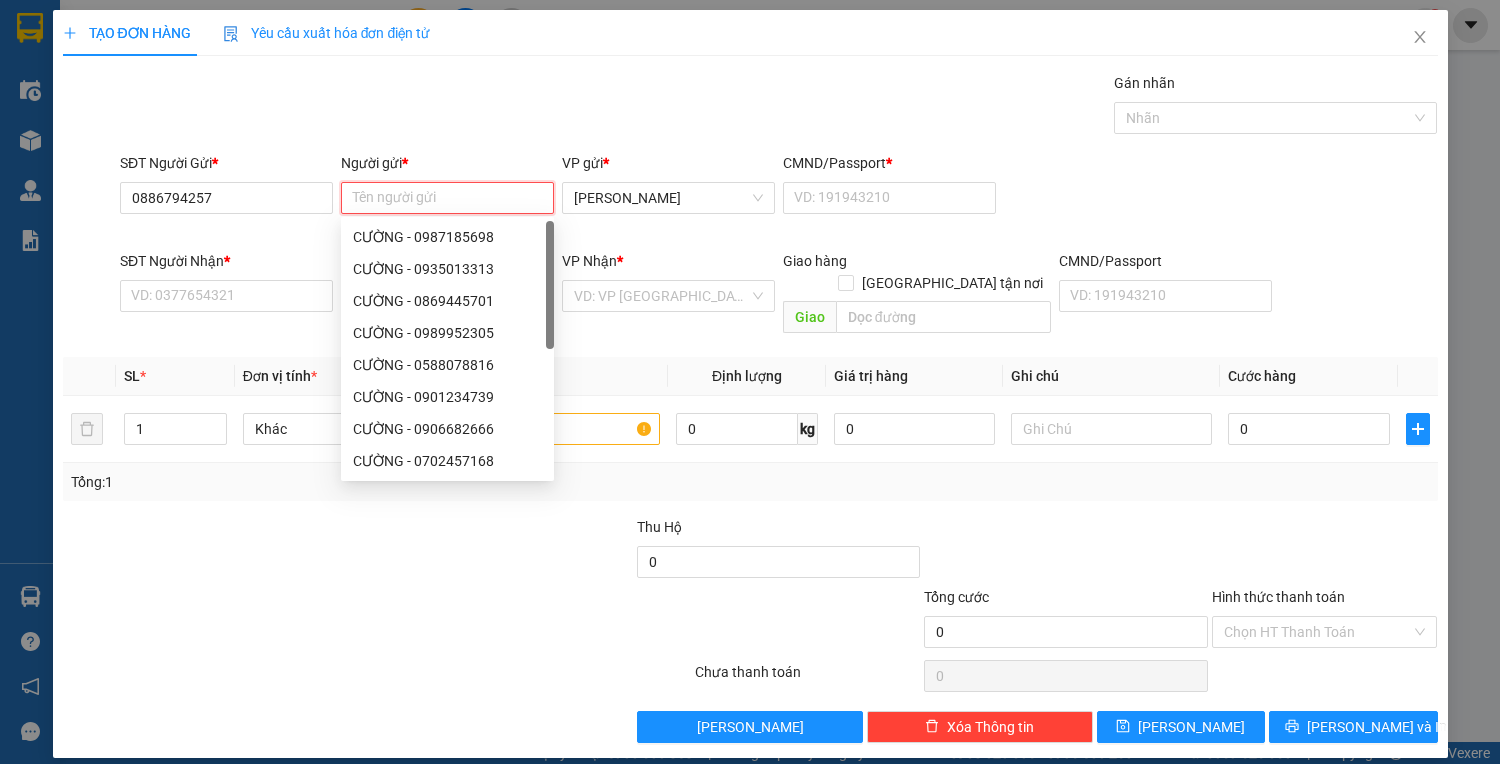 type on "a" 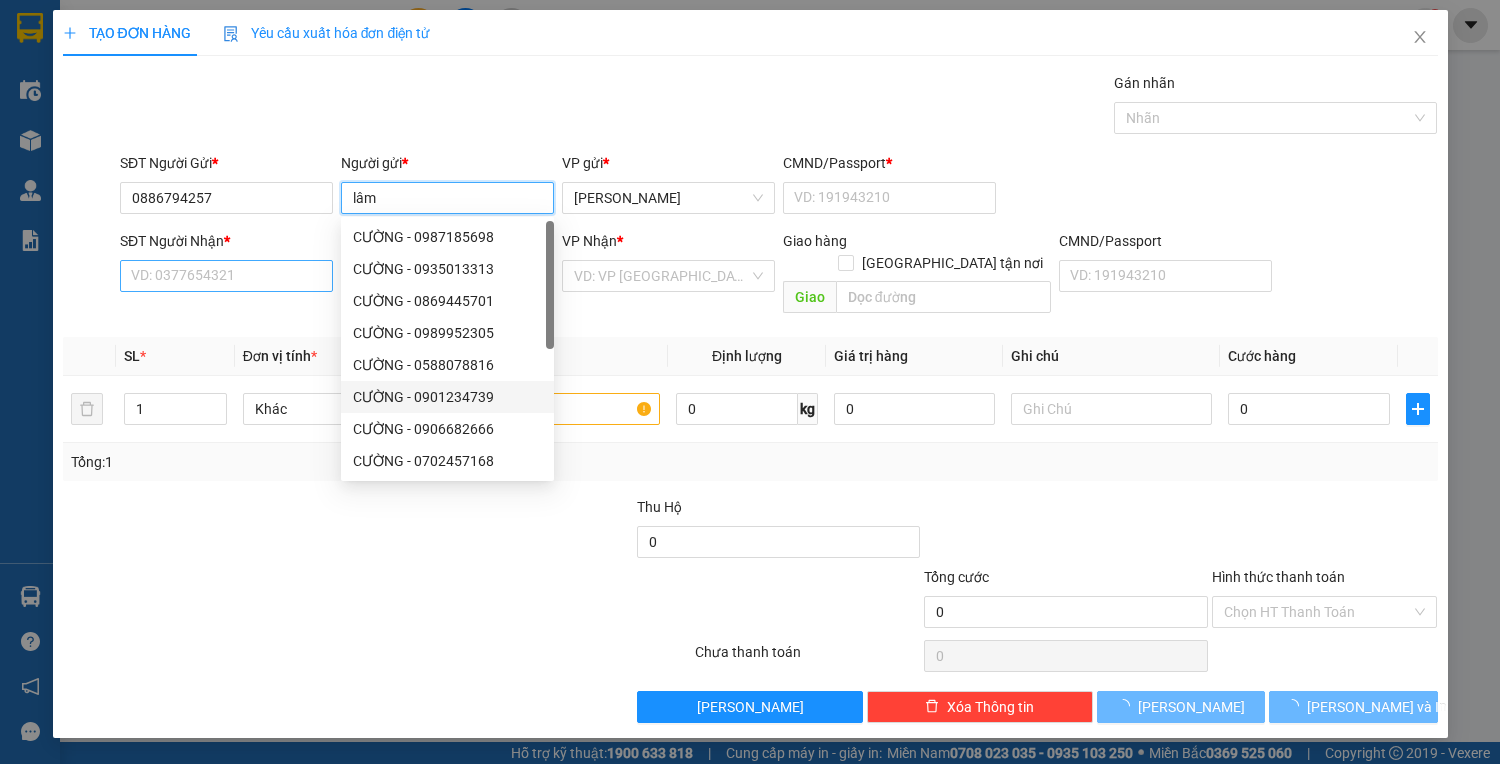 type on "lâm" 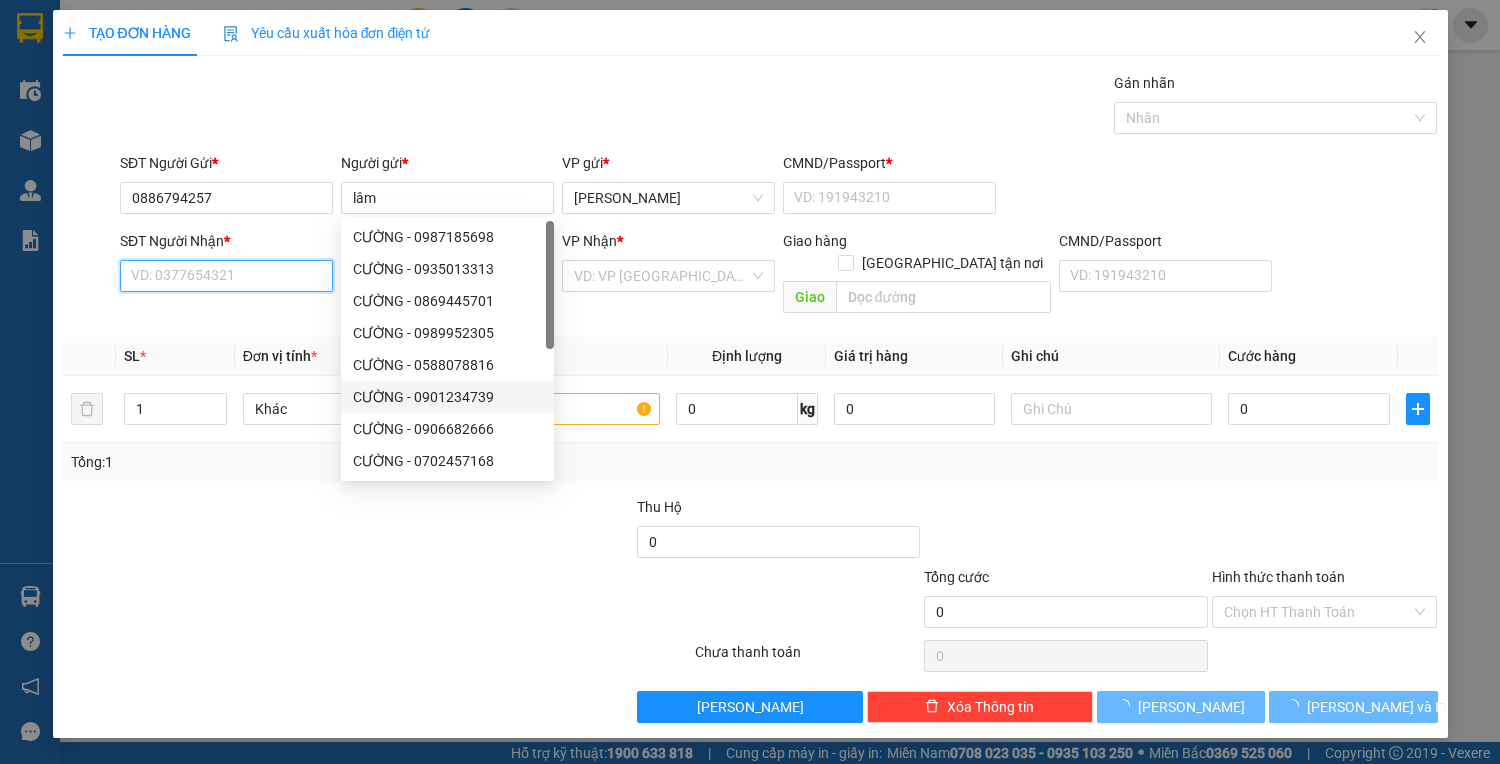 click on "SĐT Người Nhận  *" at bounding box center (226, 276) 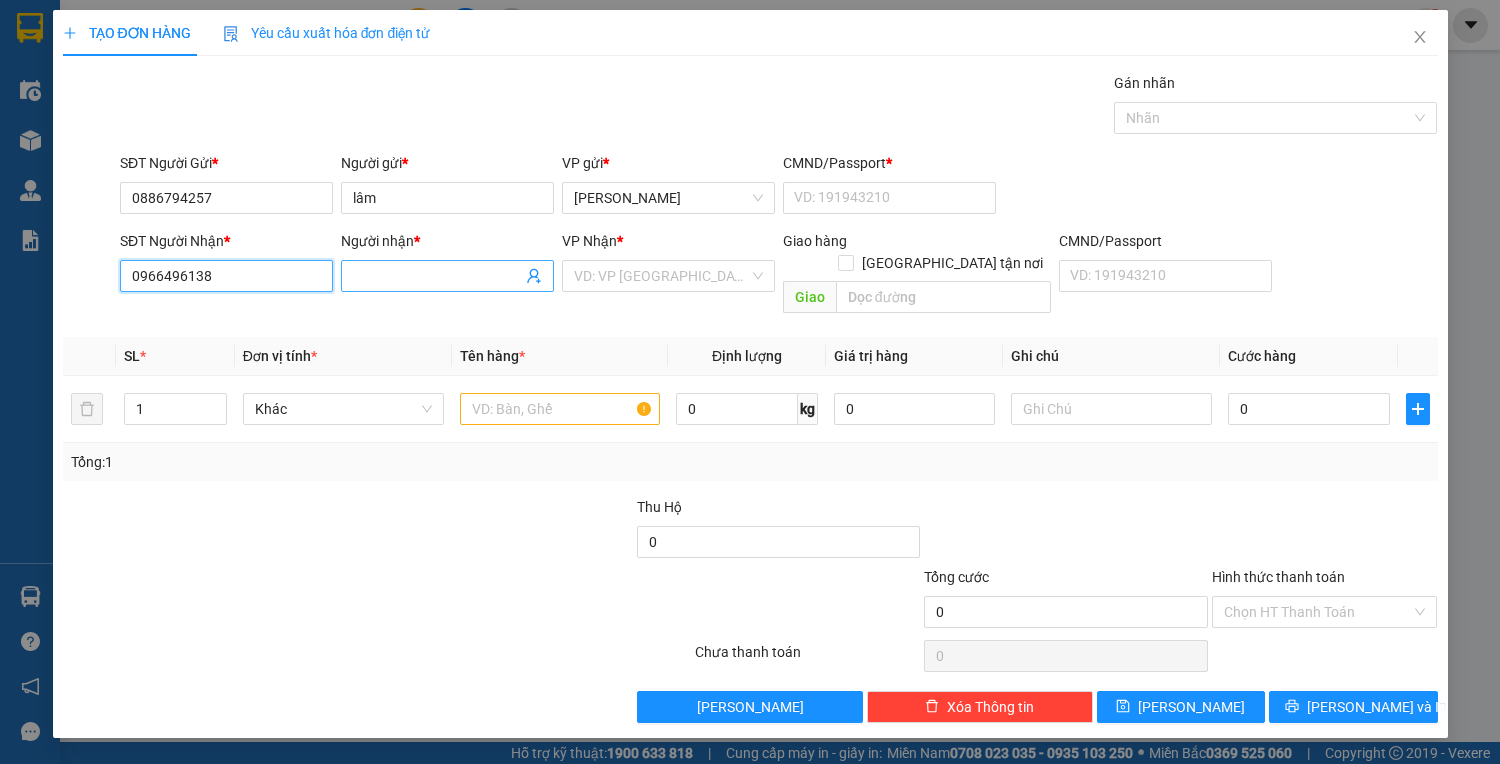 type on "0966496138" 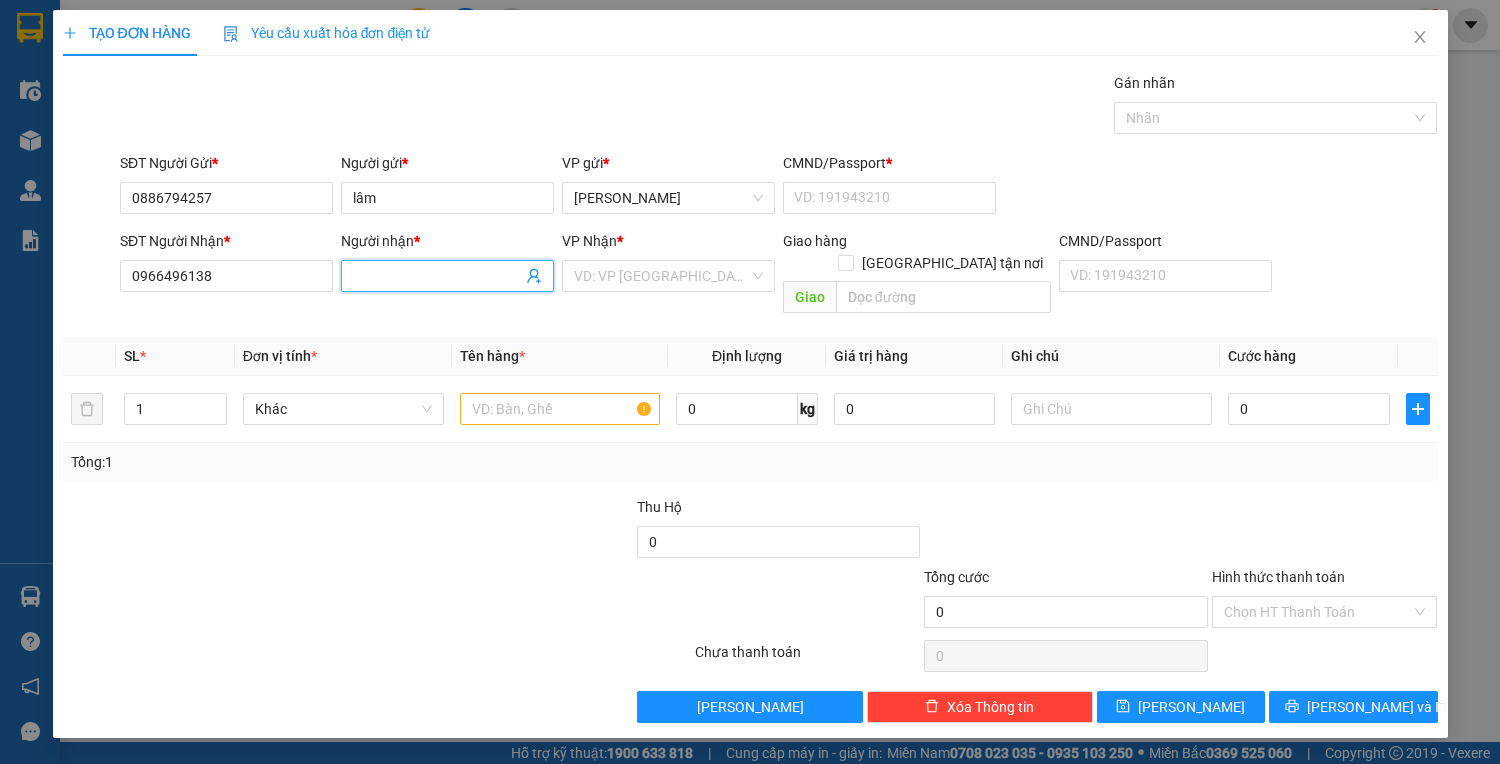 click on "Người nhận  *" at bounding box center [437, 276] 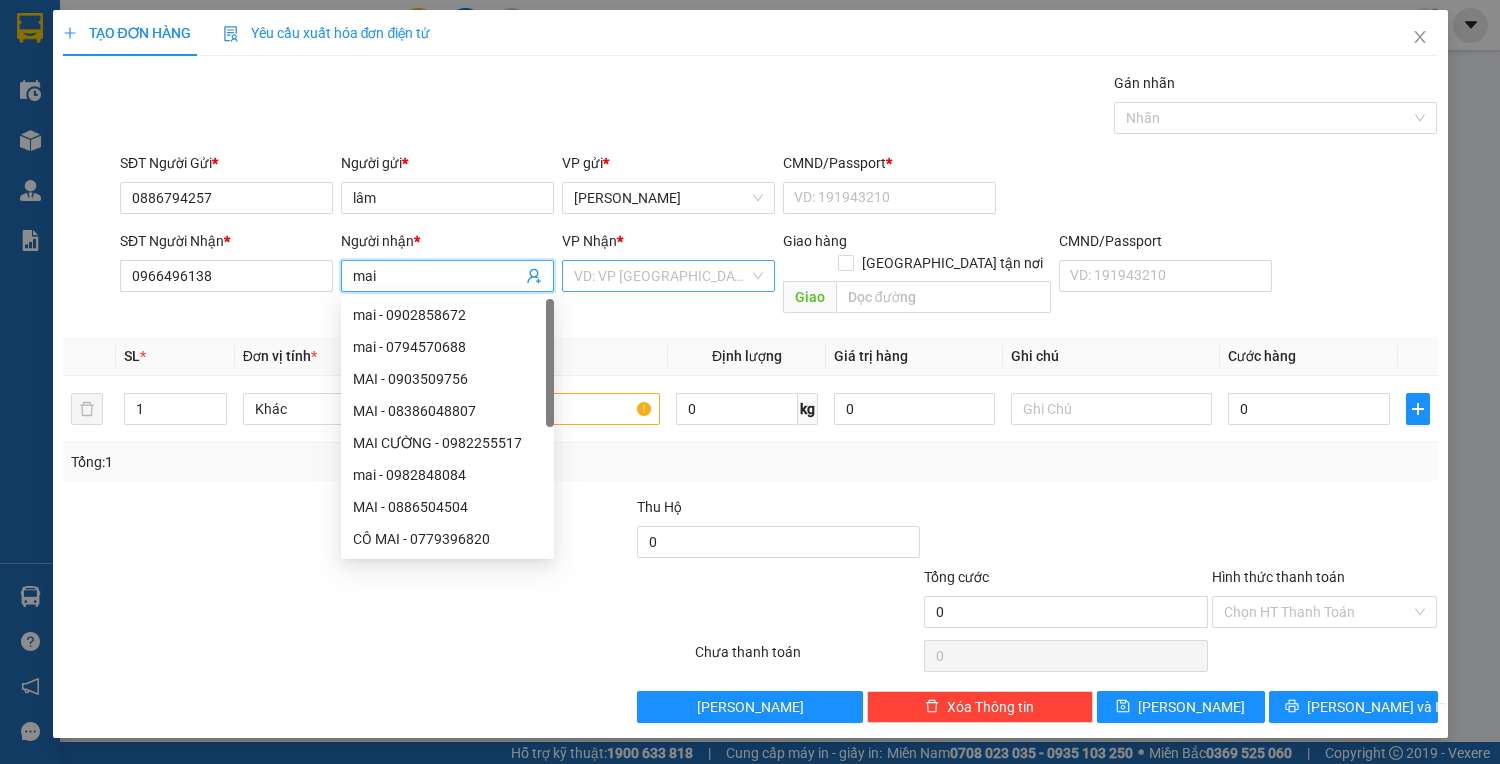 type on "mai" 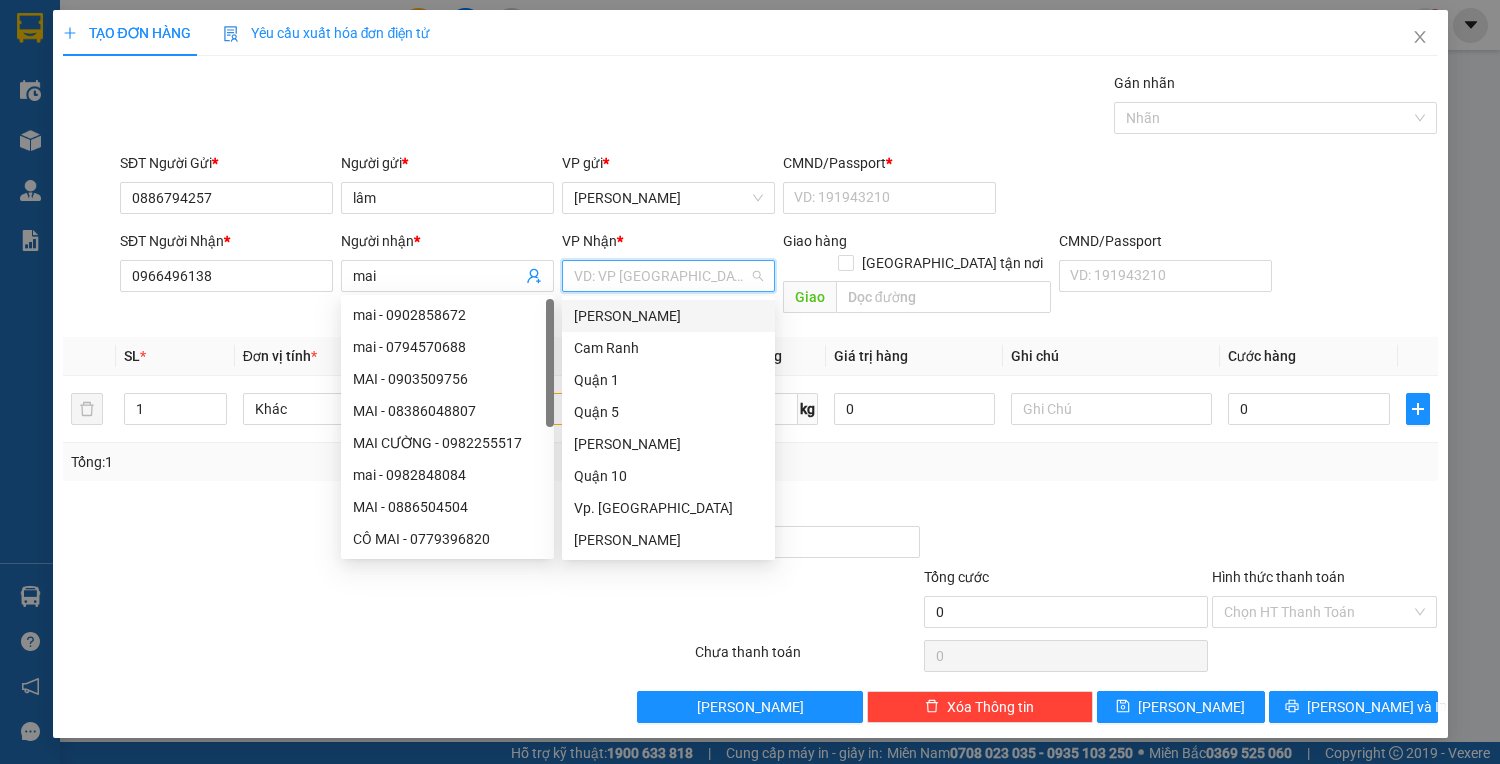 click at bounding box center (661, 276) 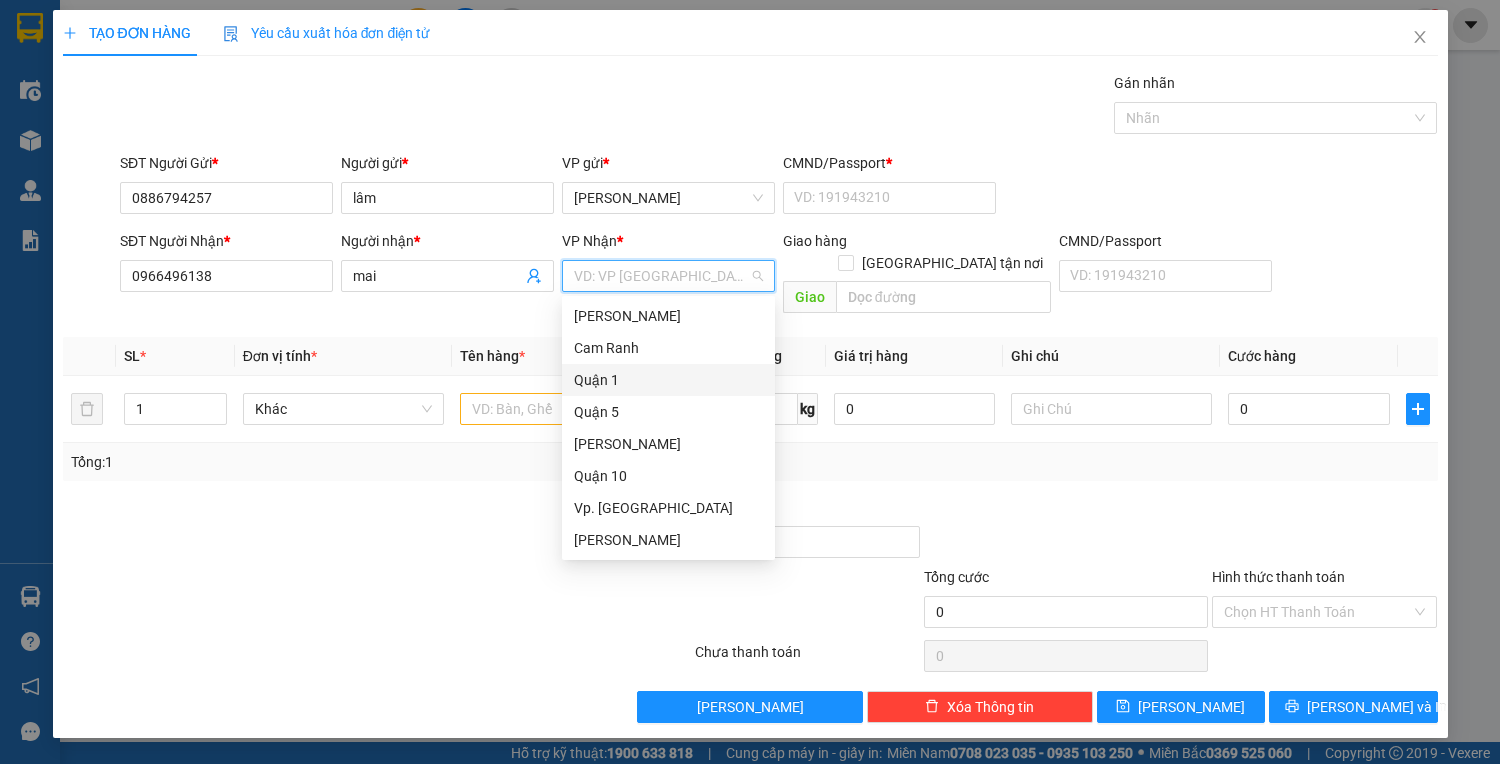 click on "Quận 1" at bounding box center (668, 380) 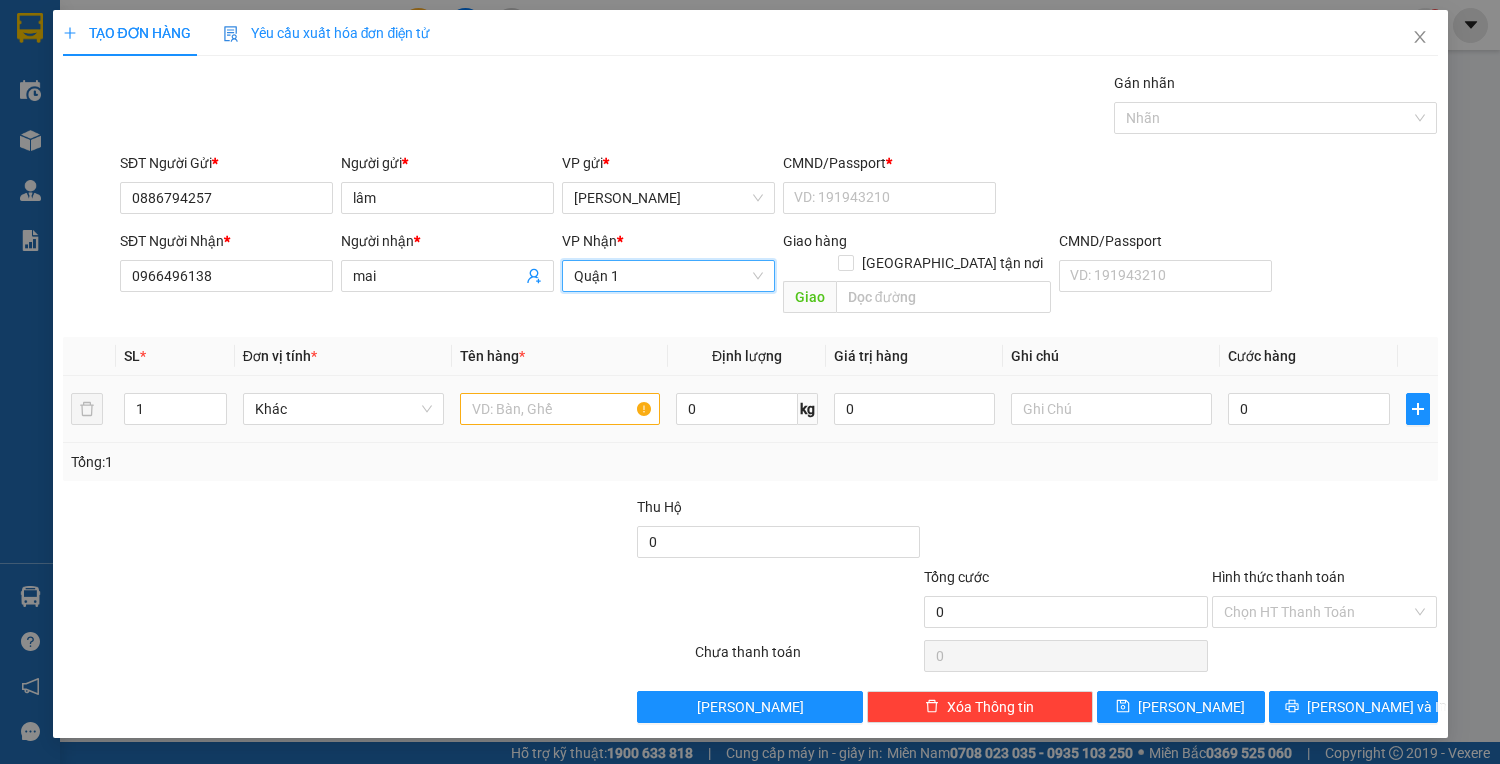click at bounding box center [560, 409] 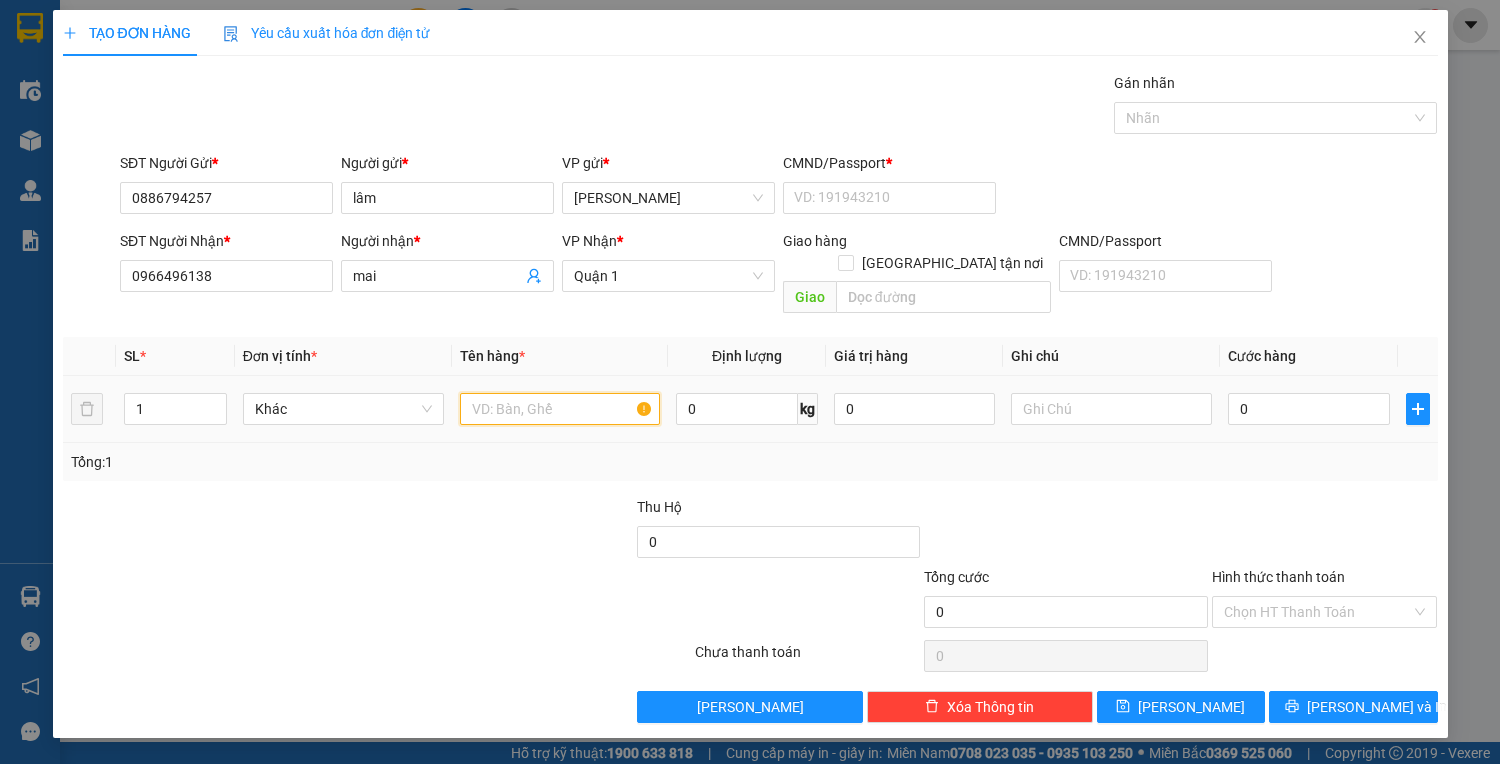click at bounding box center [560, 409] 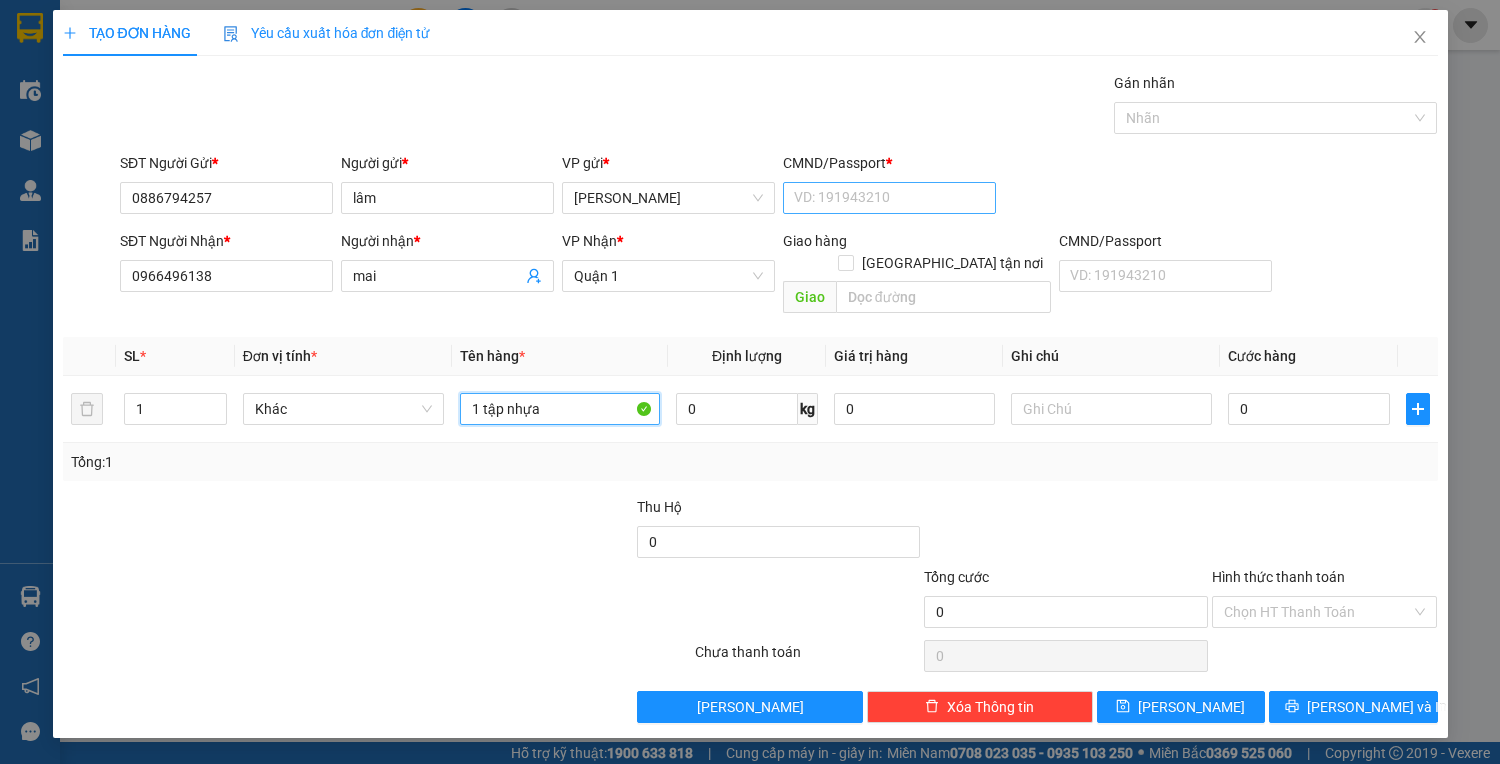 type on "1 tập nhựa" 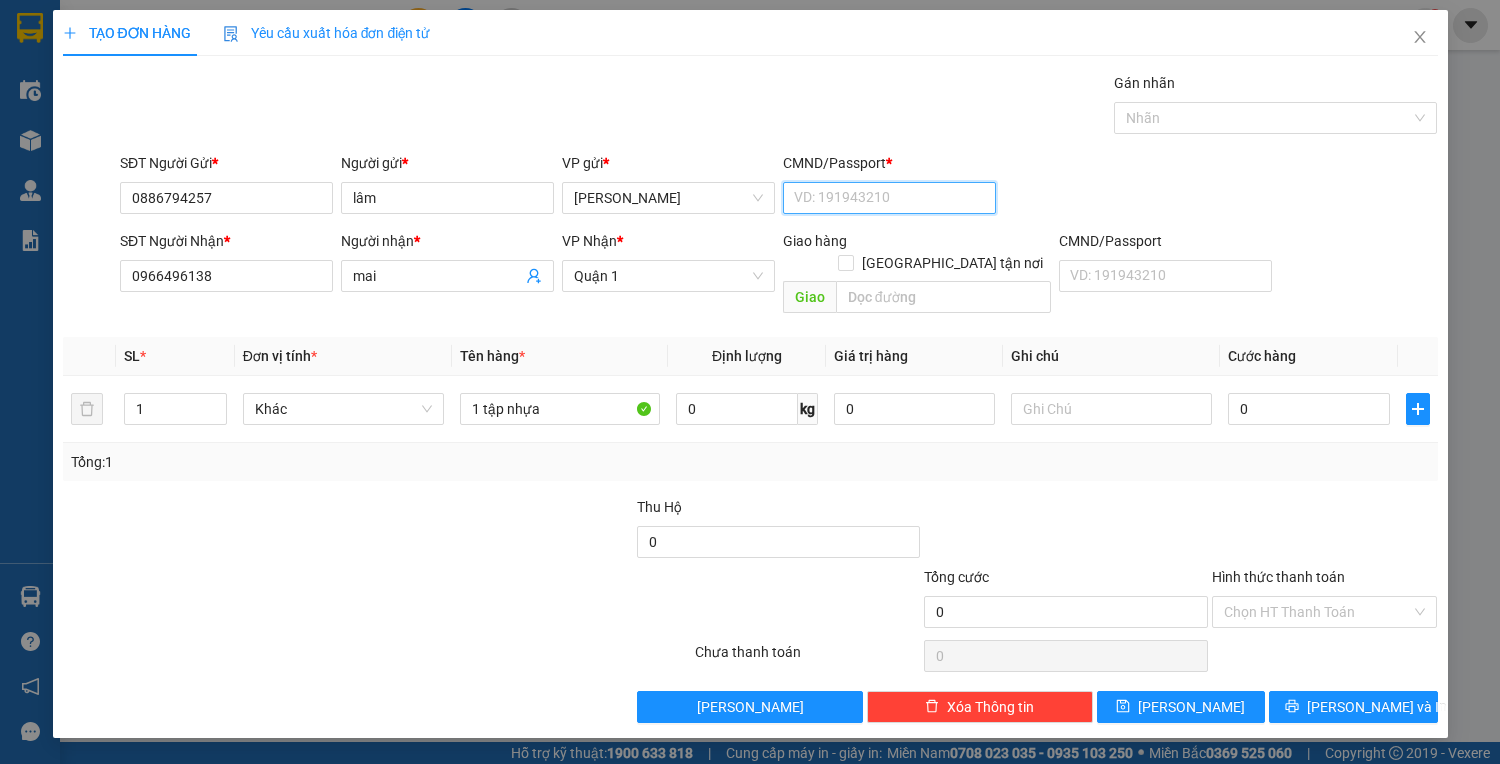 click on "CMND/Passport  *" at bounding box center (889, 198) 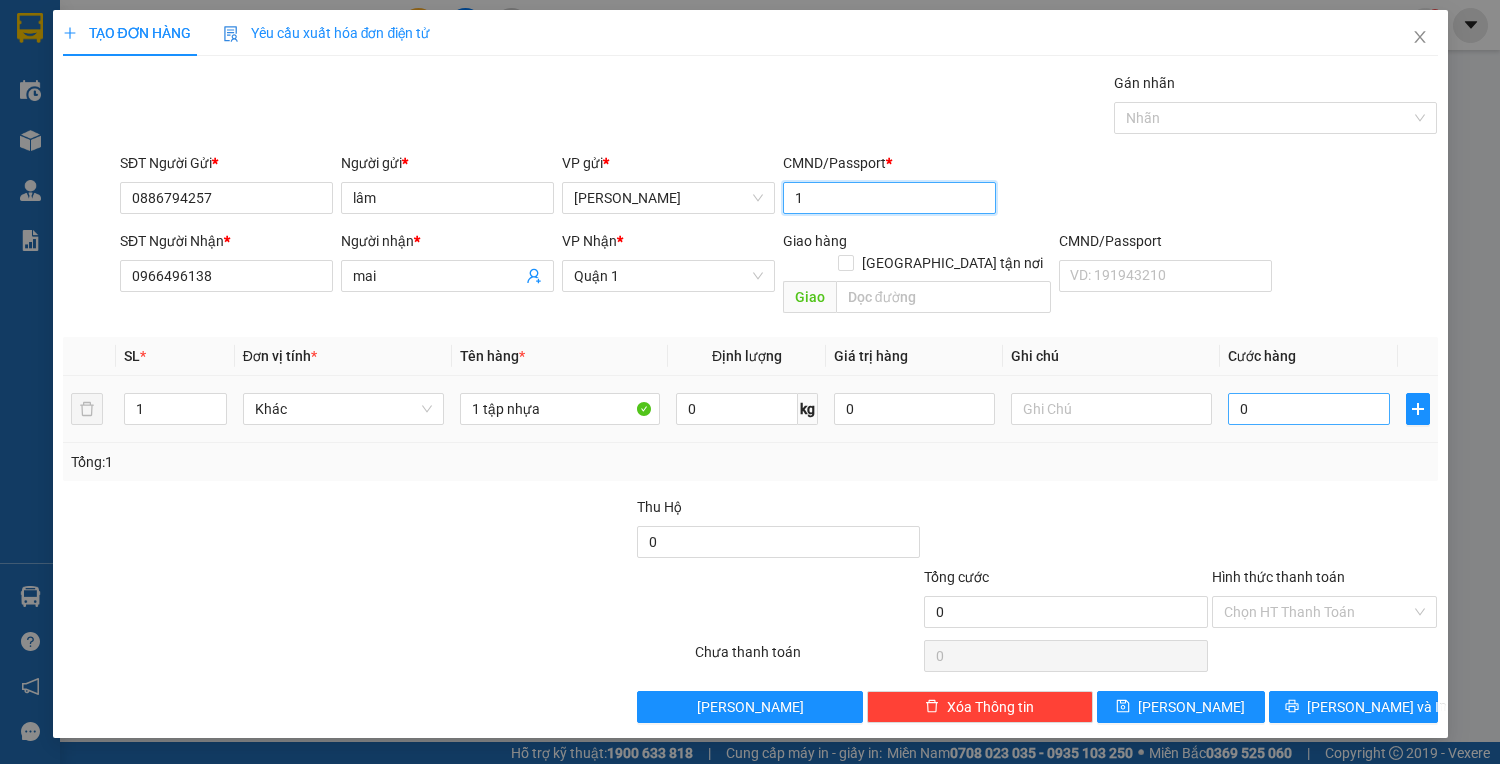 type on "1" 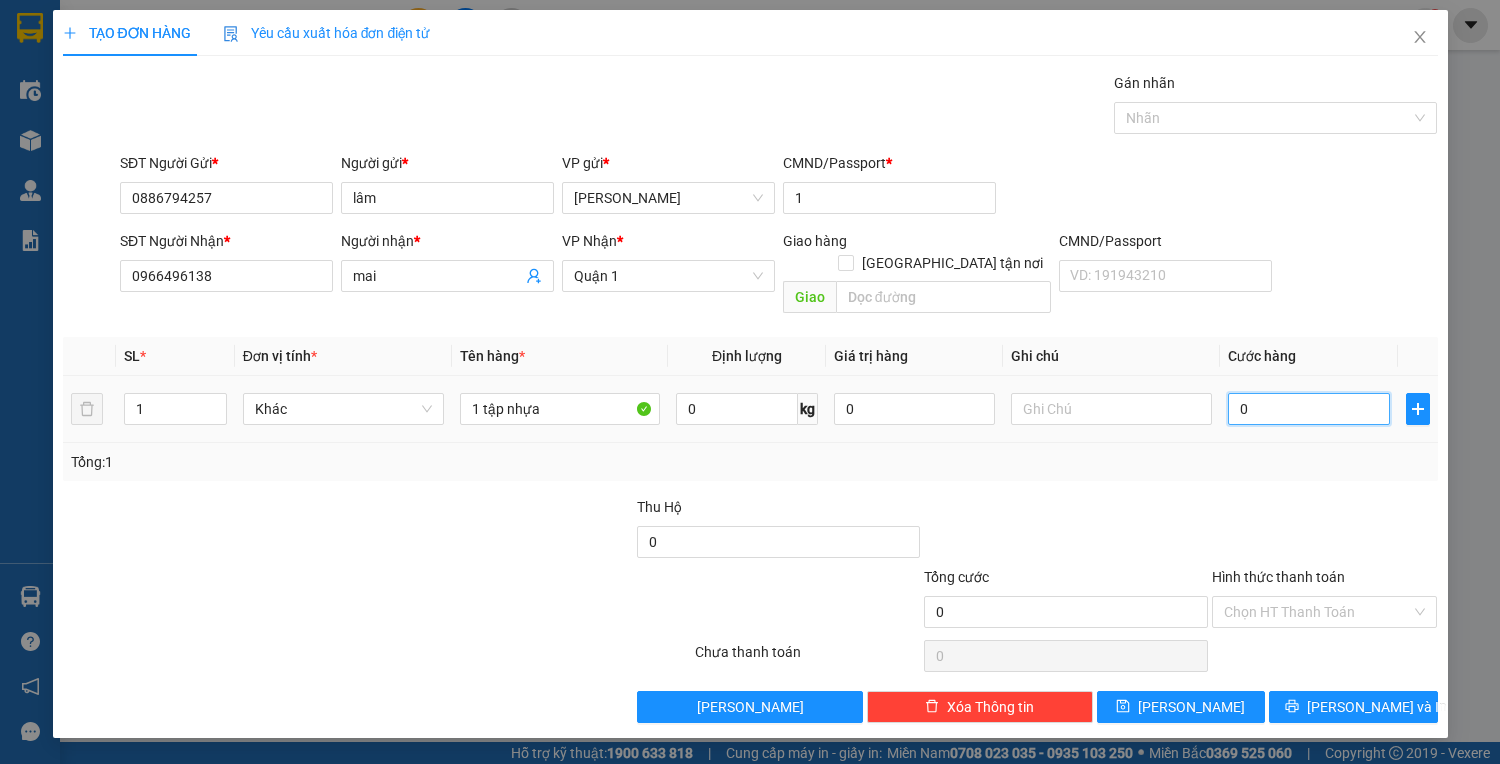 click on "0" at bounding box center [1308, 409] 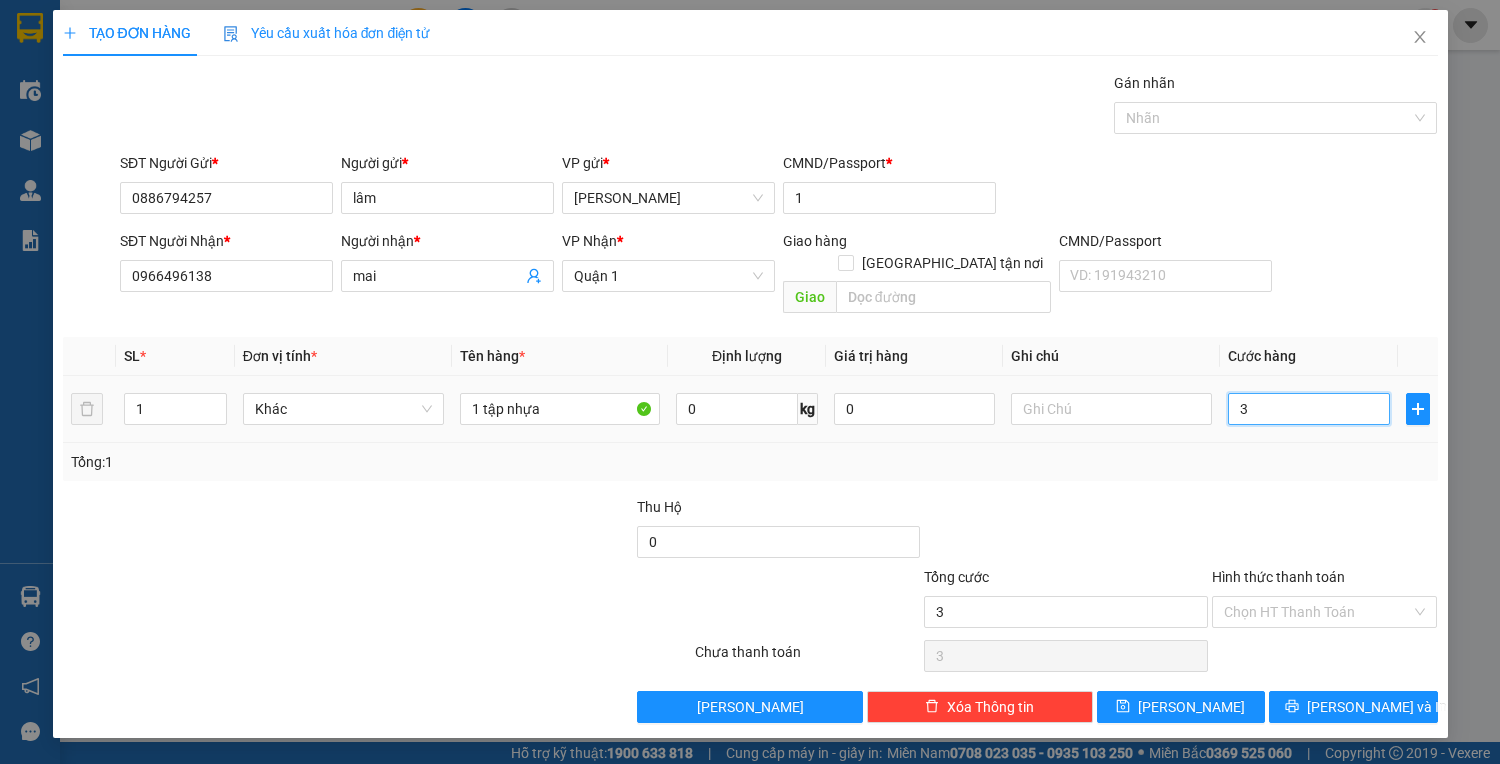type on "30" 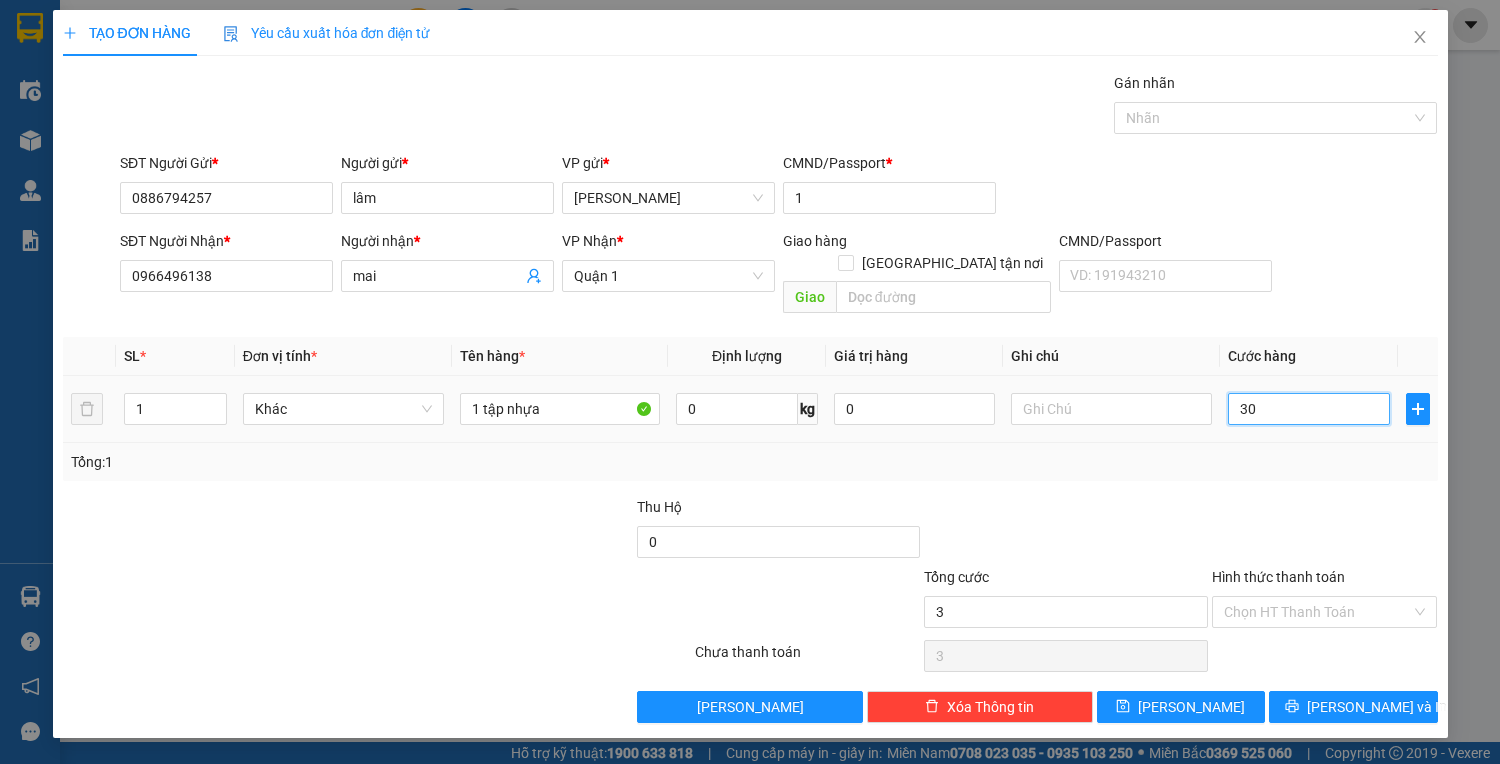 type on "30" 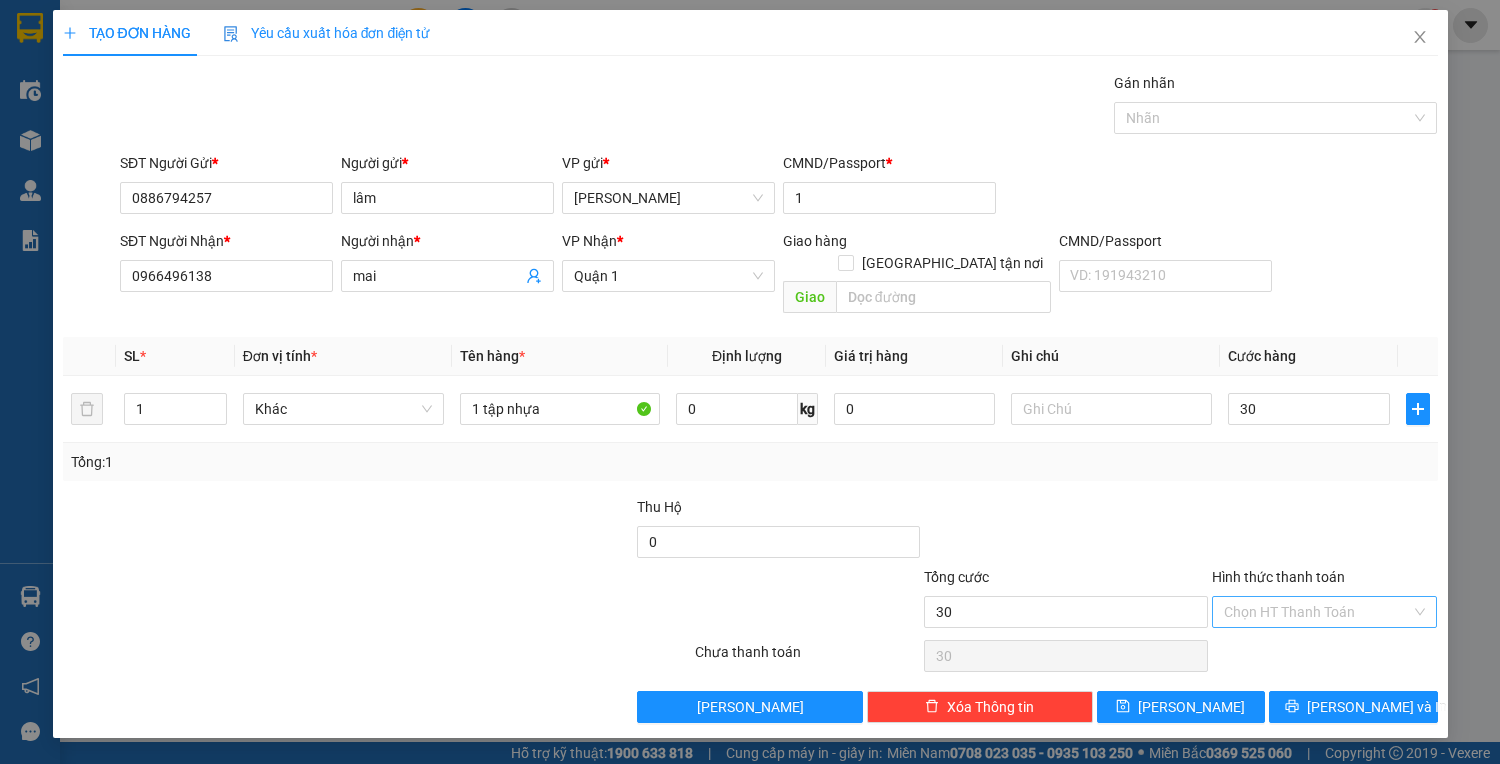 type on "30.000" 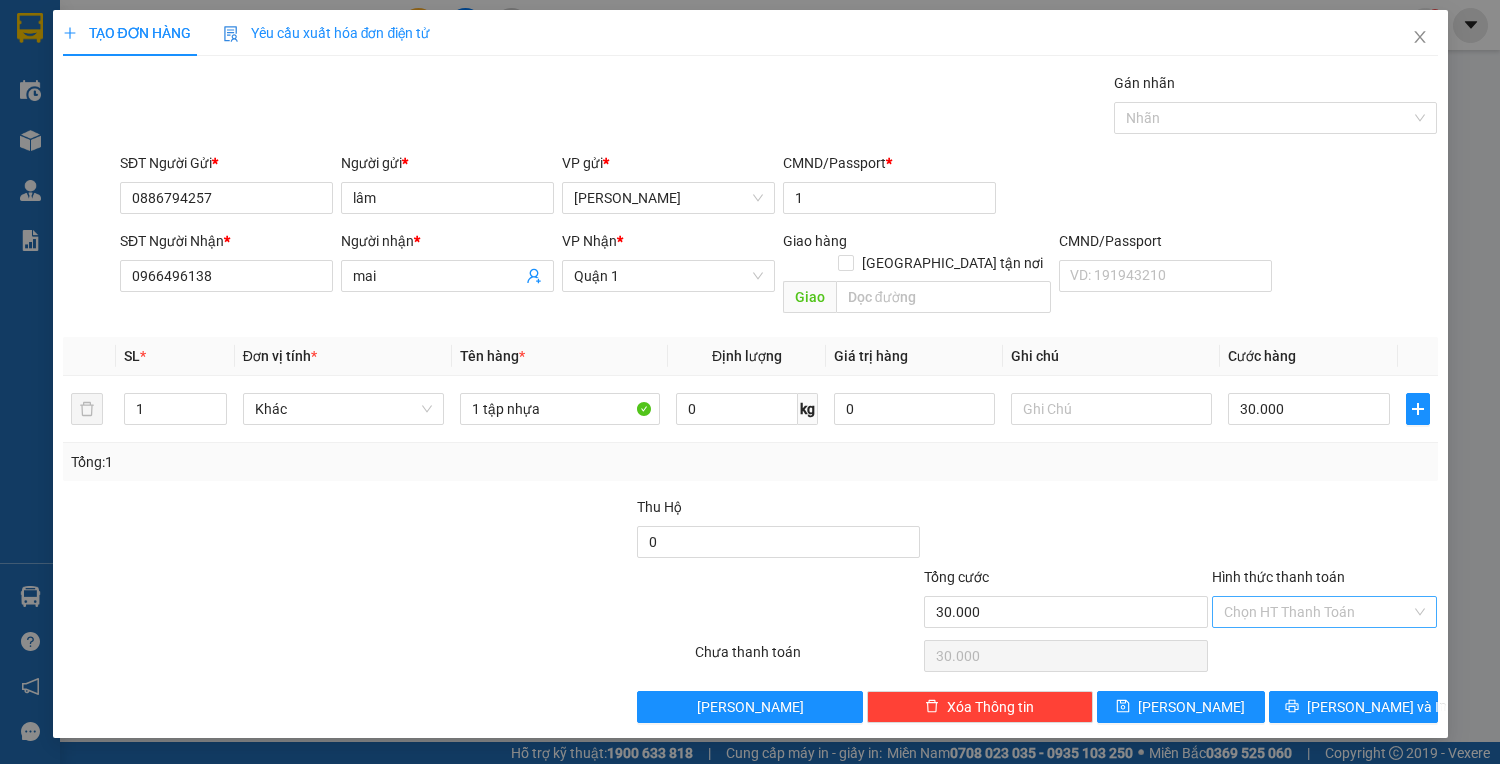 click on "Hình thức thanh toán" at bounding box center [1318, 612] 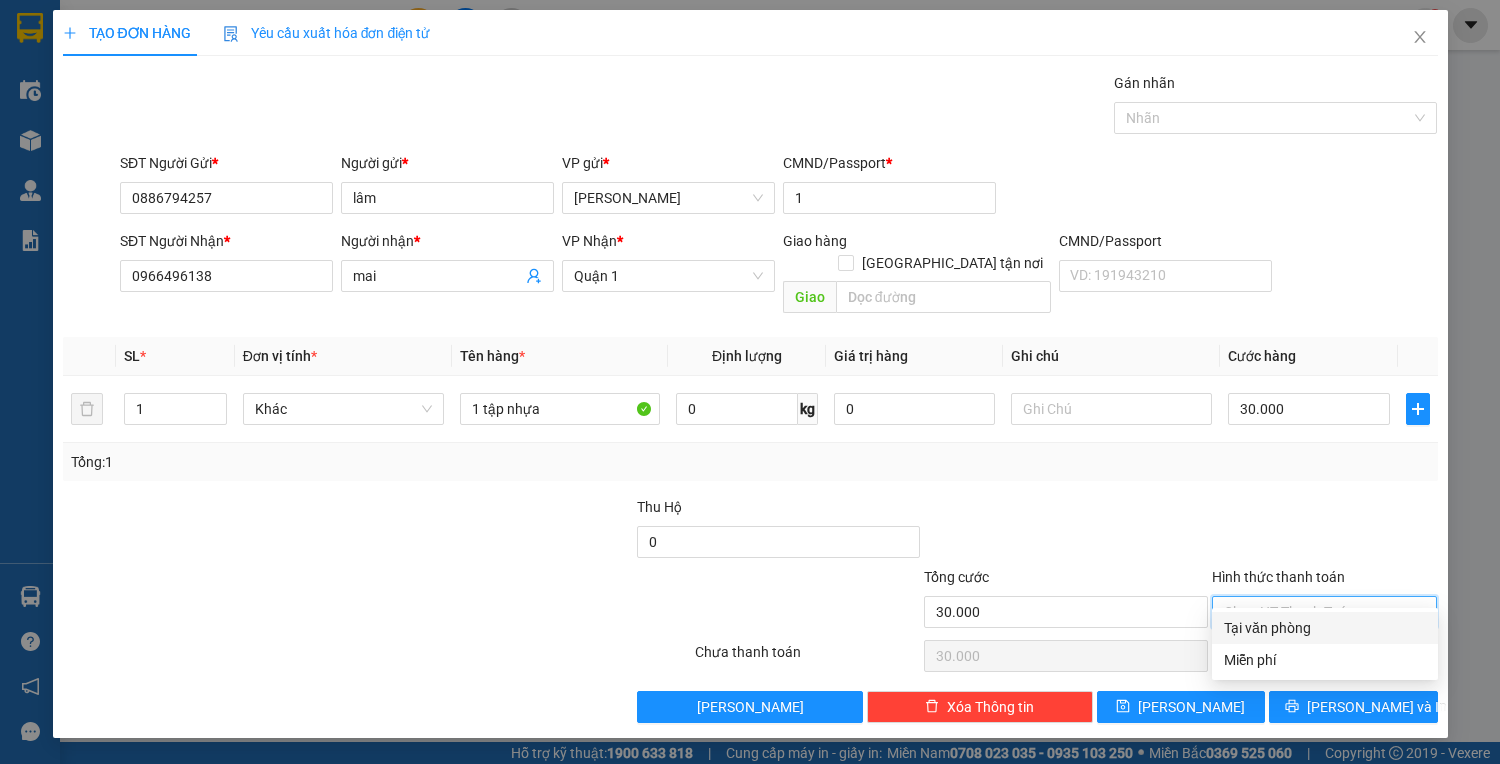click on "Tại văn phòng" at bounding box center (1325, 628) 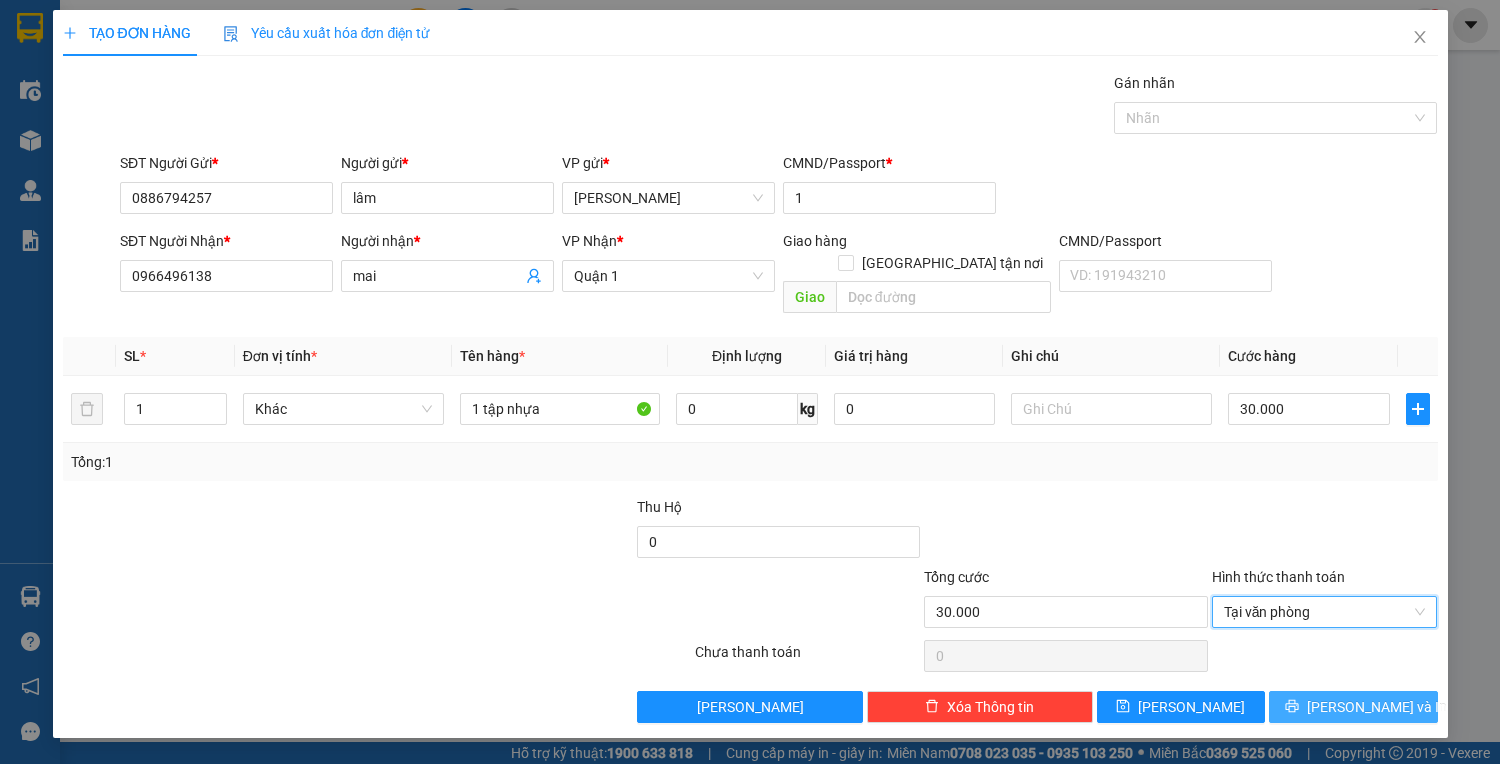 click on "[PERSON_NAME] và In" at bounding box center (1377, 707) 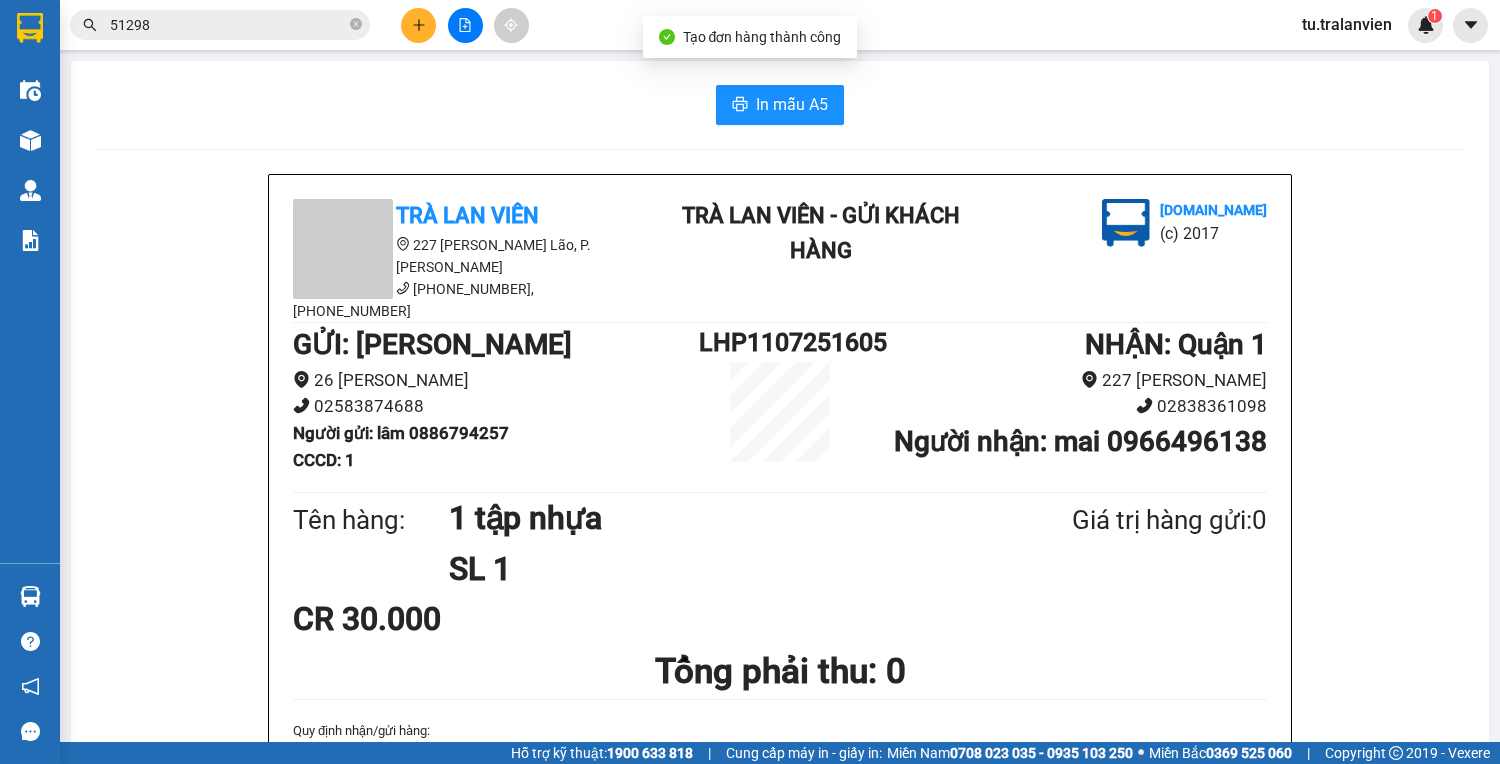 click on "In mẫu A5
Trà Lan Viên   227 [PERSON_NAME], P. [PERSON_NAME] Lão    [PHONE_NUMBER], [PHONE_NUMBER]  Trà Lan Viên - Gửi khách hàng  [DOMAIN_NAME] (c) 2017 GỬI :   [PERSON_NAME]    26 [PERSON_NAME]   02583874688 Người gửi :   lâm 0886794257 CCCD :   1 LHP1107251605 NHẬN :   Quận 1   227 [PERSON_NAME] Lão   02838361098 Người nhận :   mai 0966496138 Tên hàng: 1 tập nhựa SL 1 Giá trị hàng gửi:  0 CR   30.000 Tổng phải thu:   0 Quy định nhận/gửi hàng : 1.Khi nhận hàng, quý khách phải báo mã số " Phiếu Gửi Hàng " phải trình  CMND  . 2.Hàng gửi phải được nhận trong vòng  02  ngày kể từ ngày gửi. Quá thời hạn trên, Công ty không giải quyết. 3.Hàng gửi có giá trị cao Quý khách phải khai báo để được gửi theo phương thức đảm bảo hàng giá trị. 5.Trường hợp hàng hư hỏng hoặc bị mất, Công ty sẽ bồi thường không quá 10 lần cước vận chuyển.  VP    1" at bounding box center [780, 879] 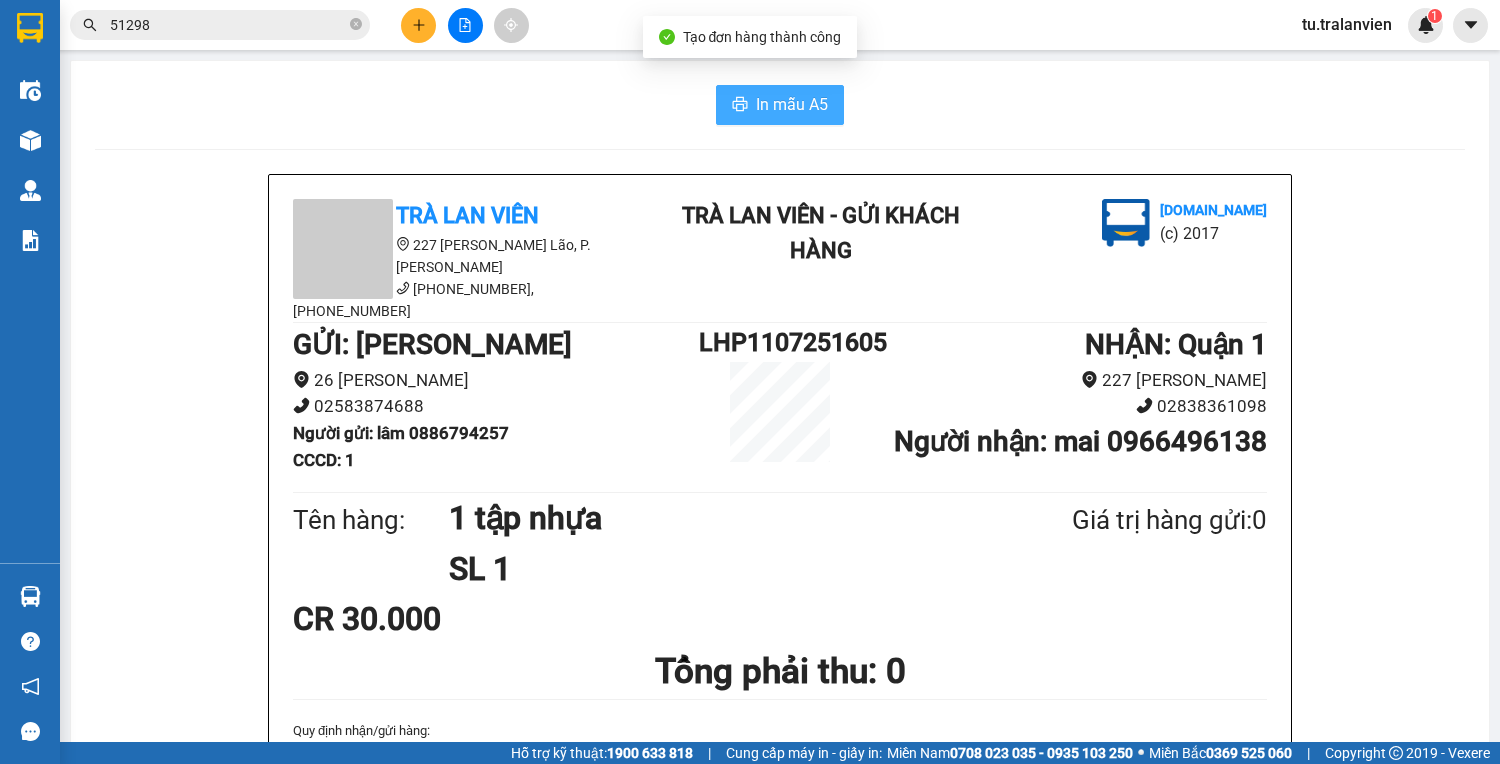 click on "In mẫu A5" at bounding box center (792, 104) 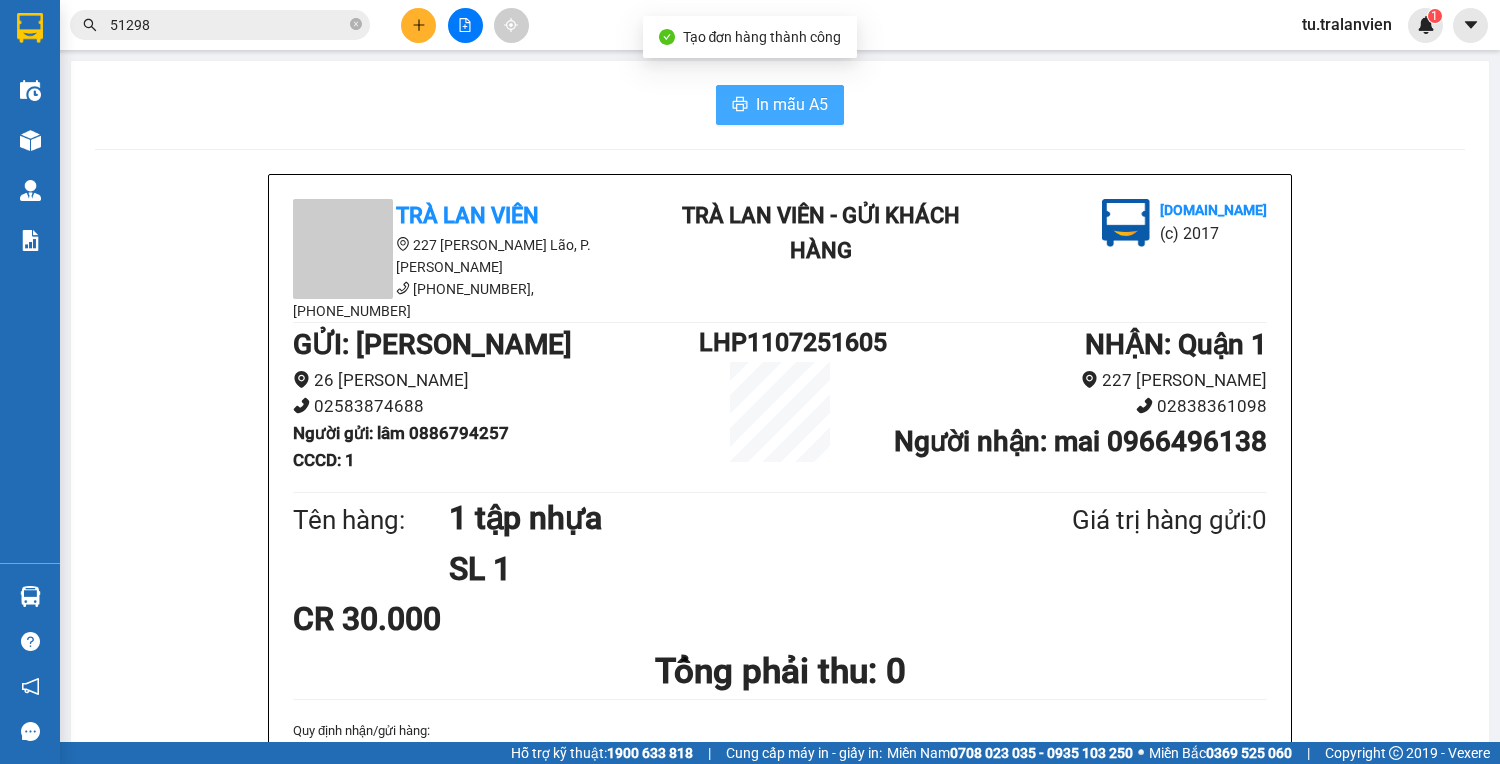 scroll, scrollTop: 0, scrollLeft: 0, axis: both 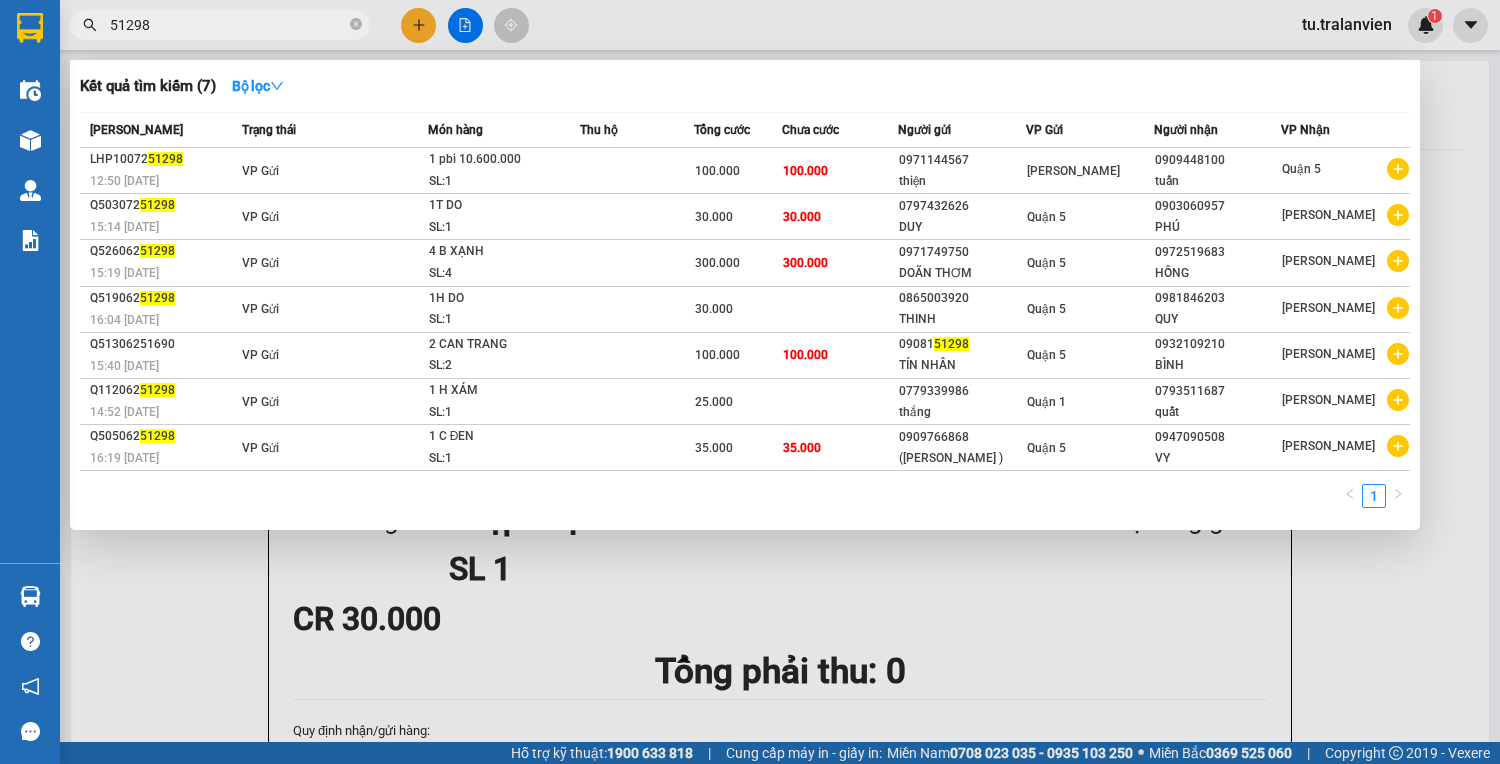 click on "51298" at bounding box center (228, 25) 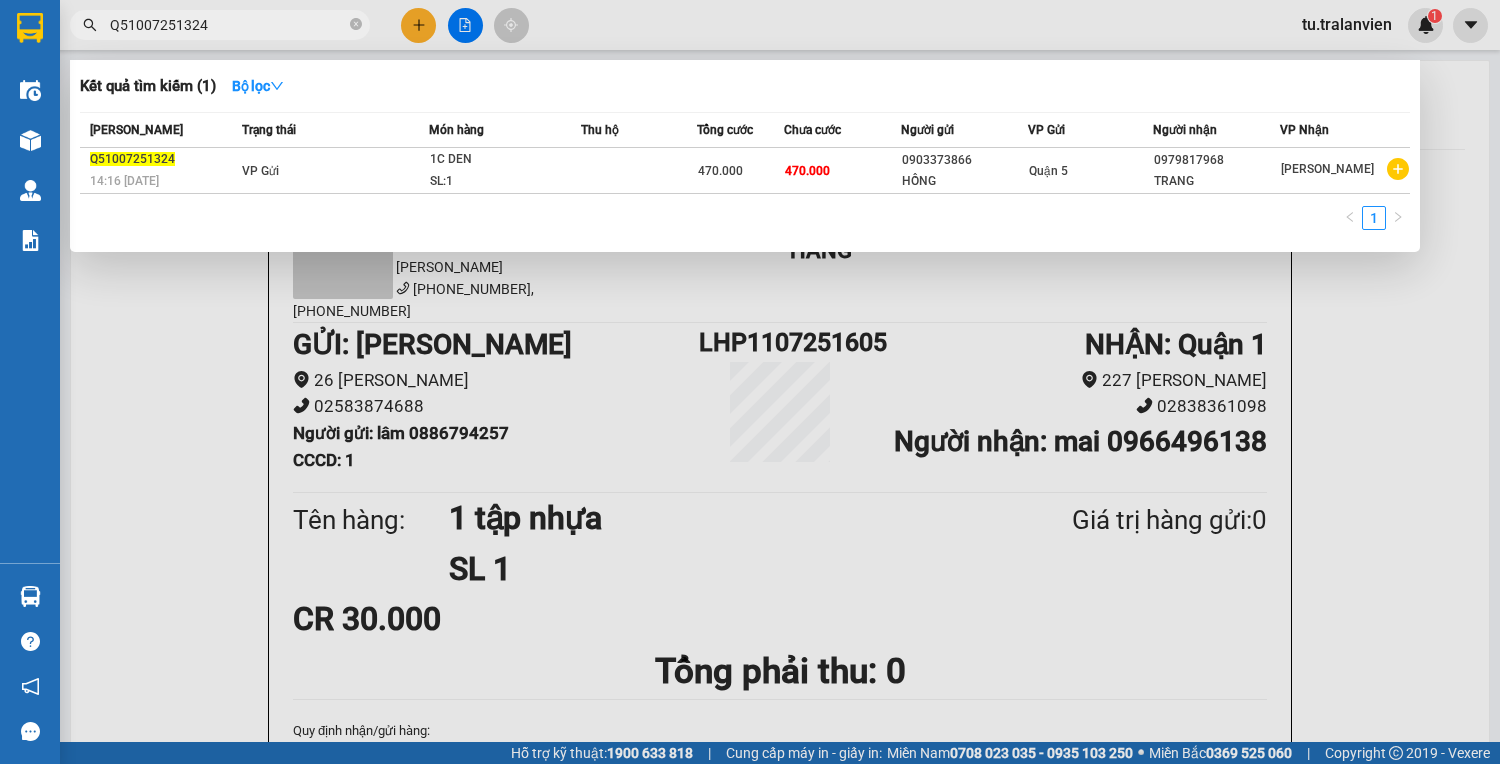 type on "Q51007251324" 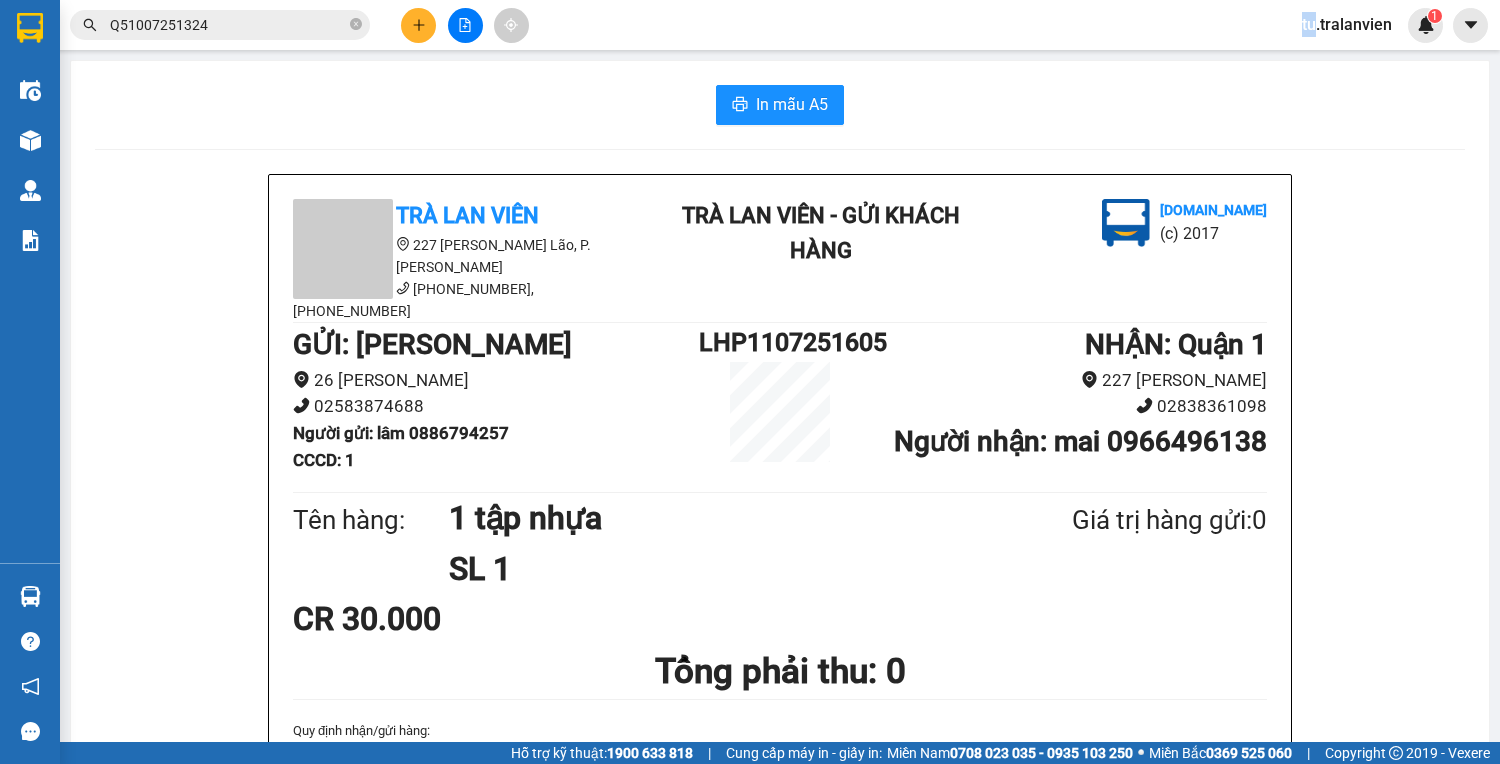click at bounding box center [465, 25] 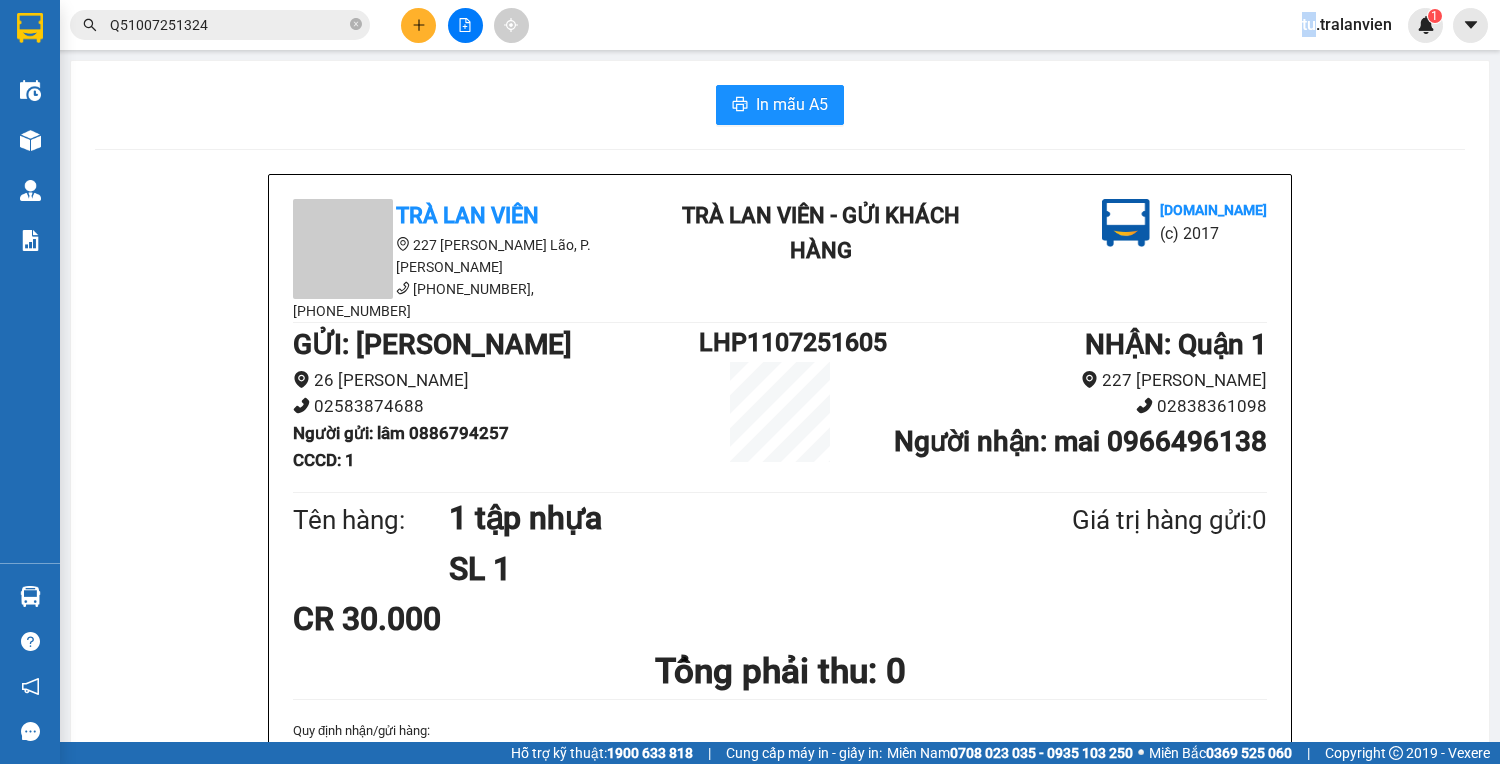 click at bounding box center (418, 25) 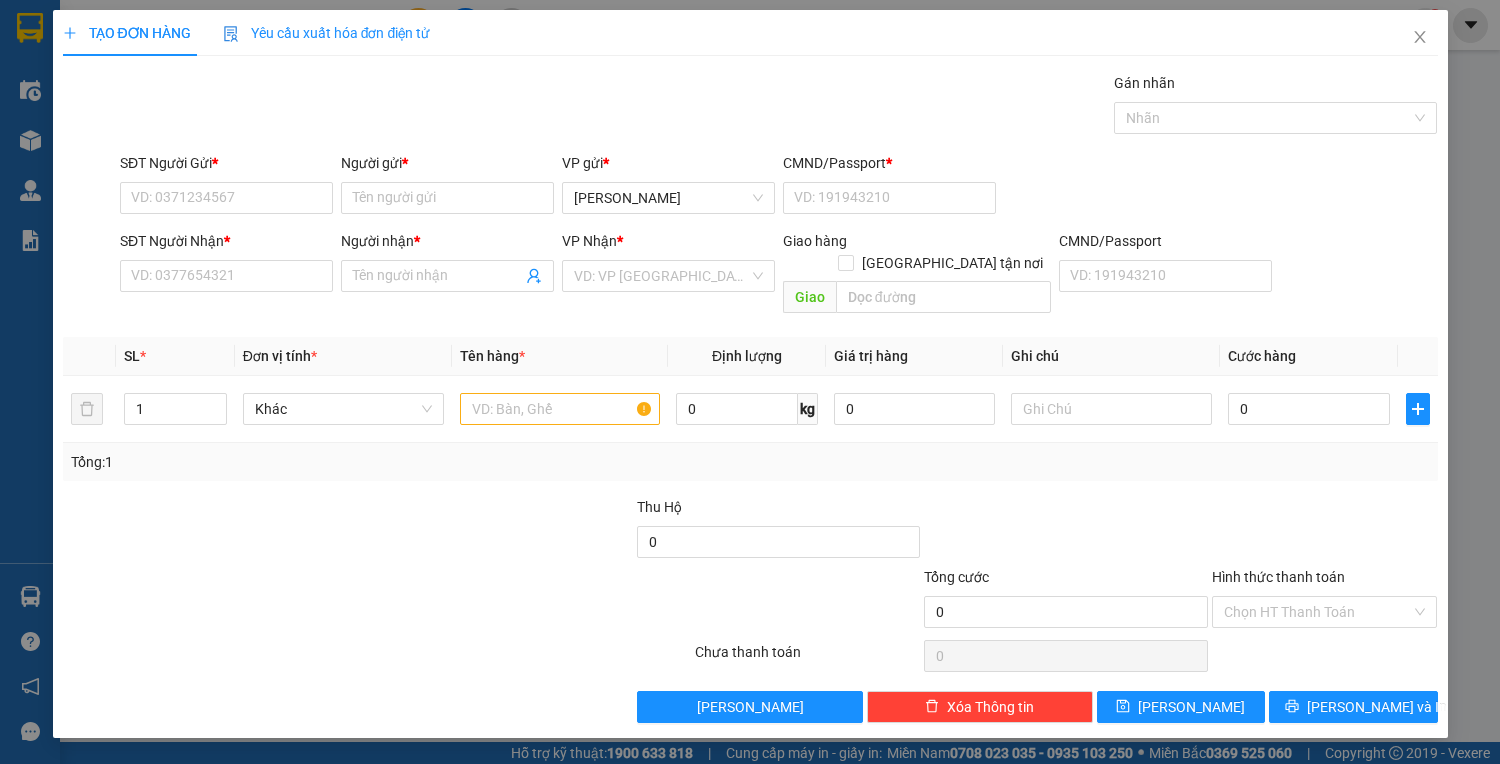 click on "Người gửi  *" at bounding box center [447, 167] 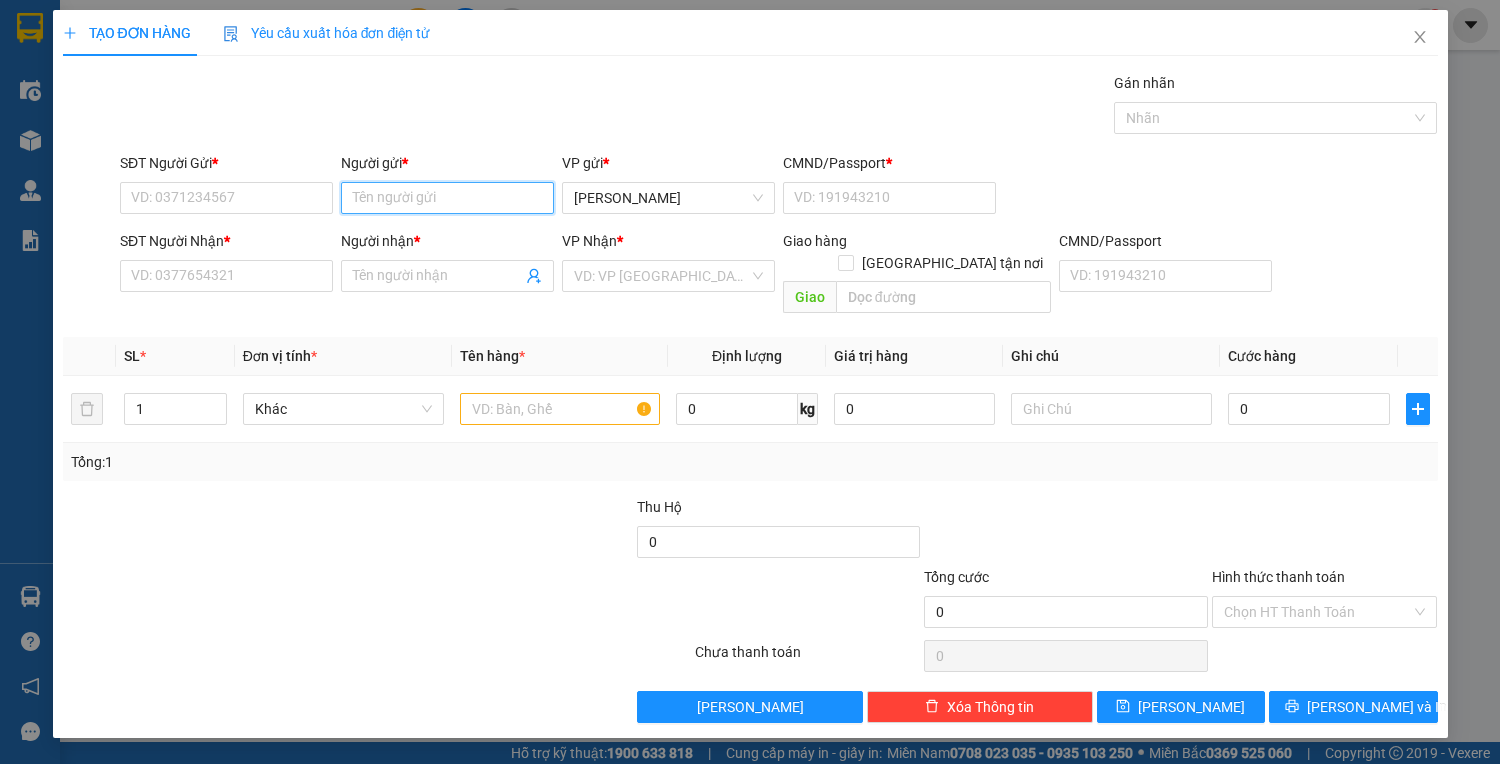 click on "Người gửi  *" at bounding box center [447, 198] 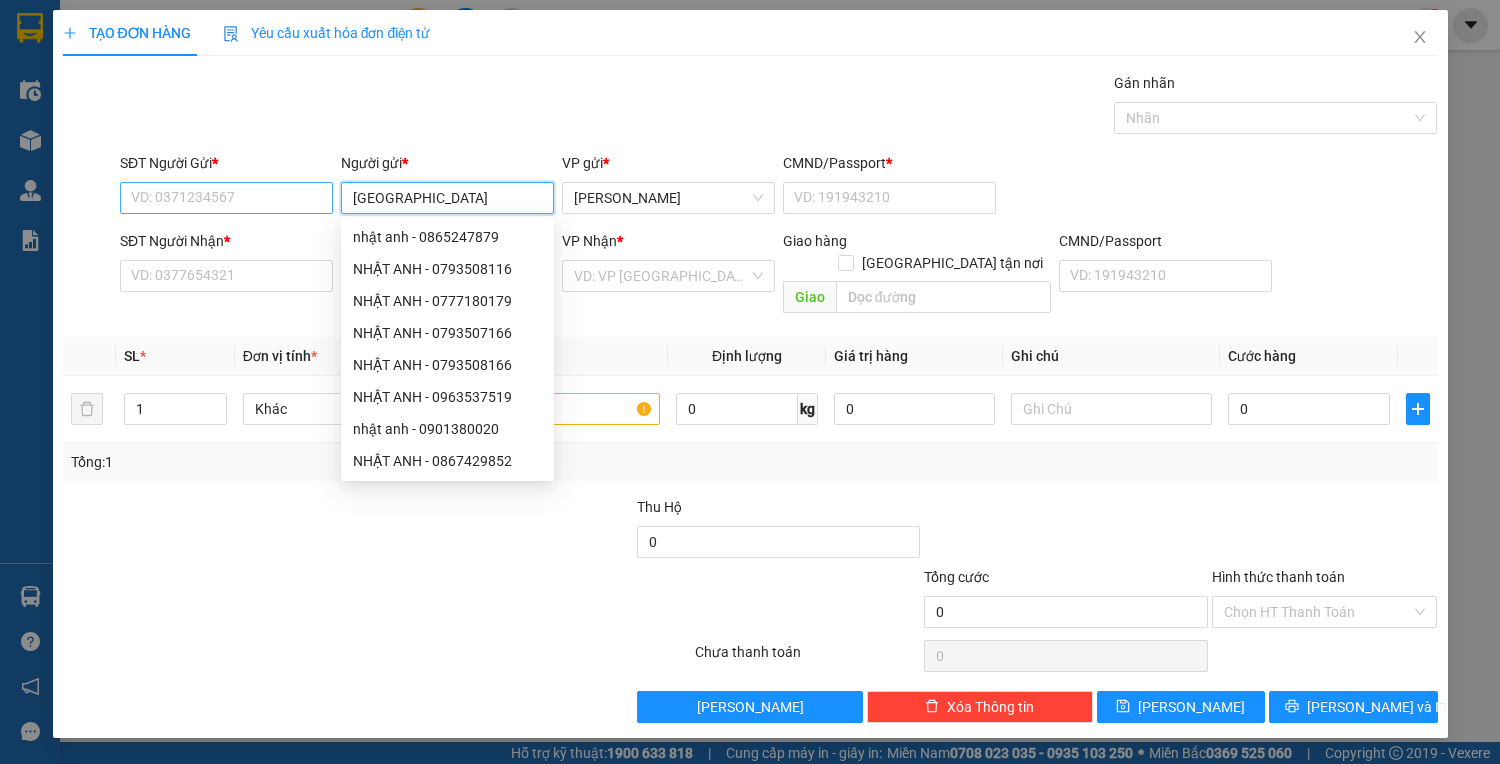 type on "[GEOGRAPHIC_DATA]" 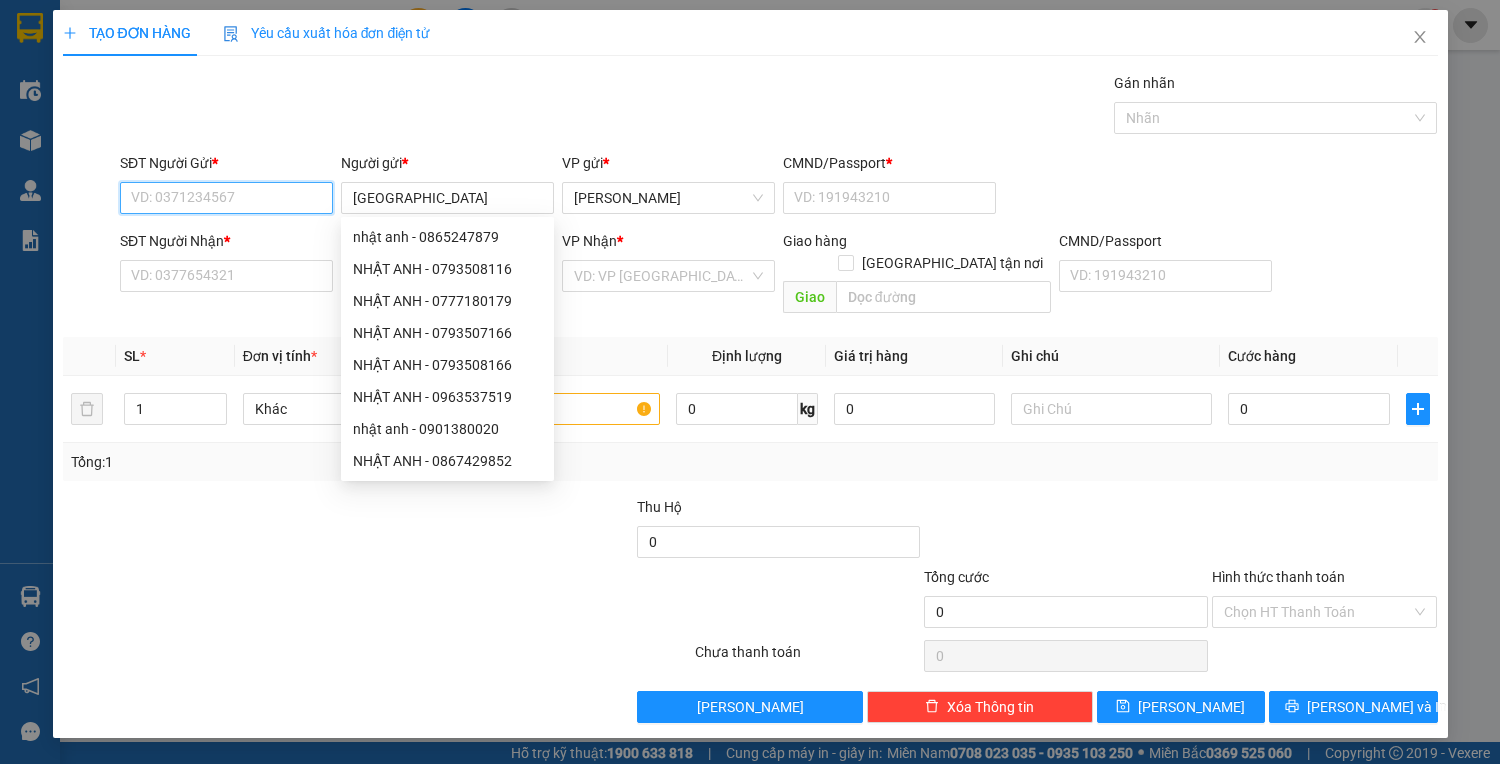 click on "SĐT Người Gửi  *" at bounding box center [226, 198] 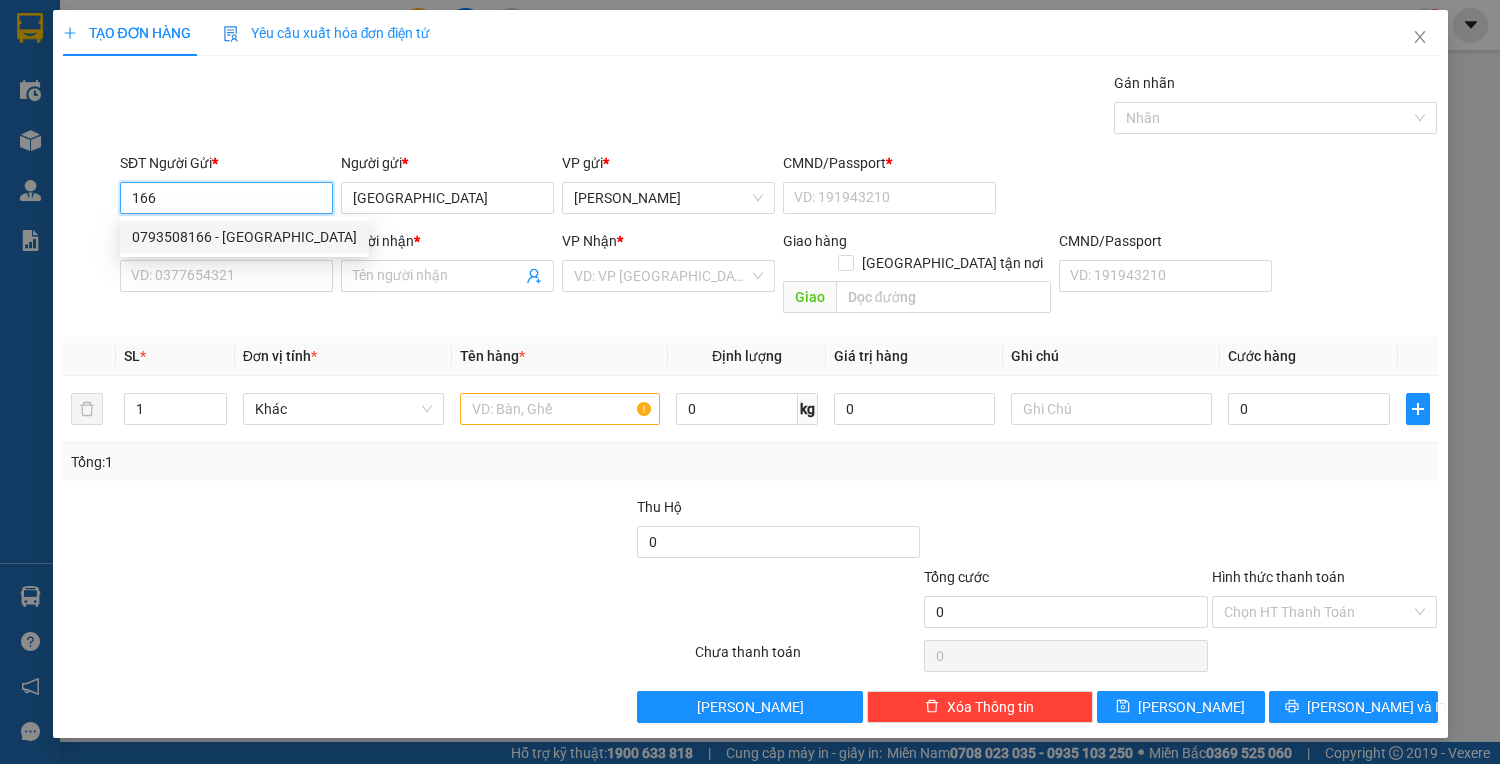 click on "0793508166 - [GEOGRAPHIC_DATA]" at bounding box center [244, 237] 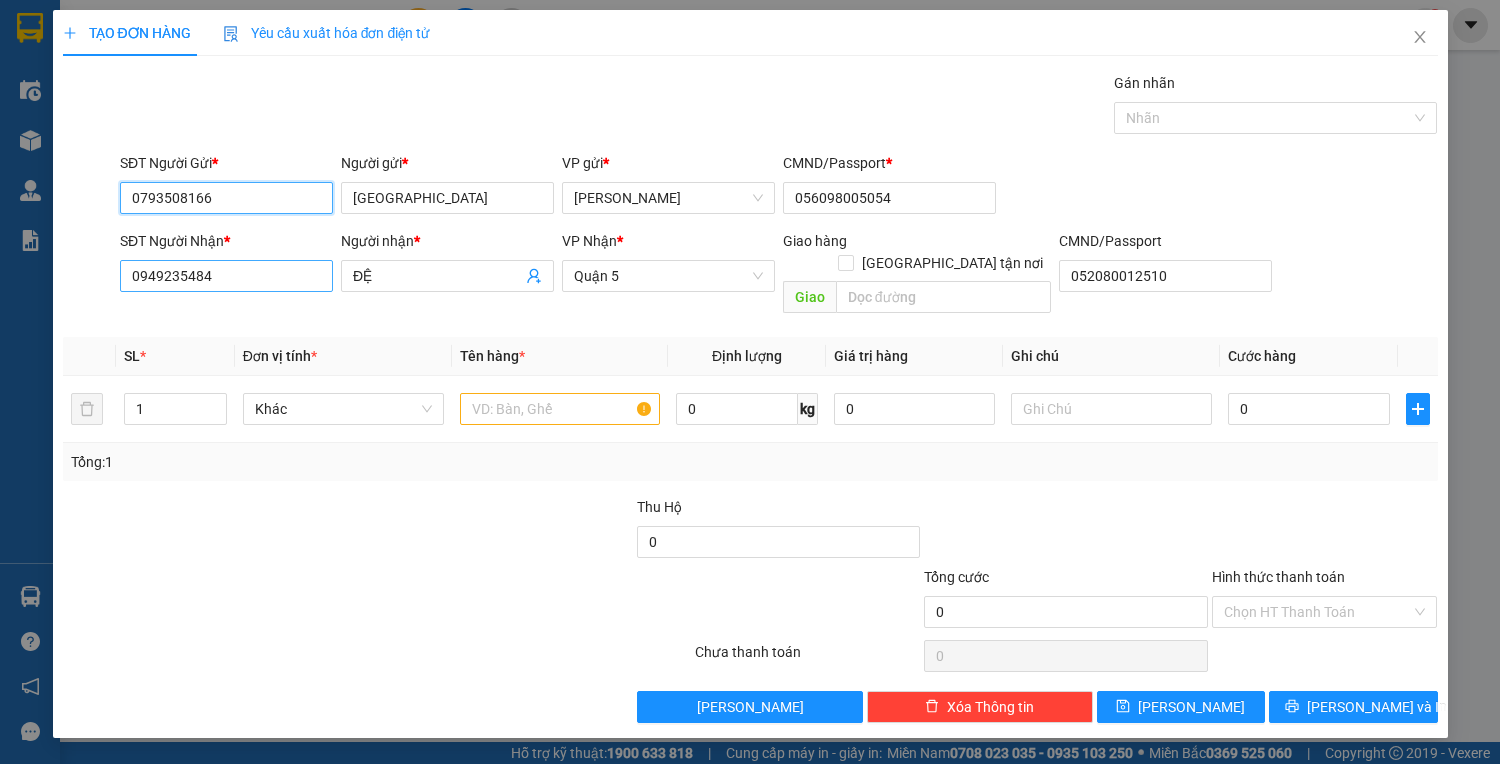 type on "0793508166" 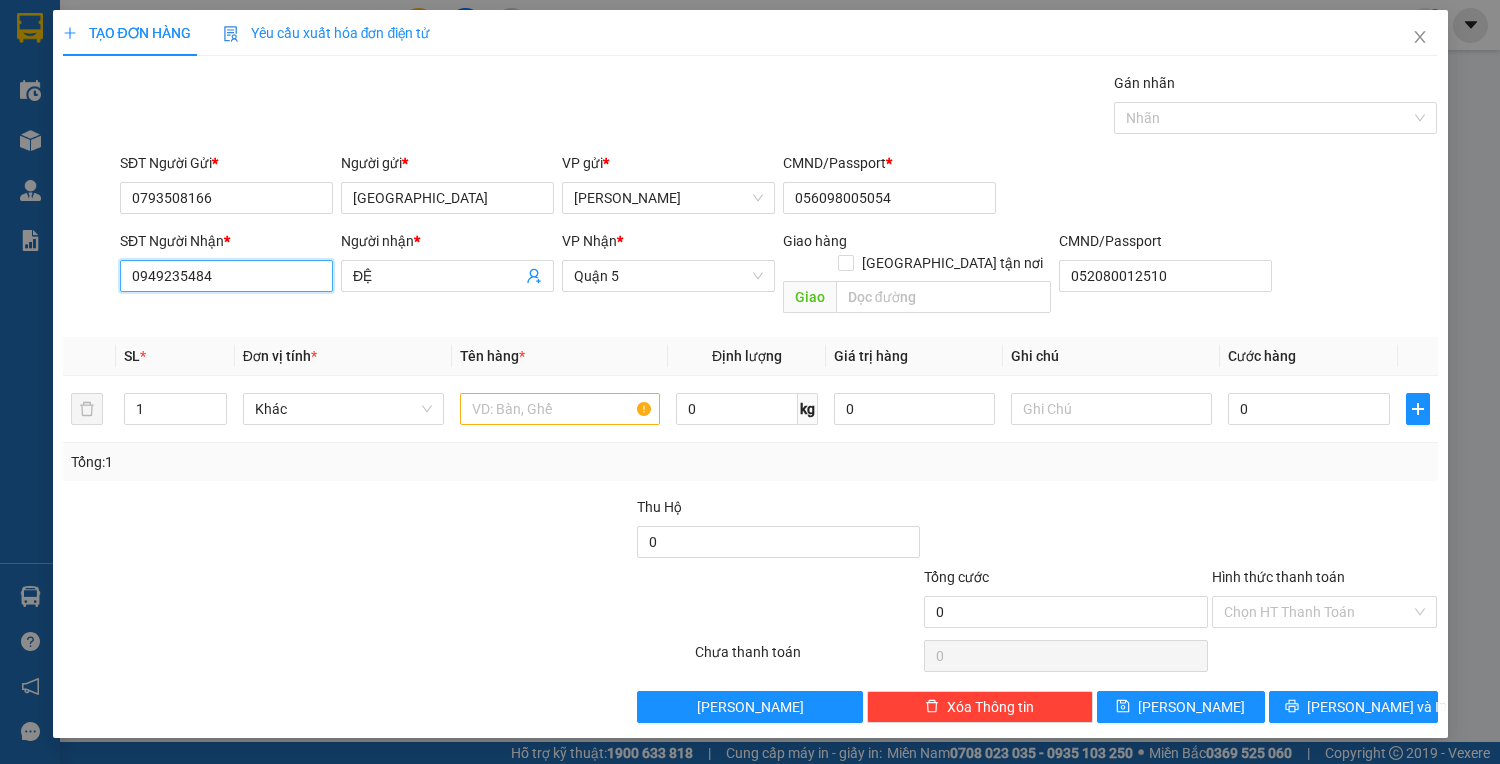 drag, startPoint x: 260, startPoint y: 281, endPoint x: 308, endPoint y: 279, distance: 48.04165 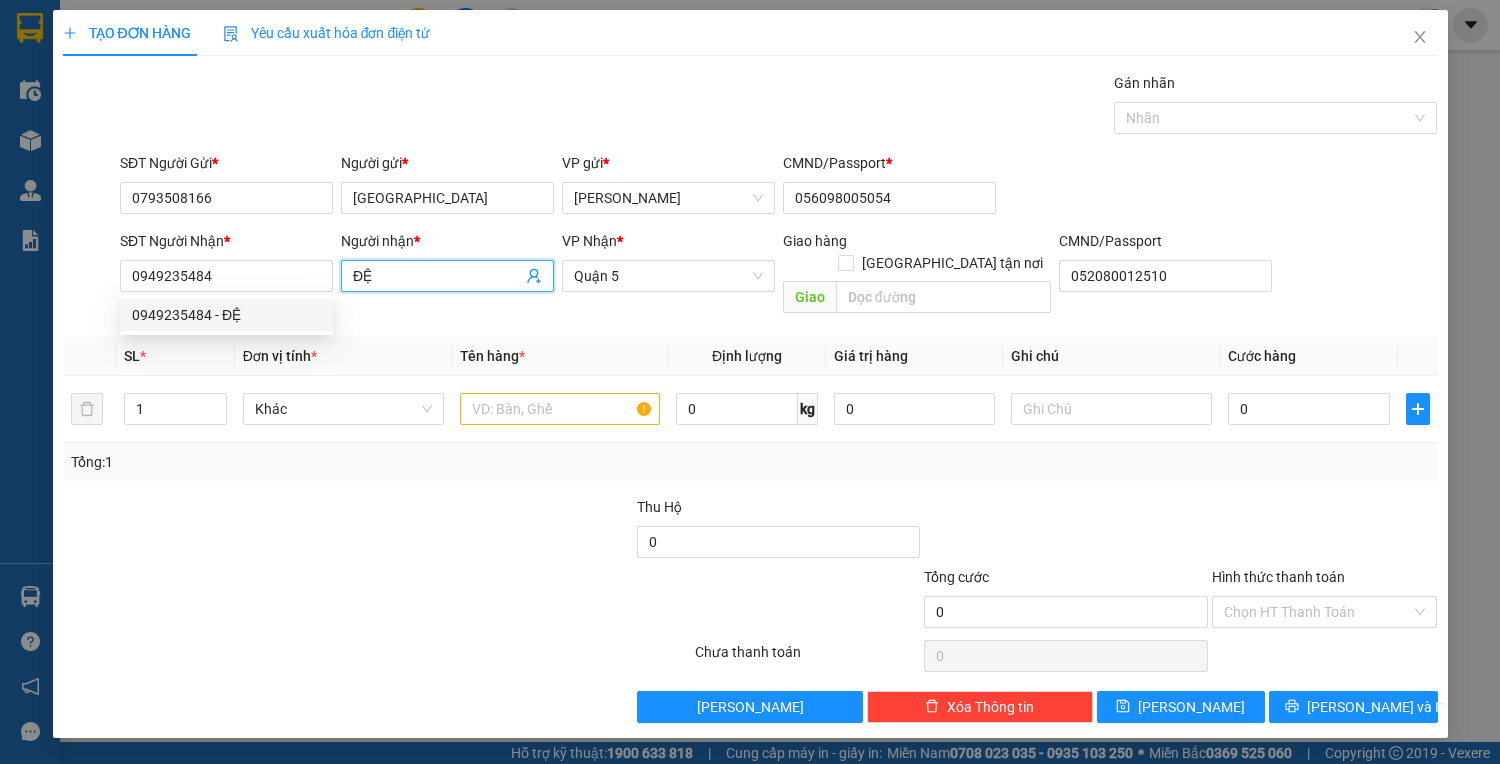 click on "ĐỆ" at bounding box center (437, 276) 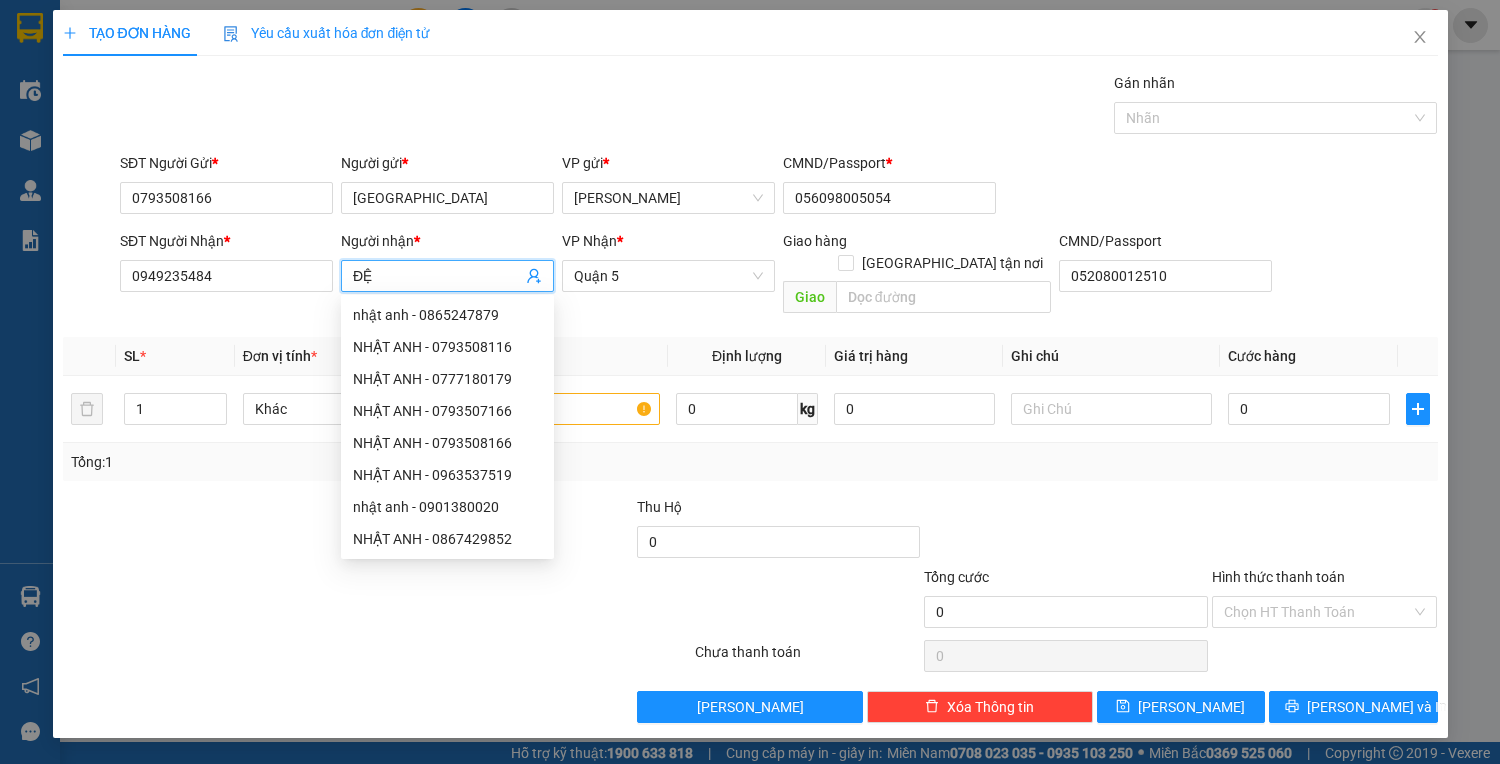 click on "ĐỆ" at bounding box center (437, 276) 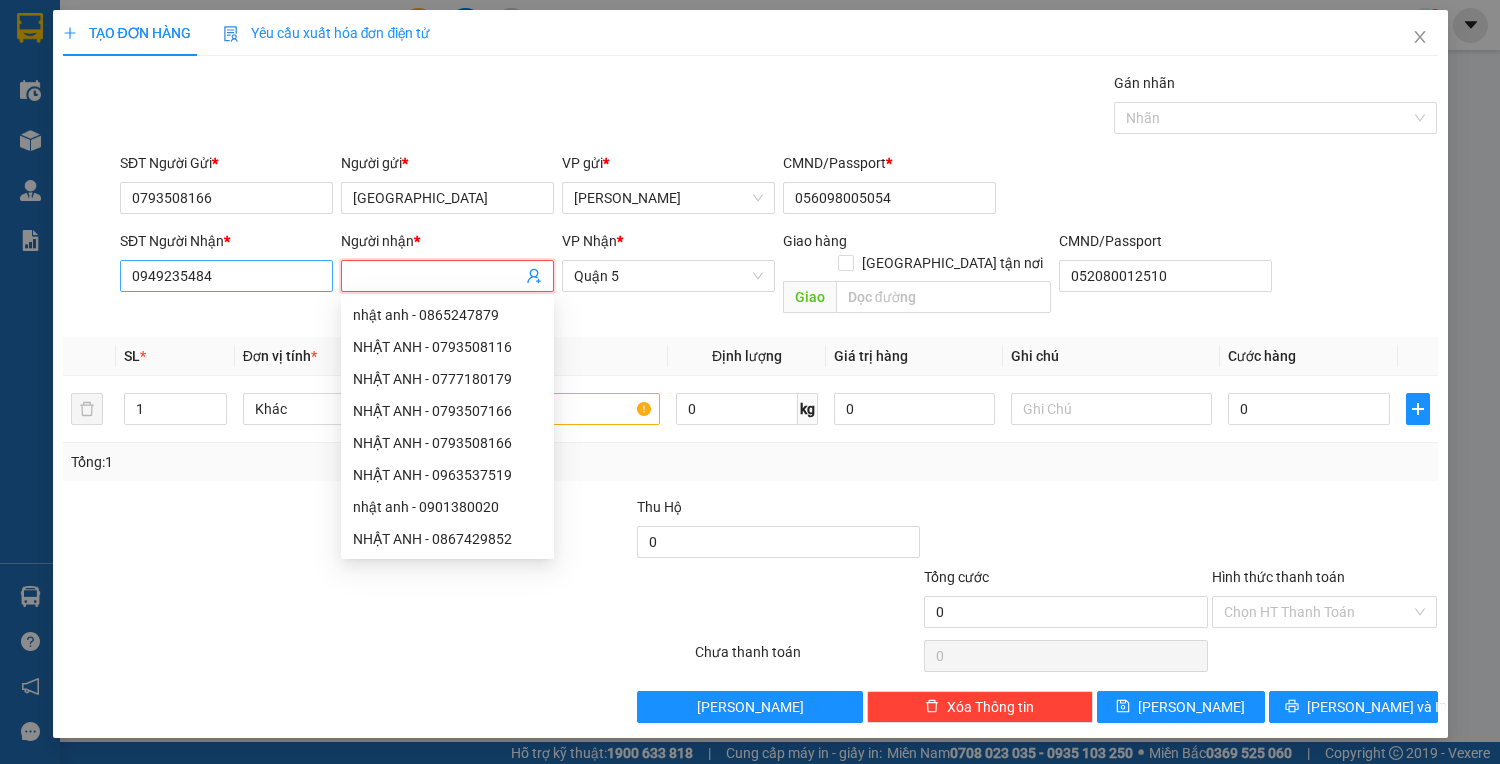 type 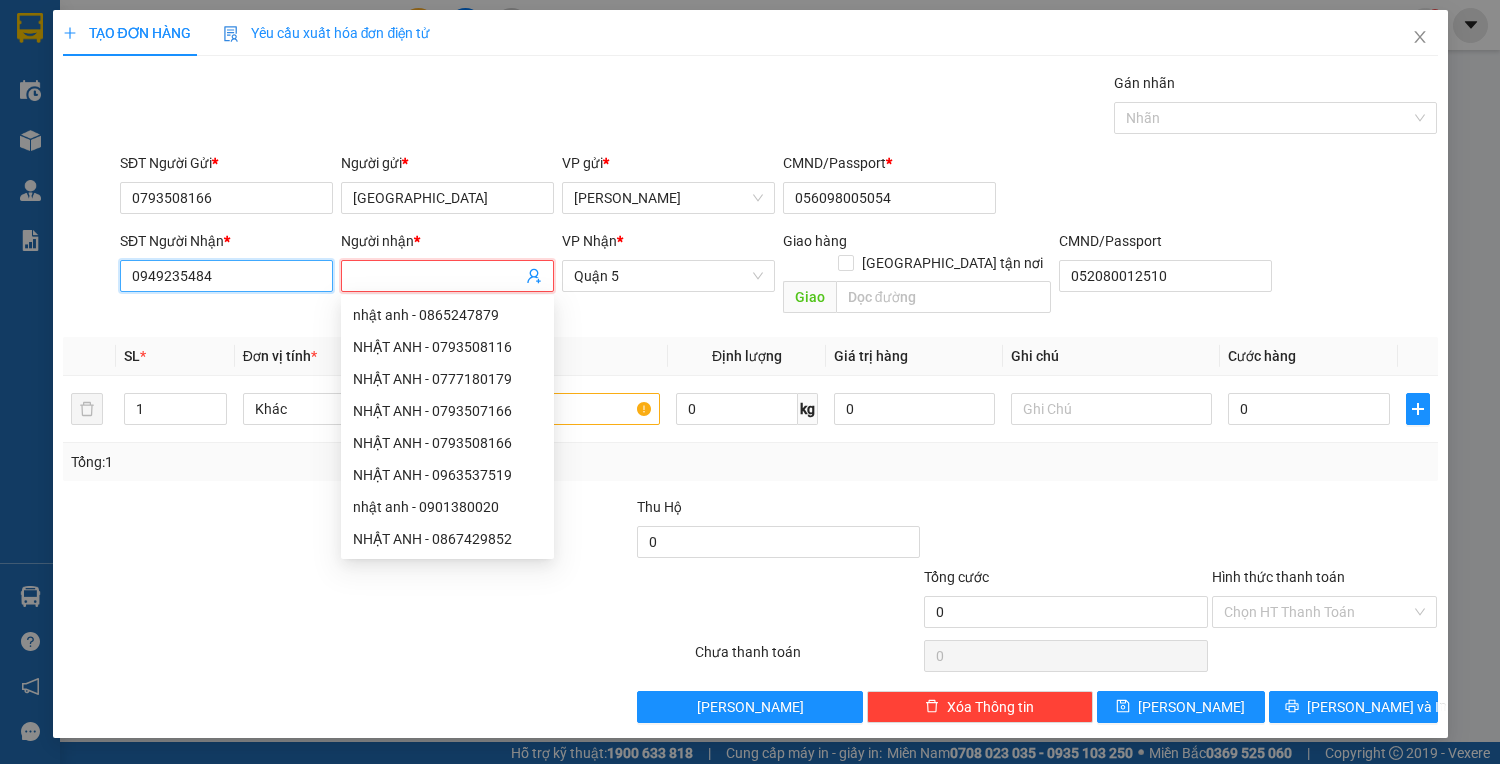 click on "0949235484" at bounding box center (226, 276) 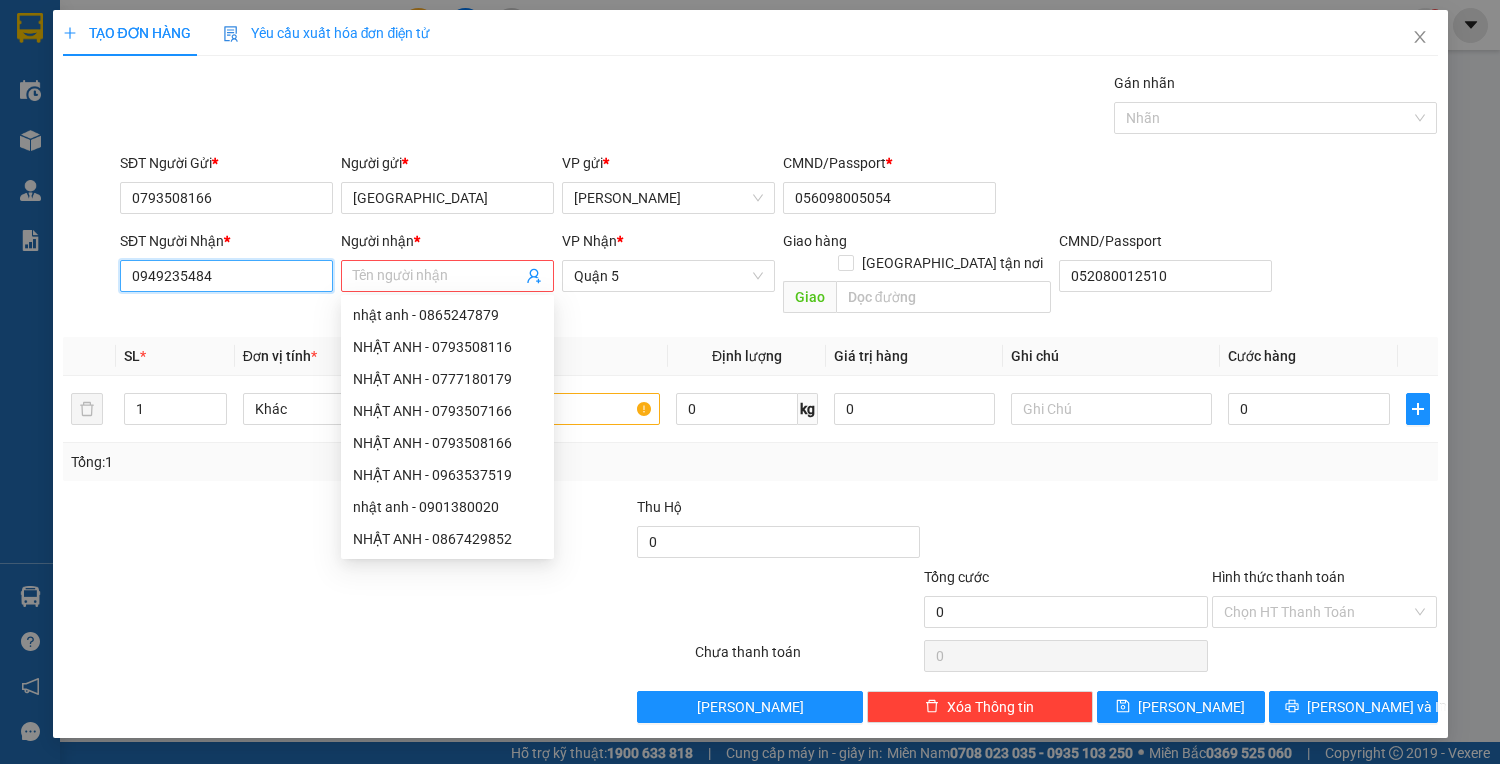 click on "0949235484" at bounding box center [226, 276] 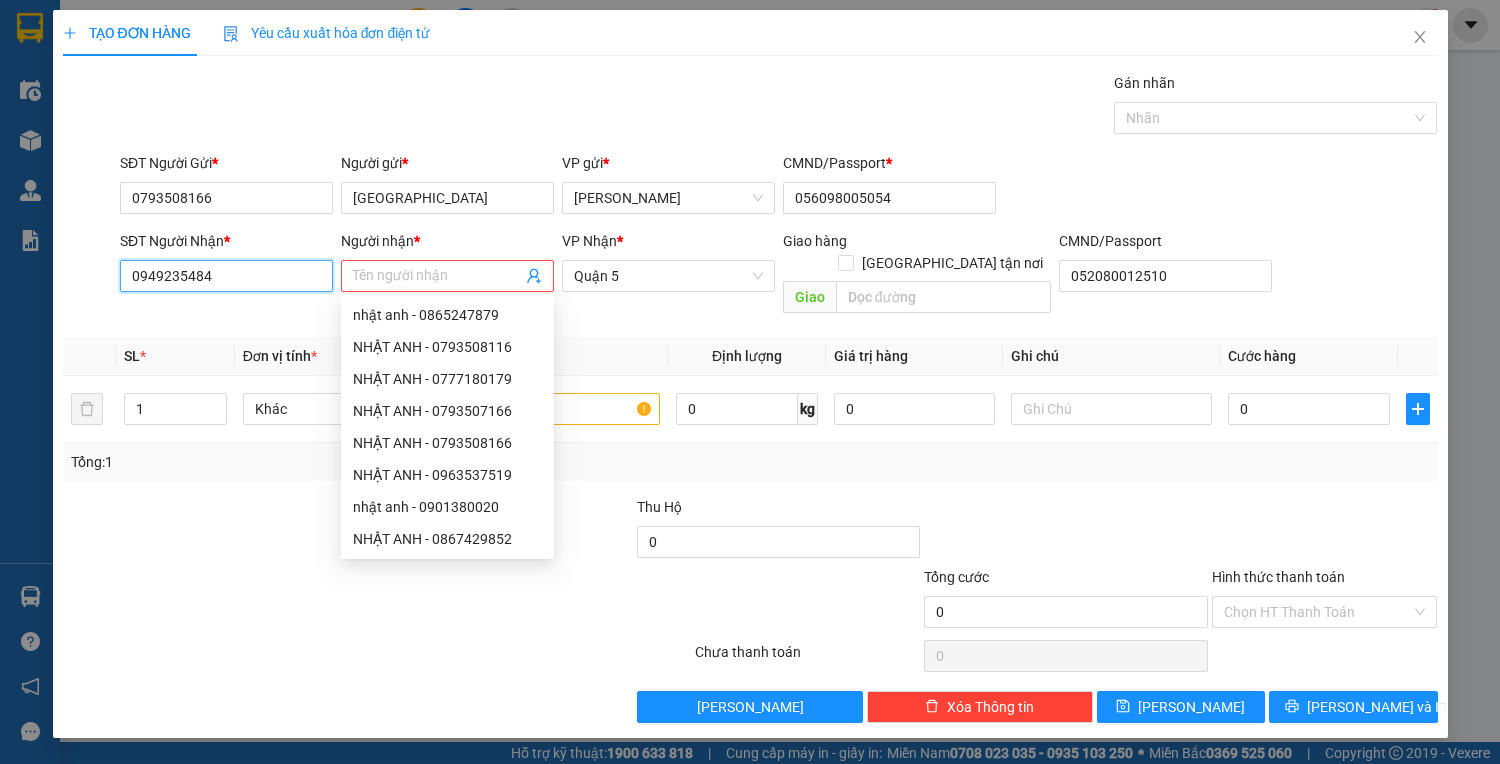 click on "0949235484" at bounding box center [226, 276] 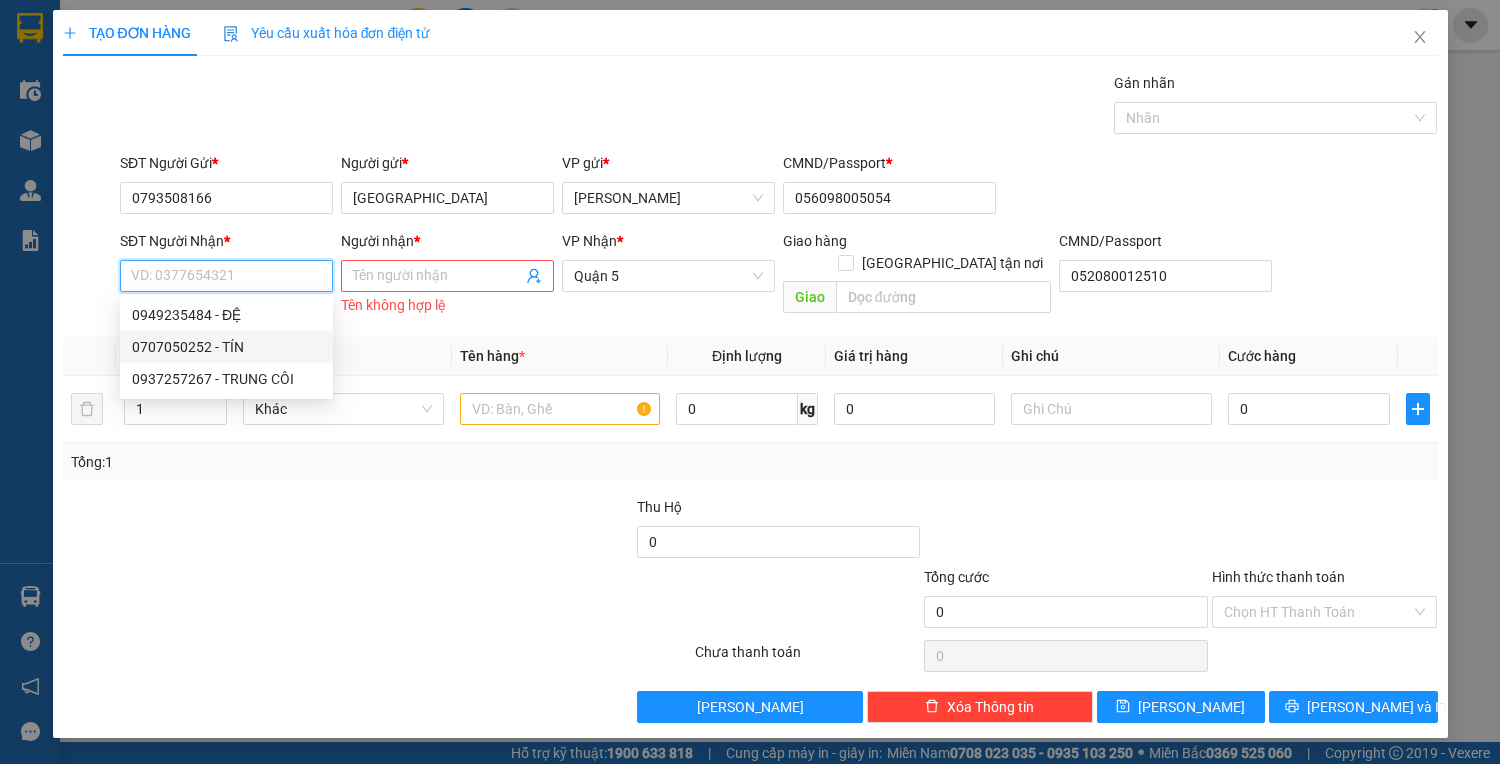 click on "0707050252 - TÍN" at bounding box center (226, 347) 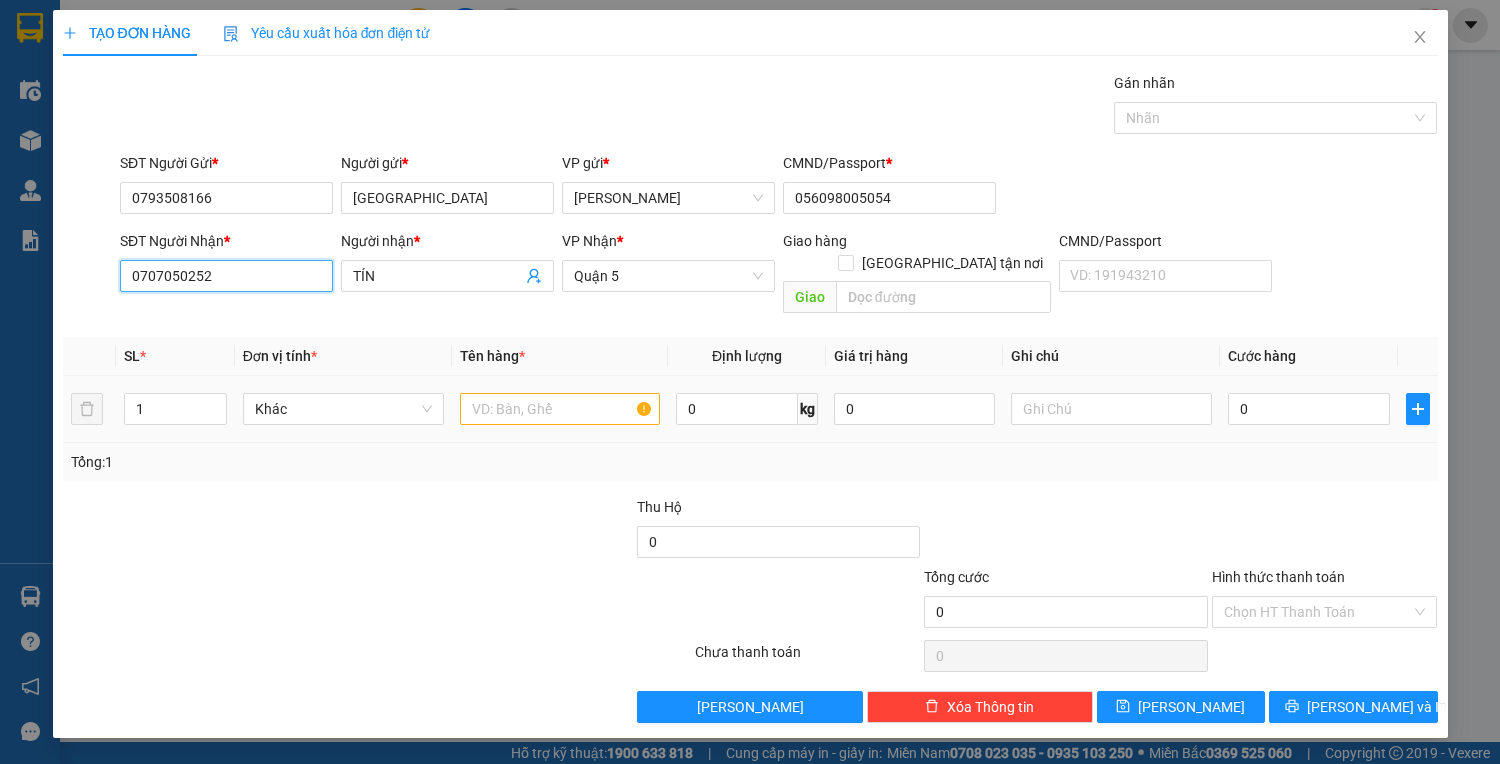 type on "0707050252" 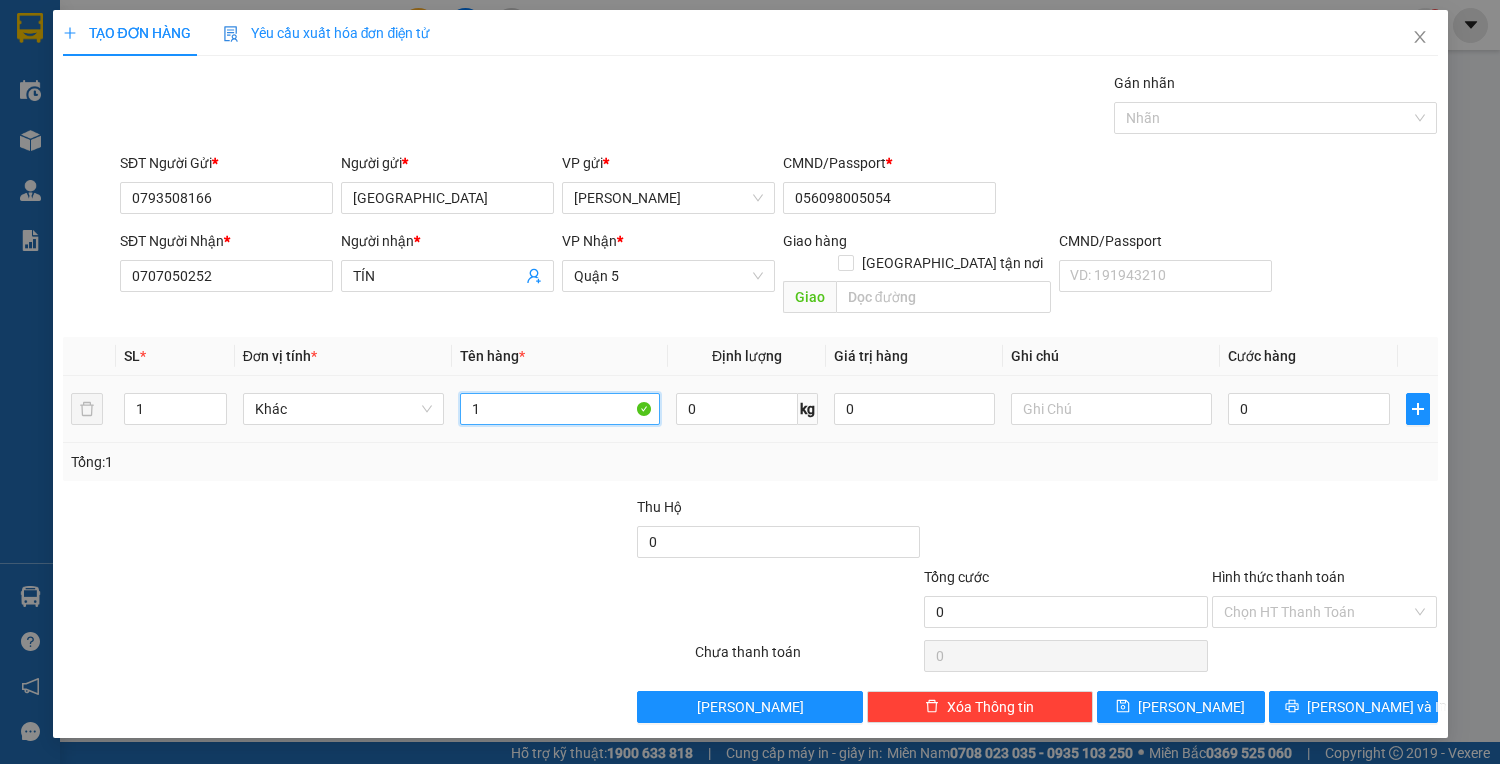 click on "1" at bounding box center [560, 409] 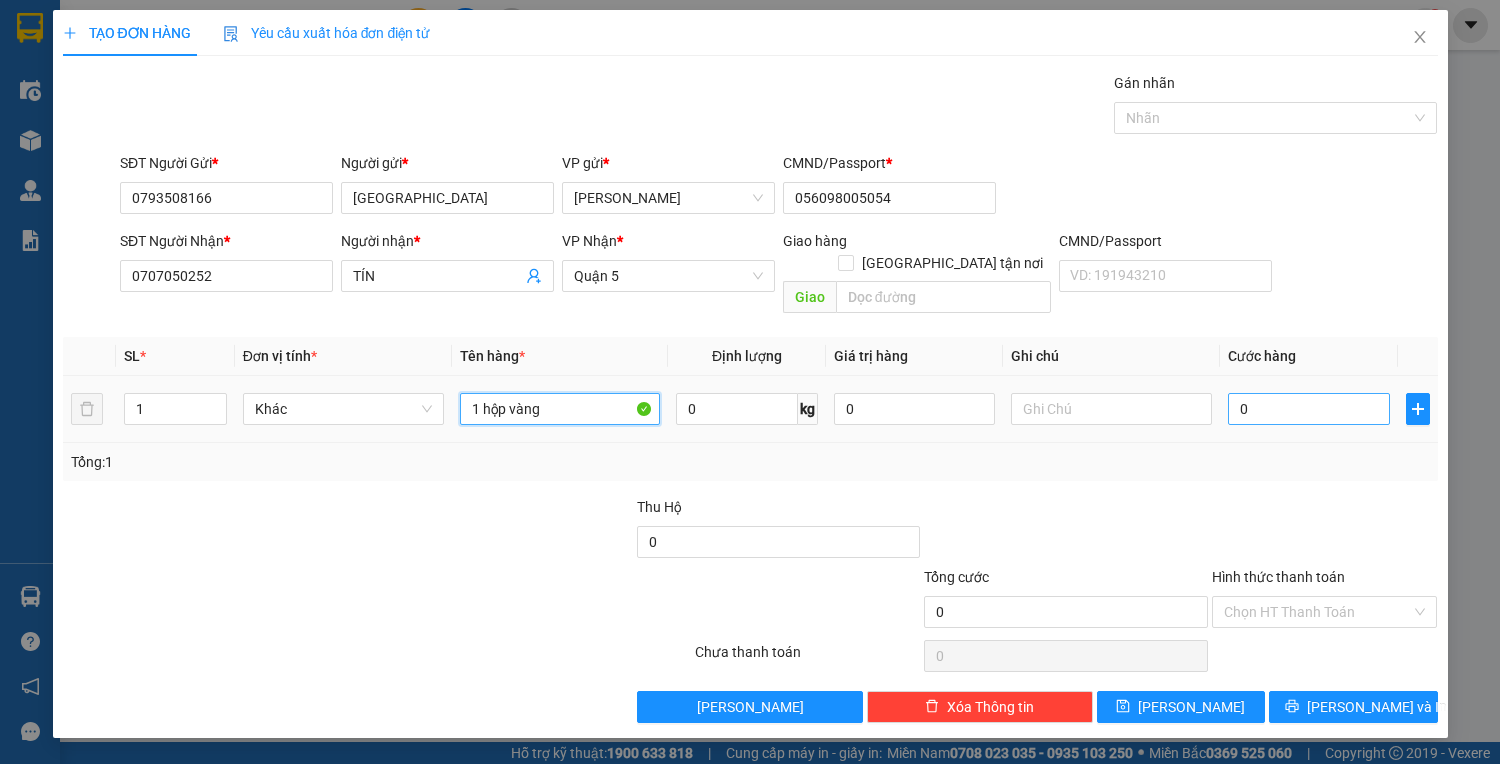 type on "1 hộp vàng" 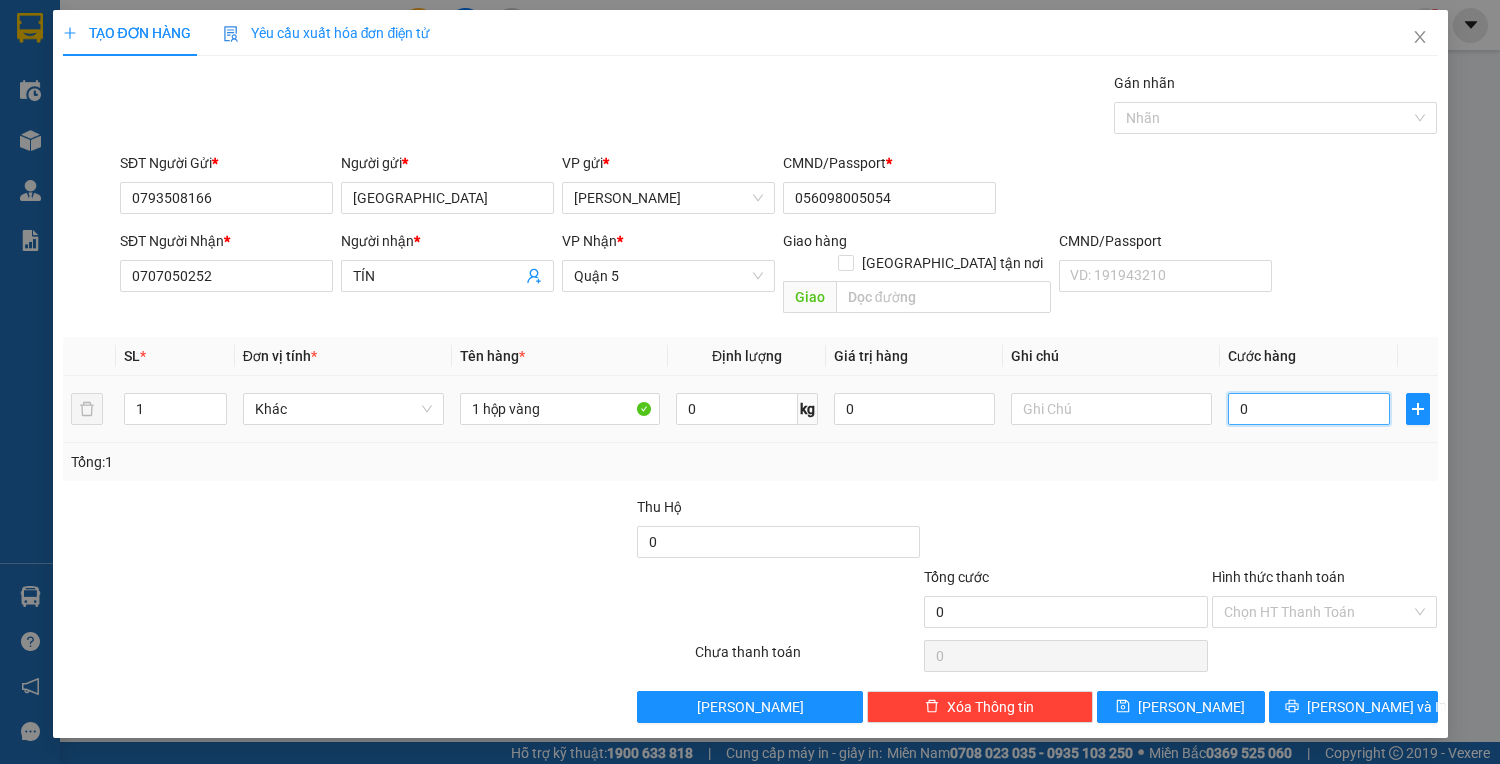 click on "0" at bounding box center [1308, 409] 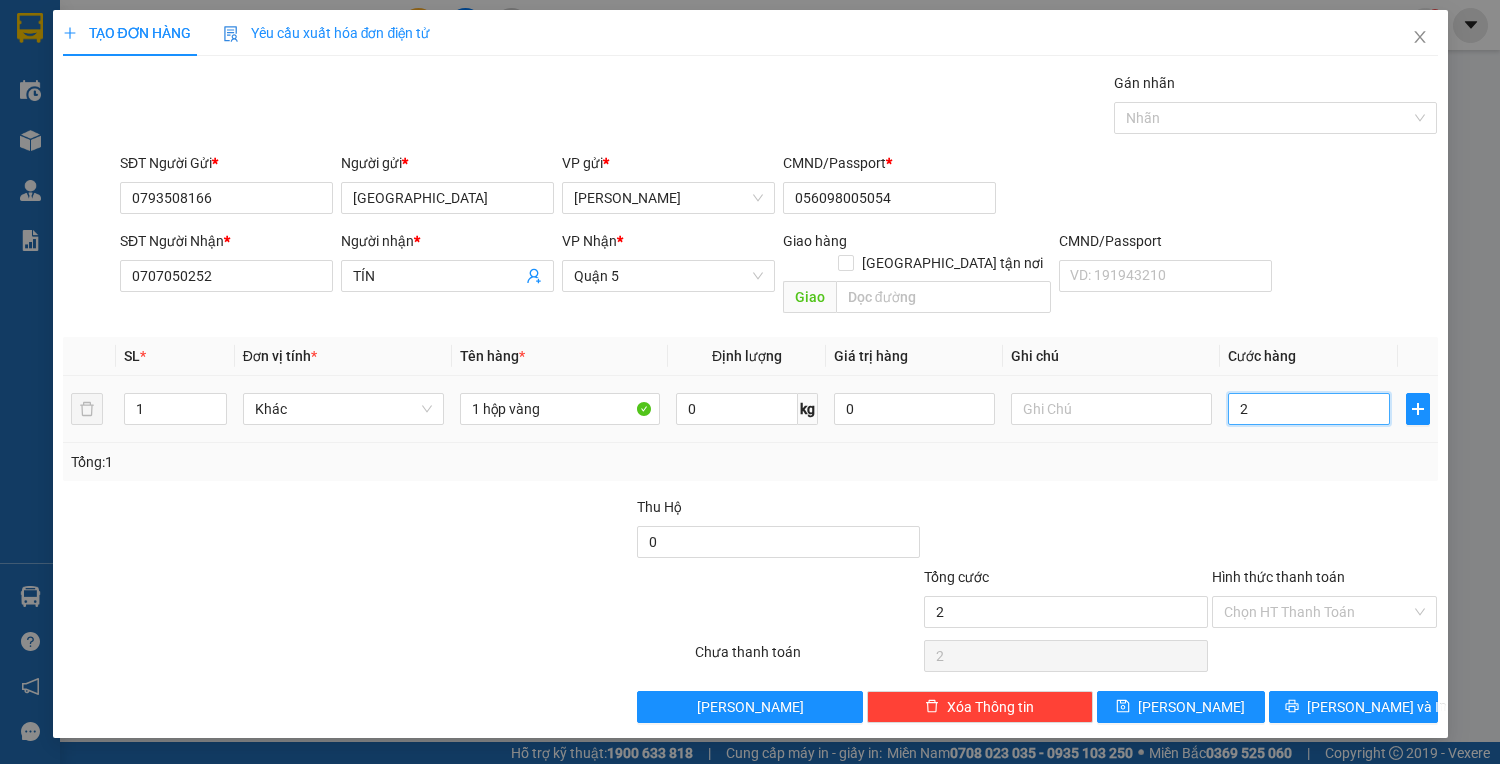 type on "25" 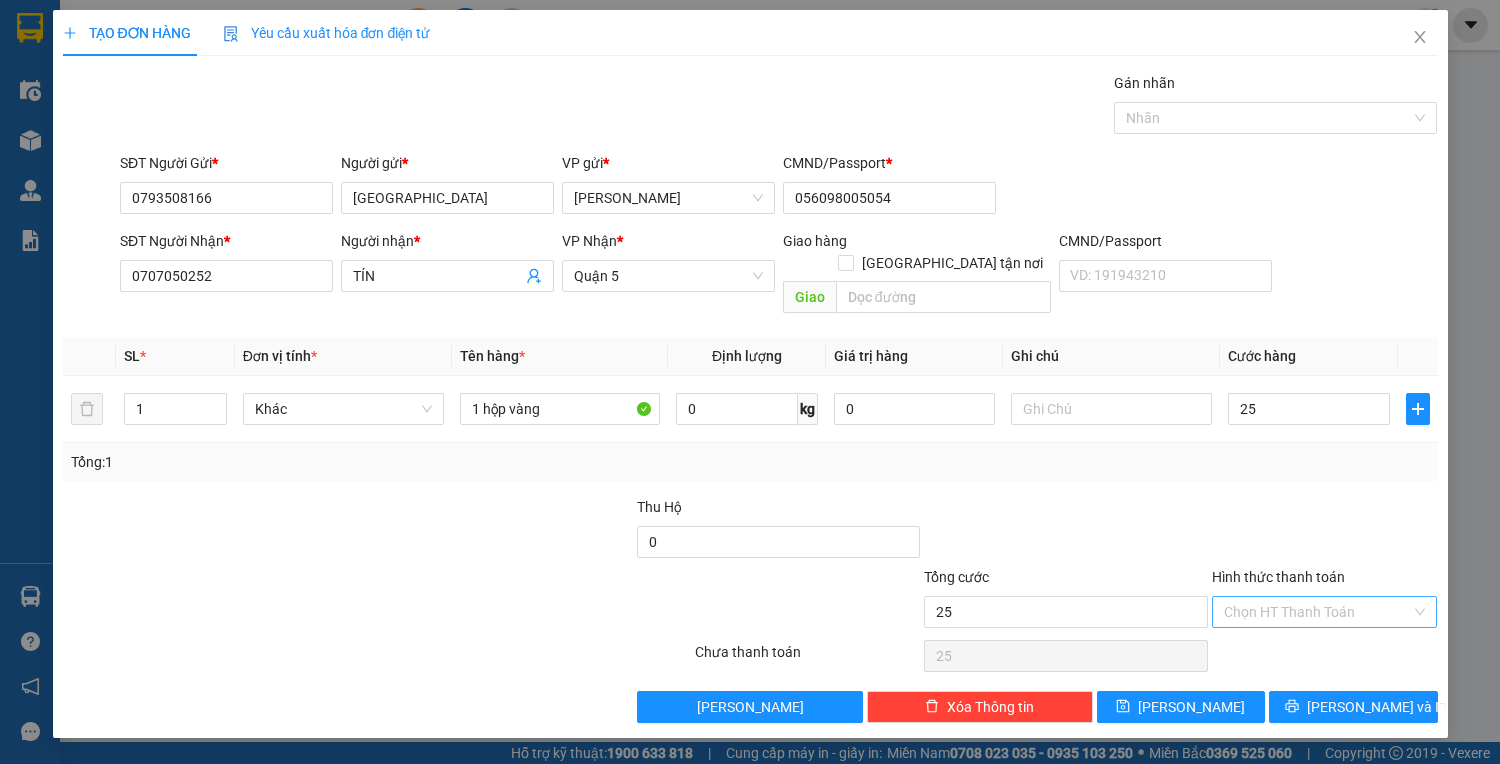 type on "25.000" 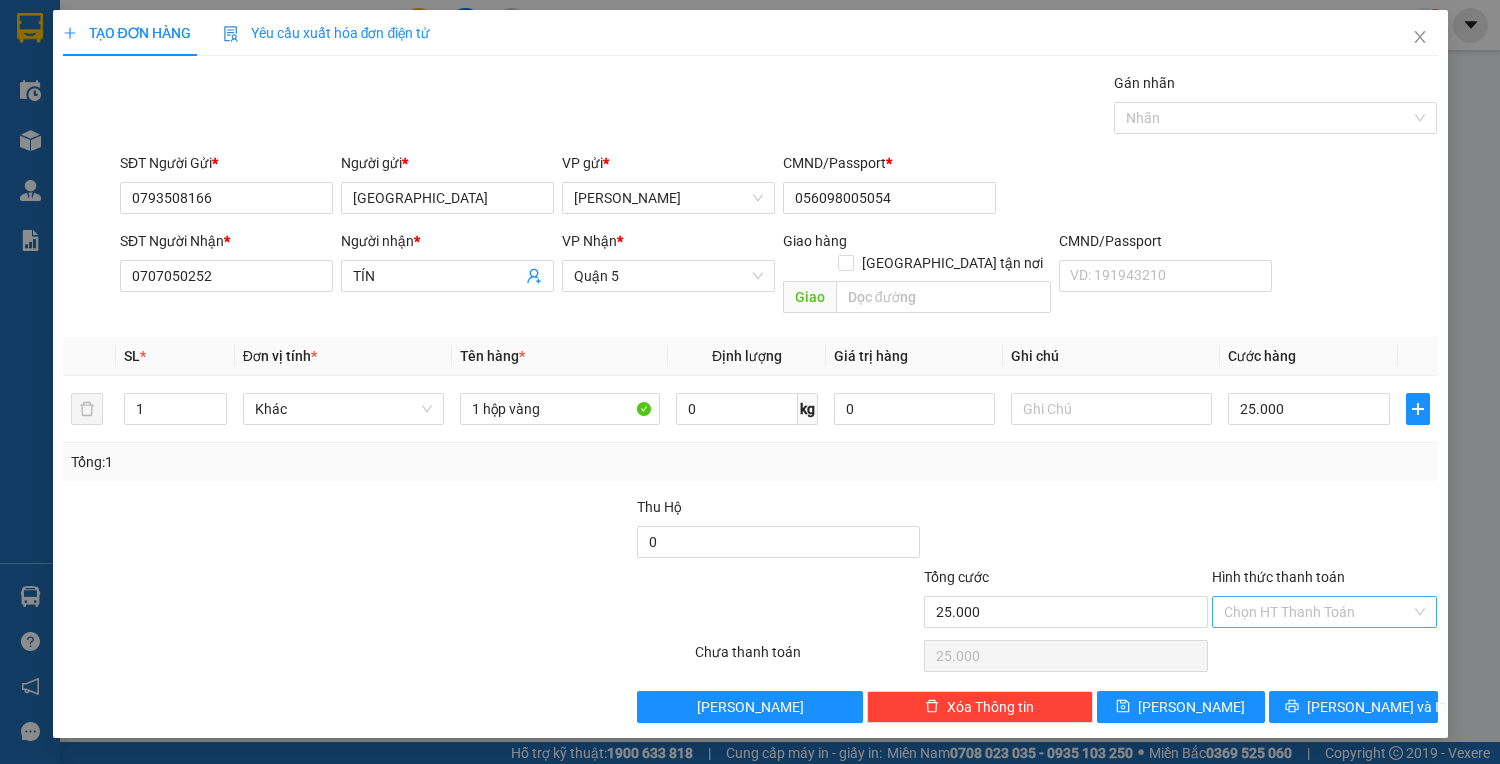 click on "Hình thức thanh toán" at bounding box center (1318, 612) 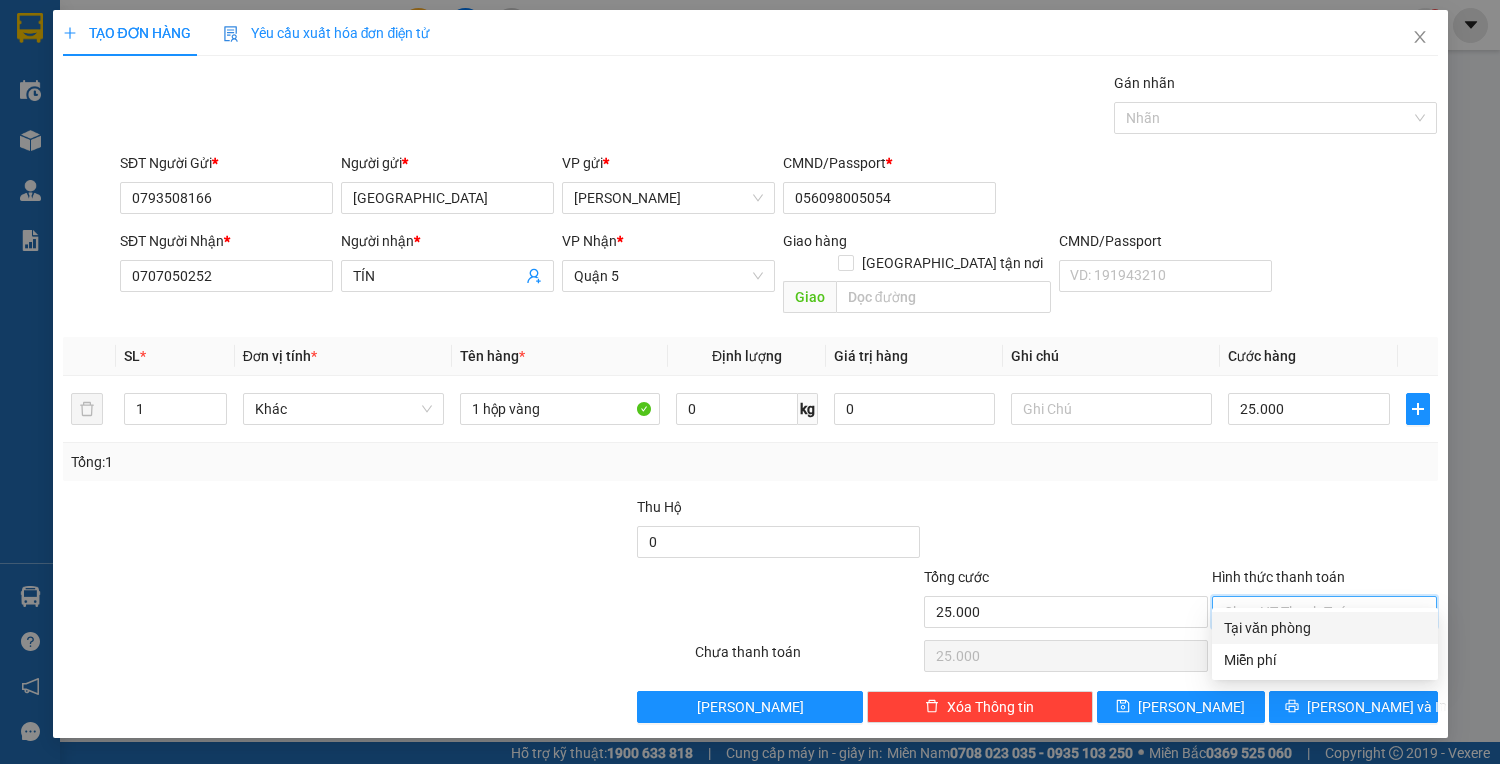 click on "Tại văn phòng" at bounding box center (1325, 628) 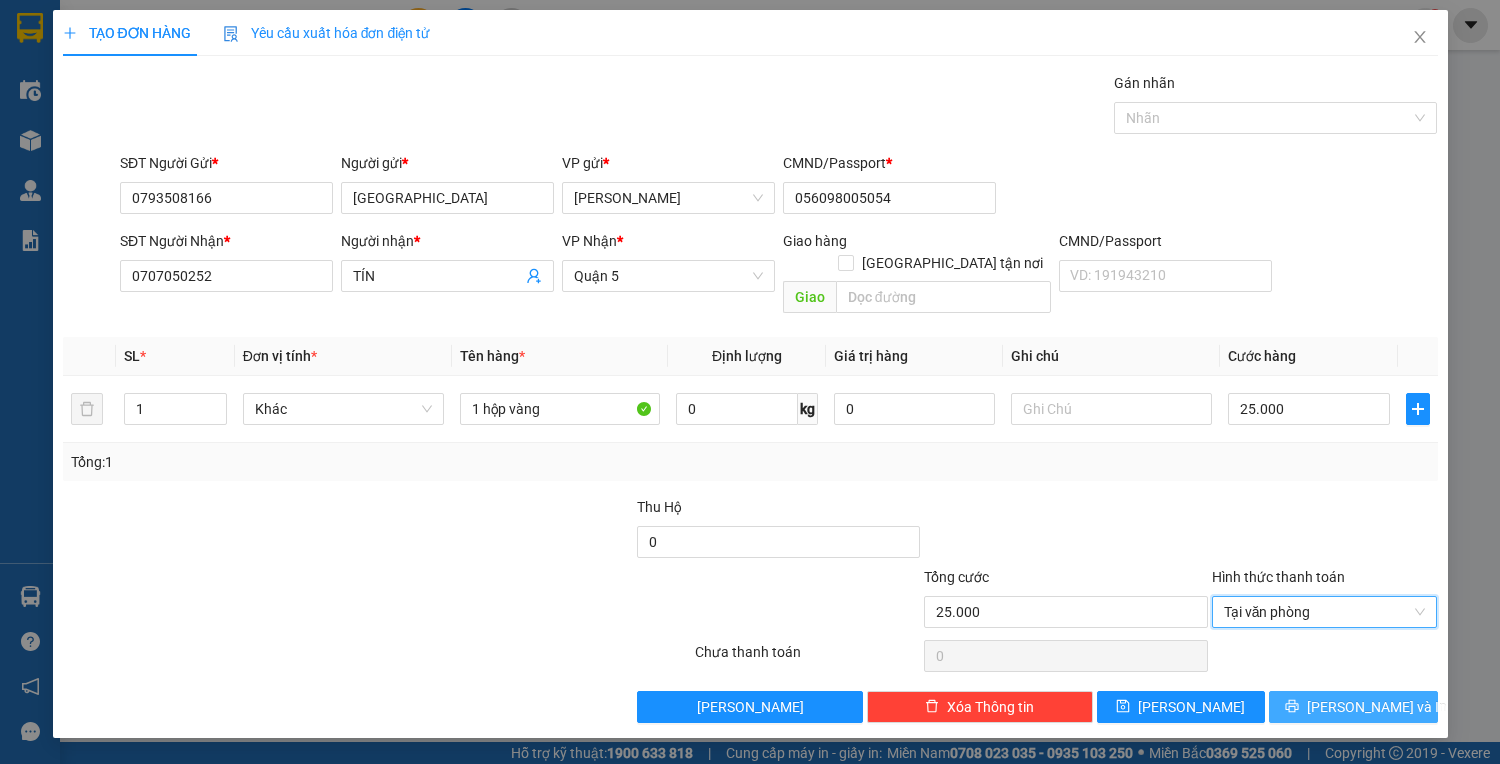 click on "[PERSON_NAME] và In" at bounding box center (1353, 707) 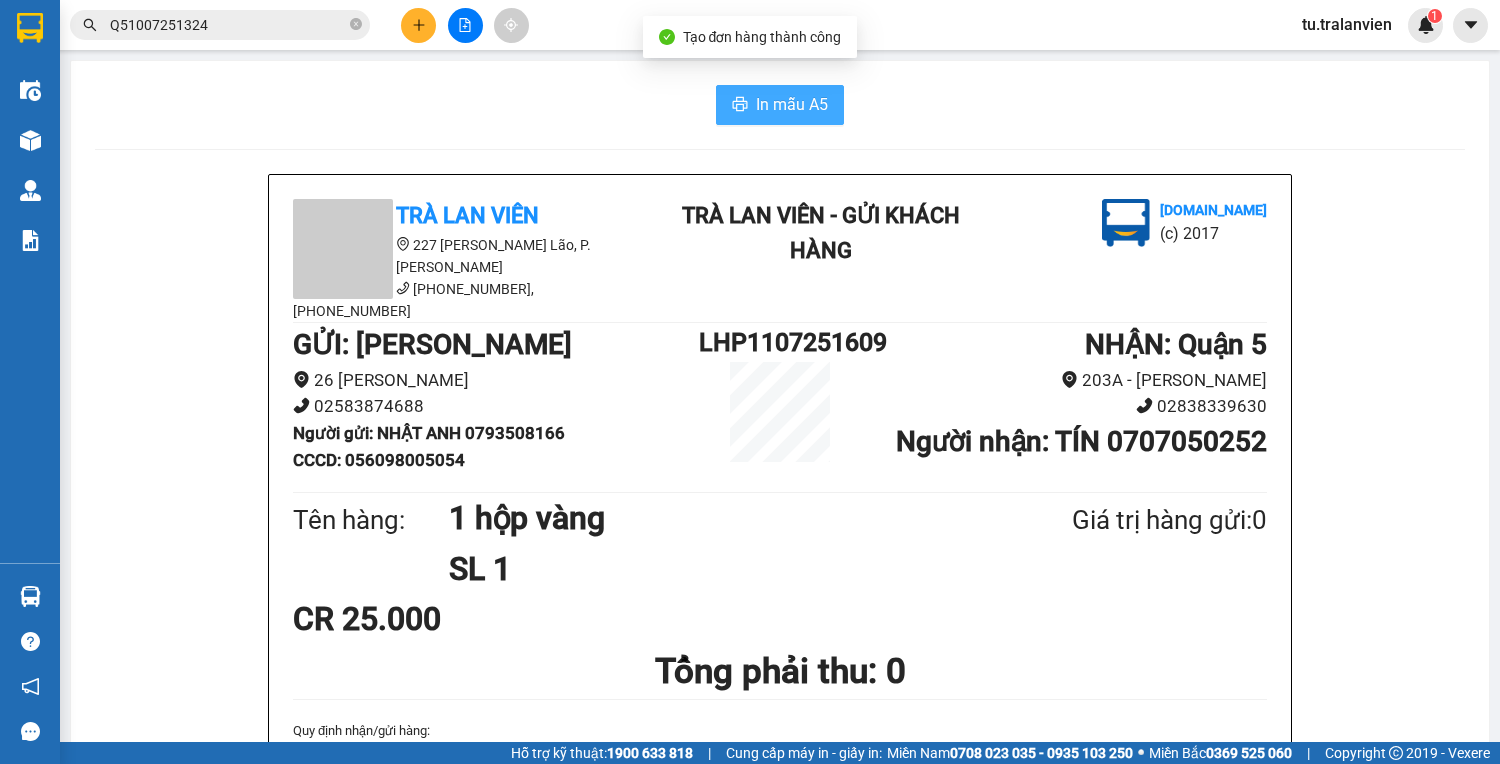 click on "In mẫu A5" at bounding box center (780, 105) 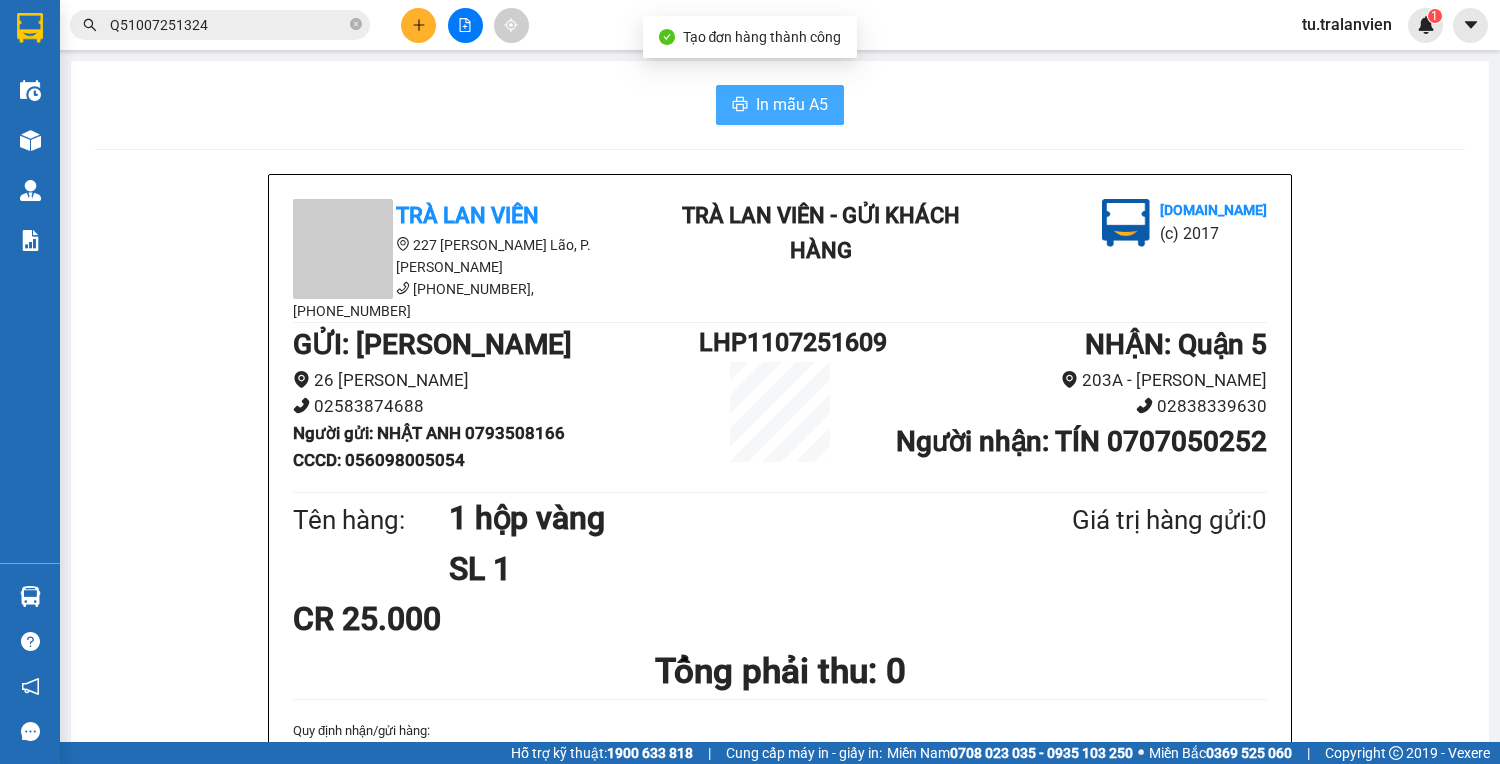 scroll, scrollTop: 0, scrollLeft: 0, axis: both 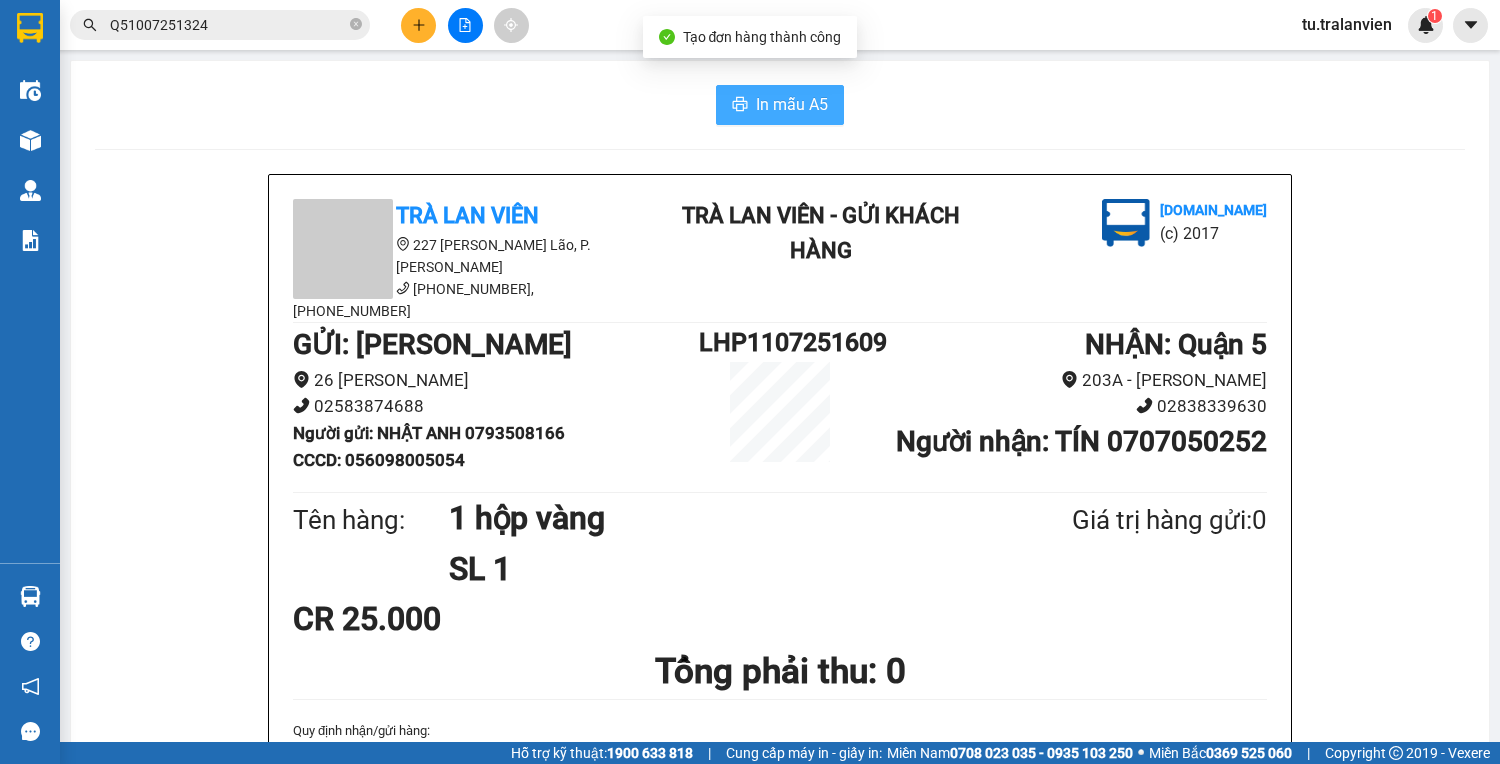 click on "In mẫu A5" at bounding box center [792, 104] 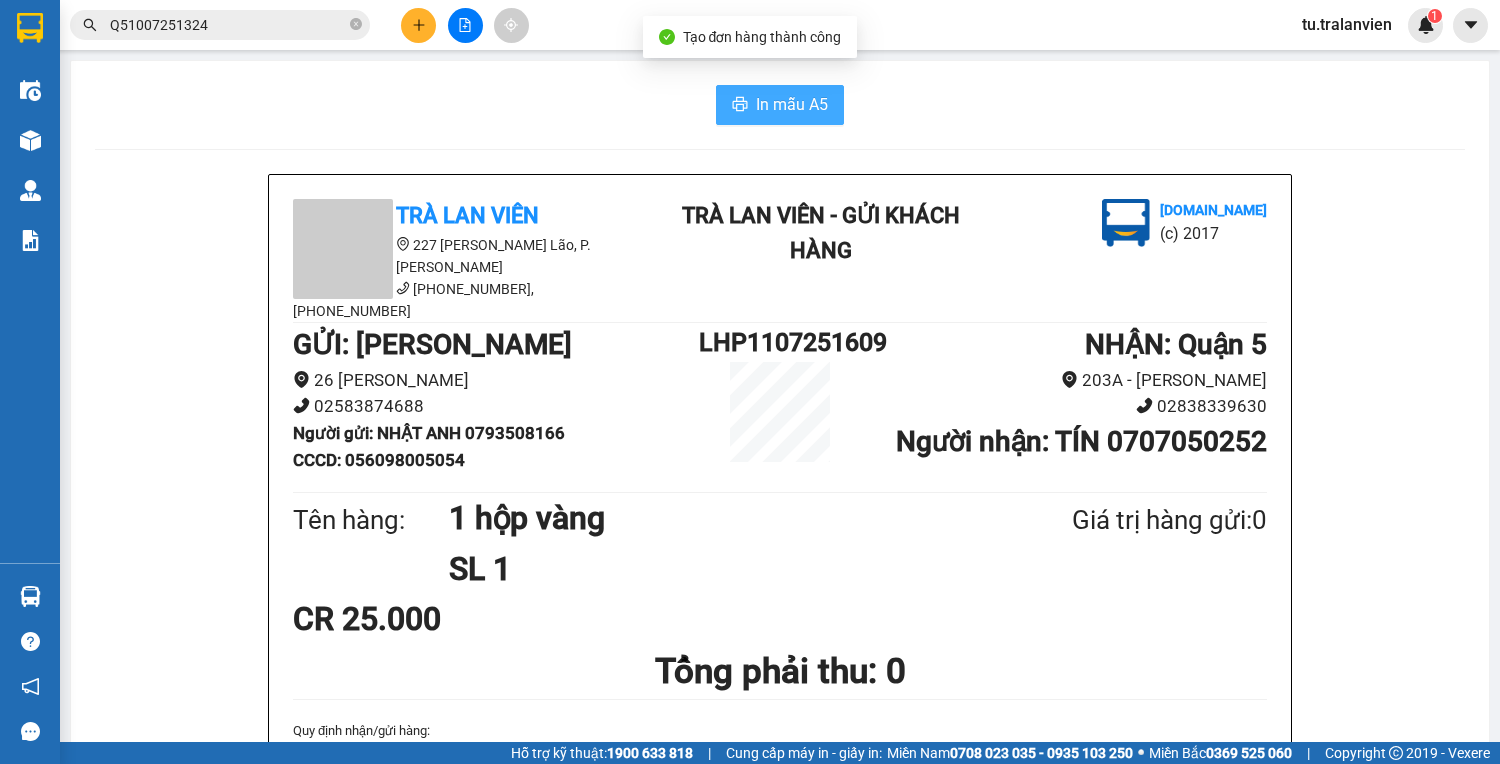 scroll, scrollTop: 0, scrollLeft: 0, axis: both 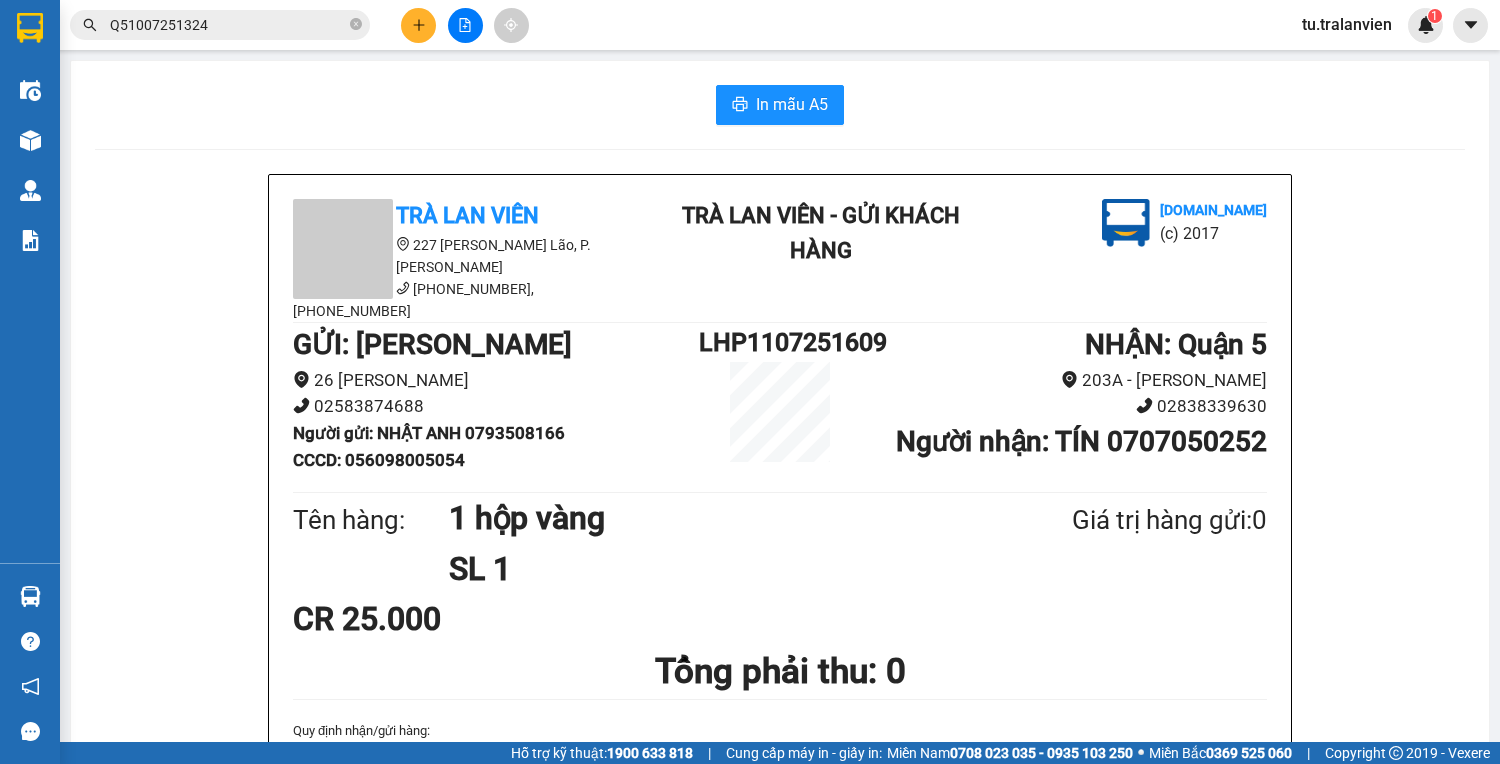 click at bounding box center [418, 25] 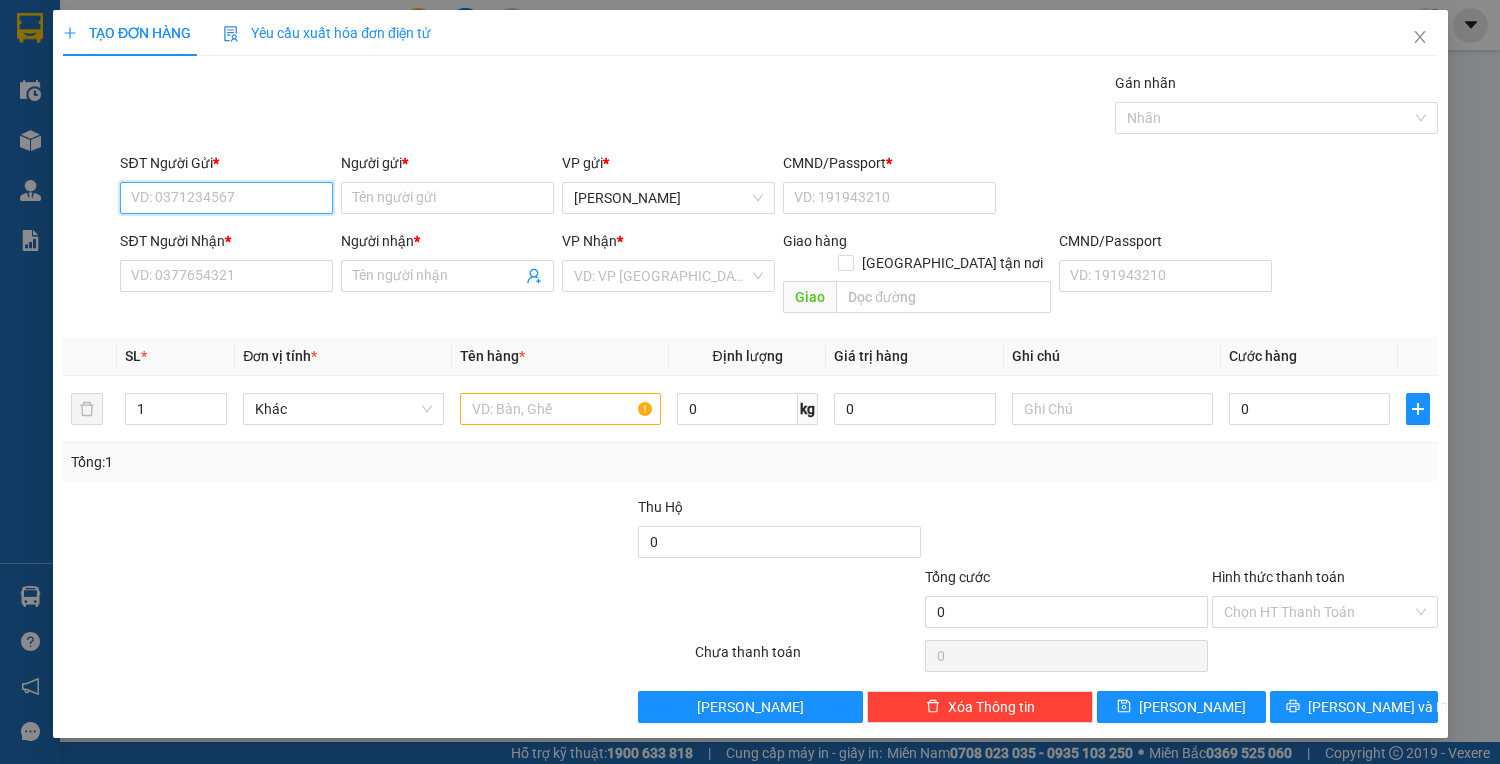 drag, startPoint x: 272, startPoint y: 166, endPoint x: 267, endPoint y: 196, distance: 30.413813 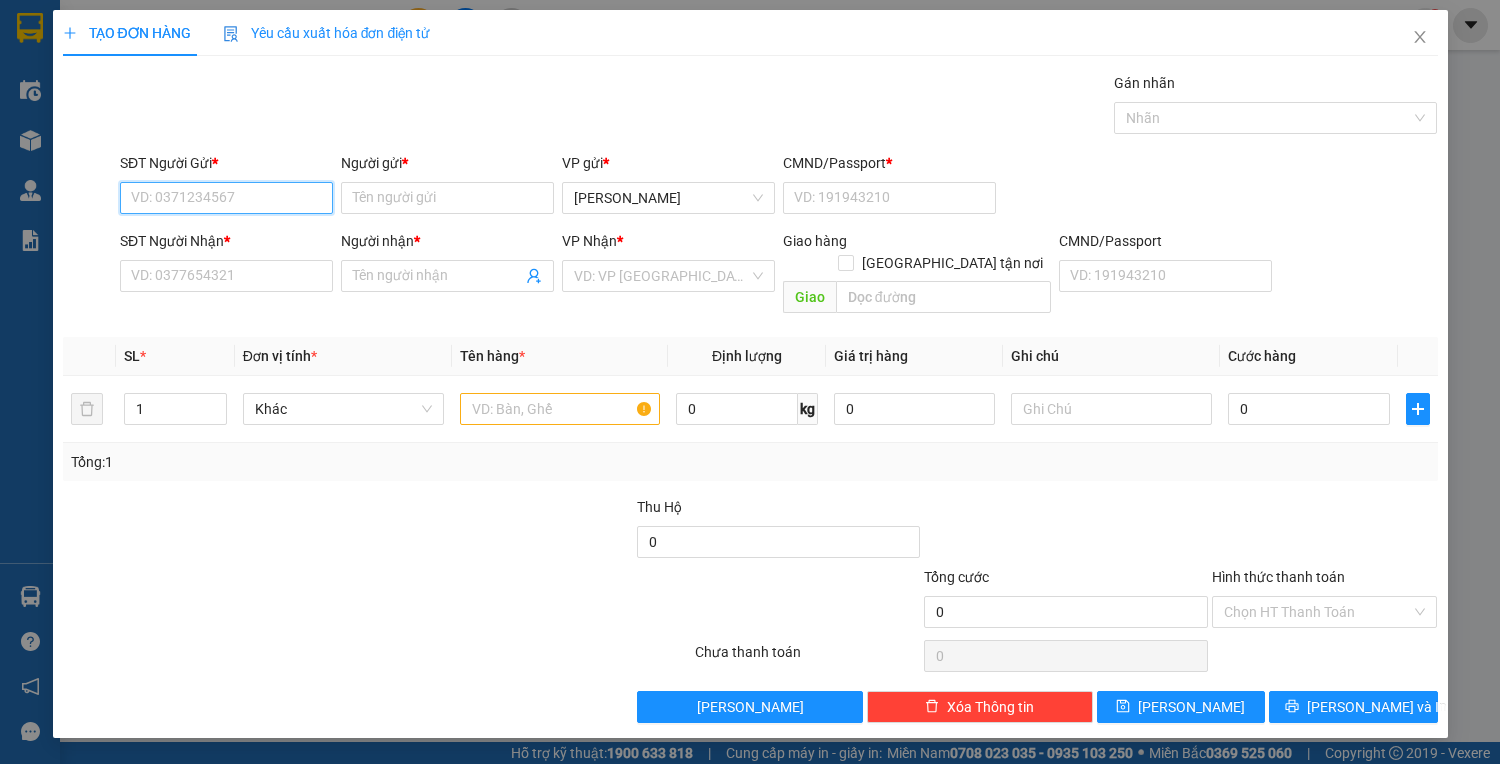 click on "SĐT Người Gửi  *" at bounding box center [226, 198] 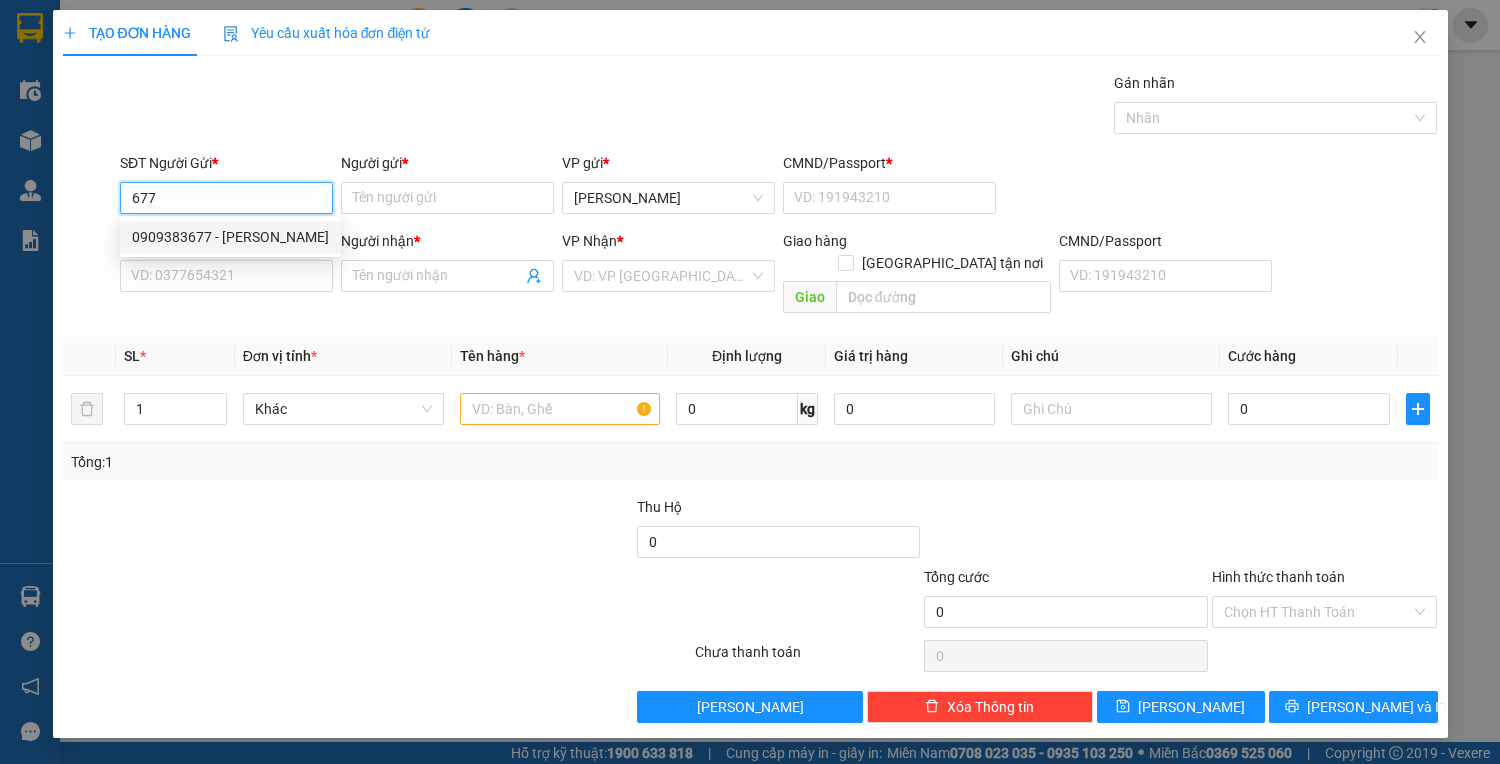 click on "0909383677 - [PERSON_NAME]" at bounding box center [230, 237] 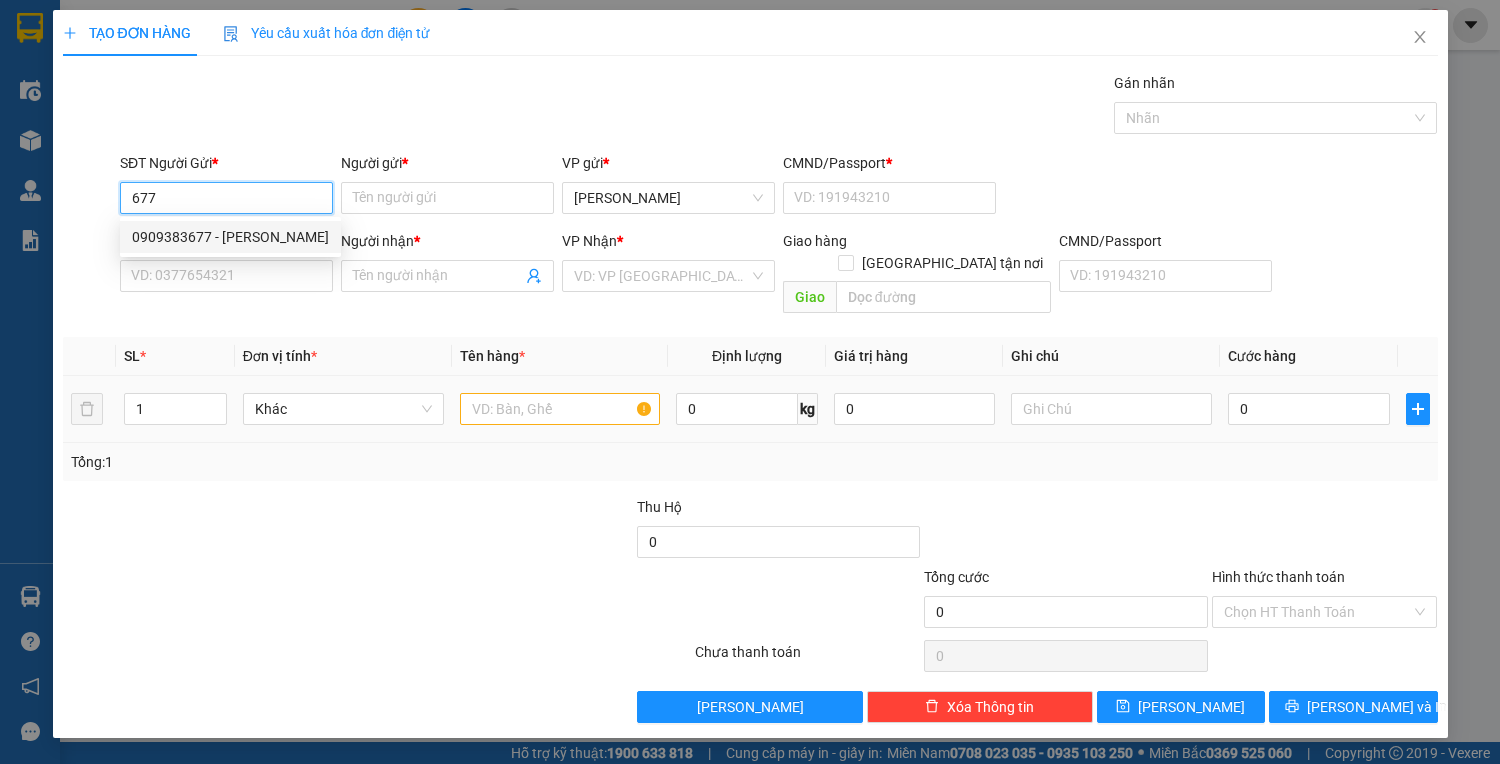 type on "0909383677" 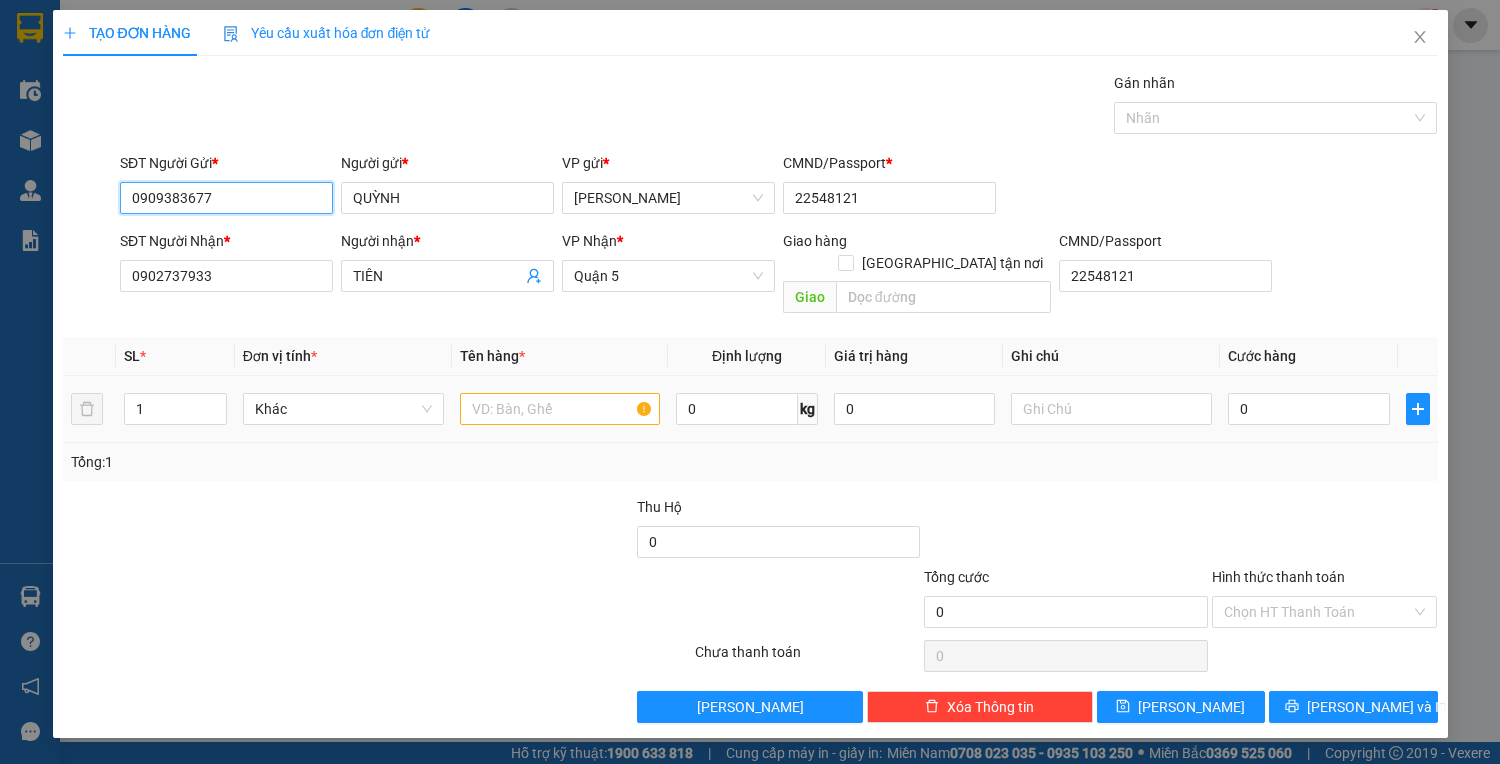 type on "0909383677" 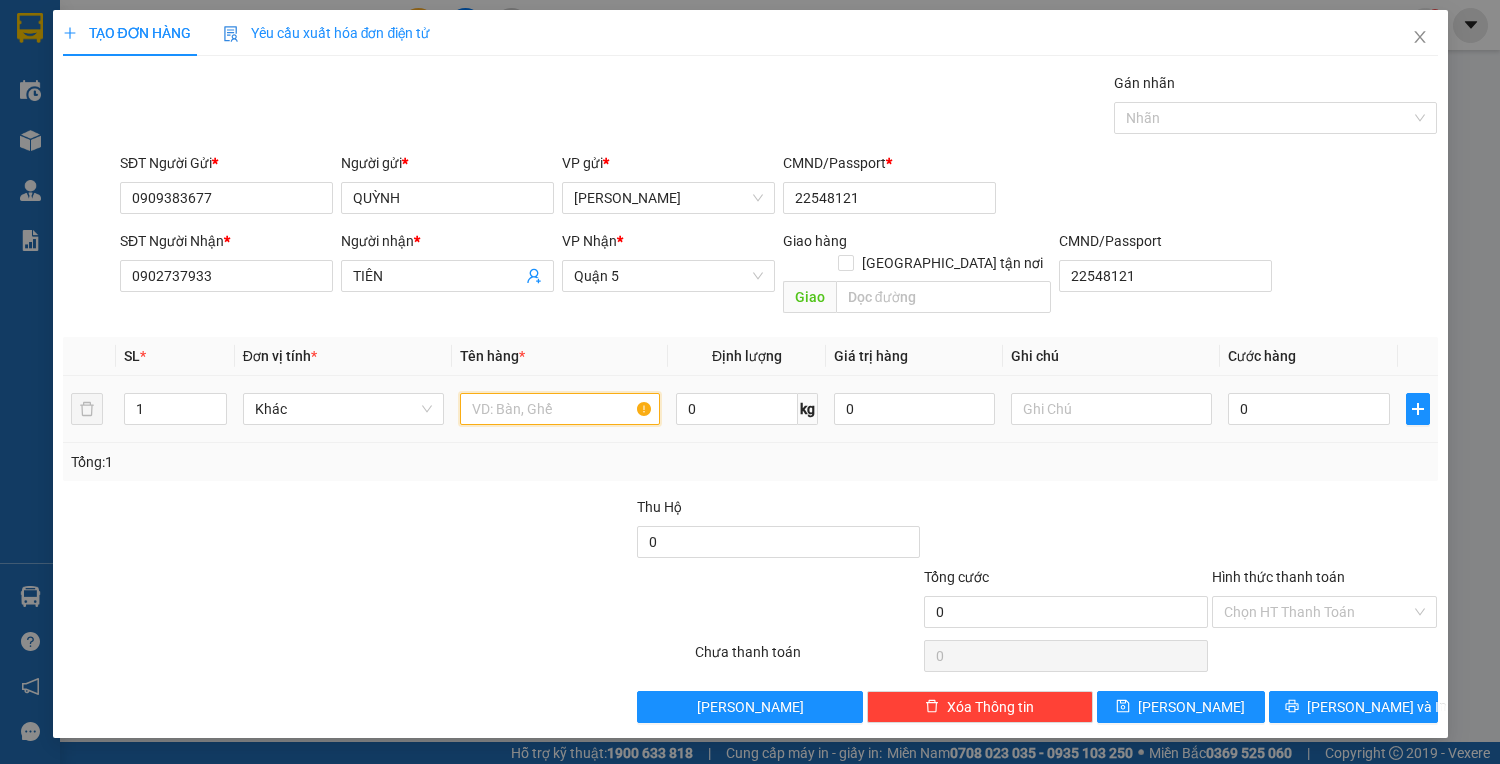 click at bounding box center (560, 409) 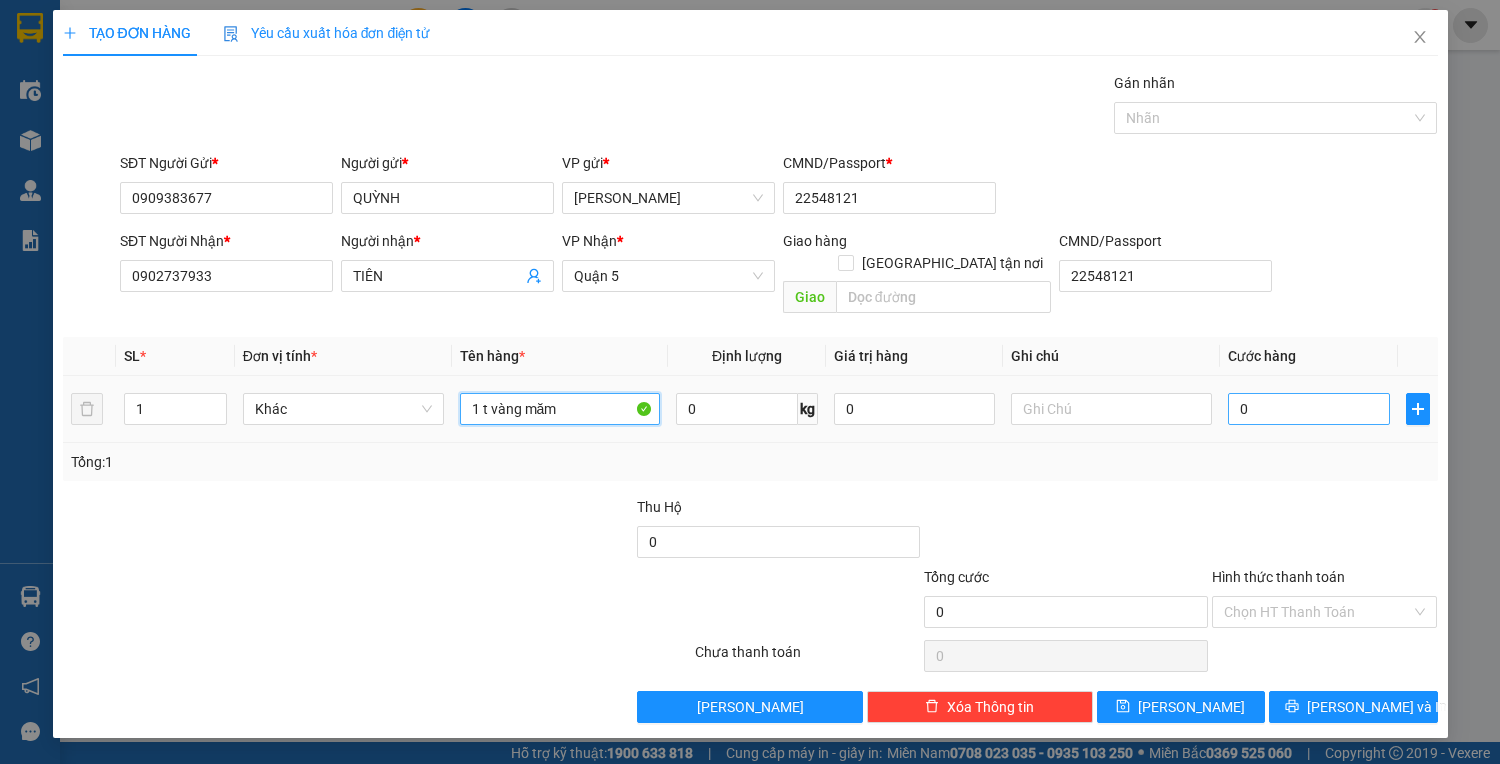 type on "1 t vàng măm" 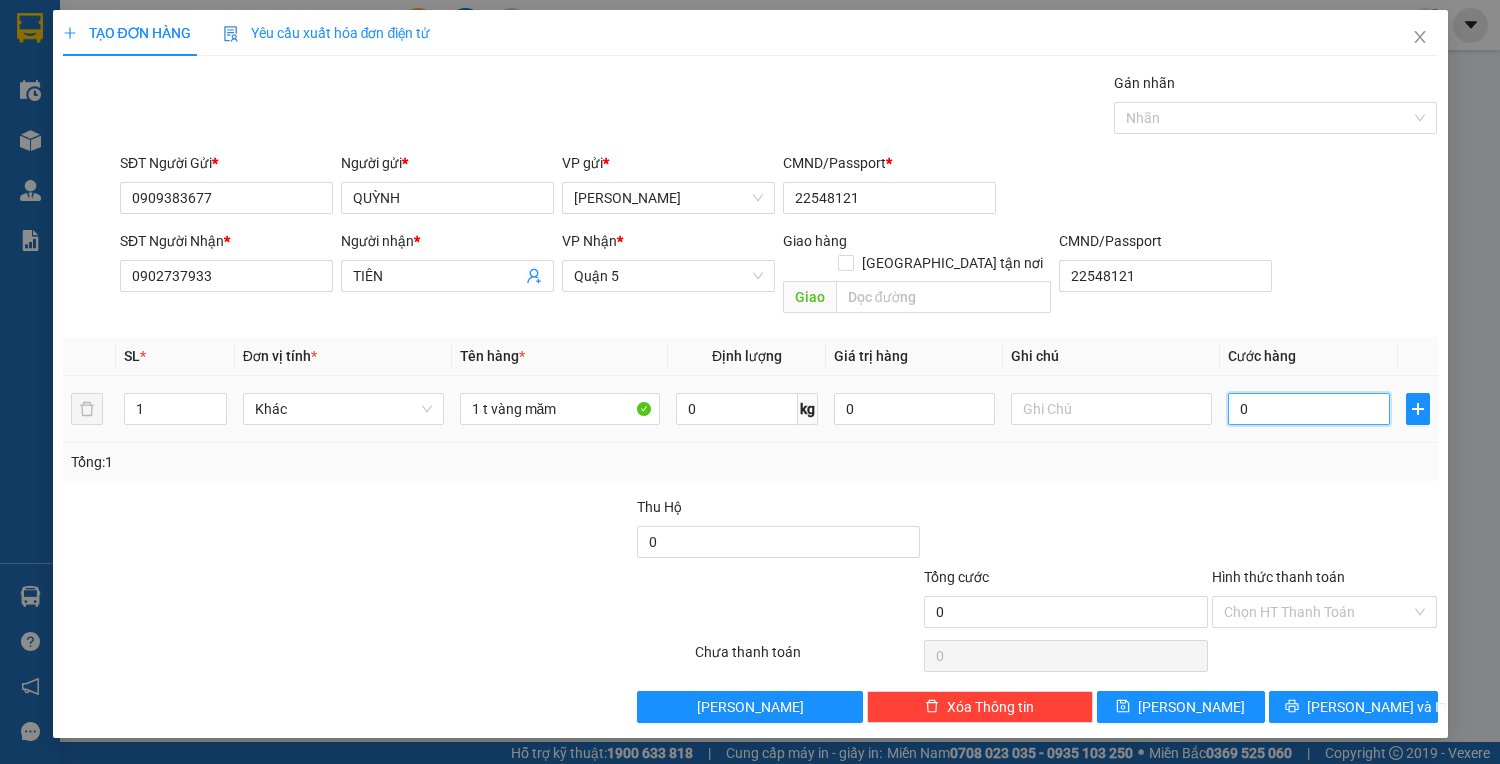 click on "0" at bounding box center (1308, 409) 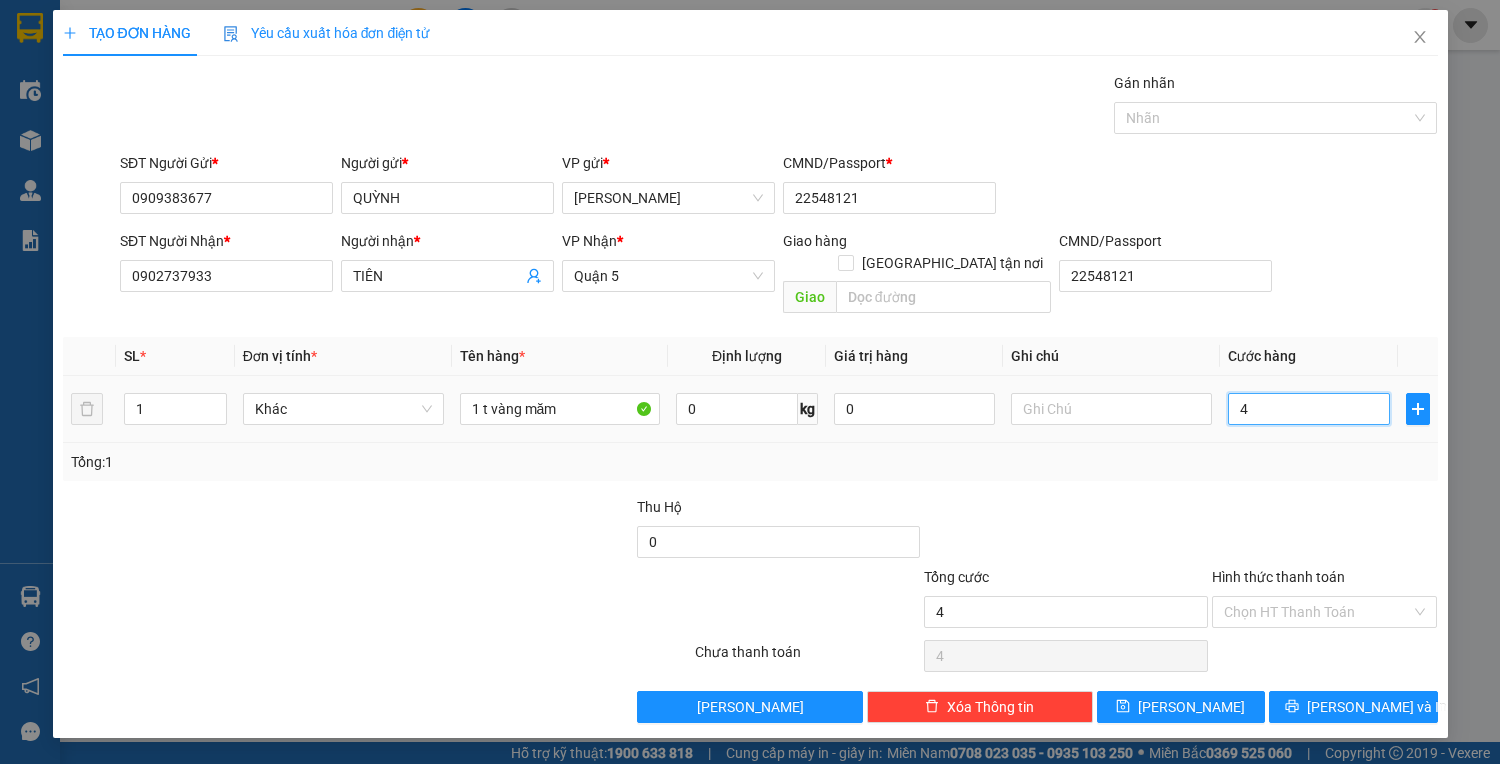 type on "45" 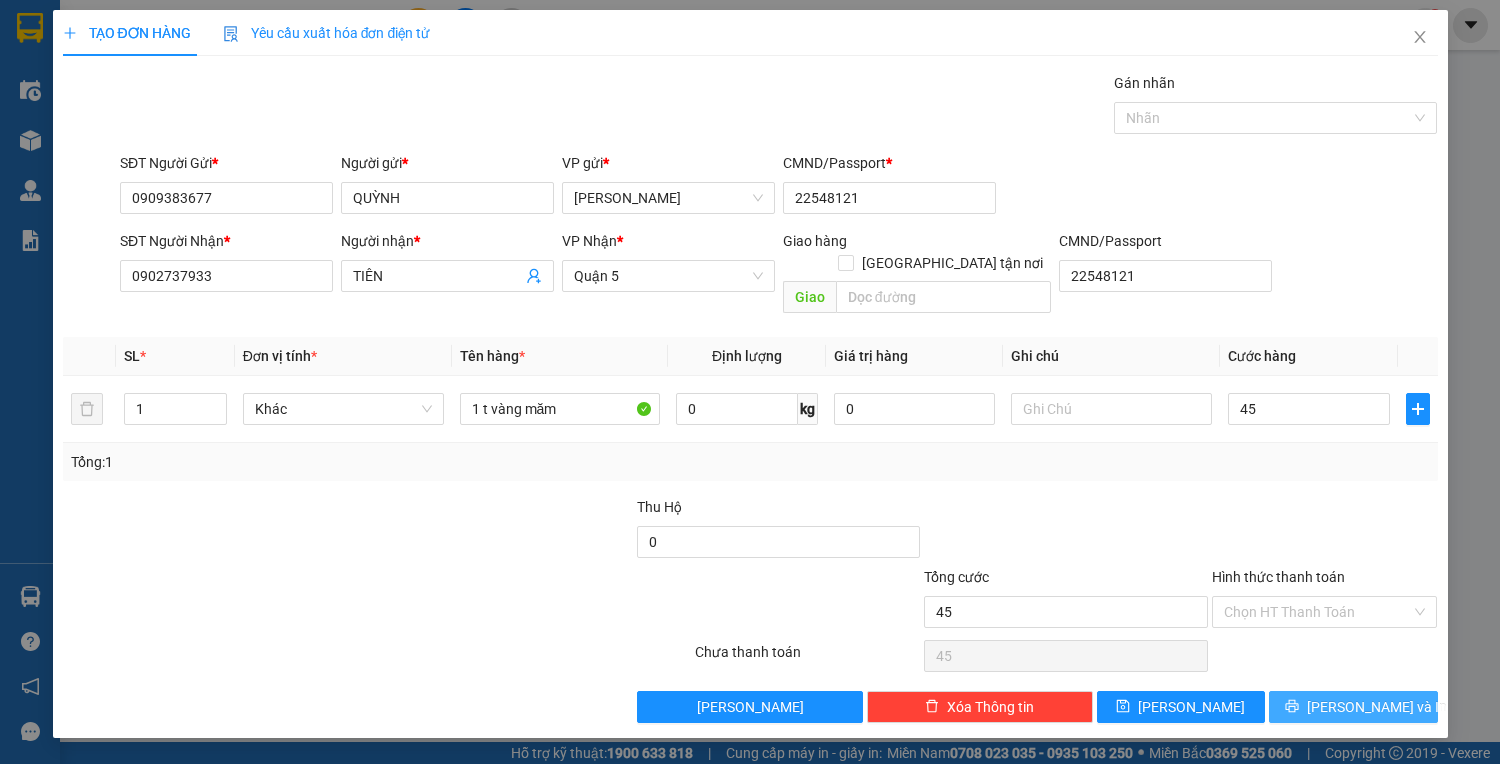 type on "45.000" 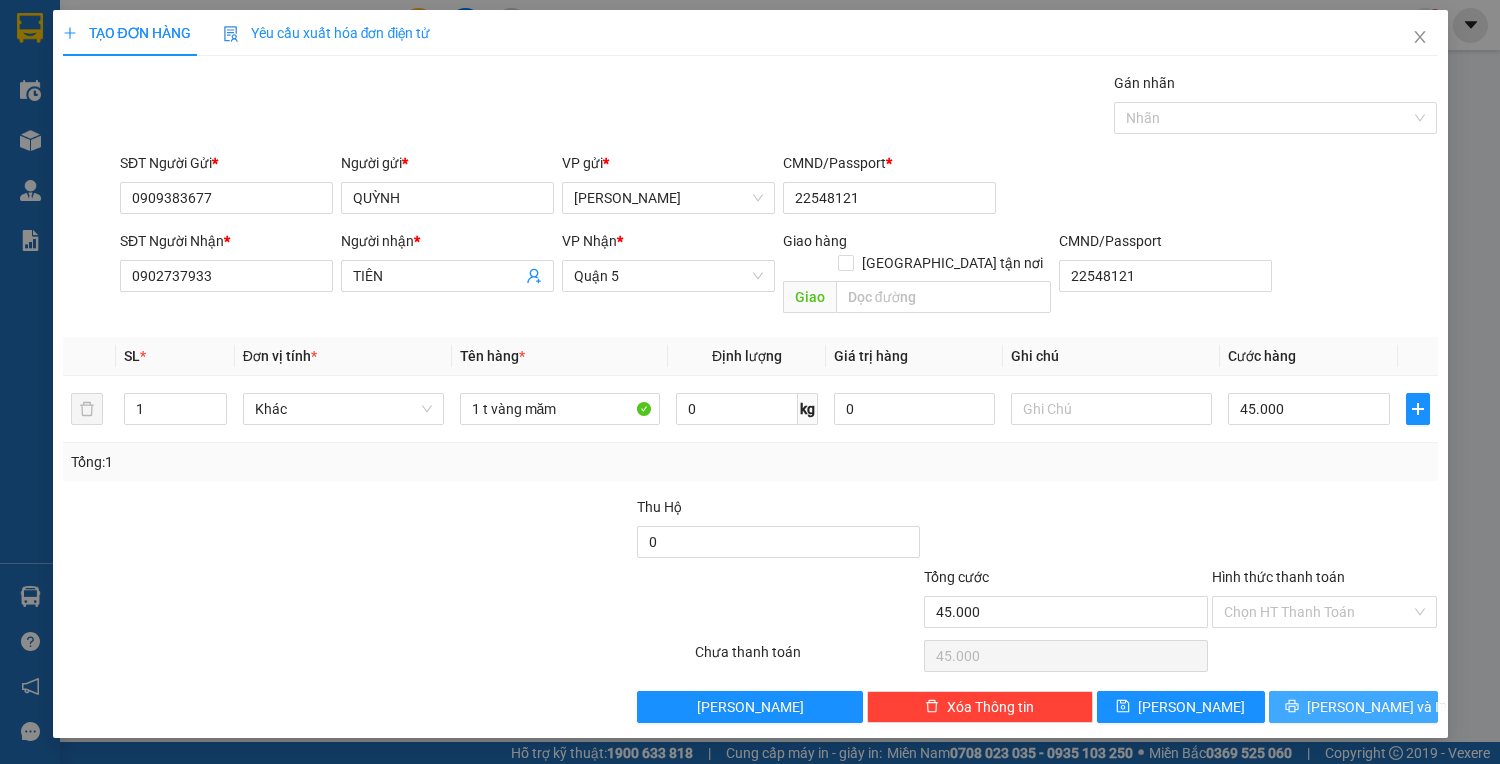 click on "[PERSON_NAME] và In" at bounding box center [1353, 707] 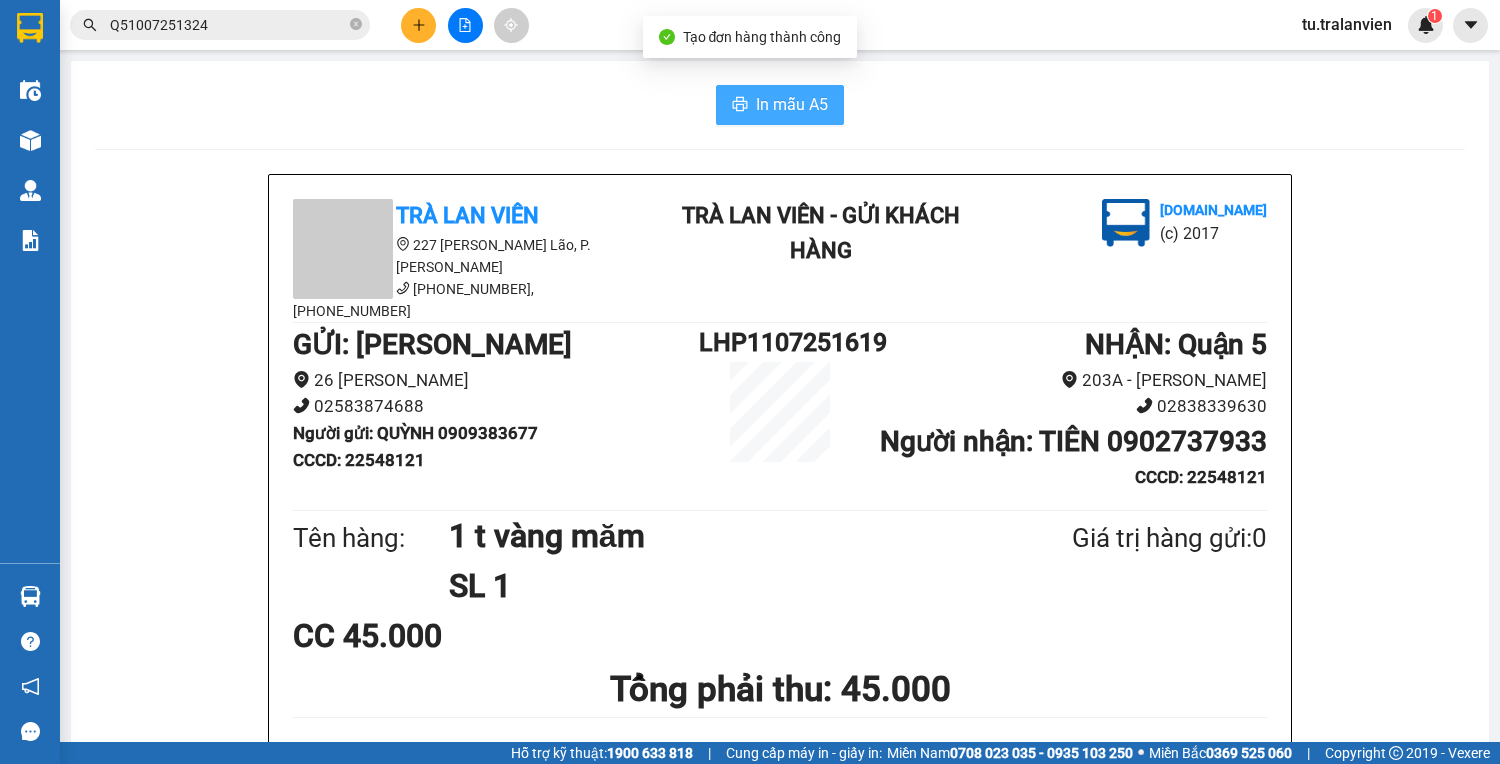 drag, startPoint x: 768, startPoint y: 64, endPoint x: 770, endPoint y: 105, distance: 41.04875 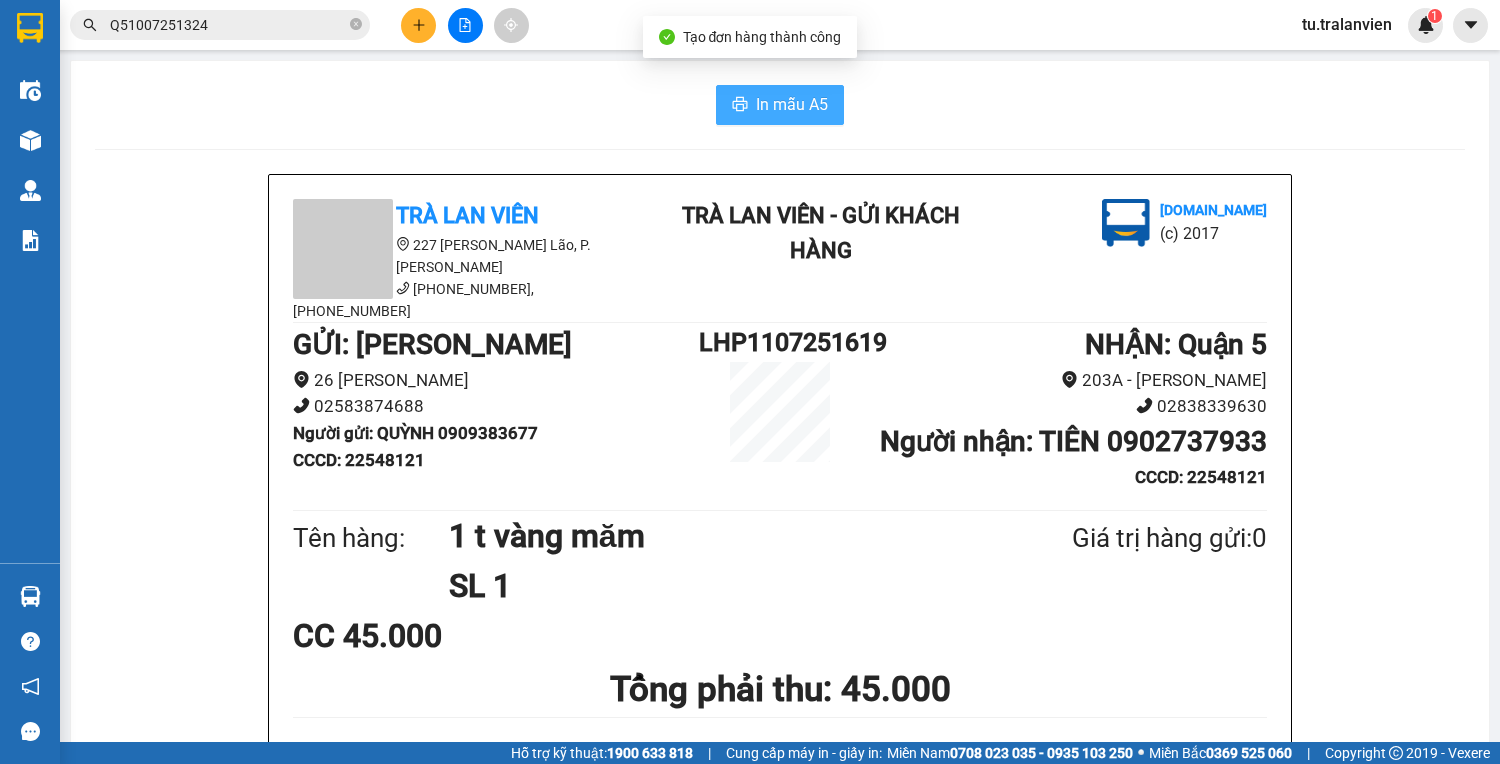 click on "In mẫu A5" at bounding box center (792, 104) 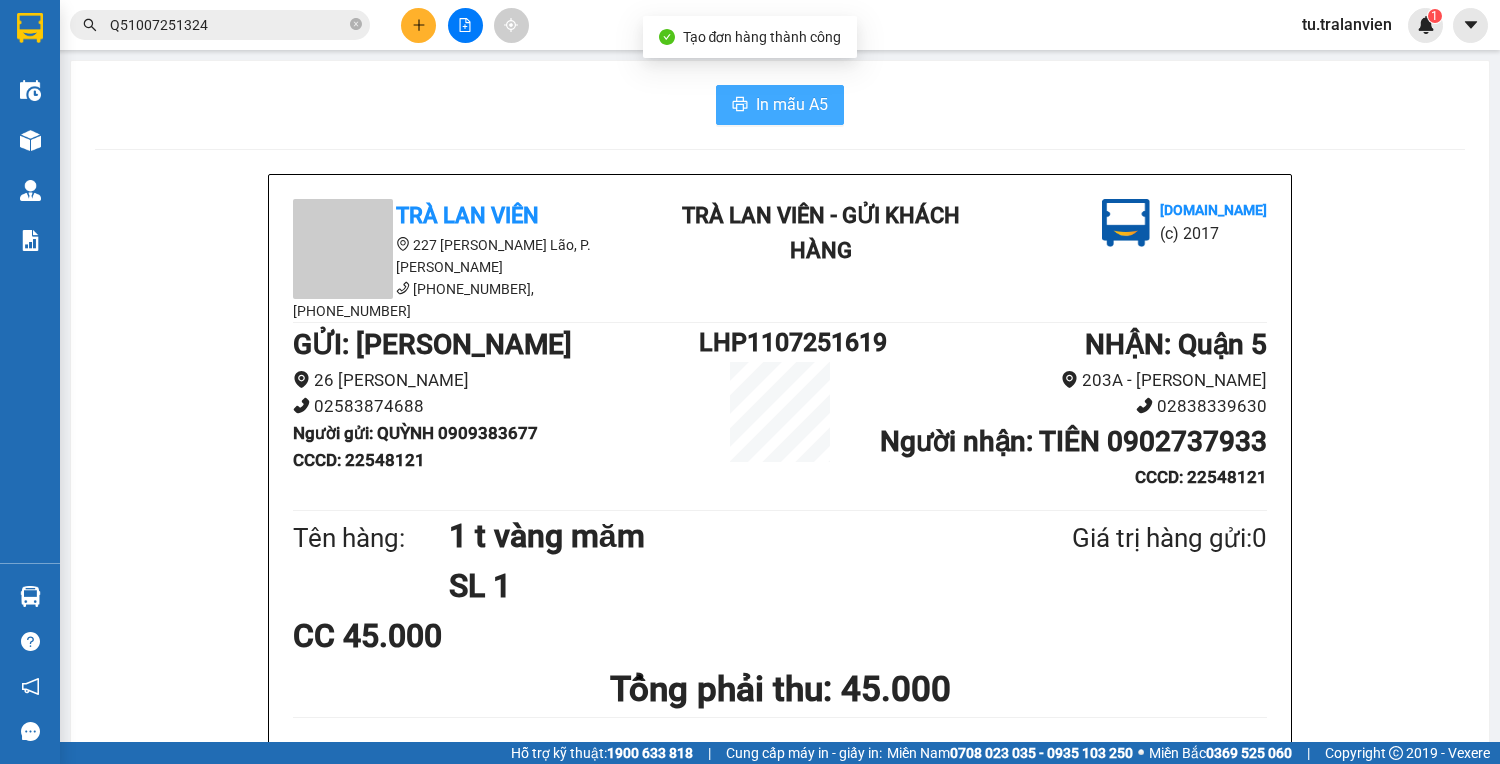 scroll, scrollTop: 0, scrollLeft: 0, axis: both 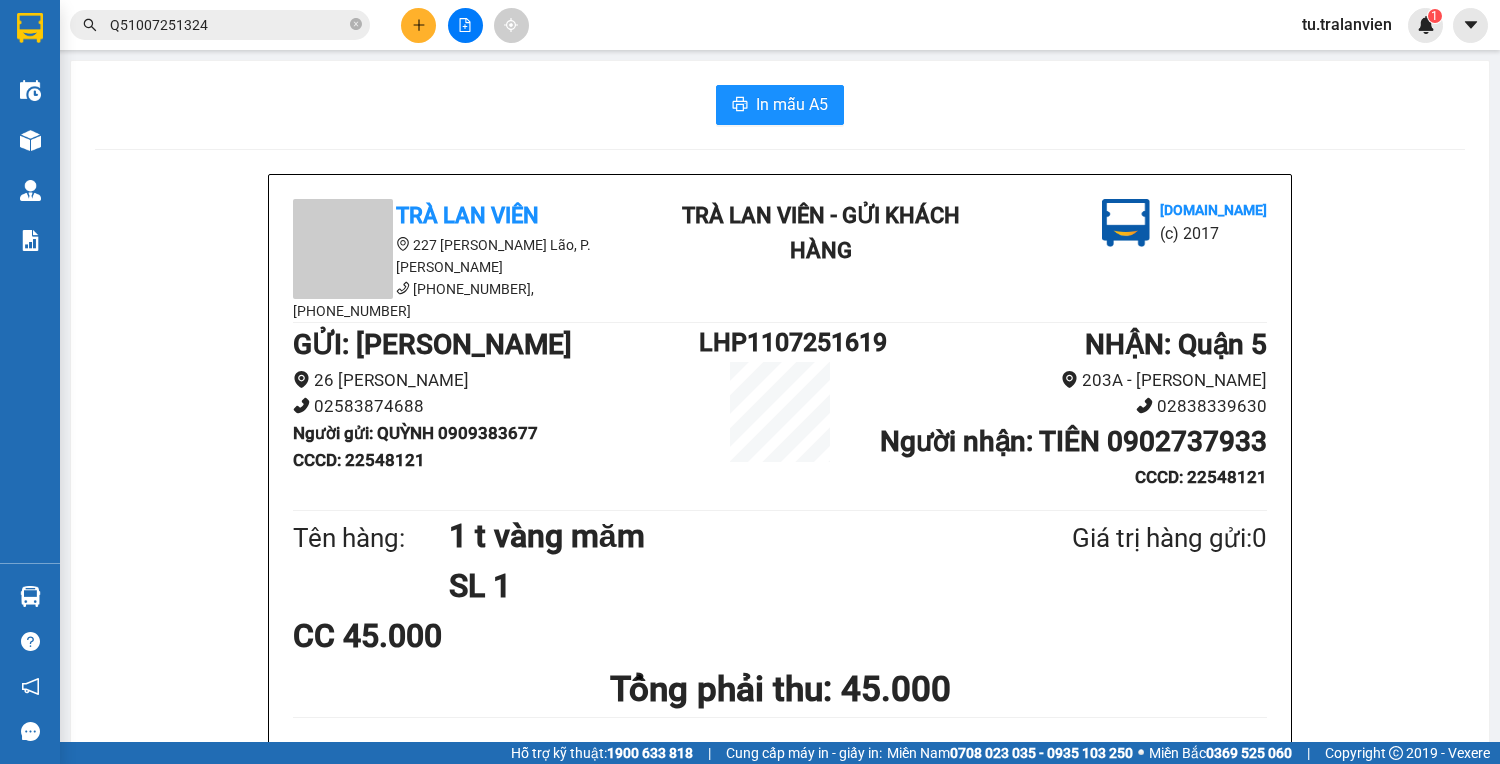 click on "Q51007251324" at bounding box center (228, 25) 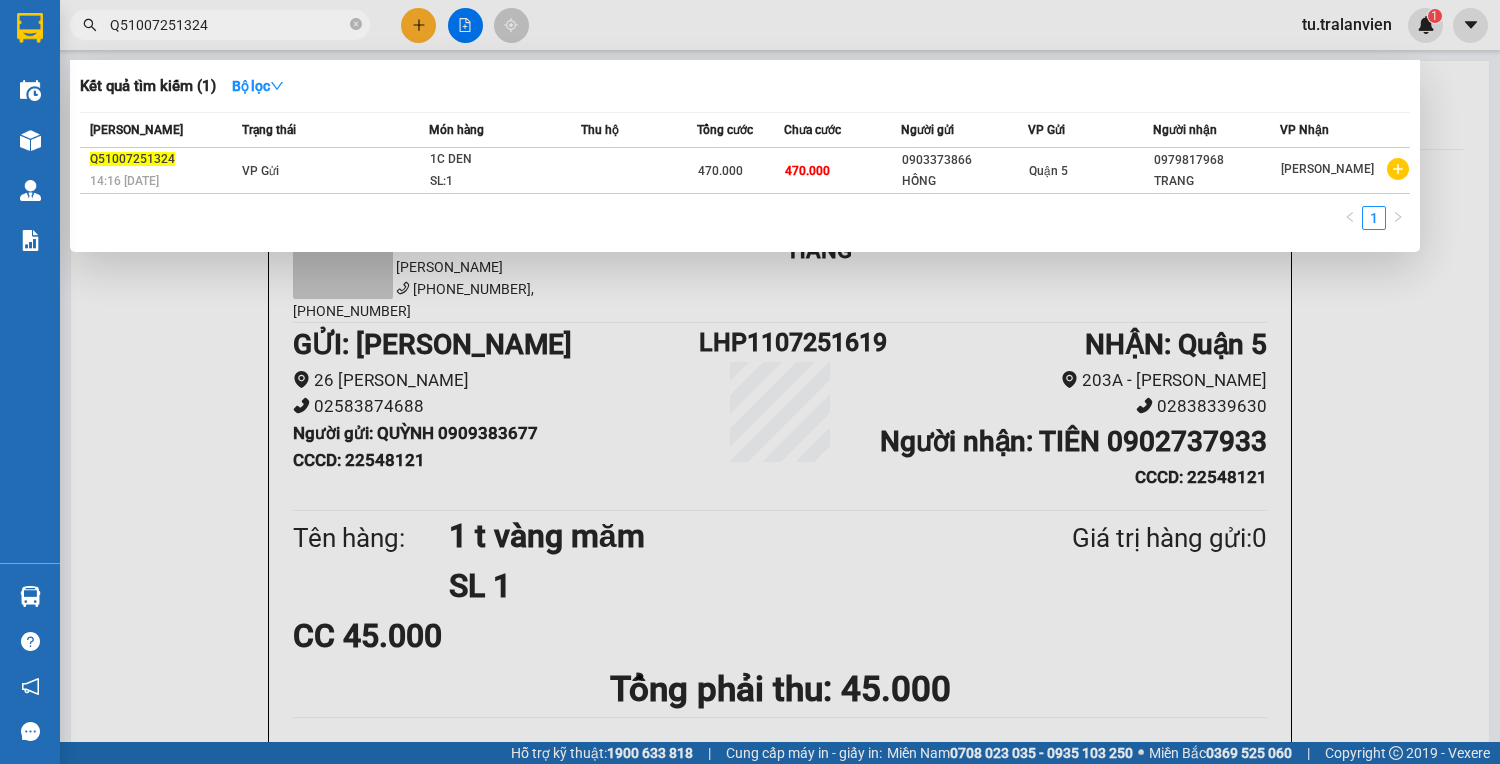 click on "Q51007251324" at bounding box center [228, 25] 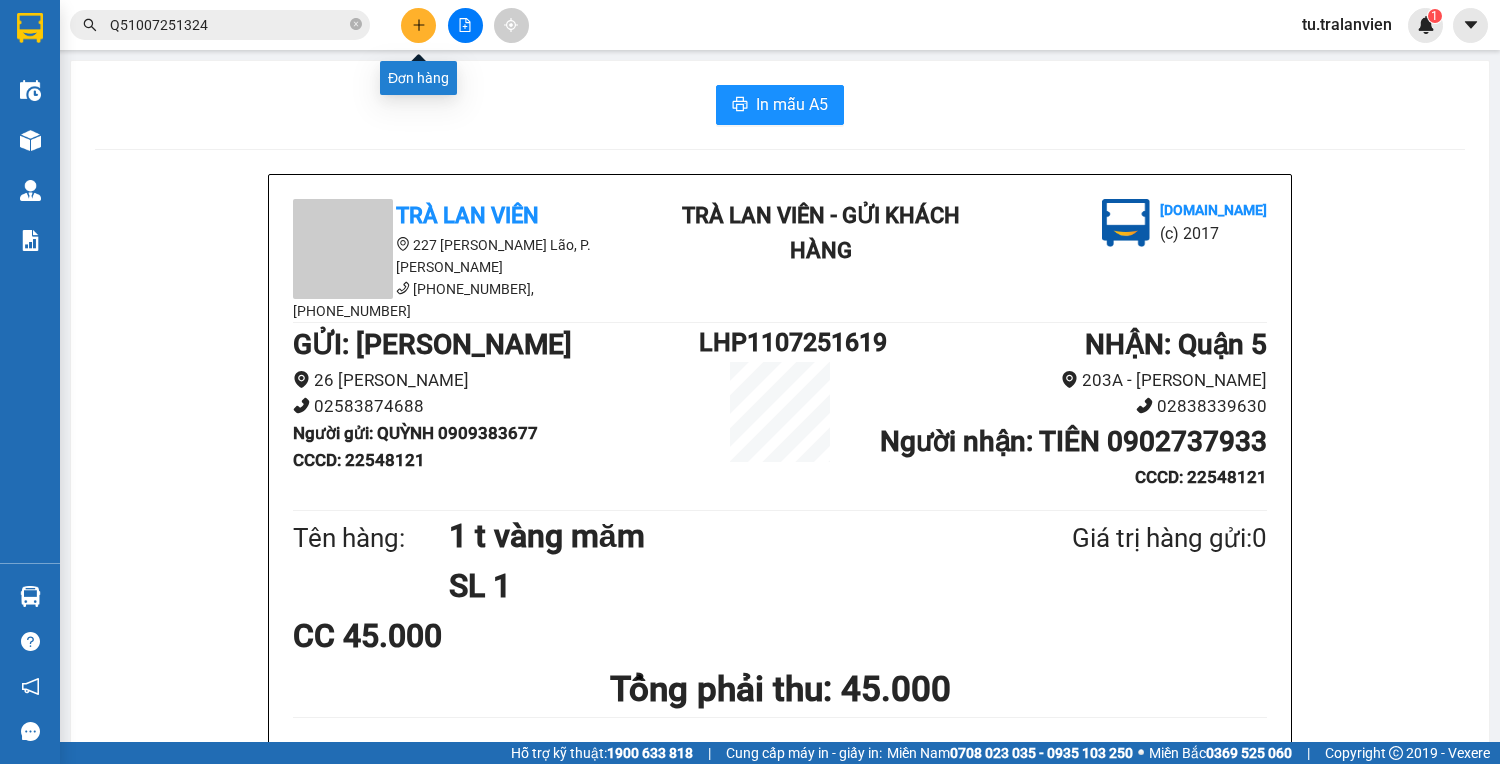 click at bounding box center (418, 25) 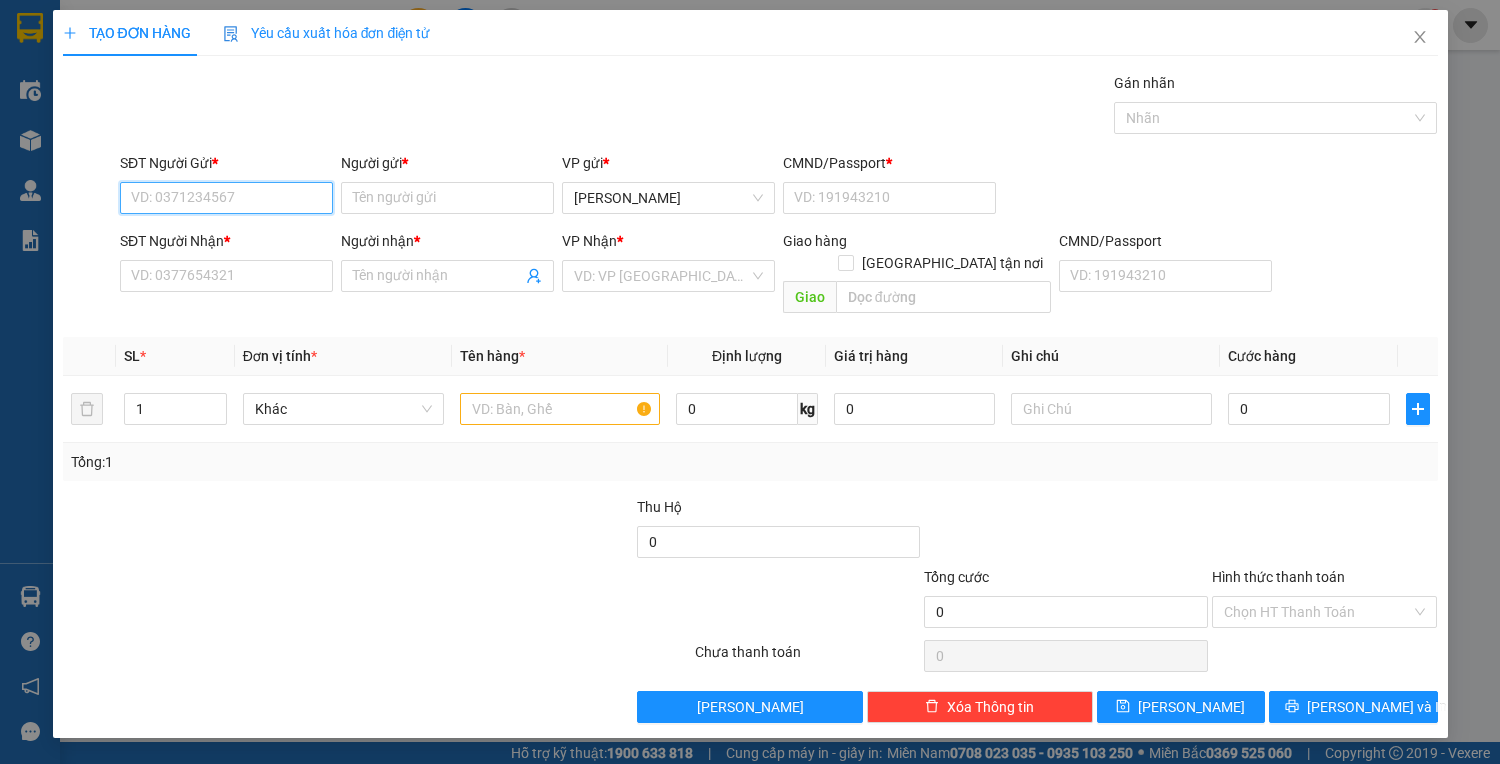 click on "SĐT Người Gửi  *" at bounding box center (226, 198) 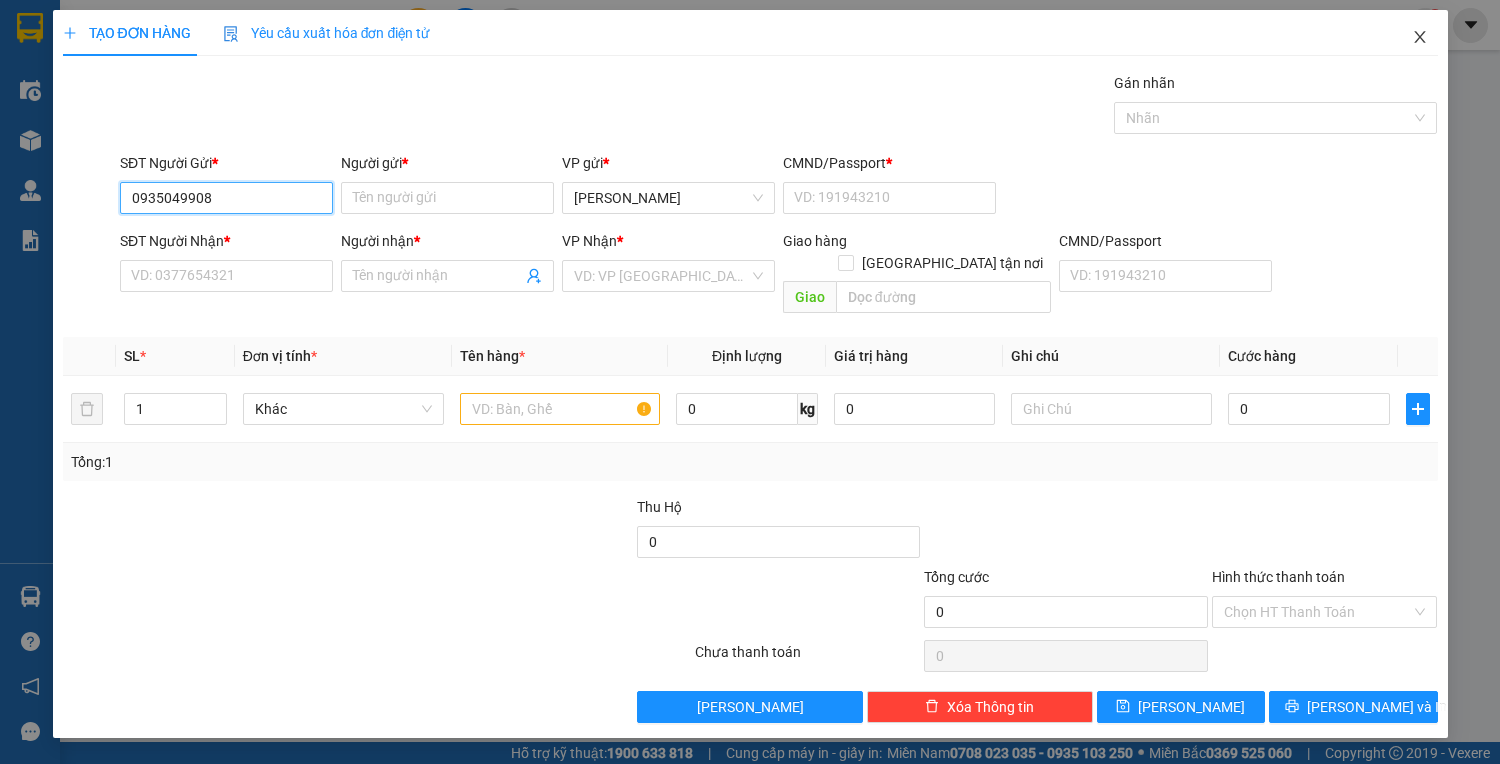 type on "0935049908" 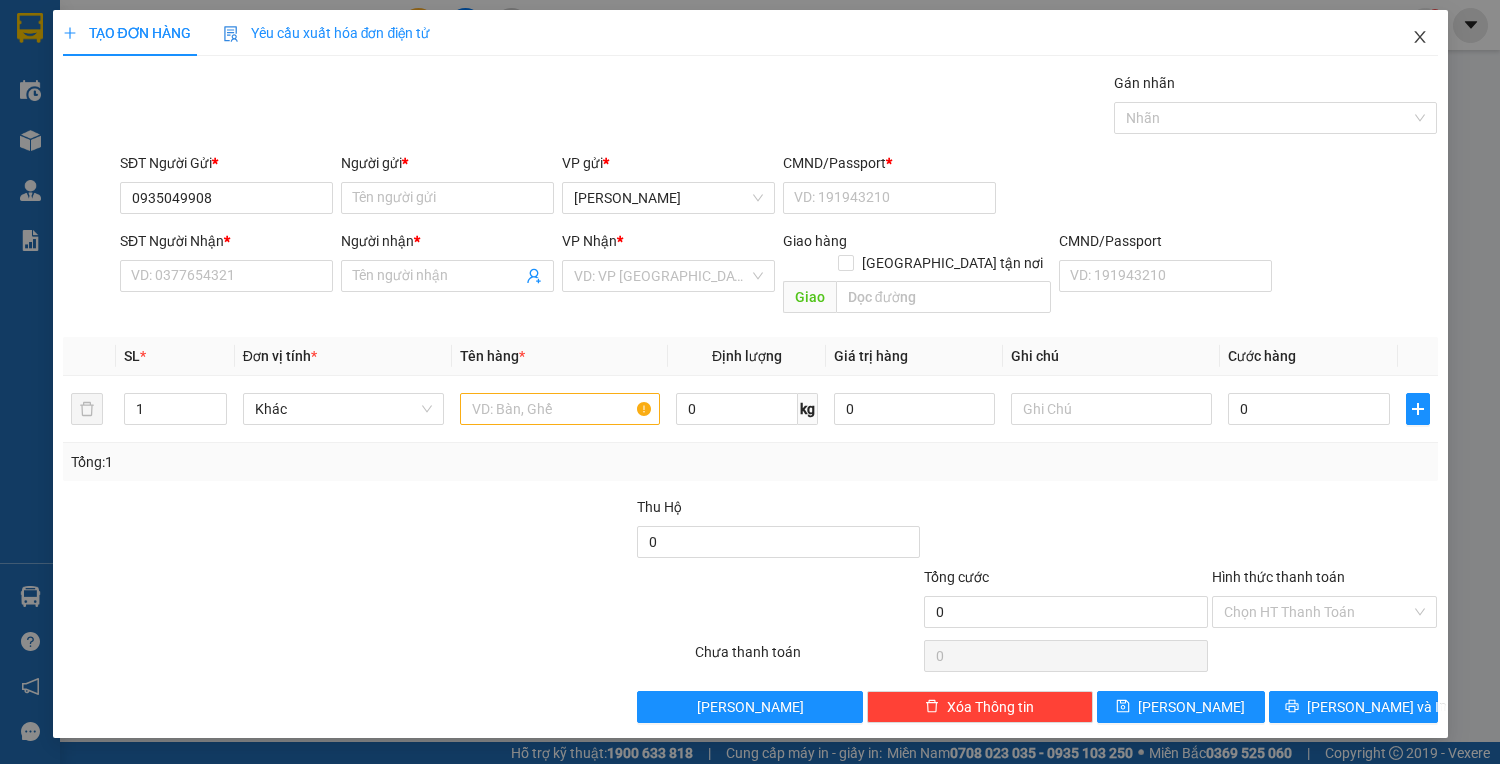 click 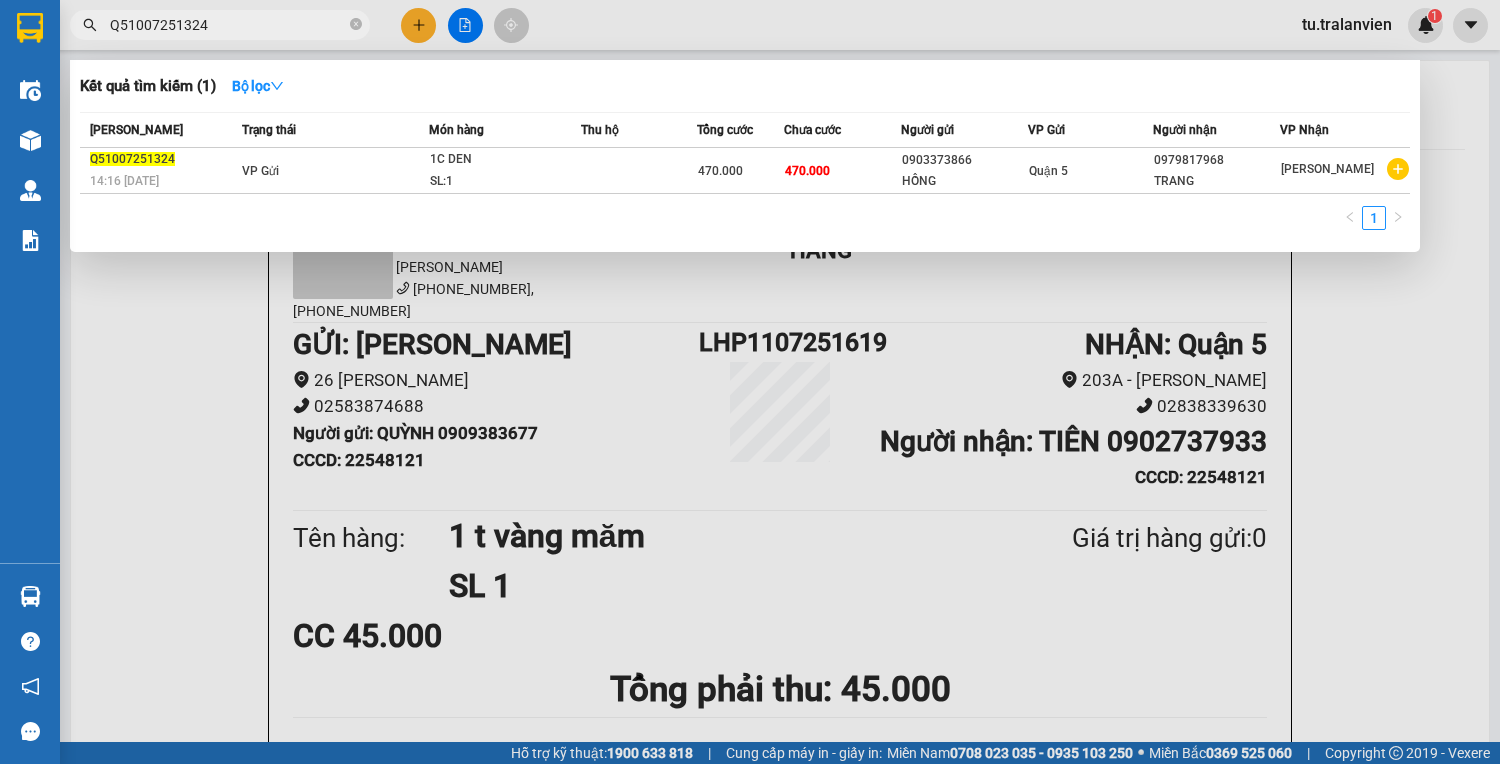 click on "Q51007251324" at bounding box center [228, 25] 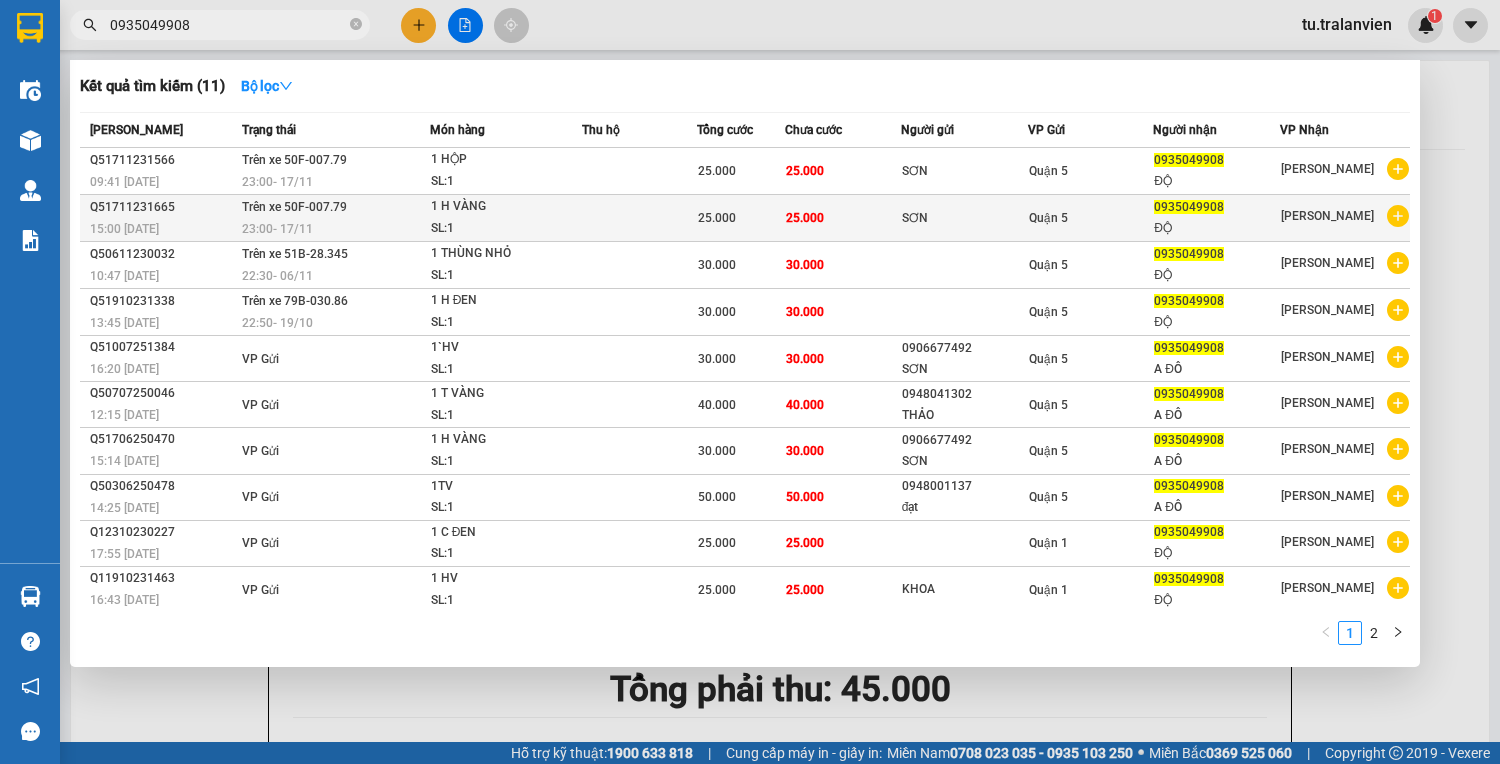 type on "0935049908" 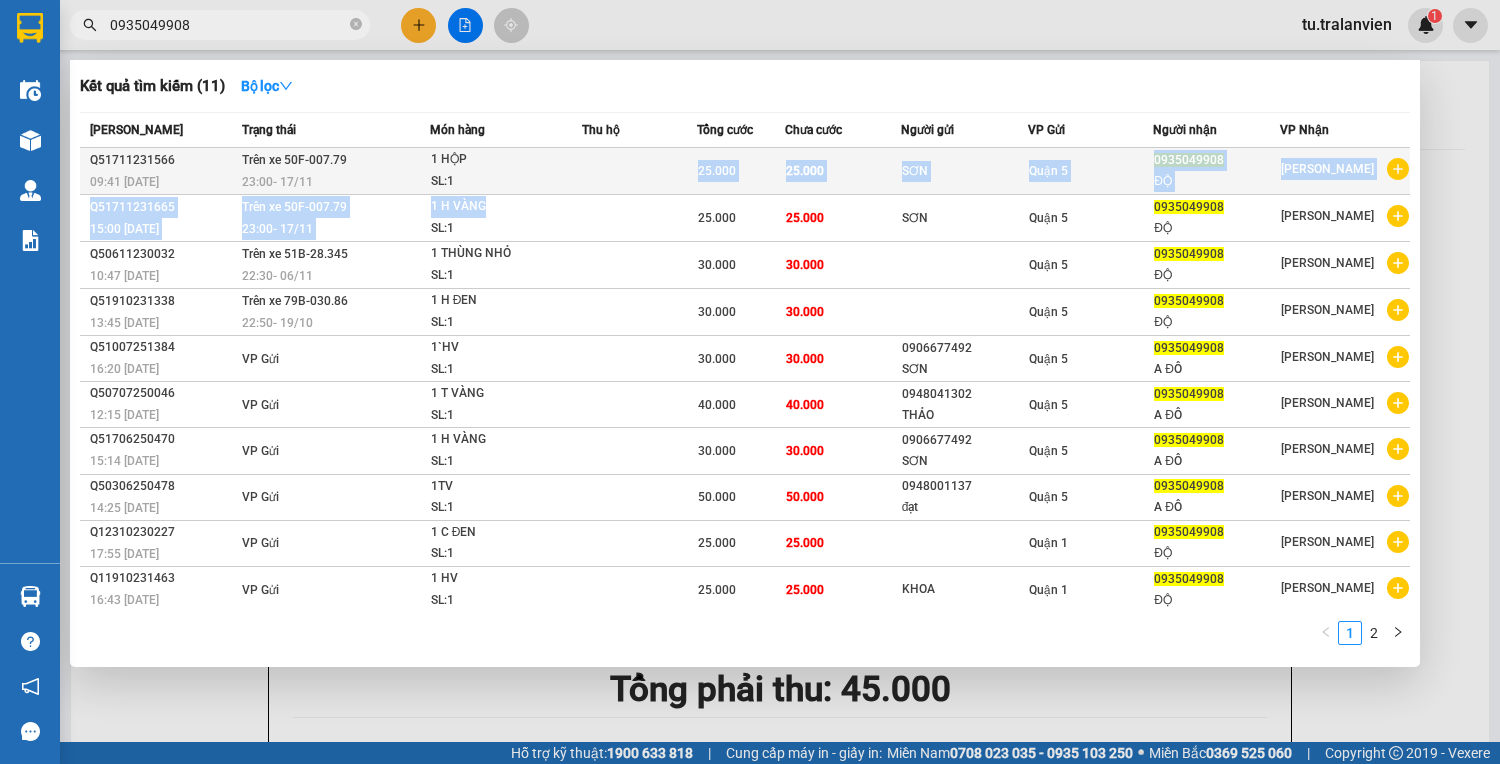 drag, startPoint x: 529, startPoint y: 201, endPoint x: 536, endPoint y: 189, distance: 13.892444 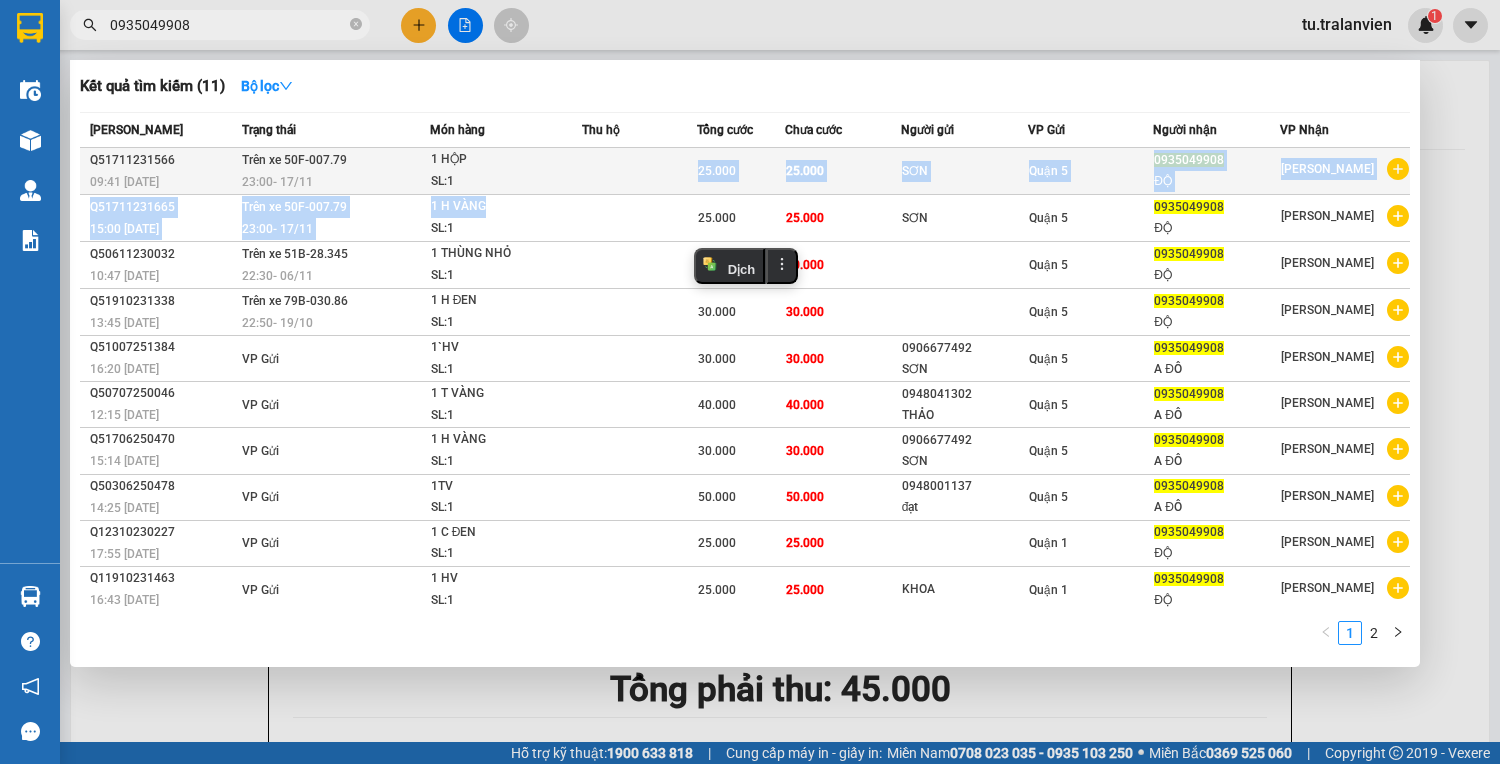 click on "SL:  1" at bounding box center (506, 182) 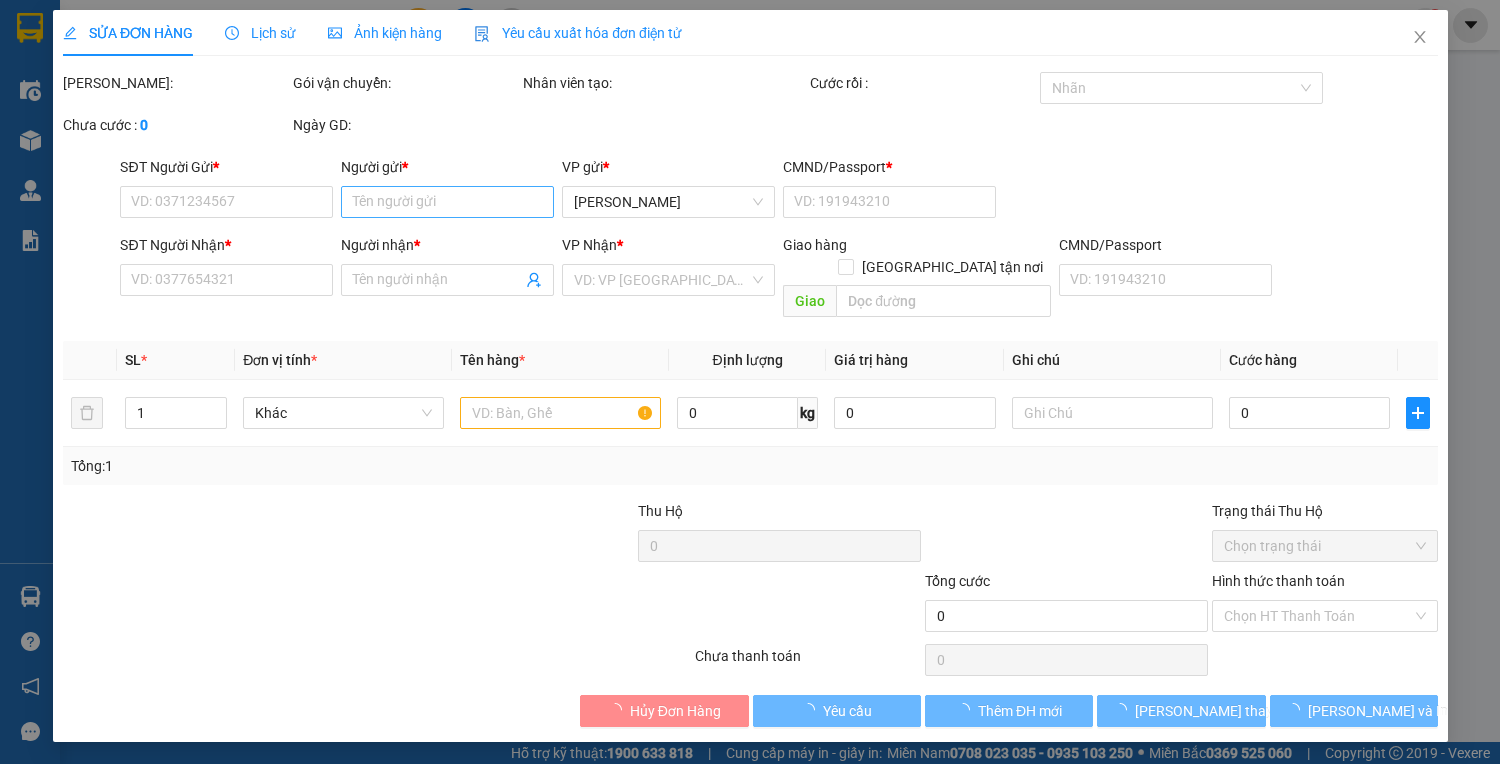 type on "SƠN" 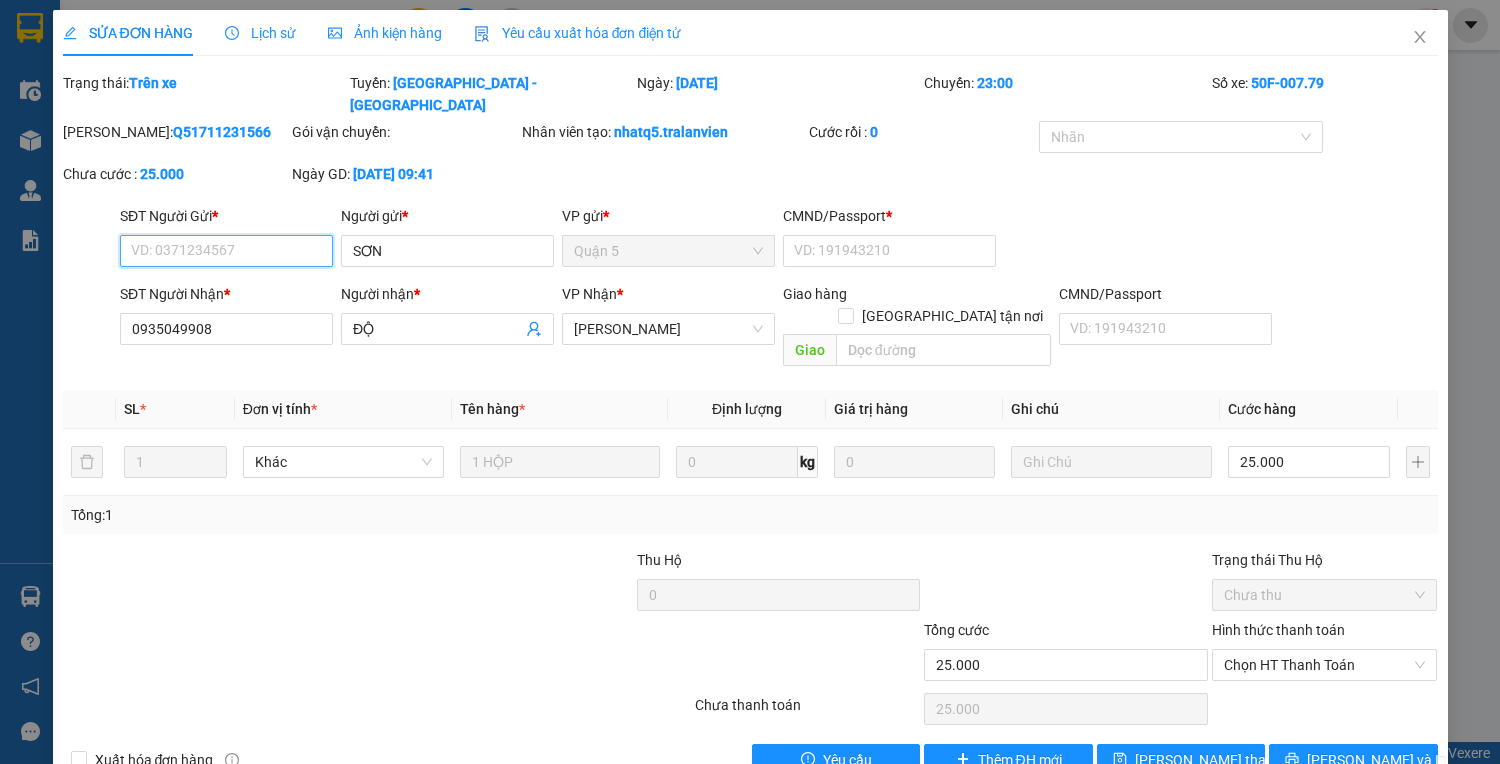 click on "SĐT Người Gửi  *" at bounding box center (226, 251) 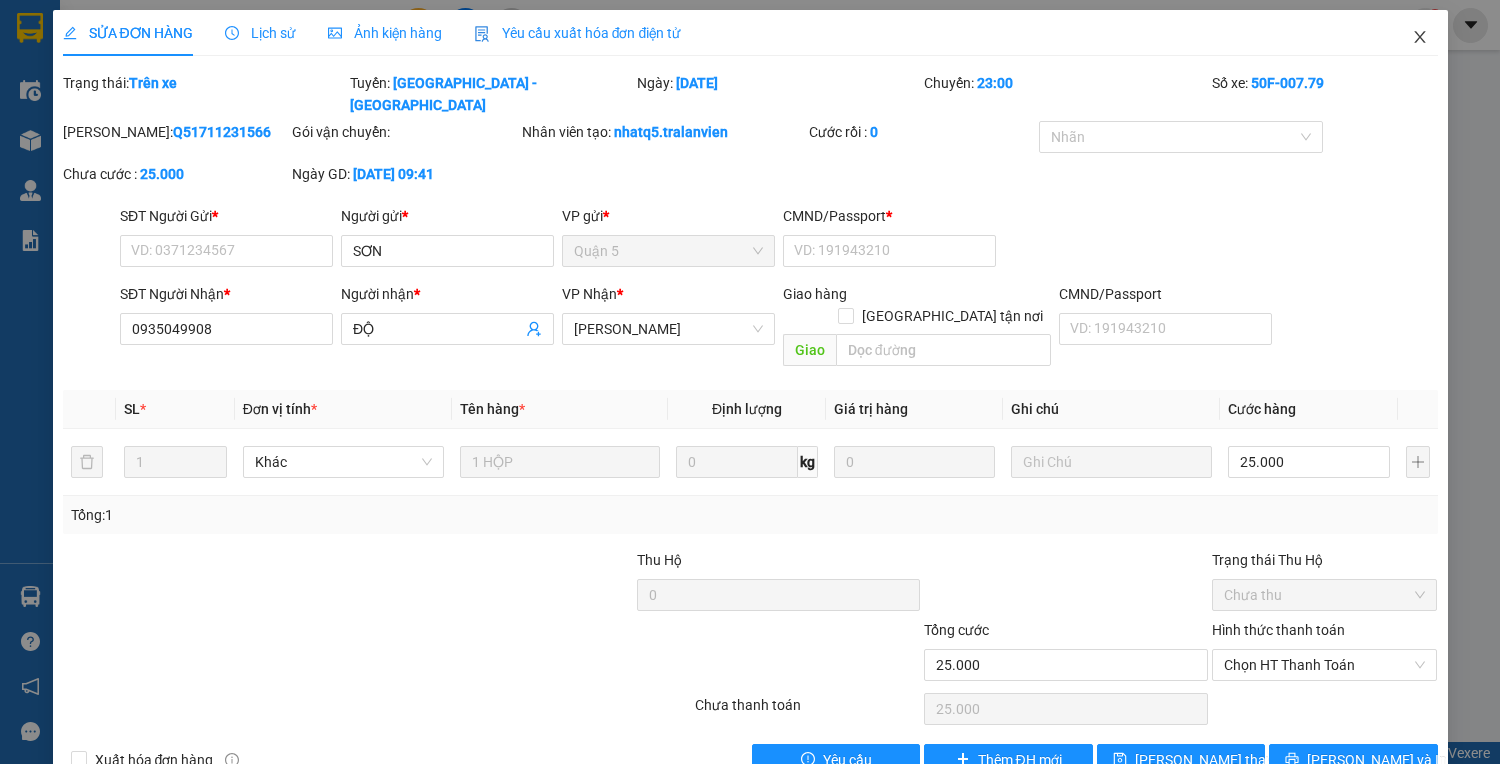 click at bounding box center [1420, 38] 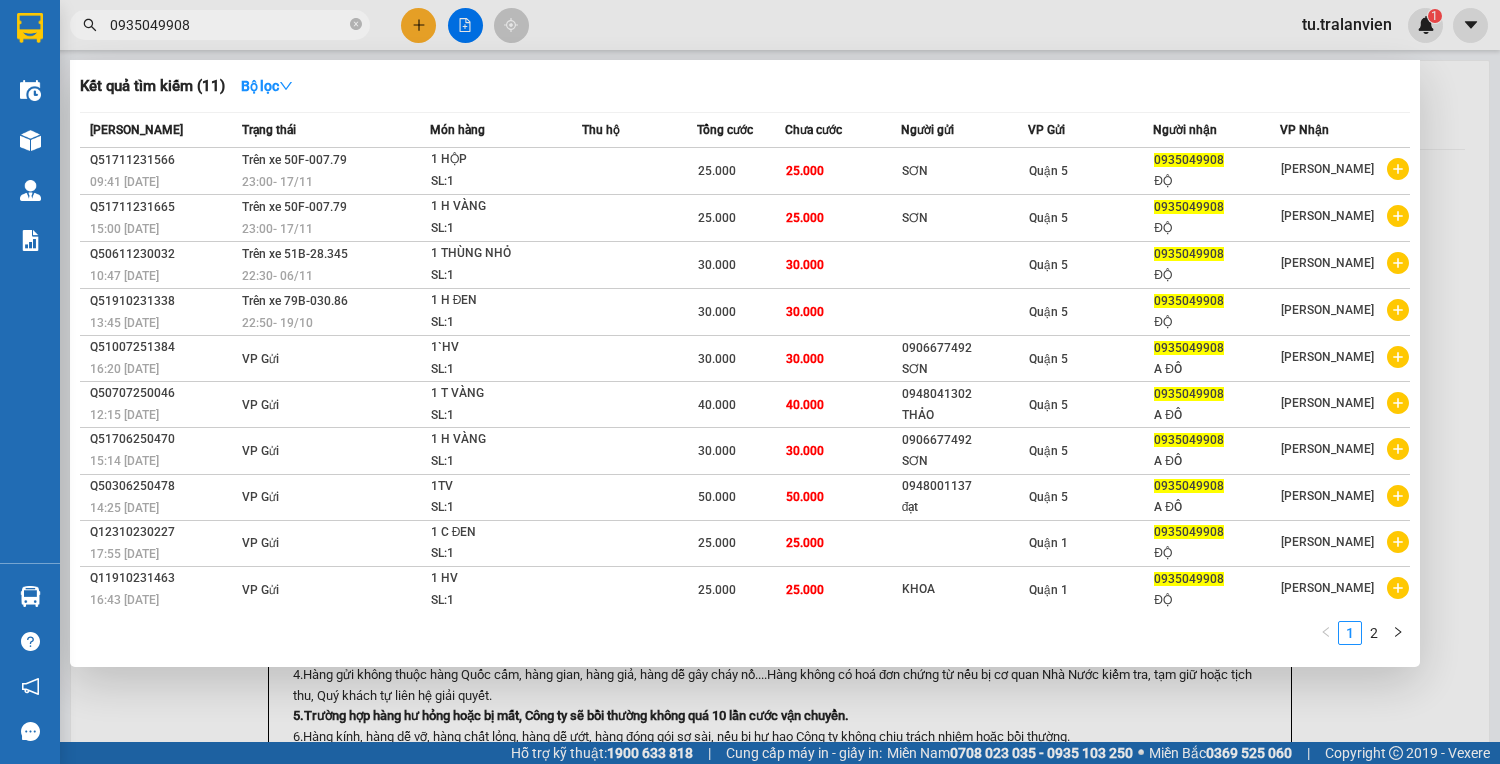 click on "0935049908" at bounding box center [220, 25] 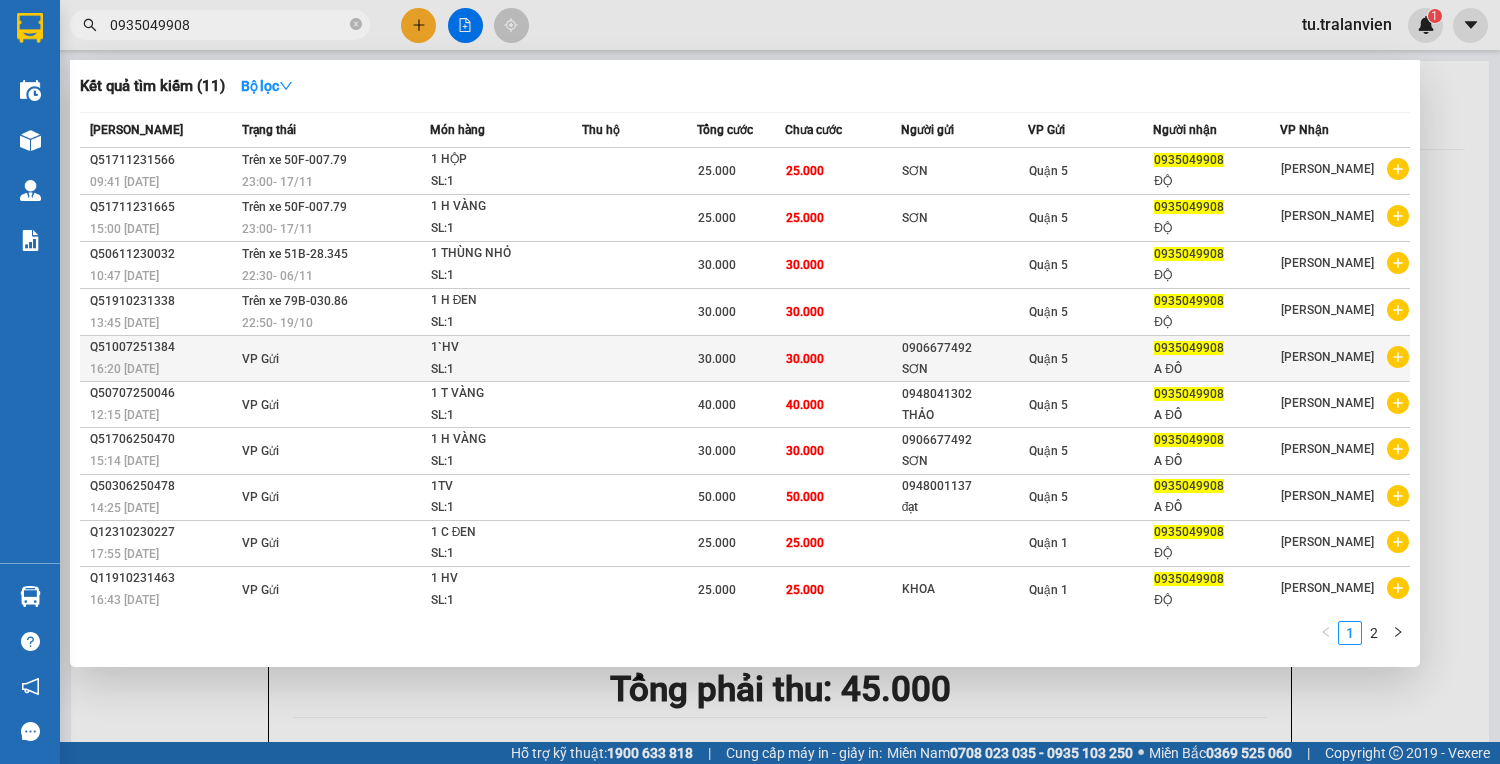 click on "30.000" at bounding box center (843, 359) 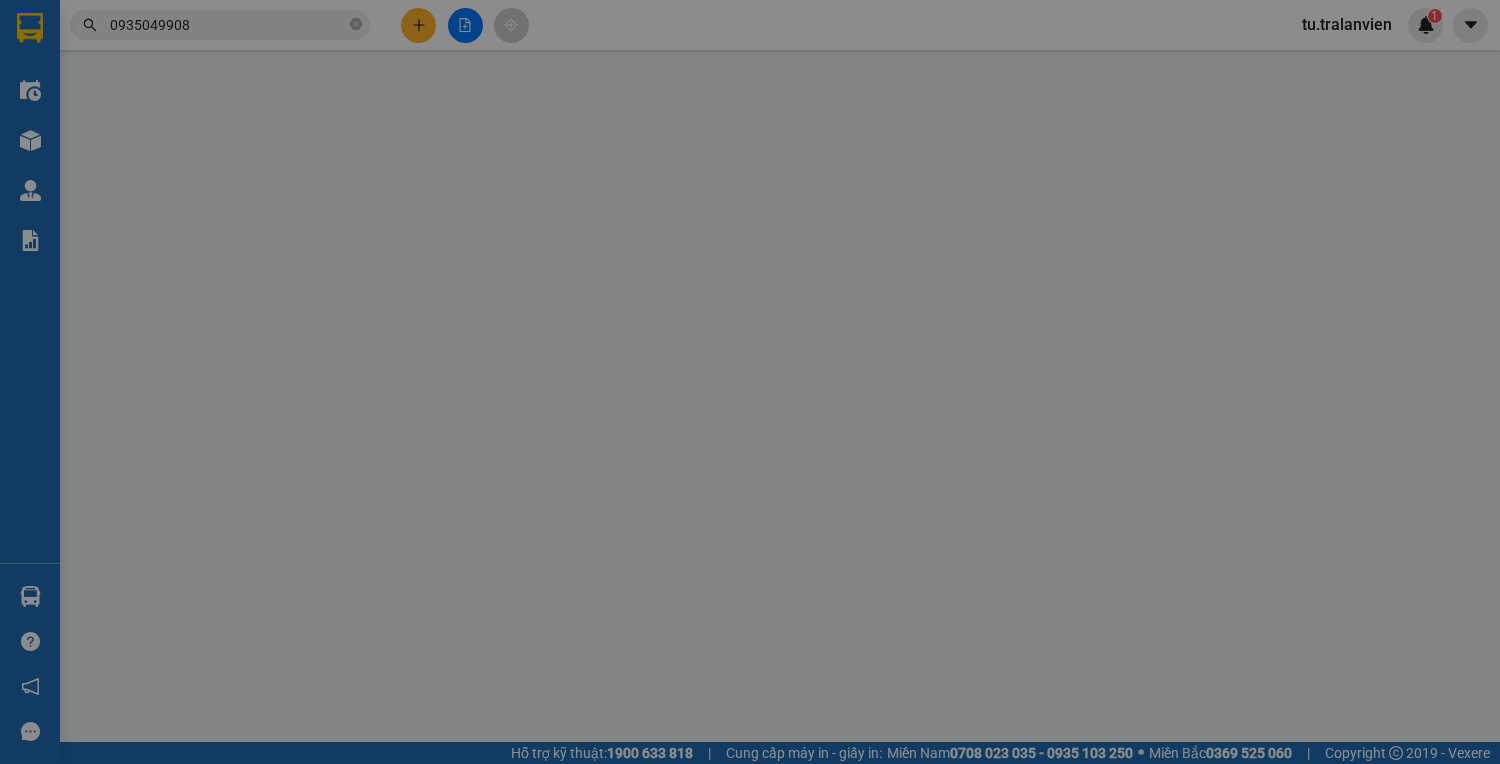 type on "0906677492" 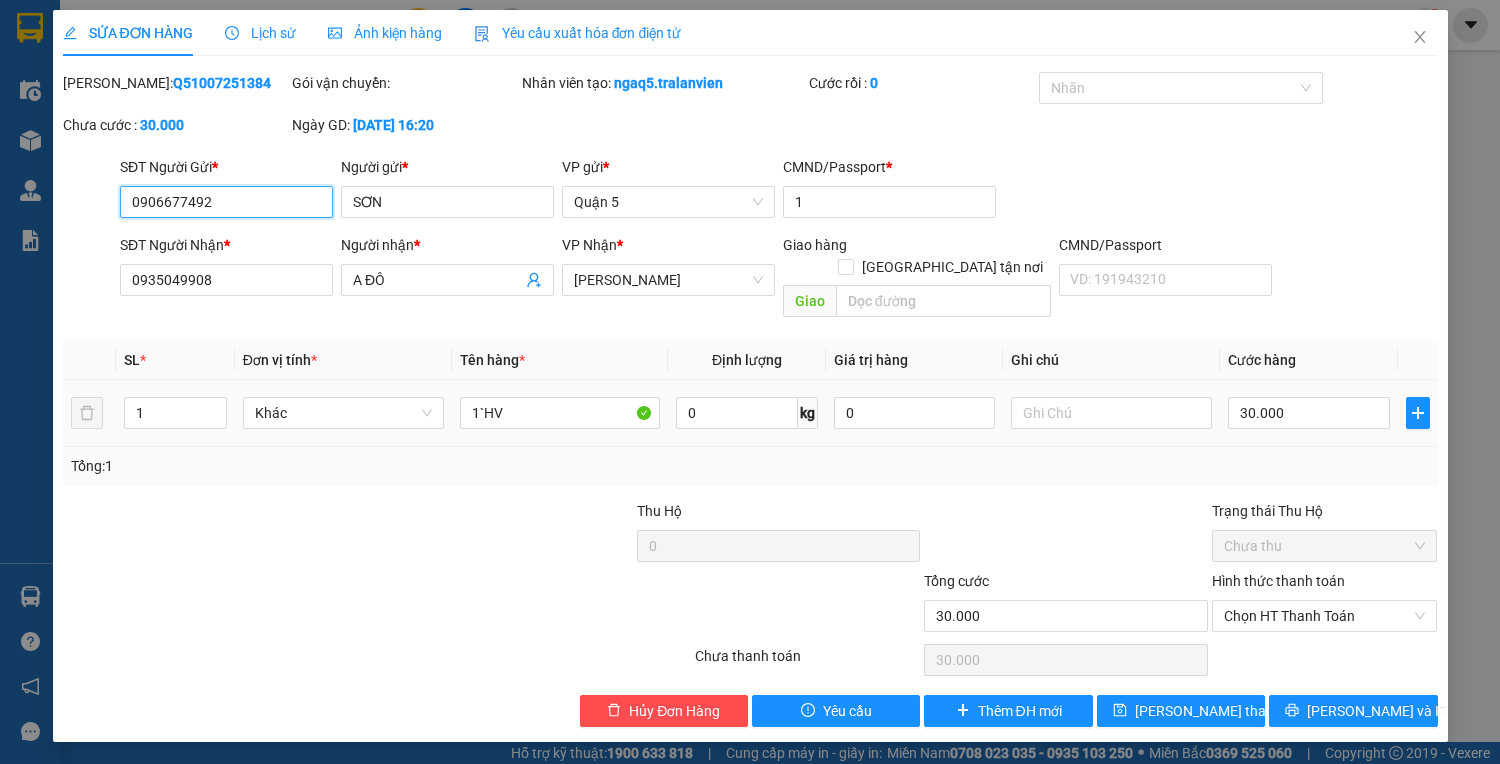 click on "0906677492" at bounding box center [226, 202] 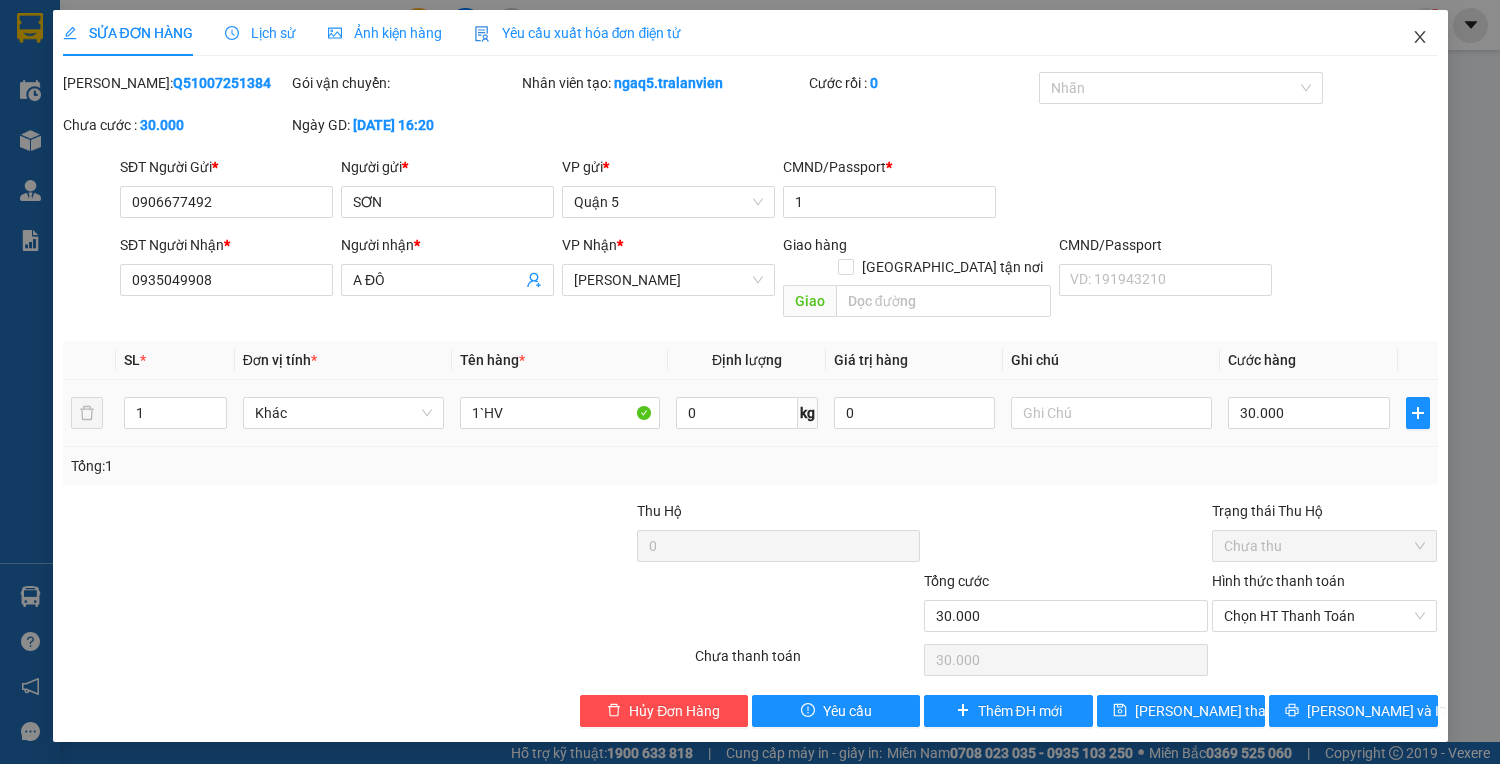 drag, startPoint x: 1418, startPoint y: 37, endPoint x: 467, endPoint y: 0, distance: 951.7195 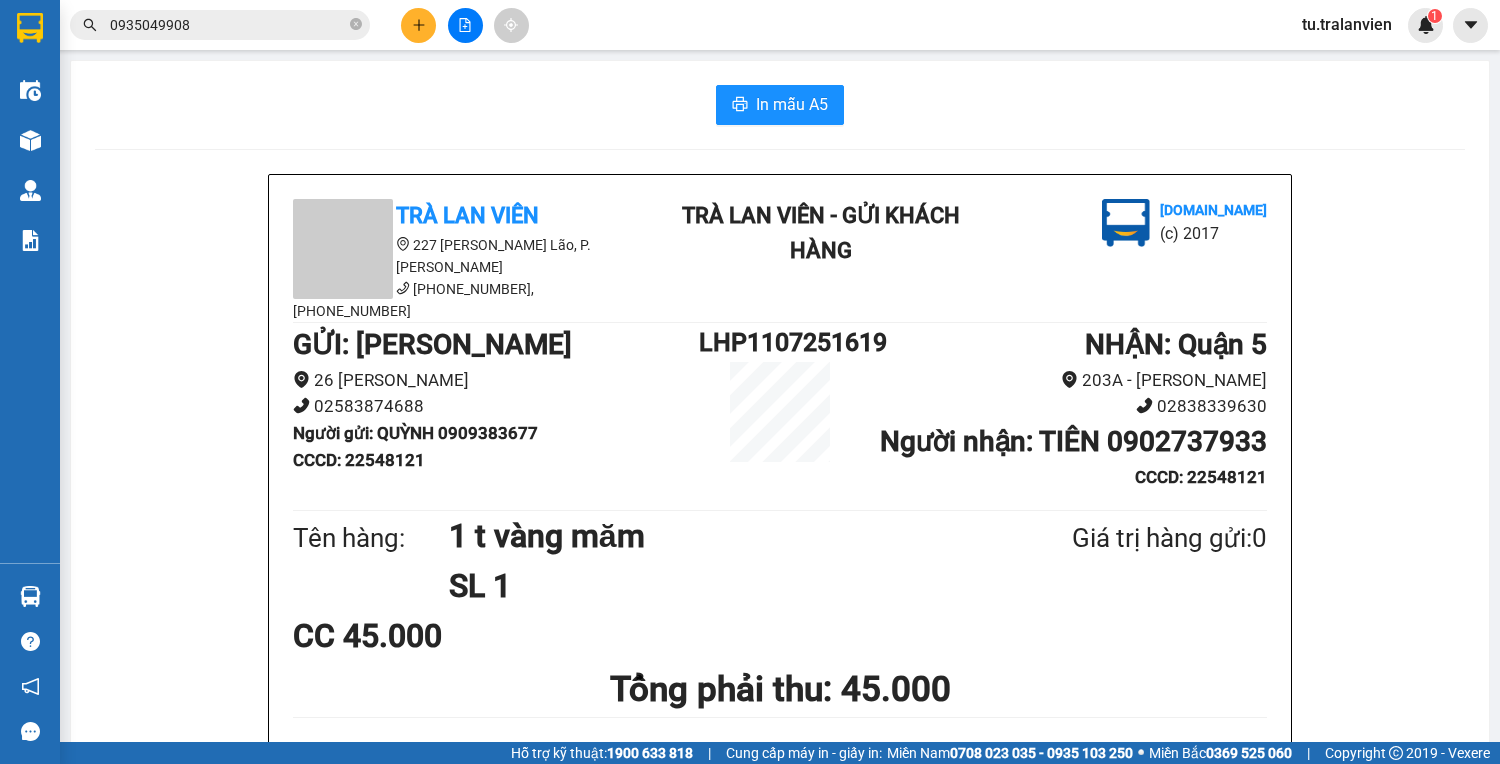 click at bounding box center [418, 25] 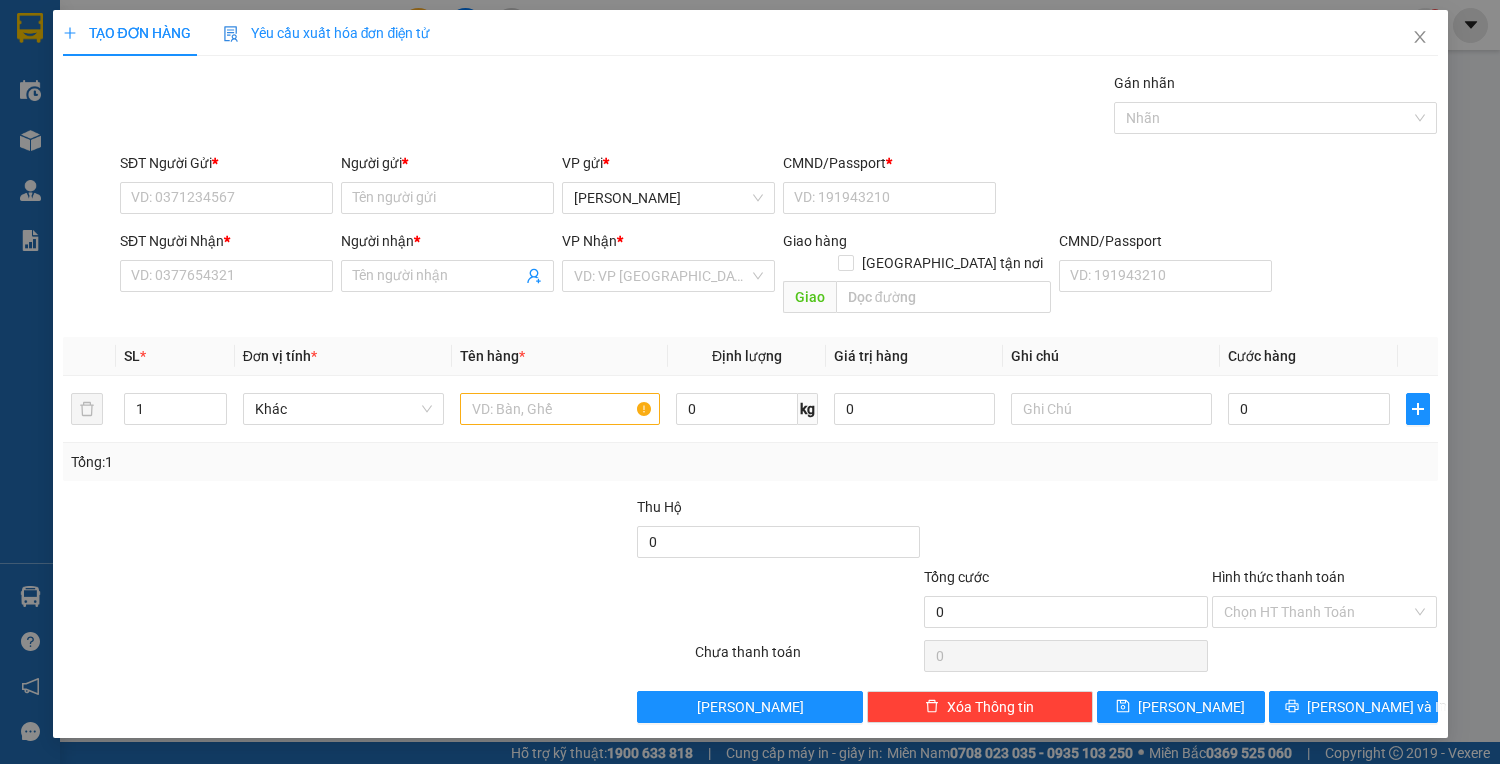 click on "SĐT Người Nhận  *" at bounding box center (226, 245) 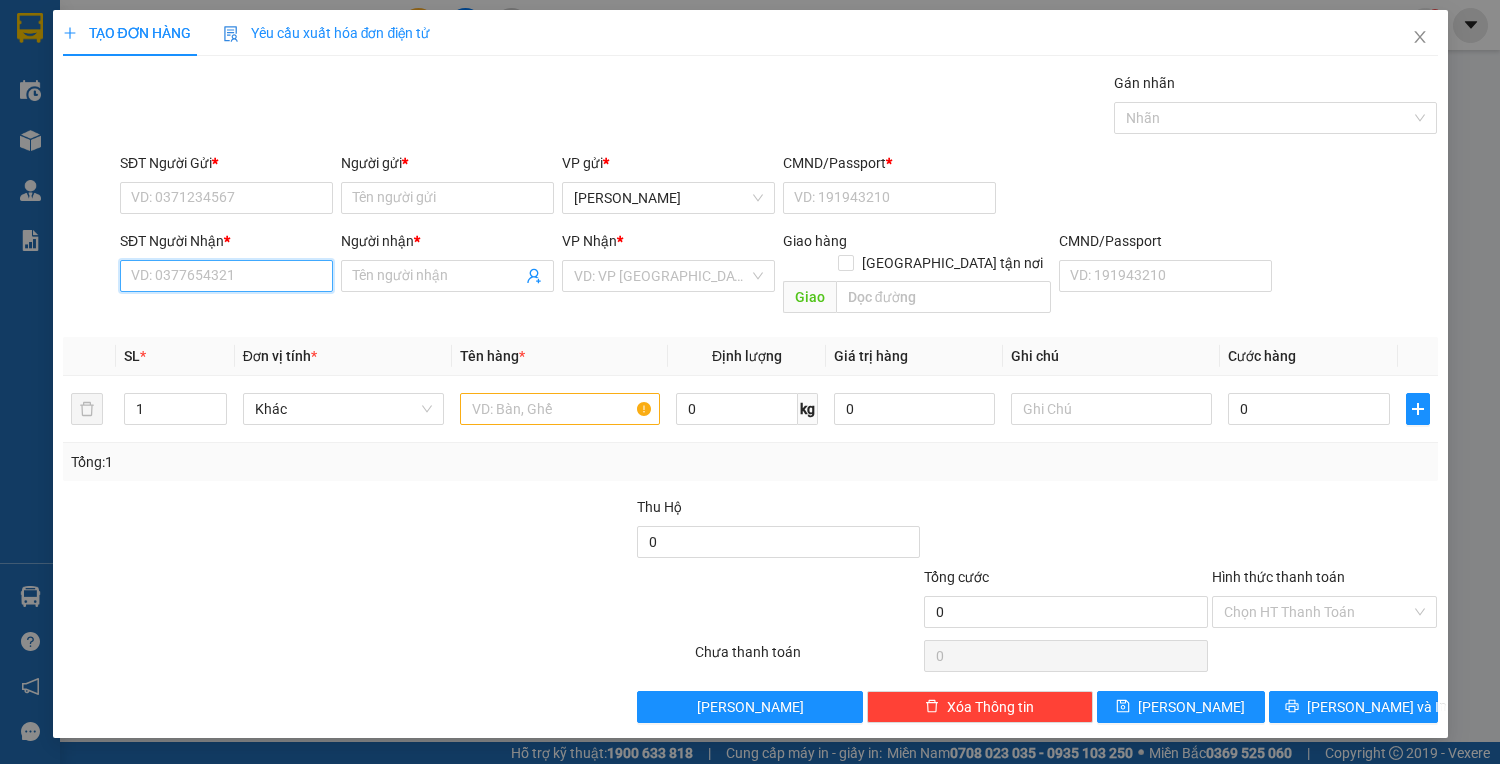 click on "SĐT Người Nhận  *" at bounding box center (226, 276) 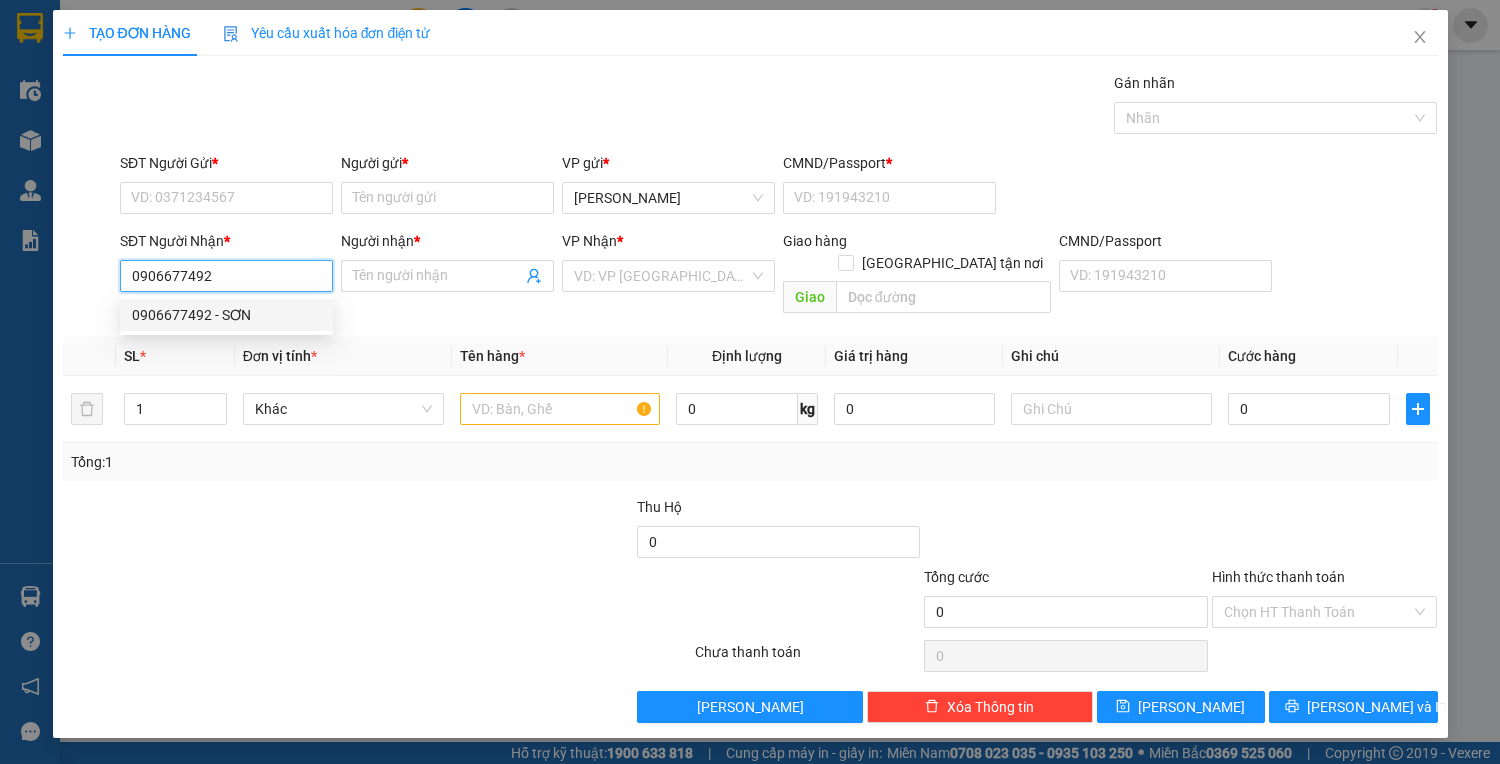 click on "0906677492 - SƠN" at bounding box center (226, 315) 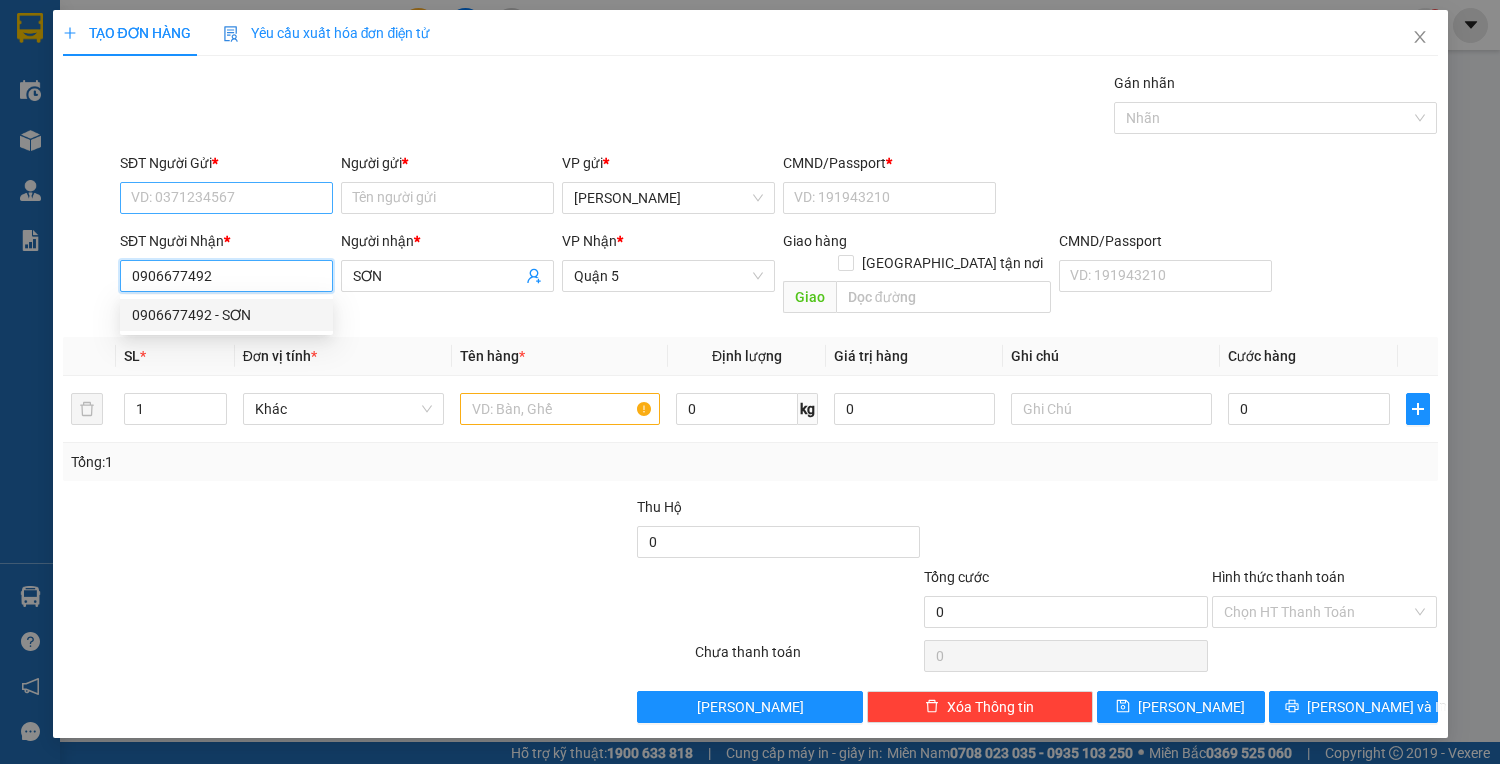 type on "0906677492" 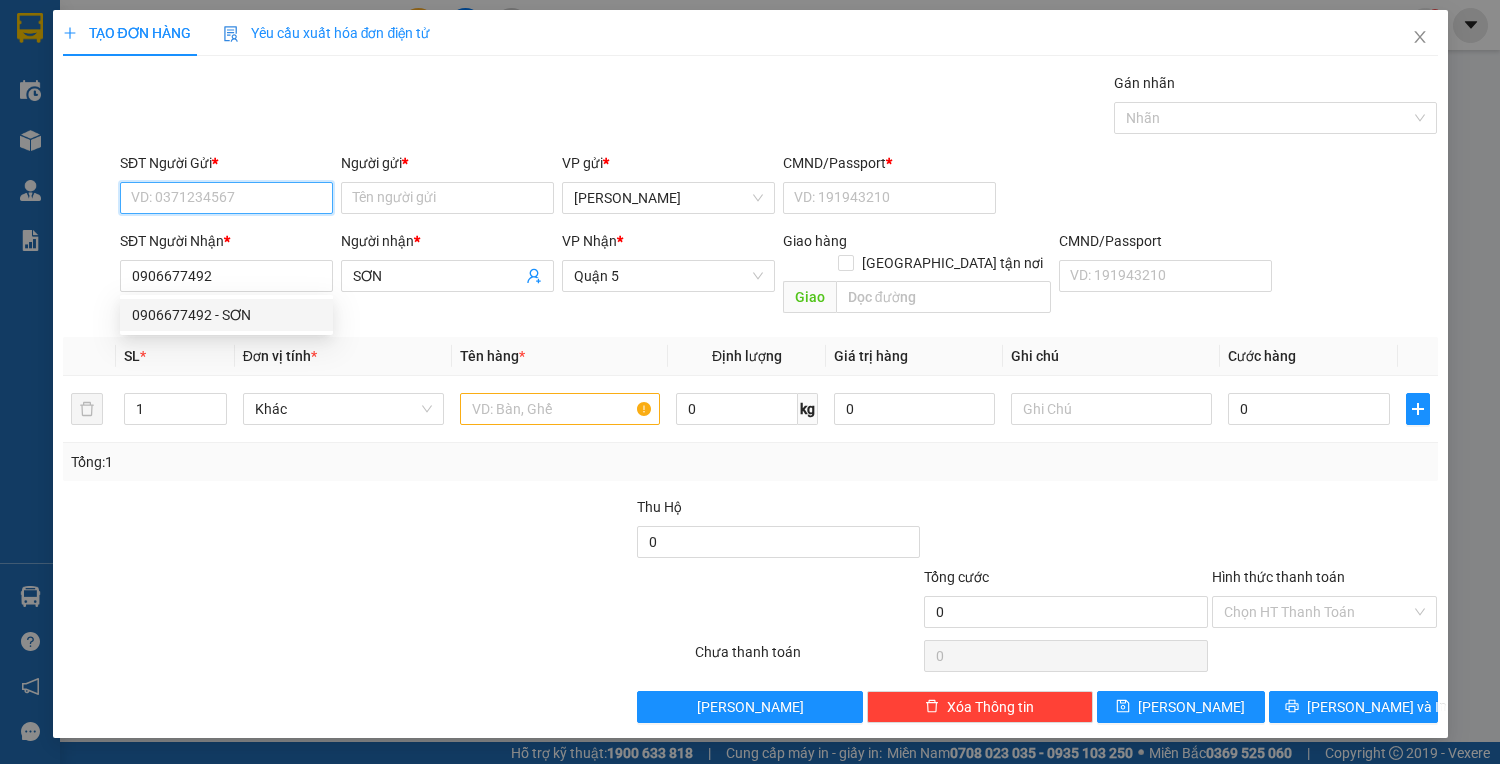 click on "SĐT Người Gửi  *" at bounding box center [226, 198] 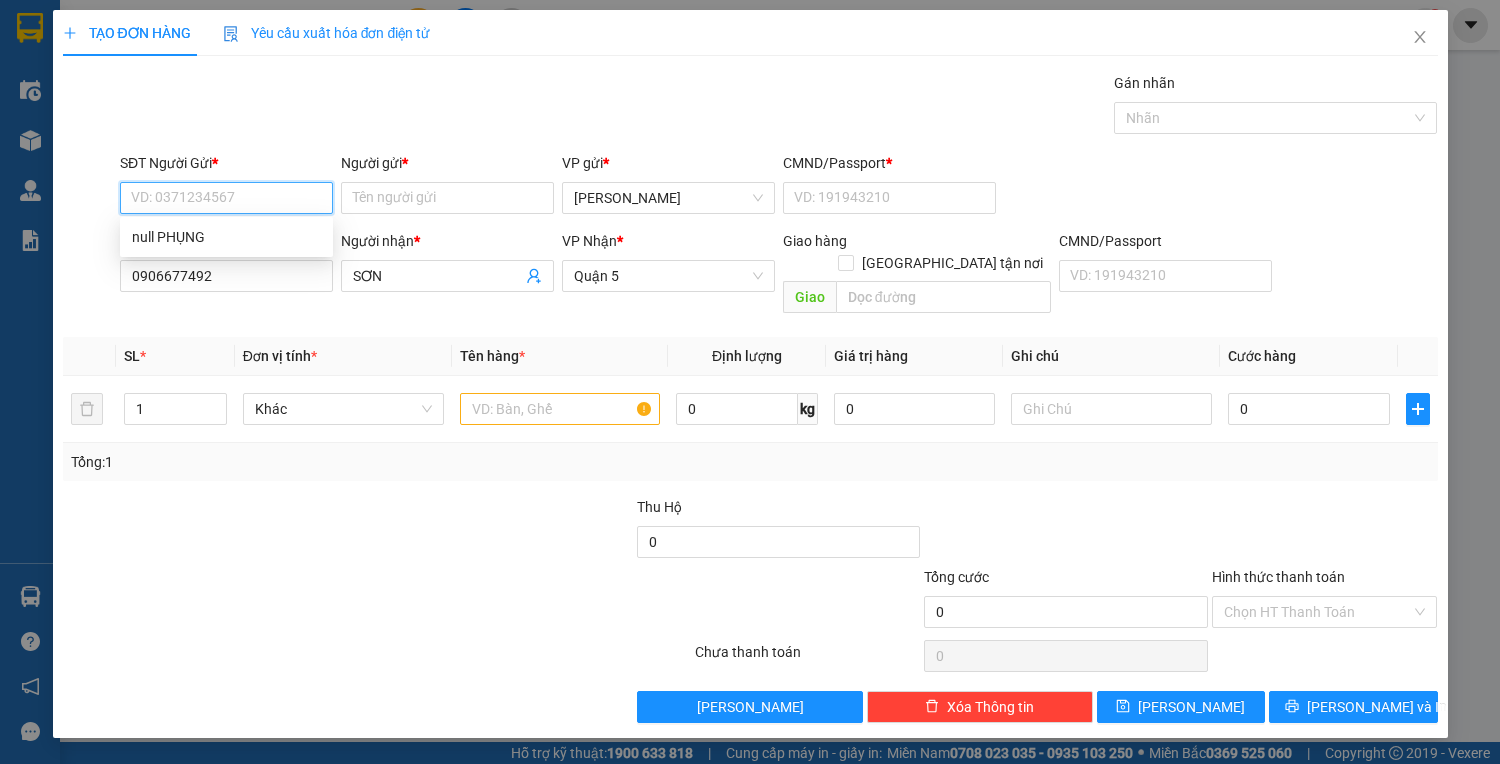 click on "SĐT Người Gửi  *" at bounding box center (226, 198) 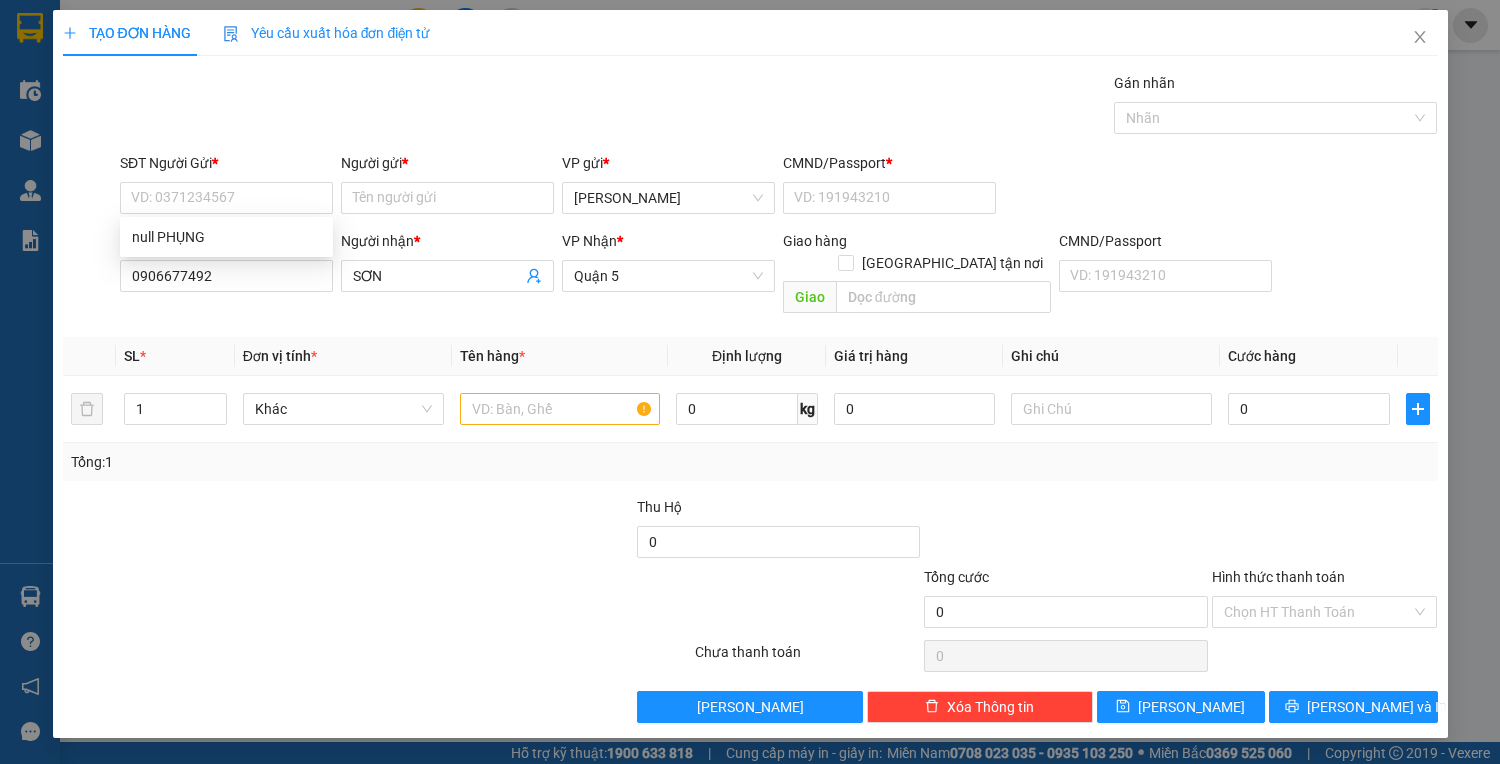 click on "Người gửi  * Tên người gửi" at bounding box center (447, 187) 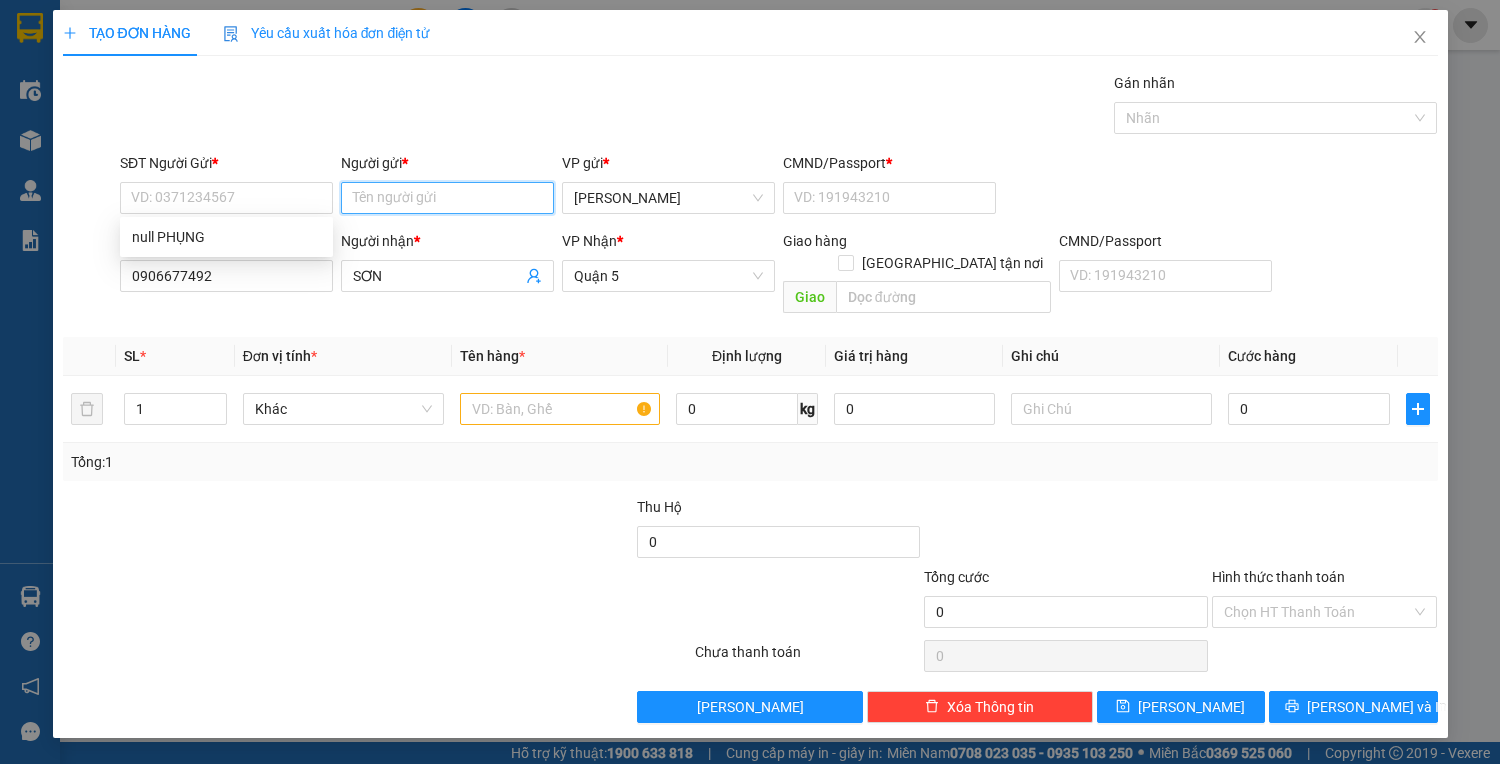 click on "Người gửi  *" at bounding box center (447, 198) 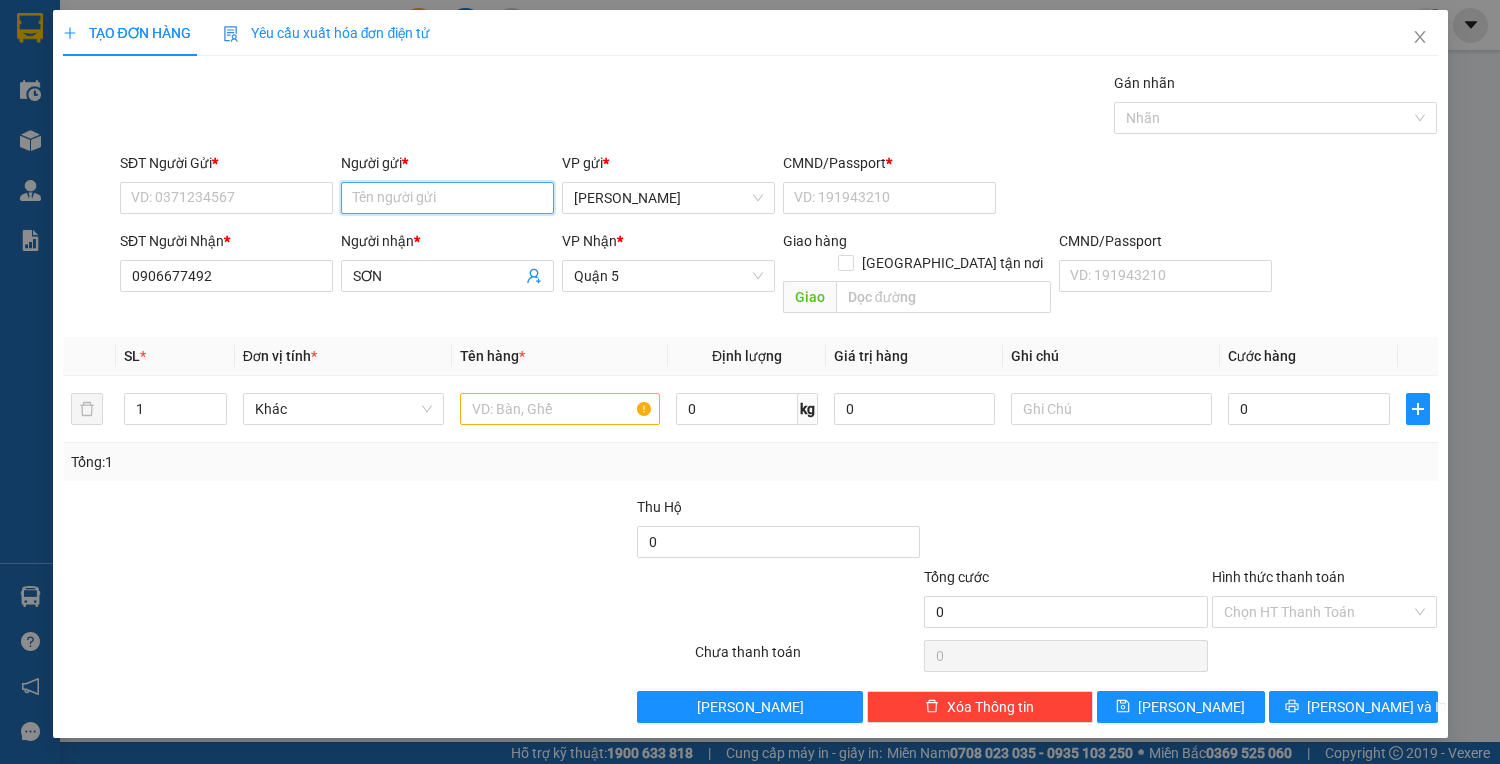type on "d" 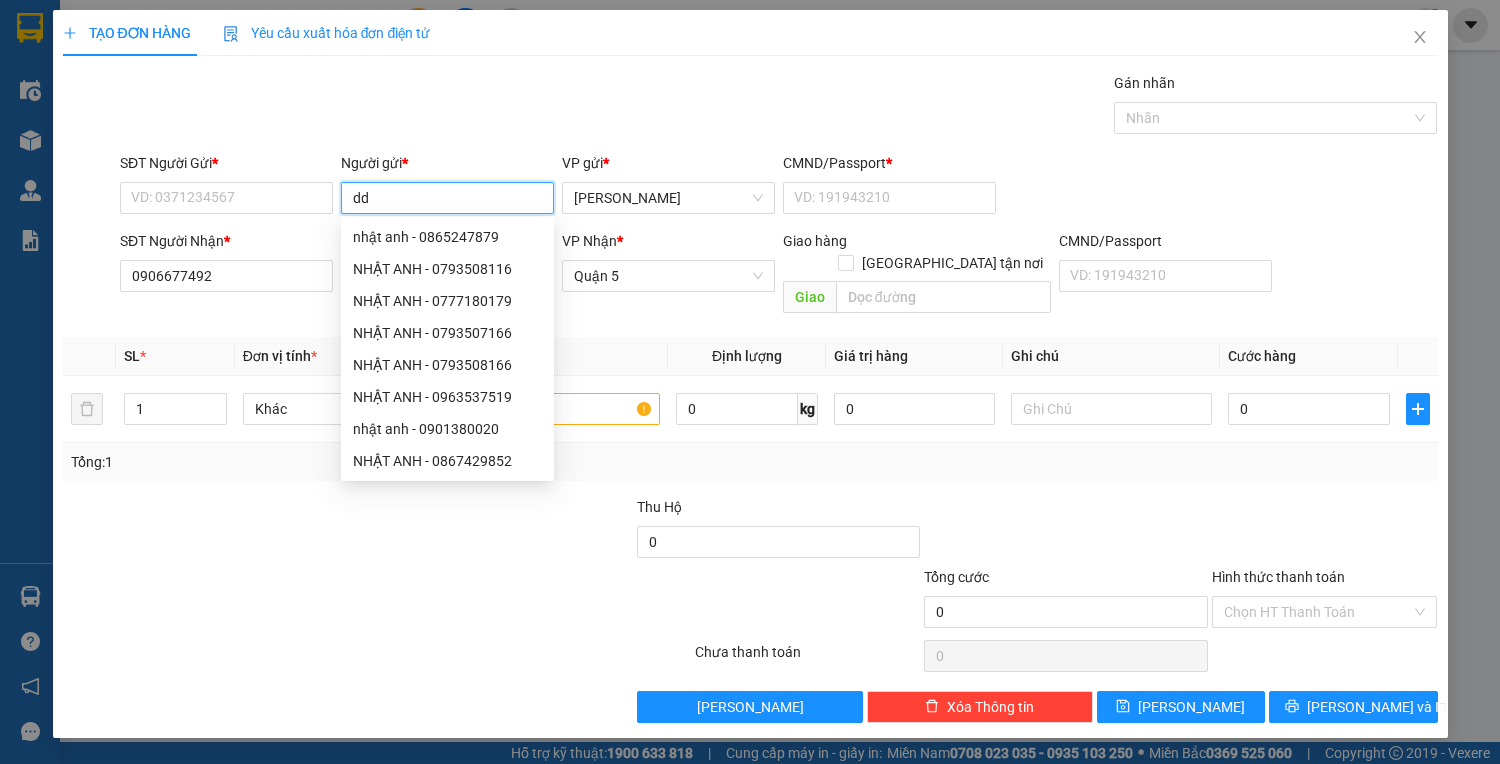 type on "d" 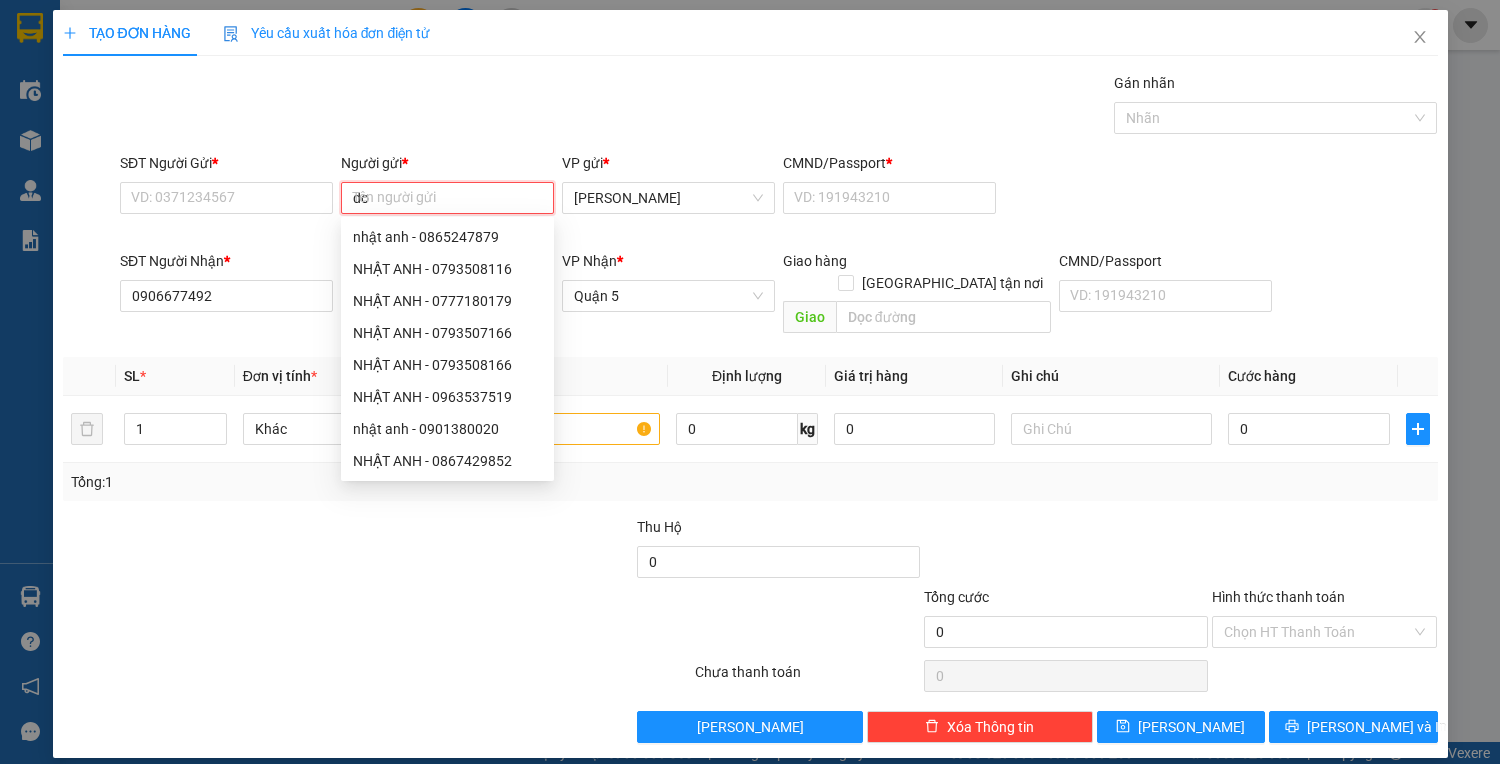 type on "d" 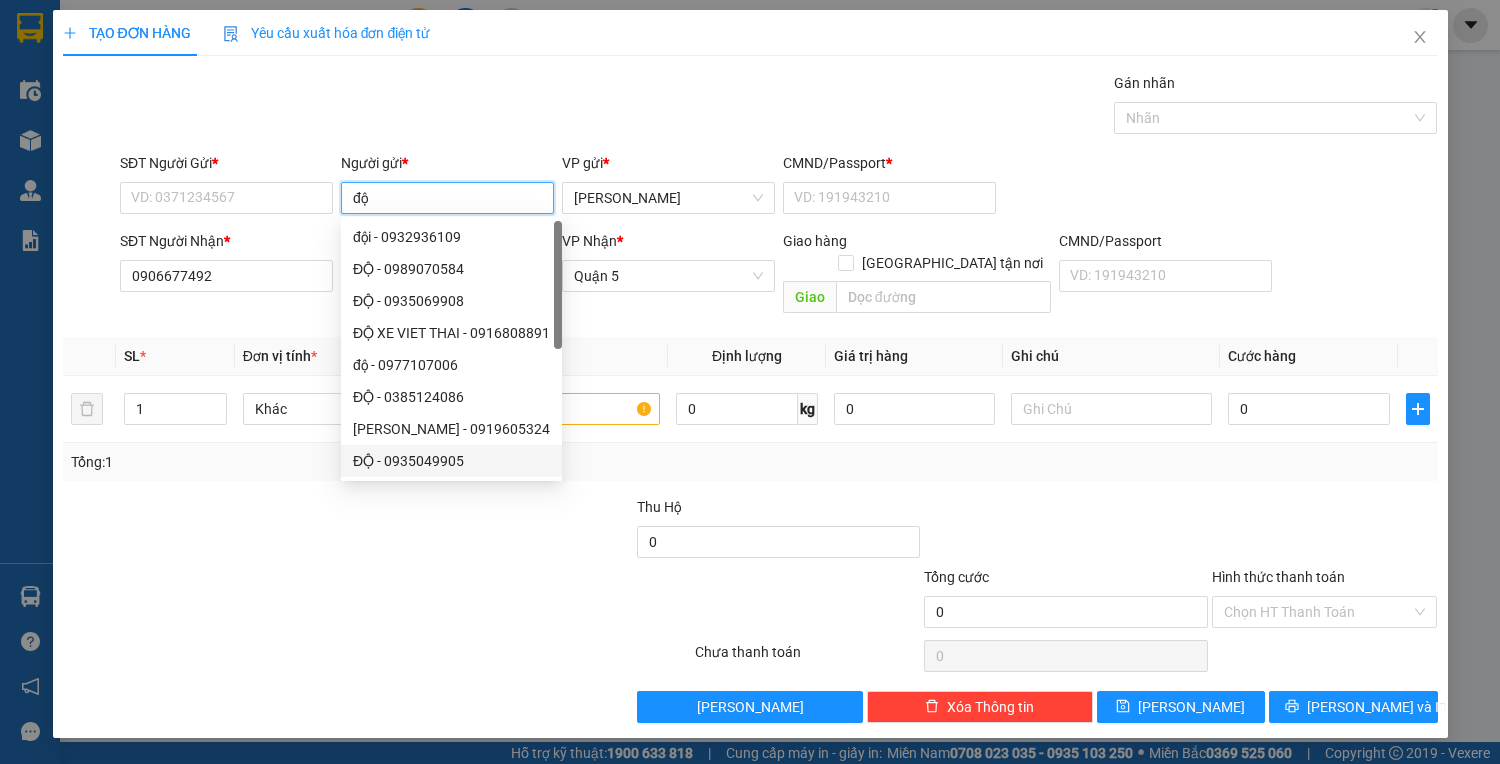 type 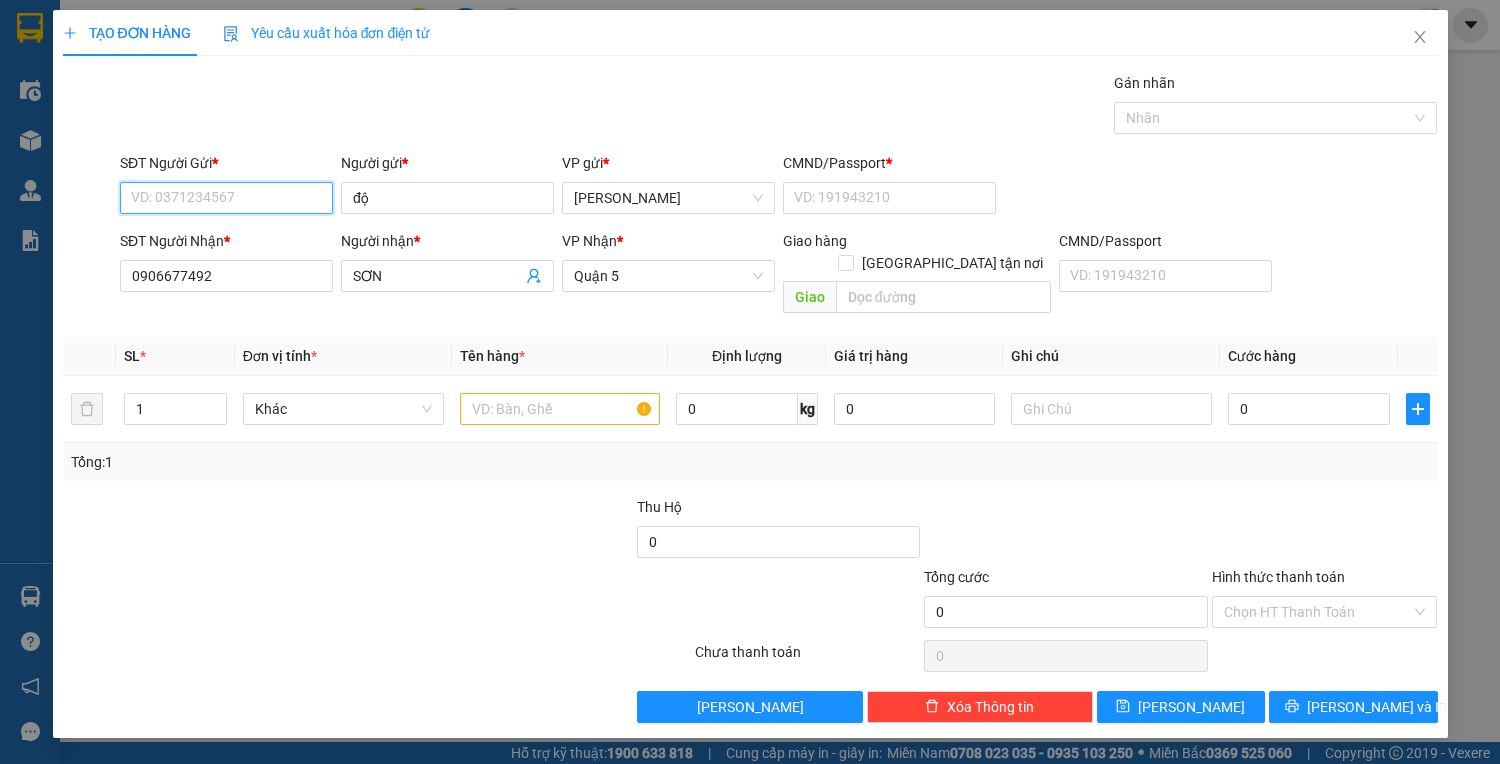 drag, startPoint x: 190, startPoint y: 188, endPoint x: 212, endPoint y: 200, distance: 25.059929 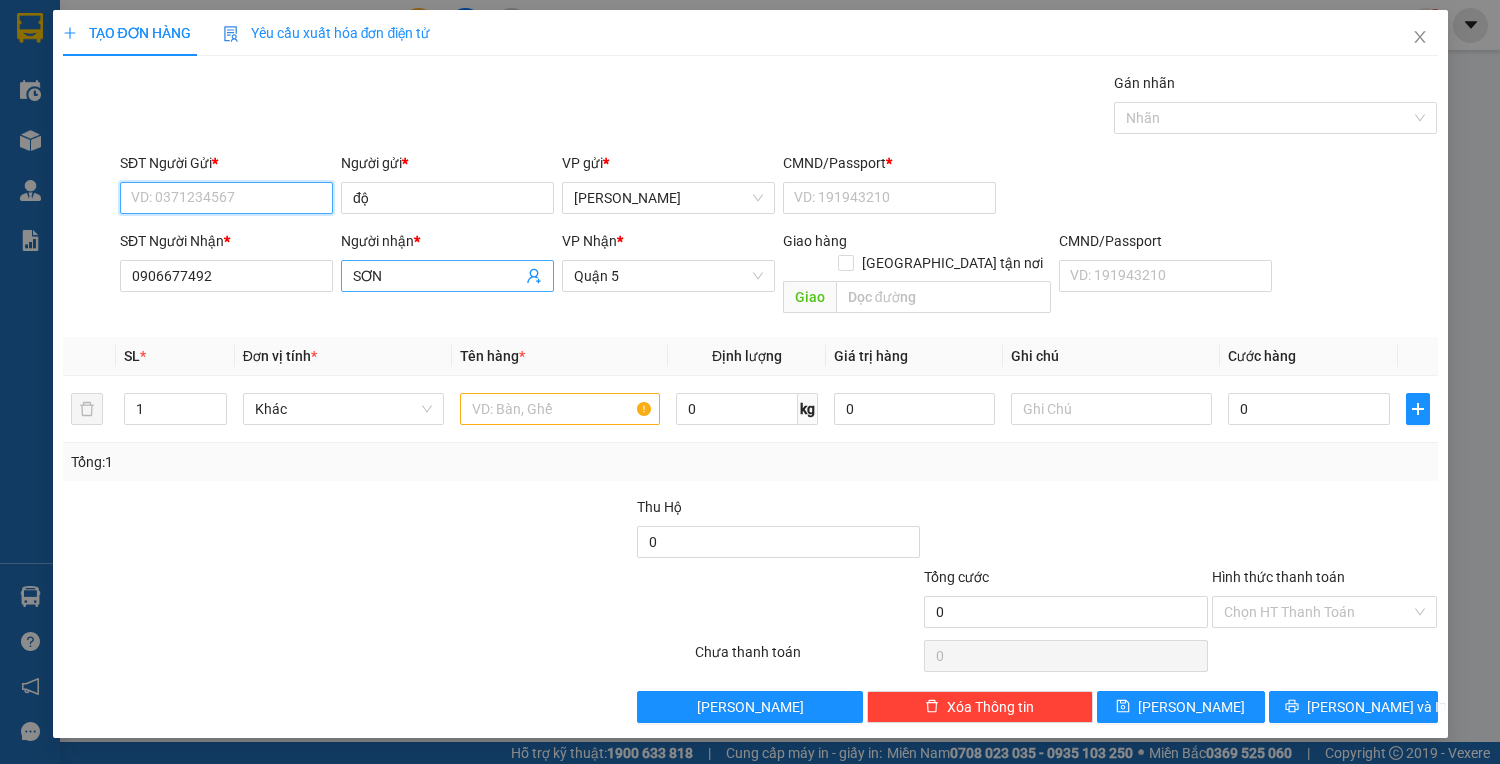 paste on "0935049908" 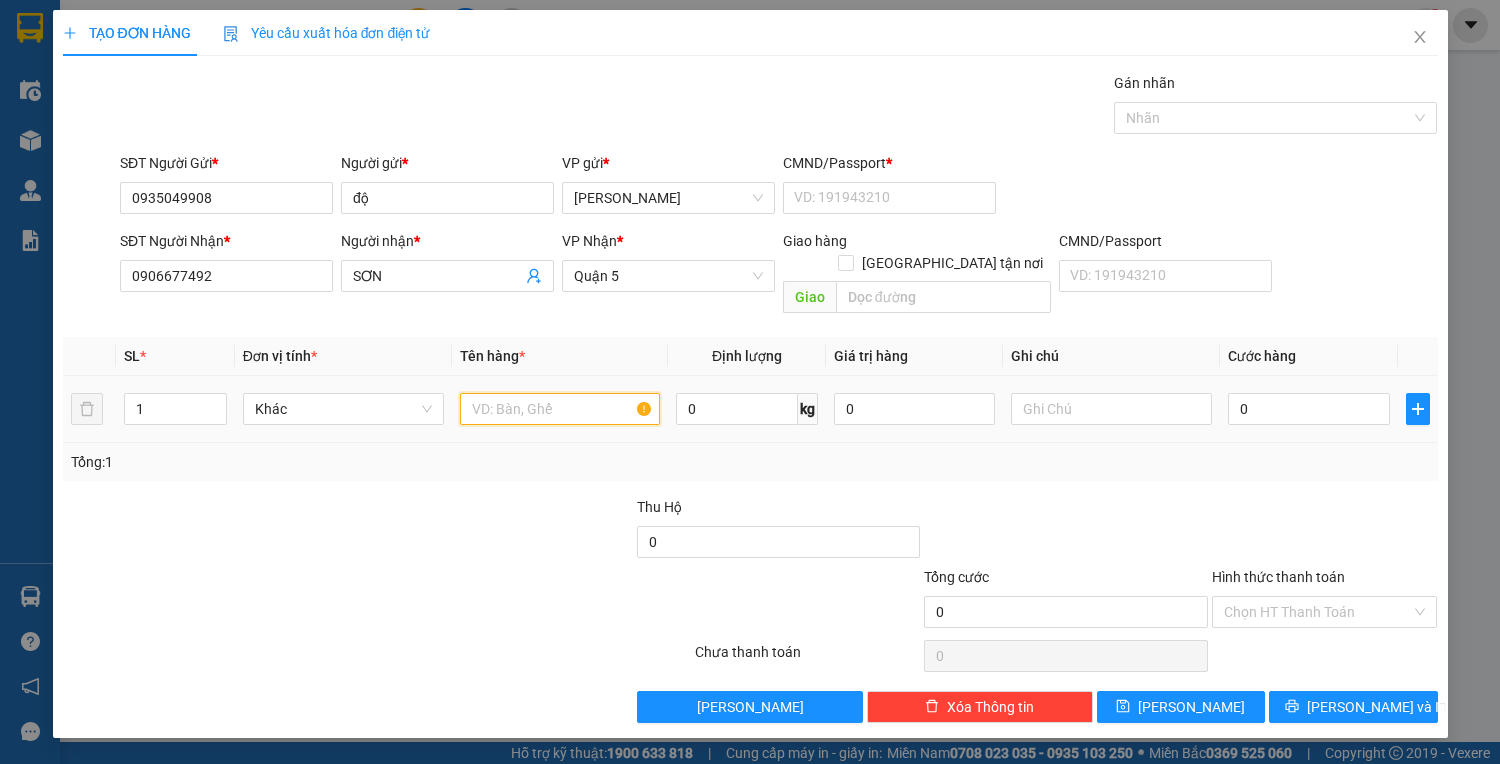 click at bounding box center [560, 409] 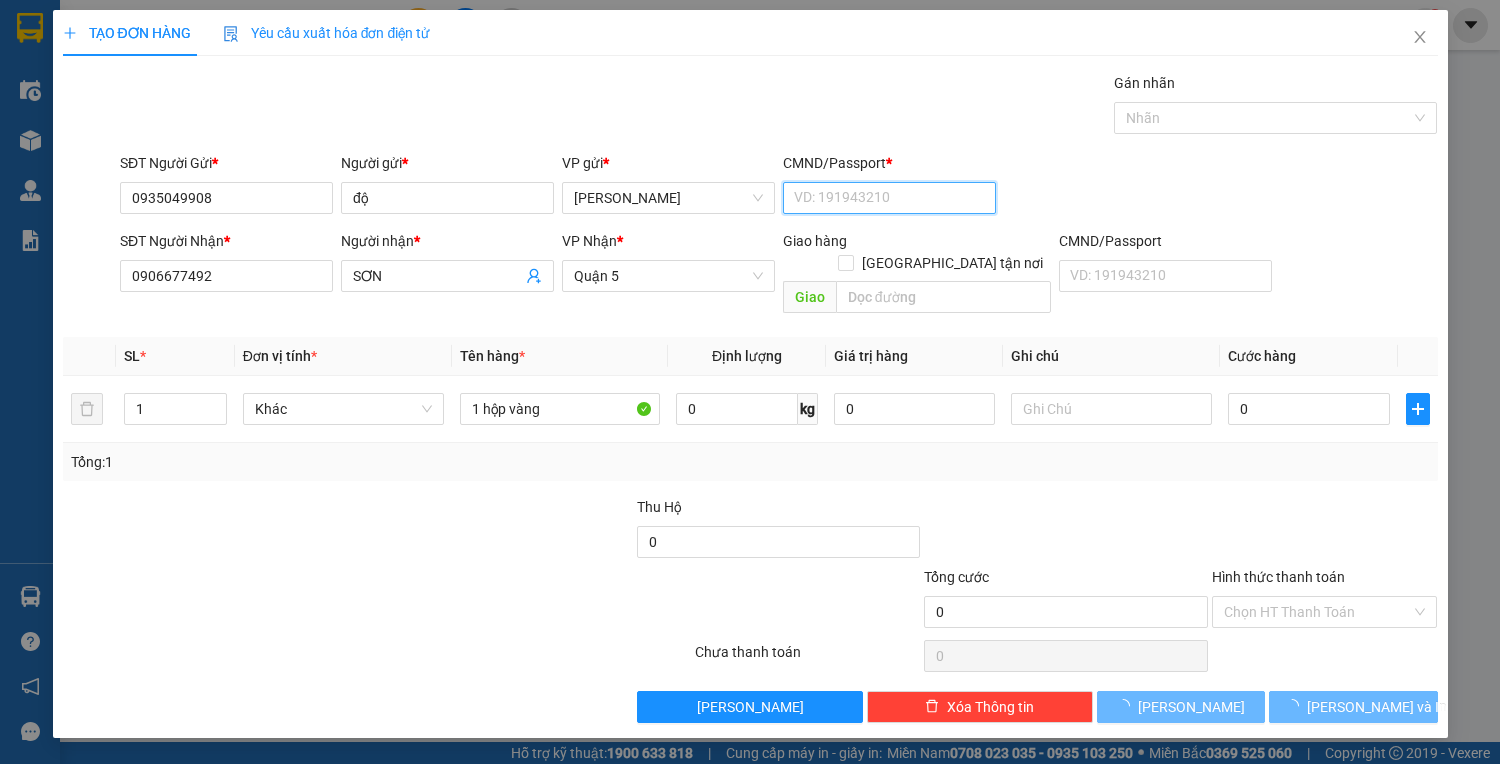 click on "CMND/Passport  *" at bounding box center [889, 198] 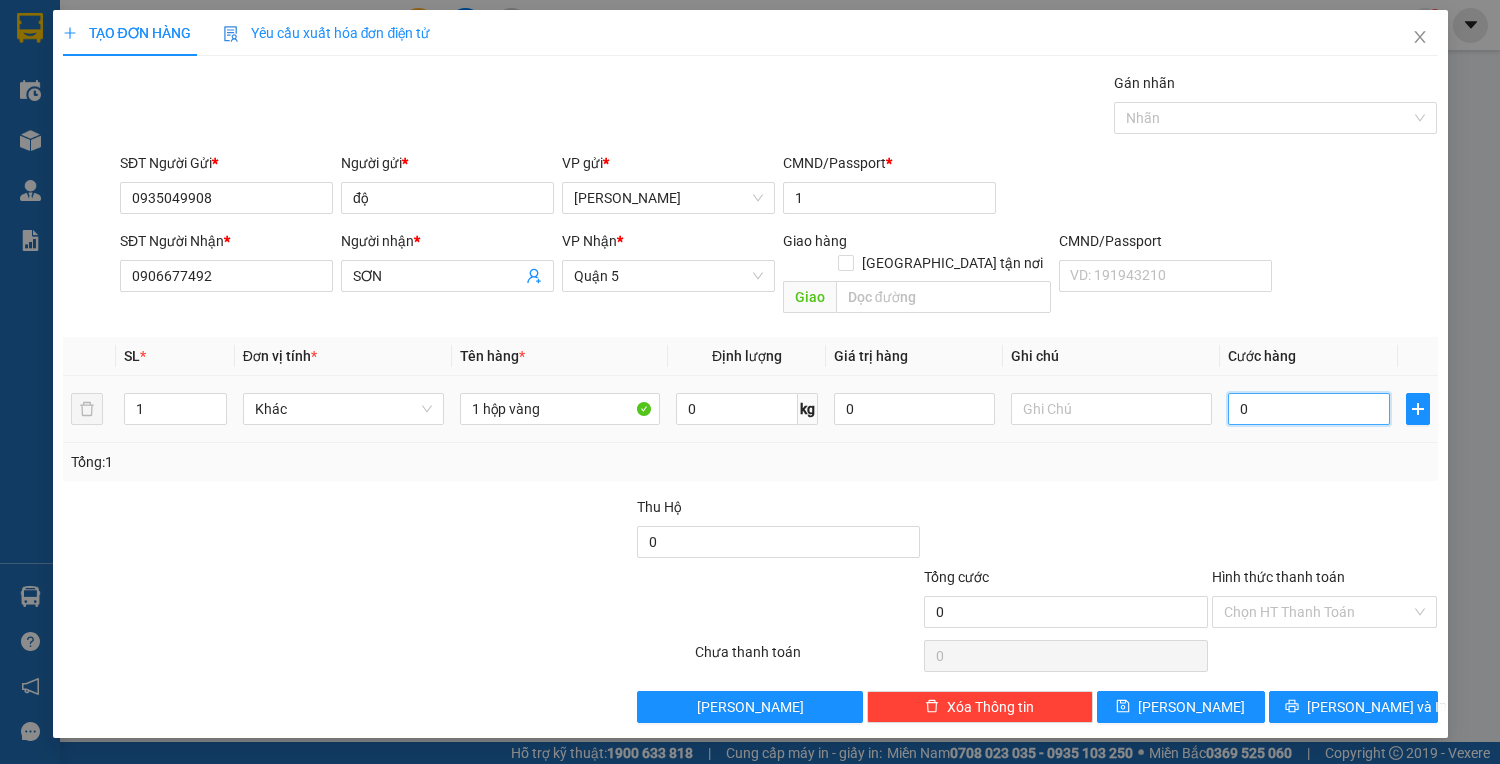 click on "0" at bounding box center (1308, 409) 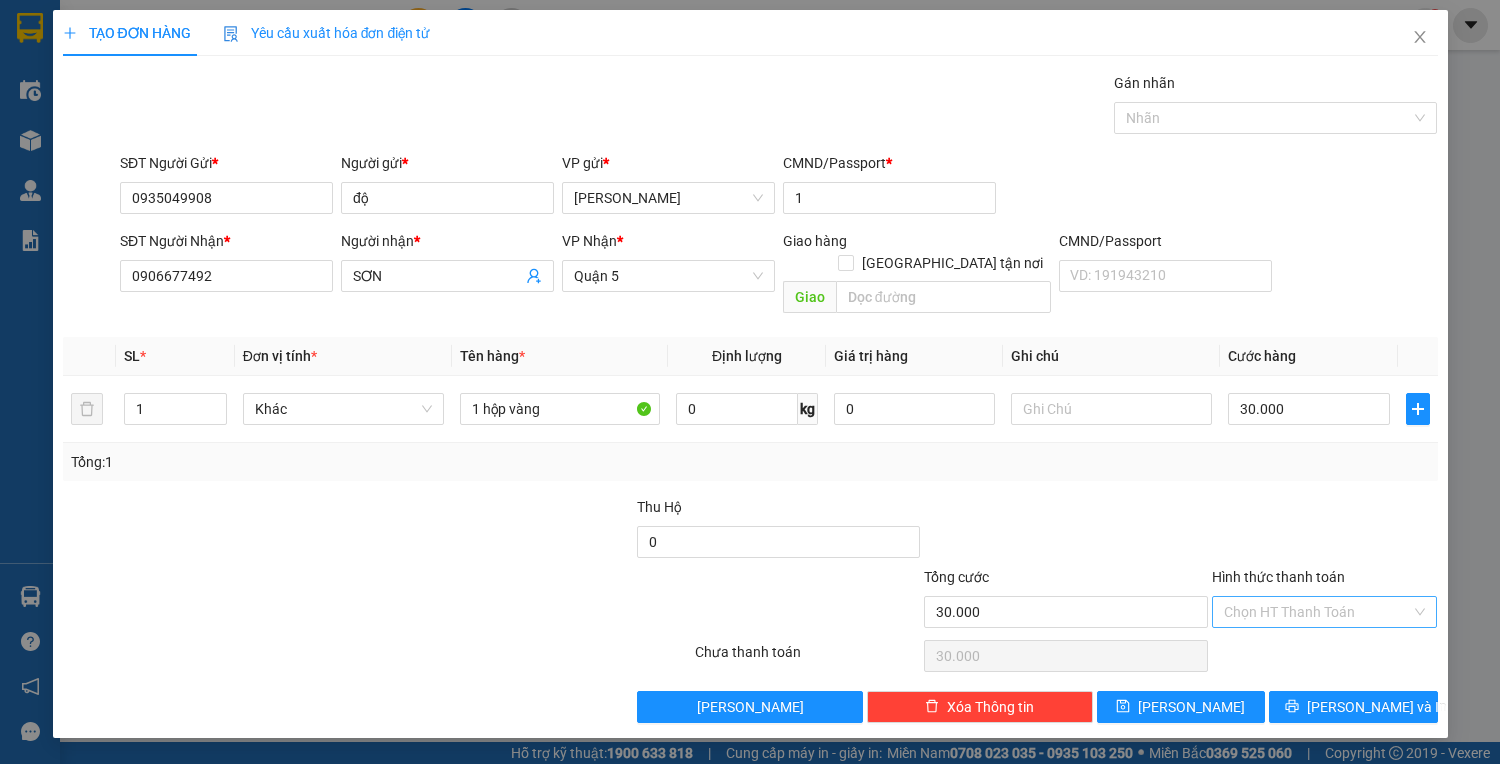 drag, startPoint x: 1292, startPoint y: 550, endPoint x: 1296, endPoint y: 595, distance: 45.17743 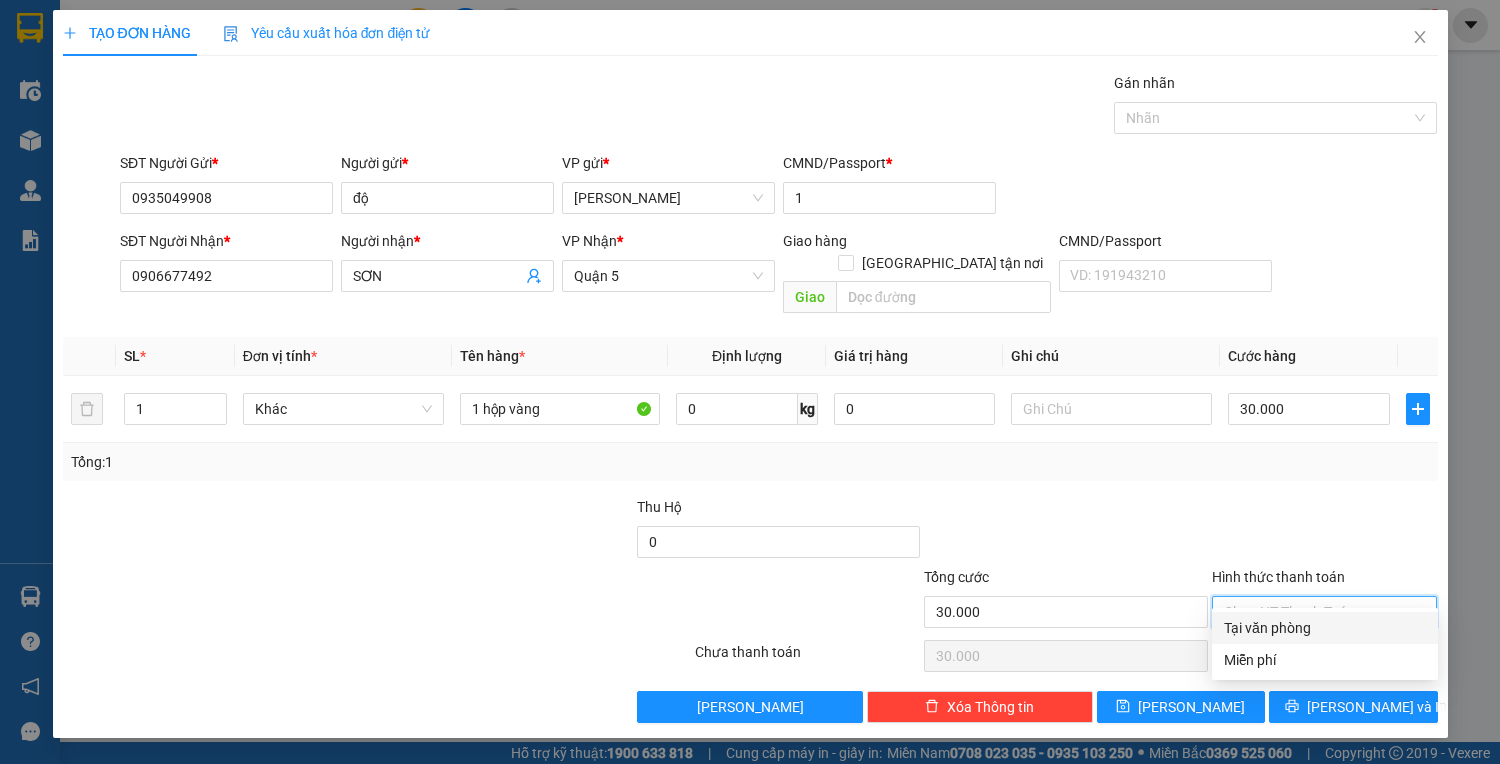 click on "Hình thức thanh toán" at bounding box center [1318, 612] 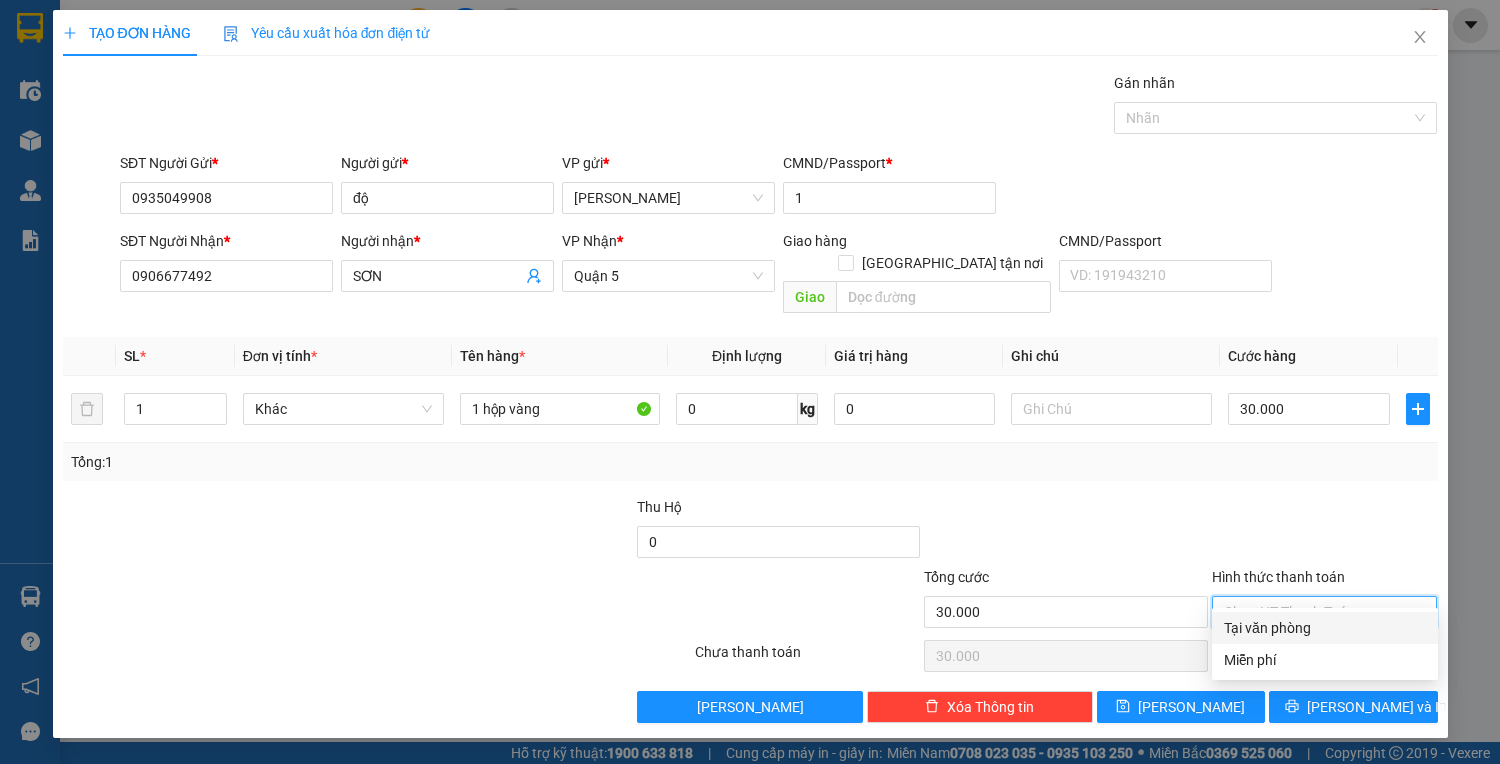 click on "Tại văn phòng" at bounding box center [1325, 628] 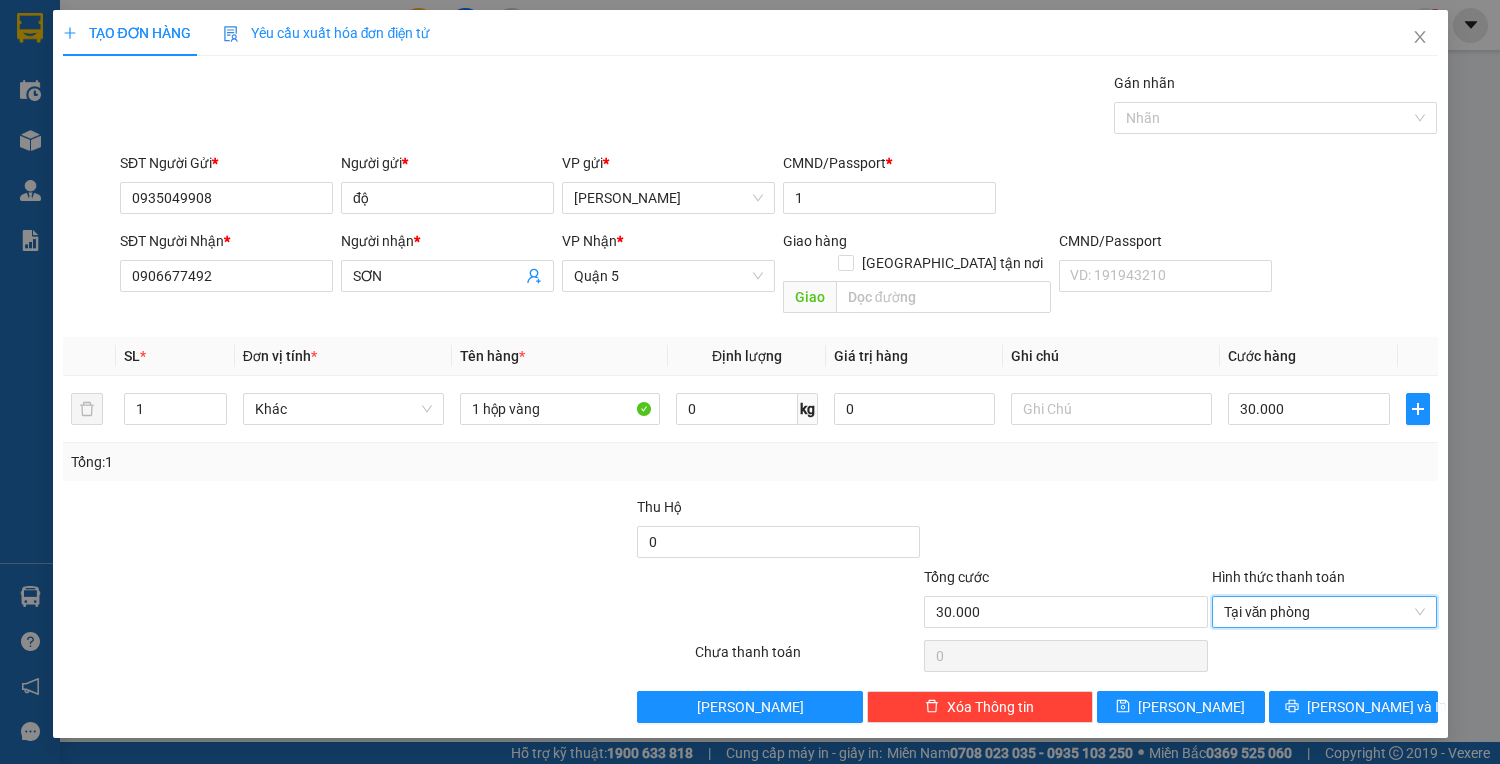 click on "TẠO ĐƠN HÀNG Yêu cầu xuất hóa đơn điện tử Transit Pickup Surcharge Ids Transit Deliver Surcharge Ids Transit Deliver Surcharge Transit Deliver Surcharge Gán nhãn   Nhãn SĐT Người Gửi  * 0935049908 Người gửi  * độ VP gửi  * [PERSON_NAME]  CMND/[GEOGRAPHIC_DATA]  * 1 SĐT Người Nhận  * [PASSPORT] Người nhận  * SƠN VP Nhận  * Quận 5 Giao hàng [GEOGRAPHIC_DATA] tận nơi Giao CMND/Passport VD: [PASSPORT] SL  * Đơn vị tính  * Tên hàng  * Định lượng Giá trị hàng Ghi chú Cước hàng                   1 Khác 1 hộp vàng 0 kg 0 30.000 Tổng:  1 Thu Hộ 0 Tổng cước 30.000 Hình thức thanh toán Tại văn phòng Tại văn phòng Số tiền thu trước 0 Tại văn phòng Chưa thanh toán 0 Lưu nháp Xóa Thông tin [PERSON_NAME] và In Tại văn phòng Miễn phí Tại văn phòng Miễn phí" at bounding box center (750, 374) 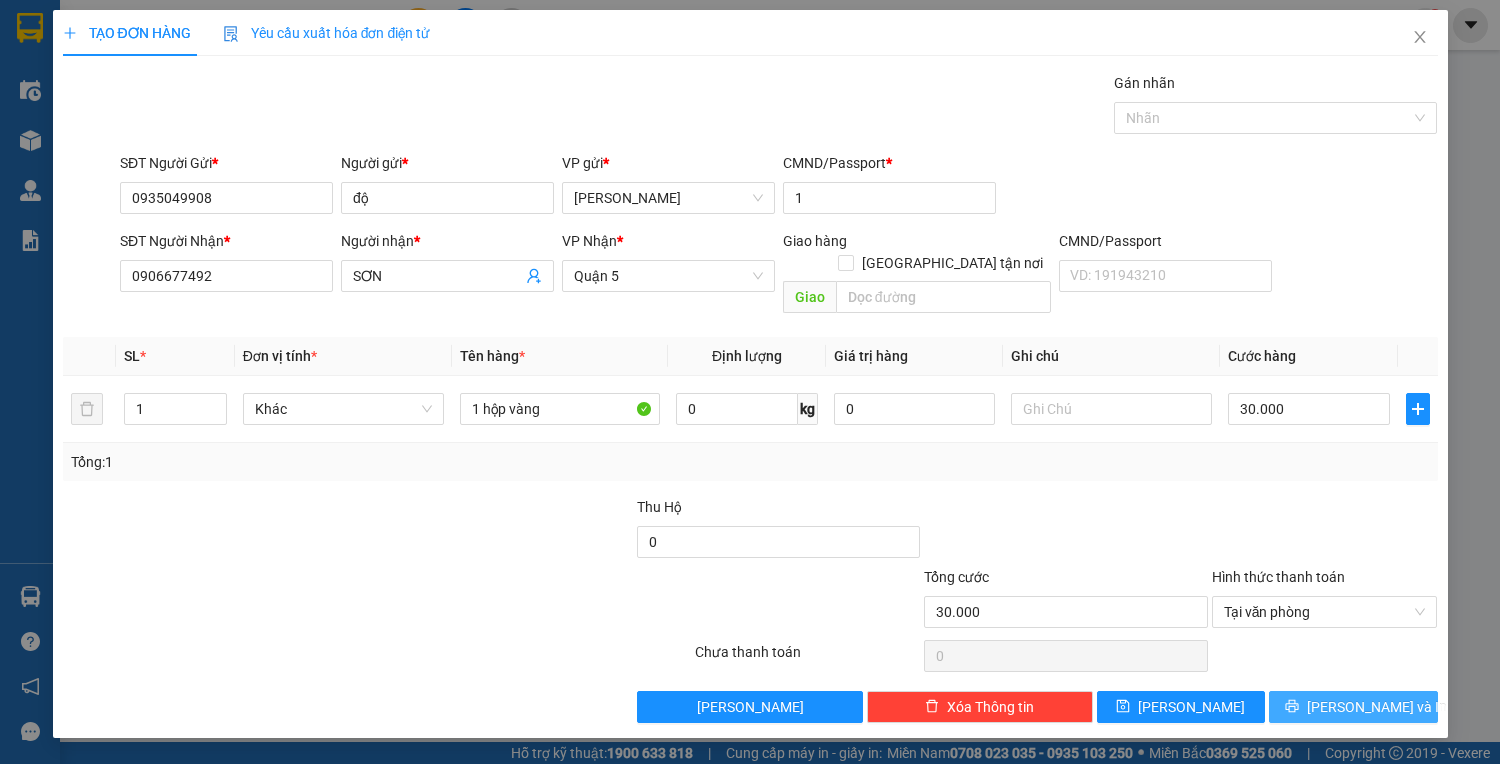 click 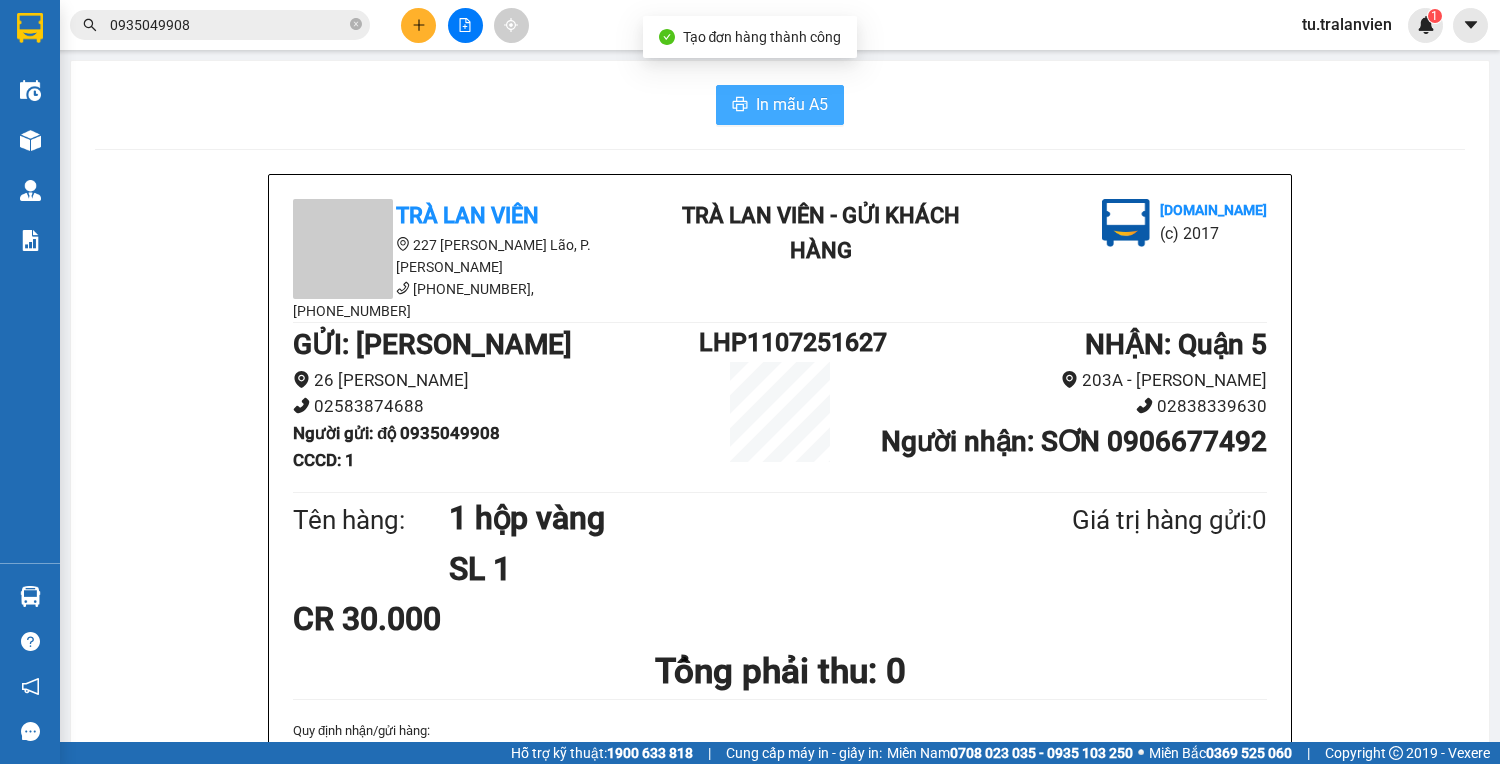 click on "In mẫu A5" at bounding box center [780, 105] 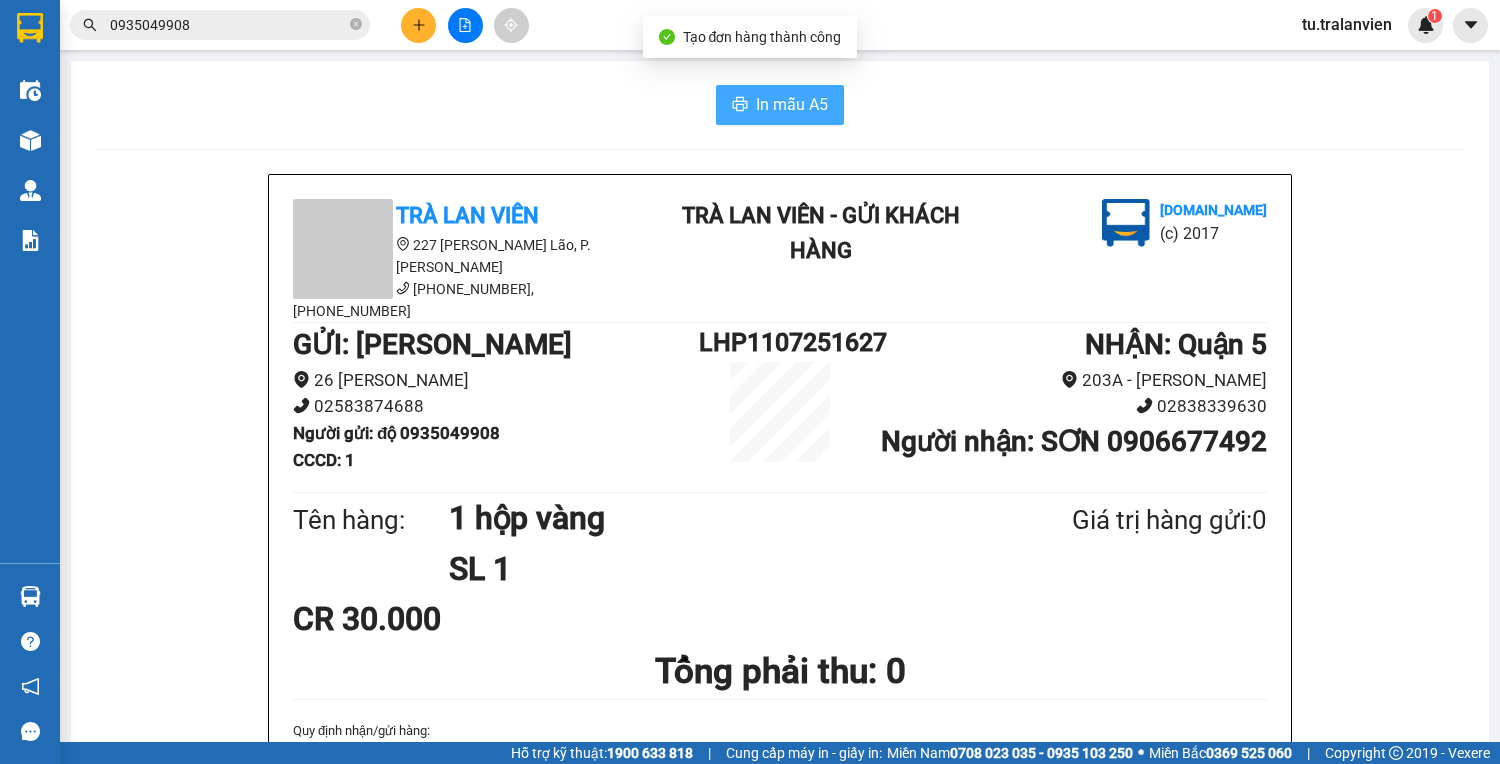 scroll, scrollTop: 0, scrollLeft: 0, axis: both 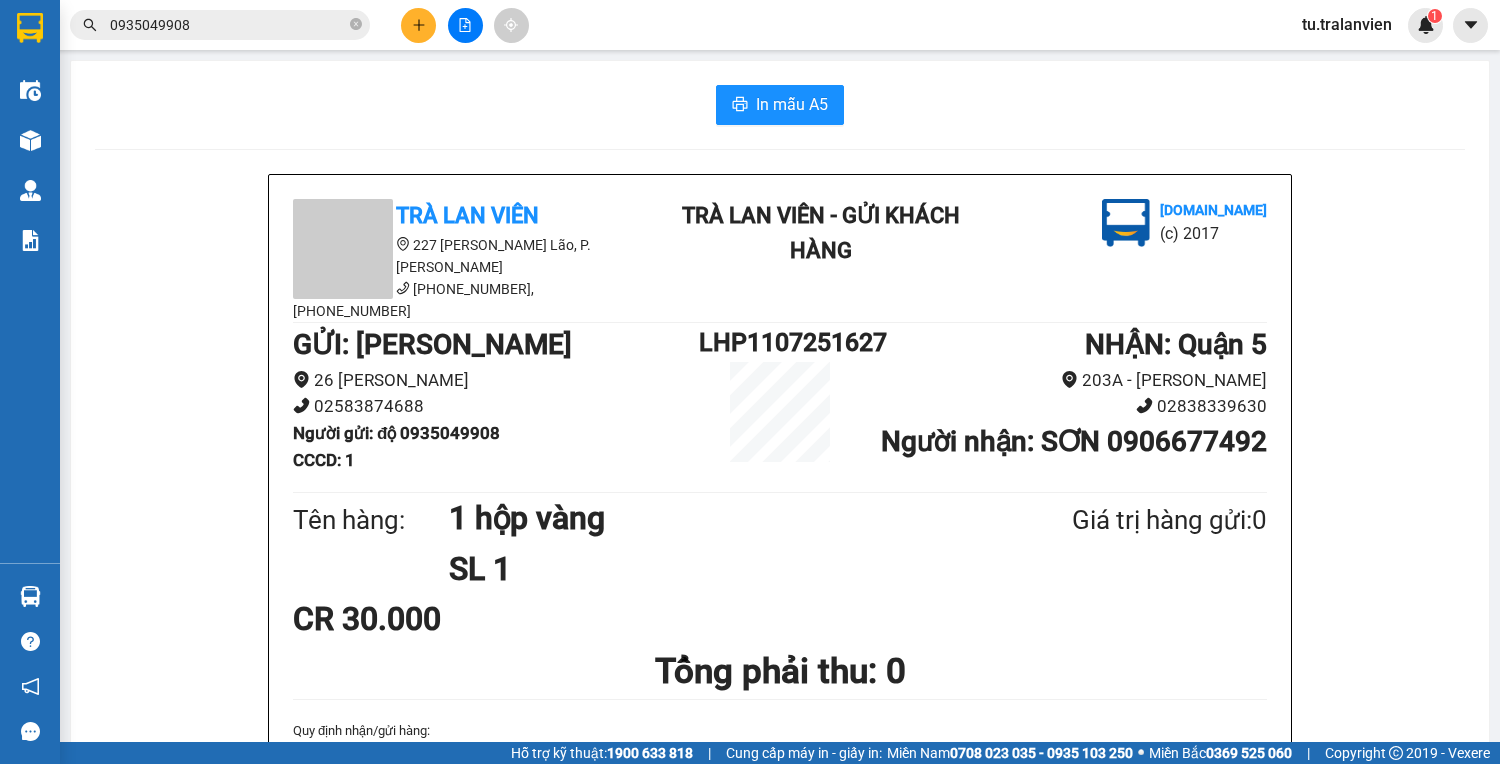 click on "Kết quả tìm kiếm ( 11 )  Bộ lọc  Mã ĐH Trạng thái Món hàng Thu hộ Tổng cước Chưa cước Người gửi VP Gửi Người nhận VP Nhận Q51711231566 09:41 [DATE] Trên xe   50F-007.79 23:00  [DATE] 1 HỘP SL:  1 25.000 25.000 [GEOGRAPHIC_DATA] 5 0935049908 ĐỘ [PERSON_NAME][GEOGRAPHIC_DATA] 15:00 [DATE] Trên xe   50F-007.79 23:00  [DATE] 1 H VÀNG SL:  1 25.000 25.000 [GEOGRAPHIC_DATA] 5 0935049908 [GEOGRAPHIC_DATA][PERSON_NAME] 10:47 [DATE] Trên xe   51B-28.345 22:30  [DATE] 1 THÙNG NHỎ SL:  1 30.000 30.000 Quận 5 0935049908 [GEOGRAPHIC_DATA][PERSON_NAME] 13:45 [DATE] Trên xe   79B-030.86 22:50  [DATE] 1 H ĐEN SL:  1 30.000 30.000 Quận 5 0935049908 [GEOGRAPHIC_DATA][PERSON_NAME]  Q51007251384 16:20 [DATE] VP Gửi   1`HV SL:  1 30.000 30.000 0906677492 [GEOGRAPHIC_DATA] 5 0935049908 A [GEOGRAPHIC_DATA][PERSON_NAME] 12:15 [DATE] VP Gửi   1 T VÀNG SL:  1 40.000 40.000 0948041302 THẢO  Quận 5 0935049908 A [GEOGRAPHIC_DATA][PERSON_NAME] VP Gửi" at bounding box center [750, 25] 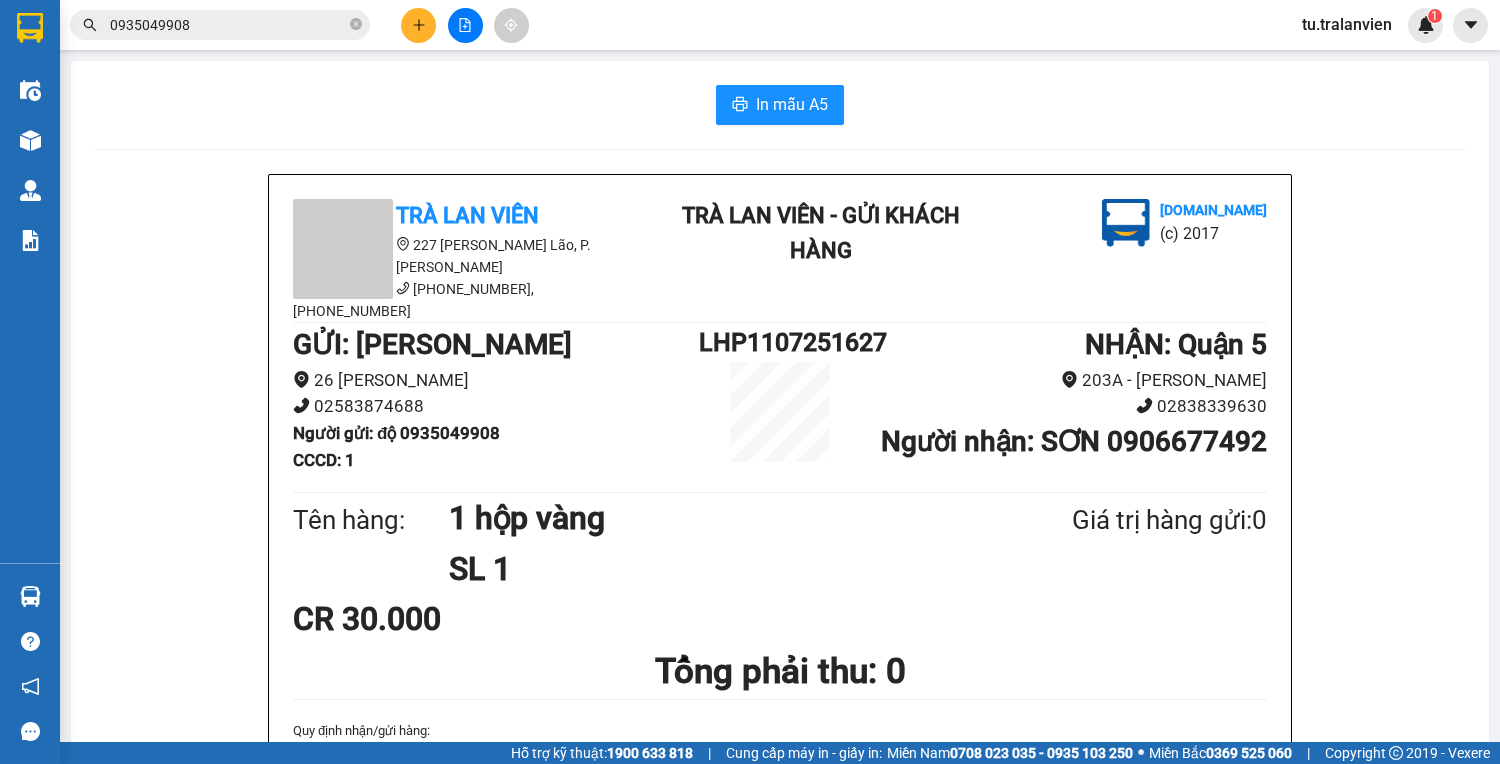 click at bounding box center (418, 25) 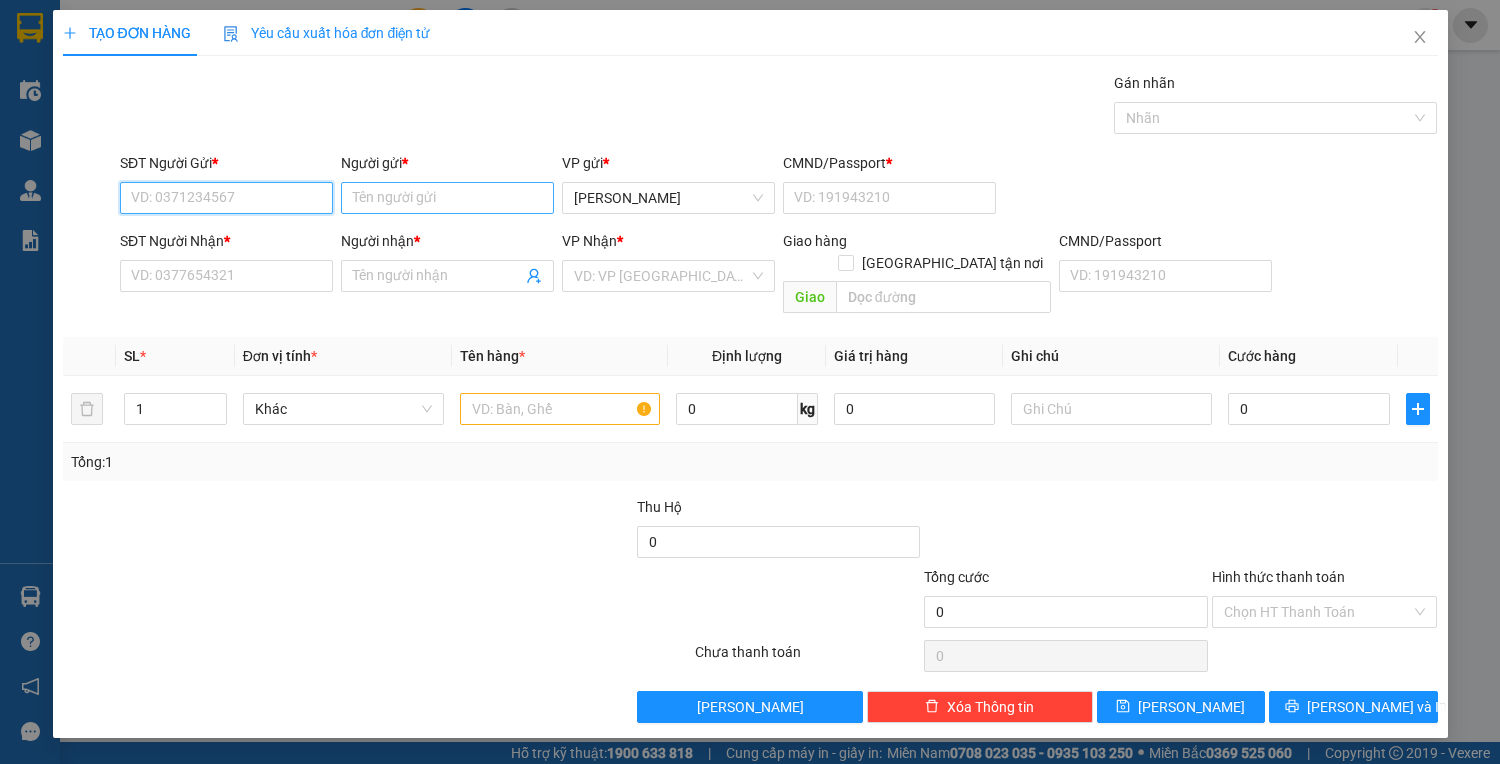 click on "Người gửi  *" at bounding box center (447, 198) 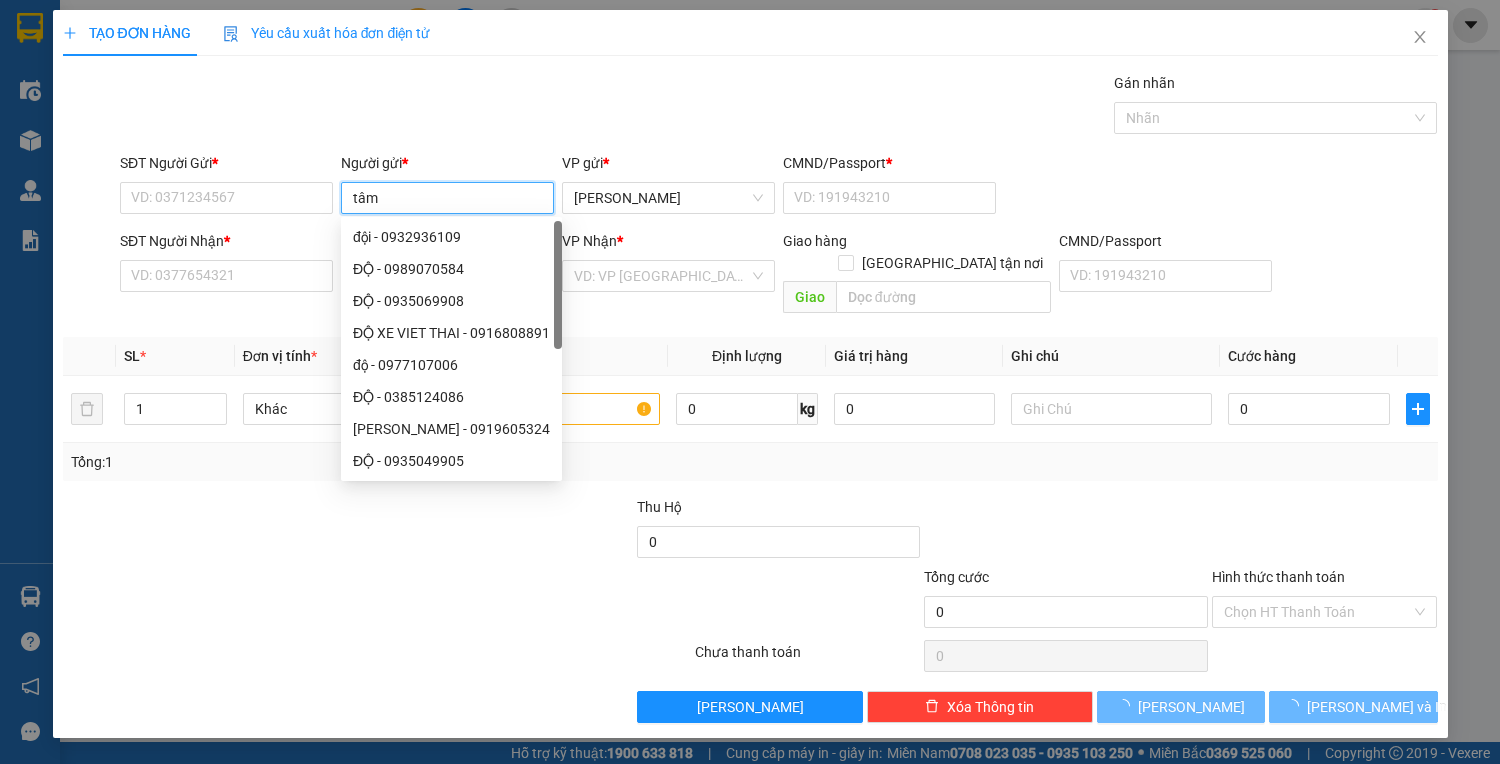click on "tâm" at bounding box center (447, 198) 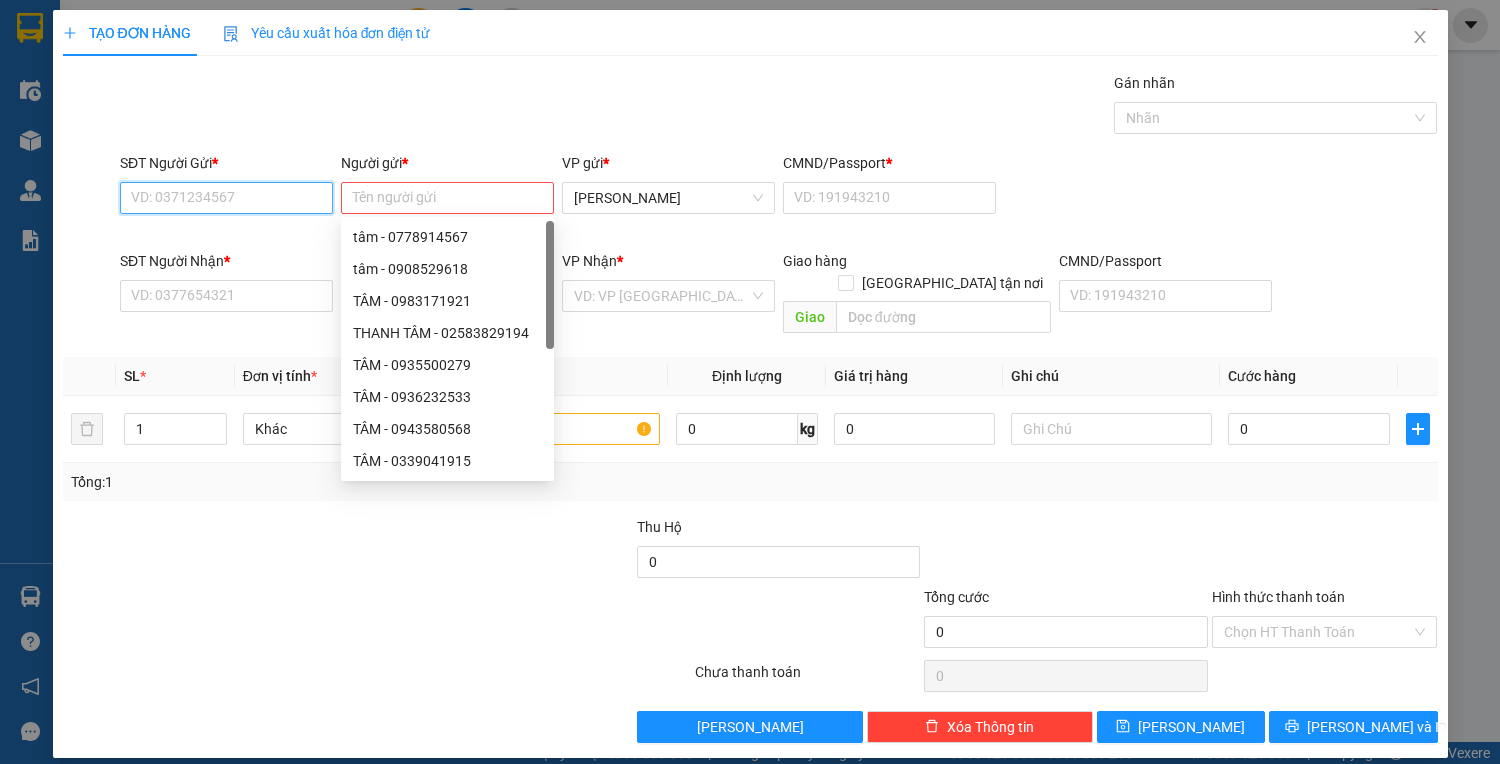 click on "SĐT Người Gửi  *" at bounding box center (226, 198) 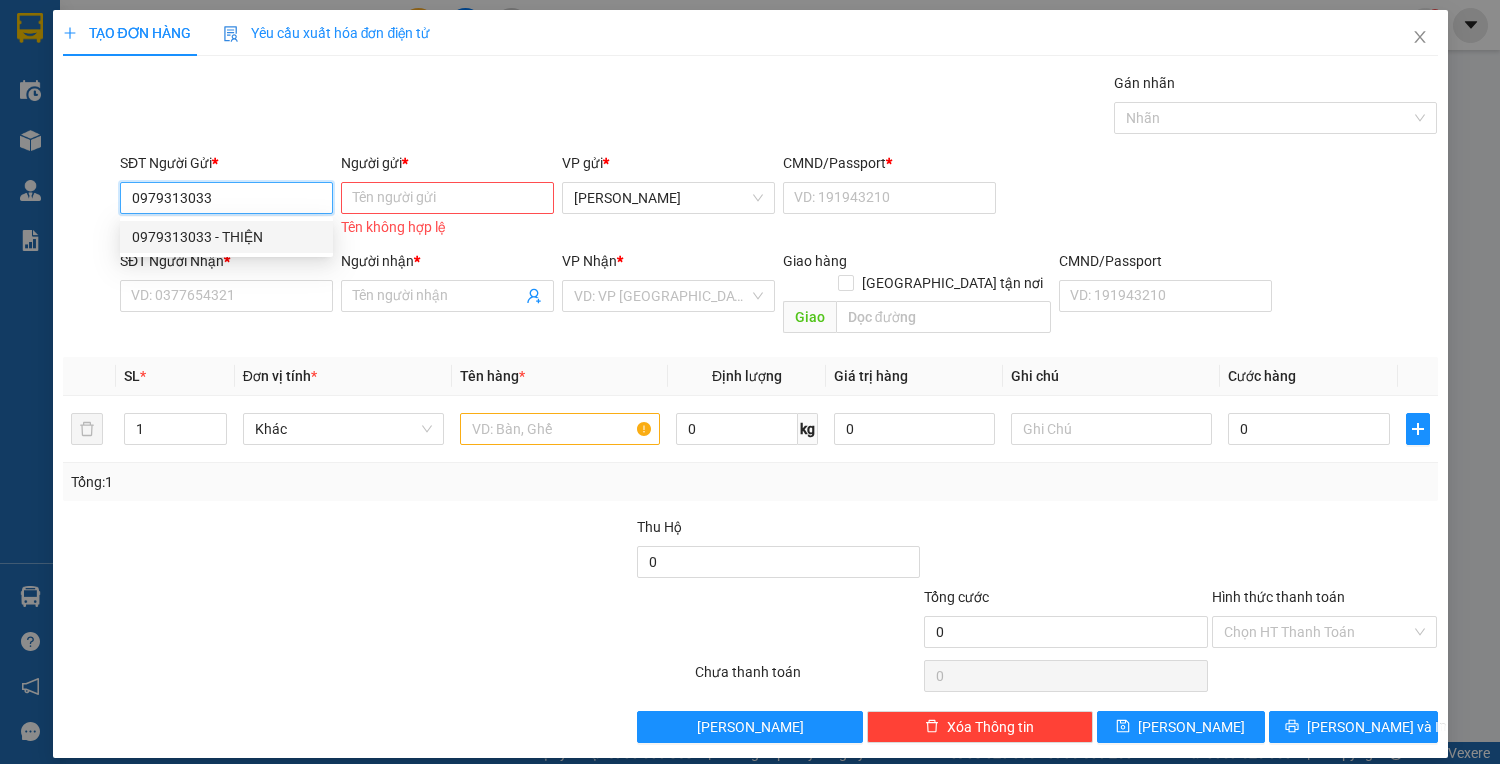 click on "0979313033 - THIỆN" at bounding box center (226, 237) 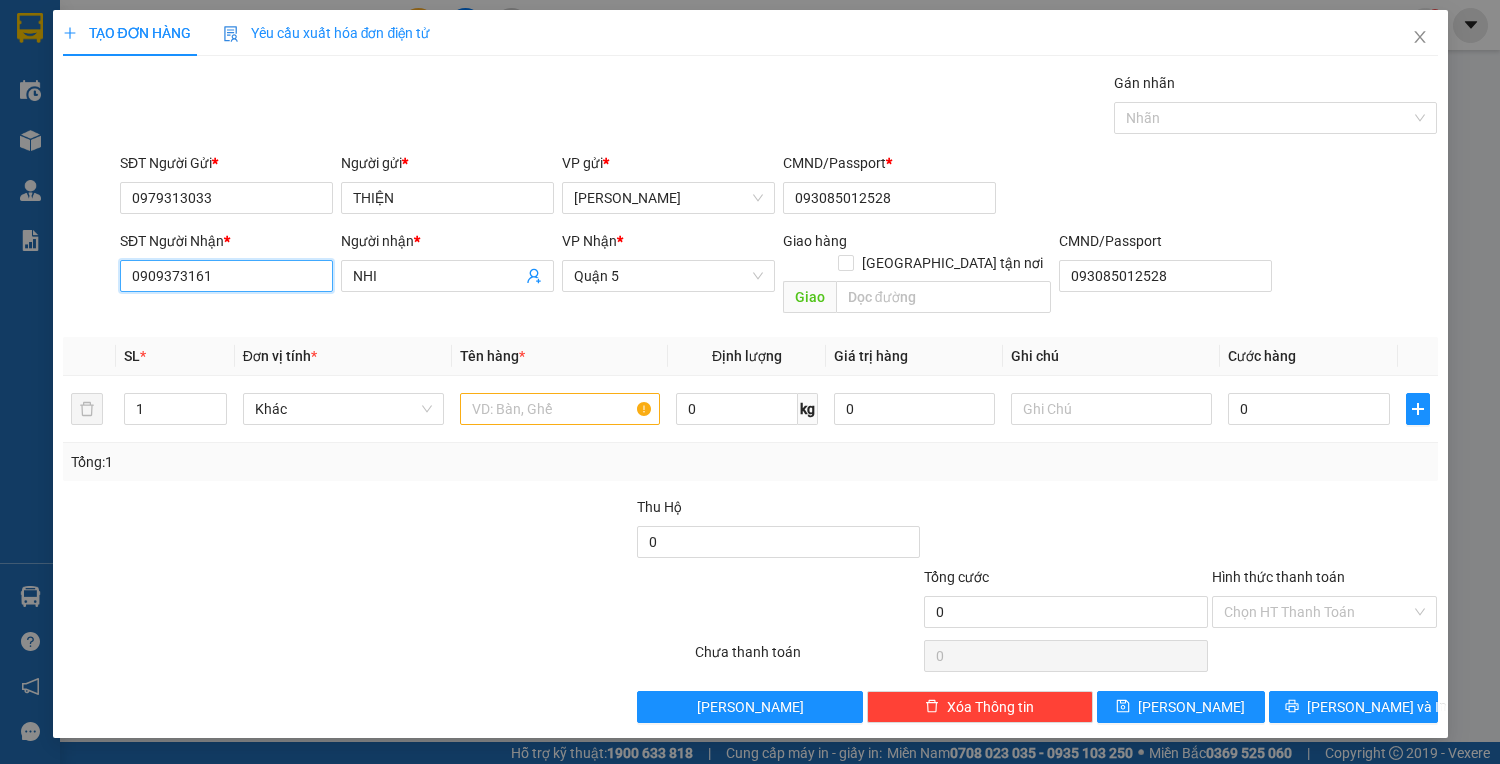 click on "0909373161" at bounding box center (226, 276) 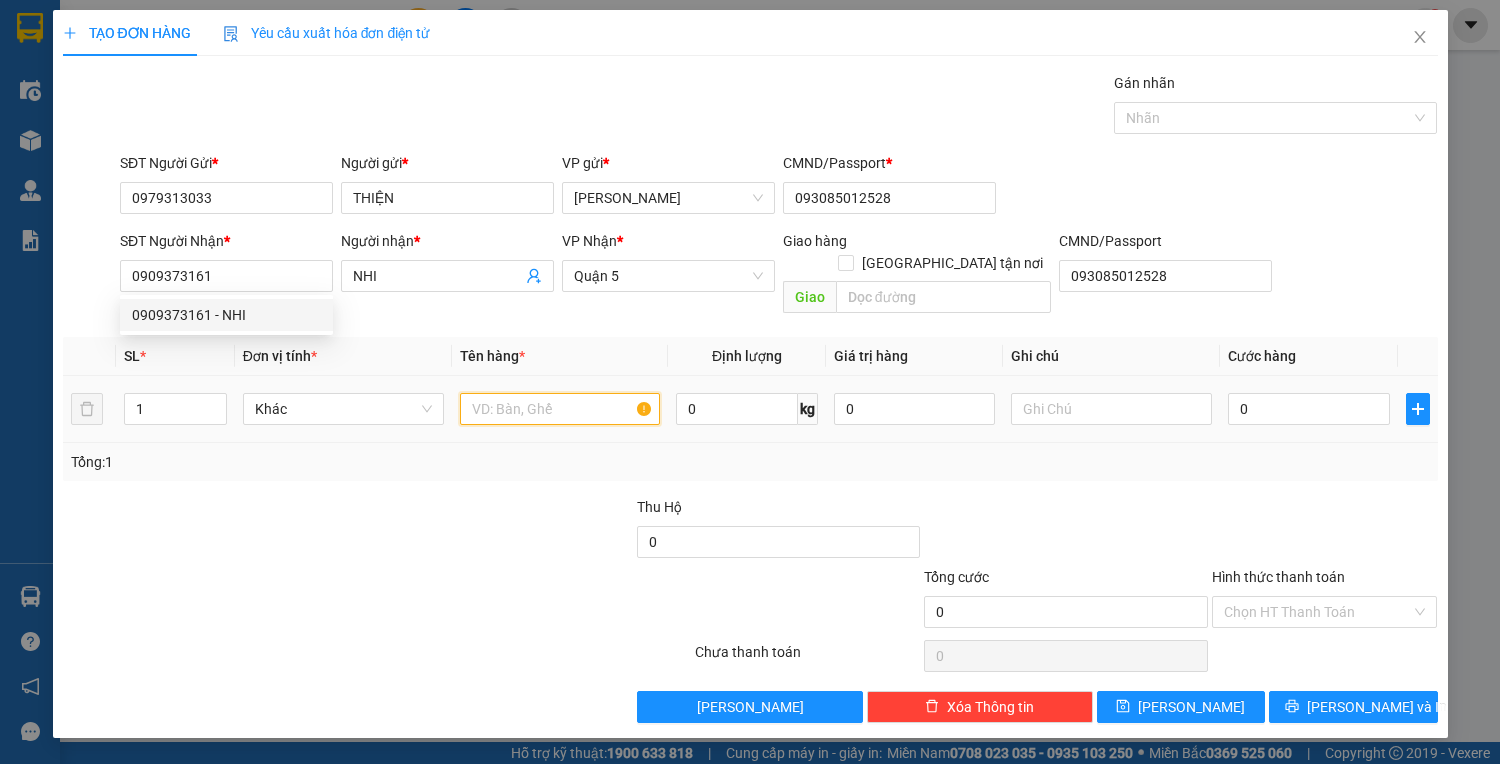 click at bounding box center (560, 409) 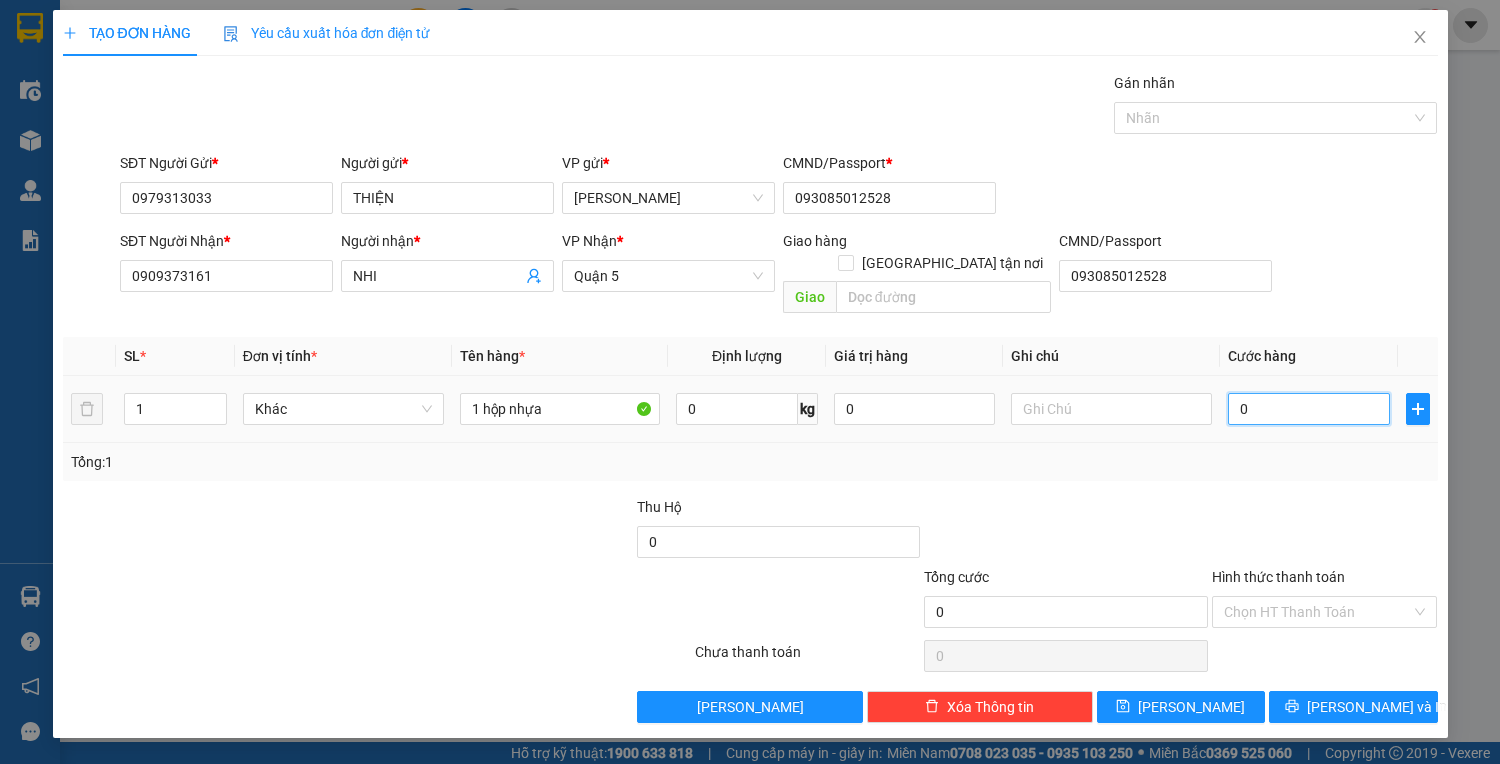 drag, startPoint x: 1264, startPoint y: 389, endPoint x: 1208, endPoint y: 369, distance: 59.464275 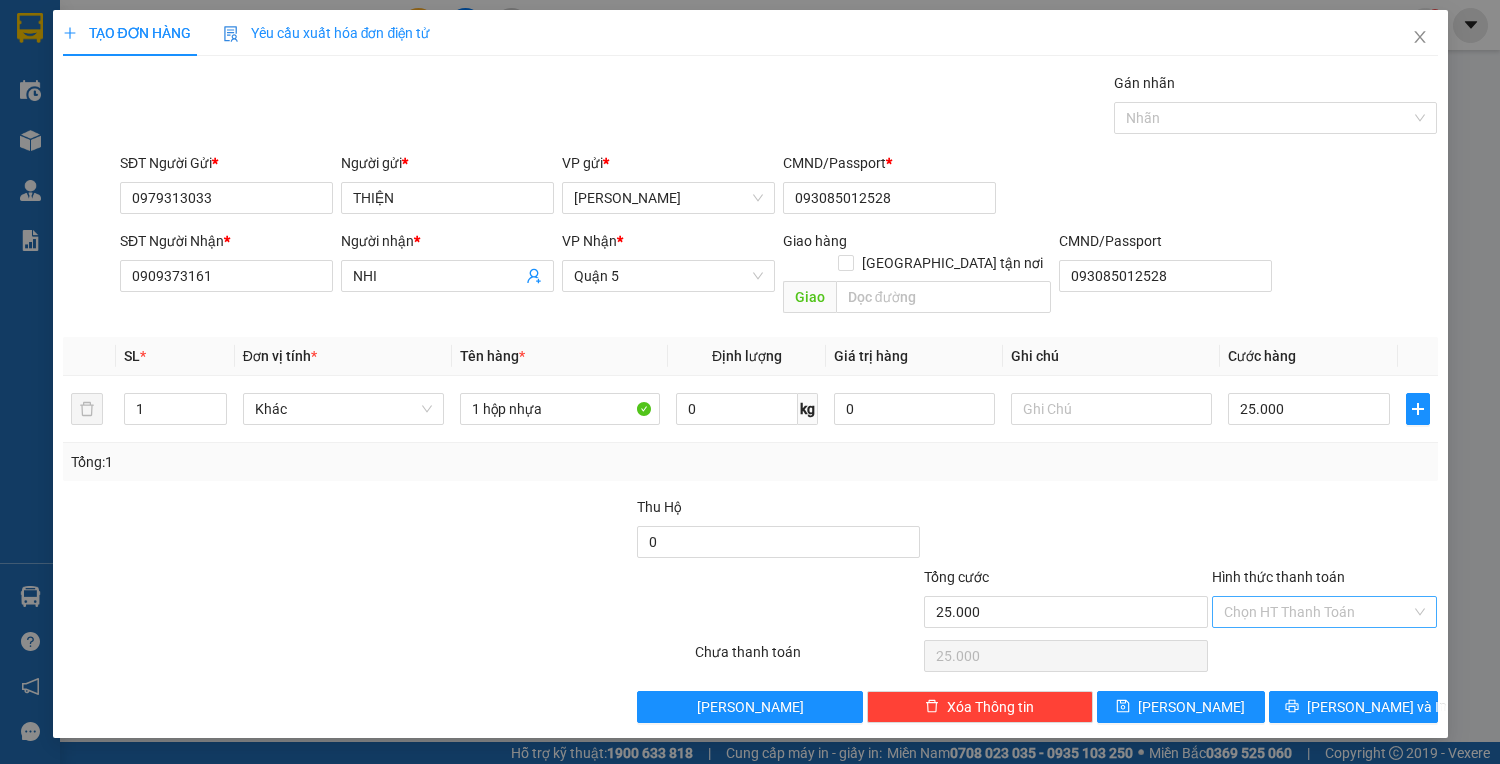 click on "Hình thức thanh toán" at bounding box center [1318, 612] 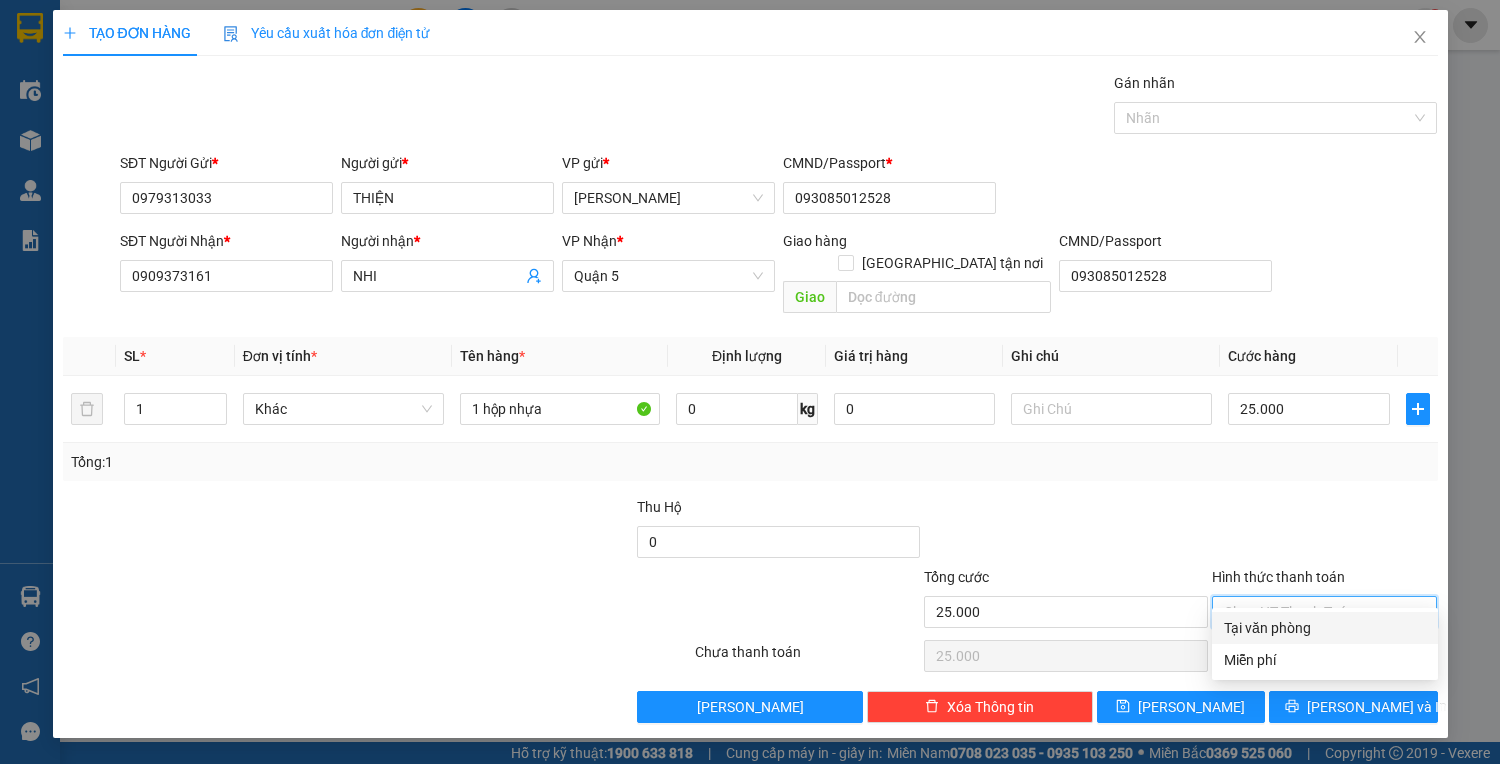 click on "Tại văn phòng" at bounding box center [1325, 628] 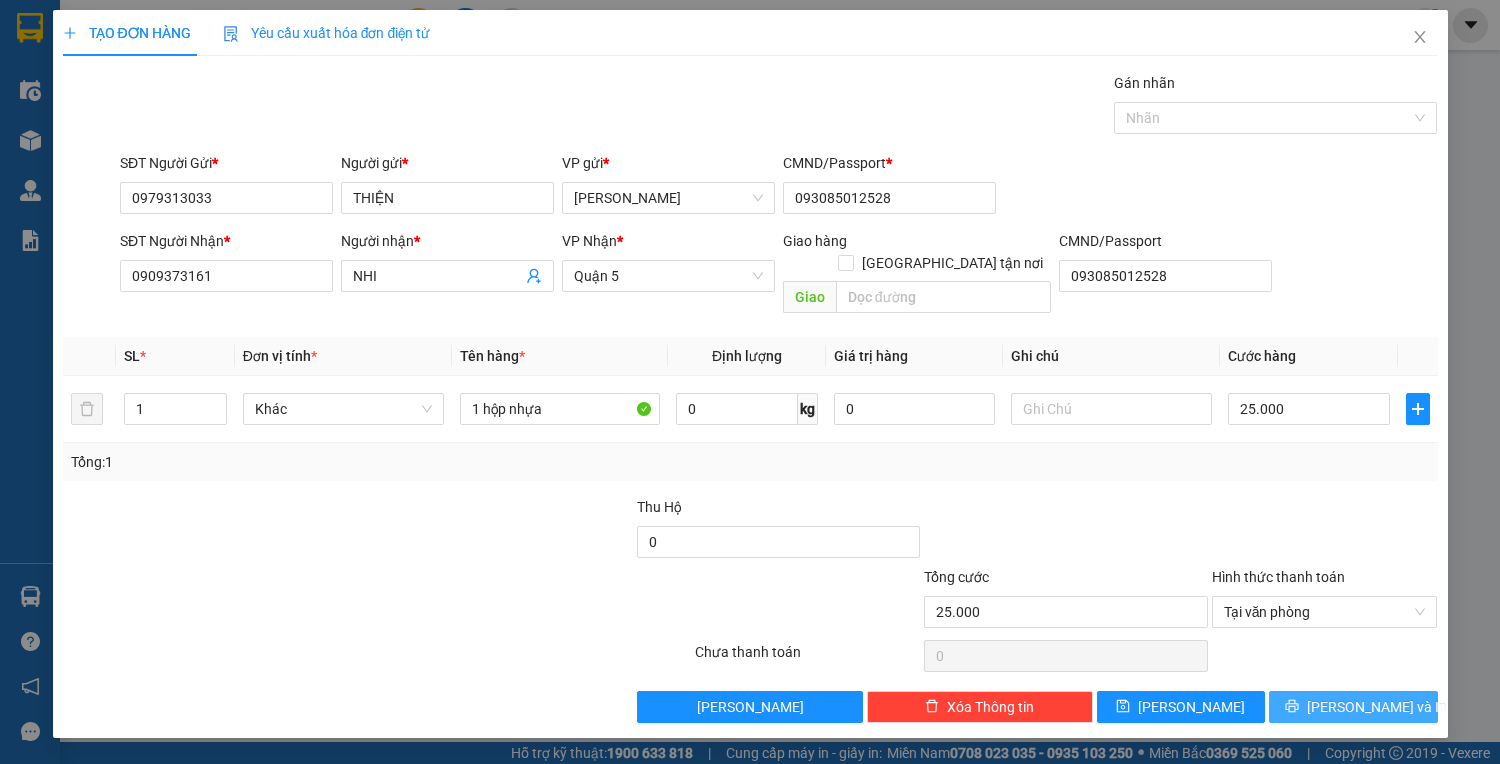 click on "[PERSON_NAME] và In" at bounding box center [1353, 707] 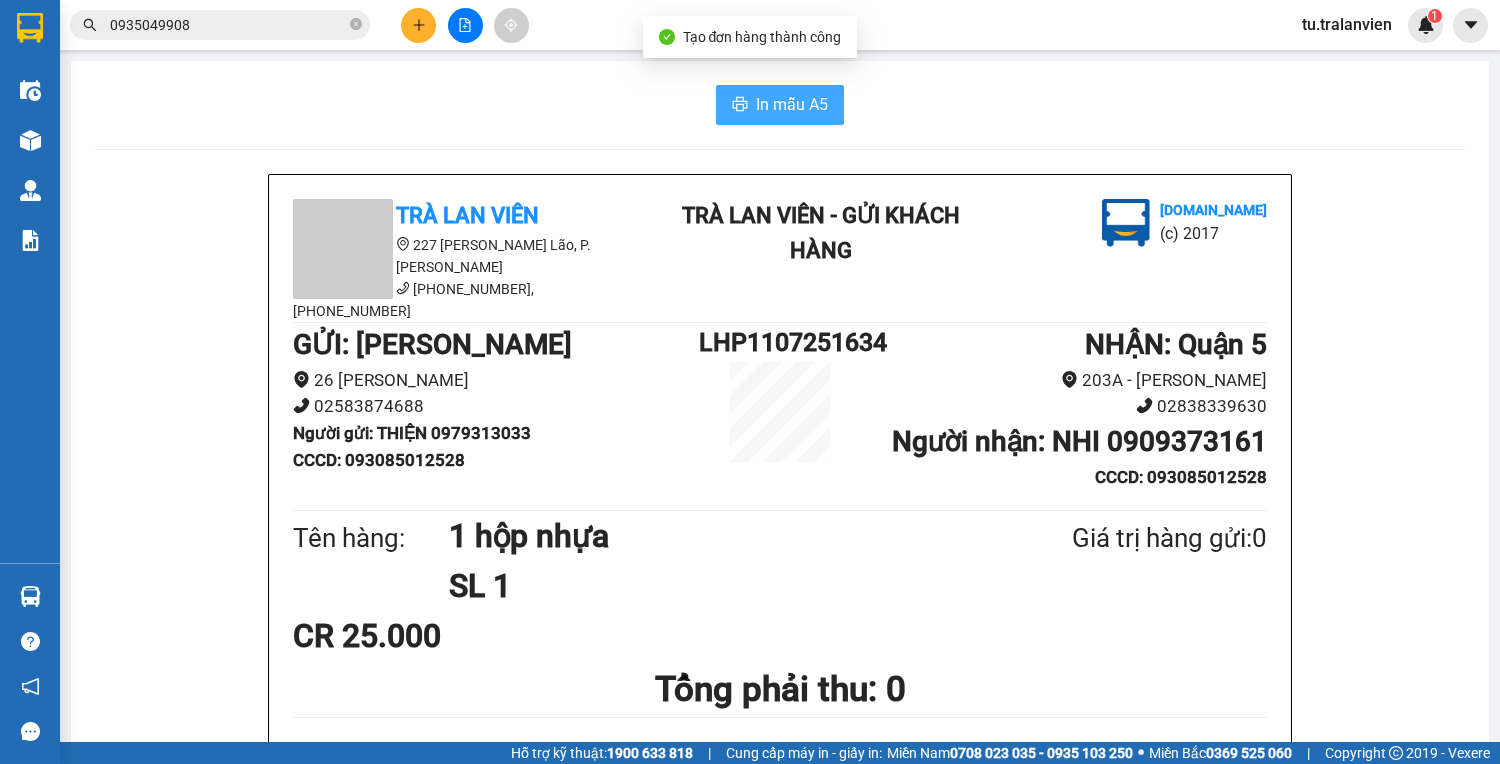 drag, startPoint x: 821, startPoint y: 149, endPoint x: 788, endPoint y: 95, distance: 63.28507 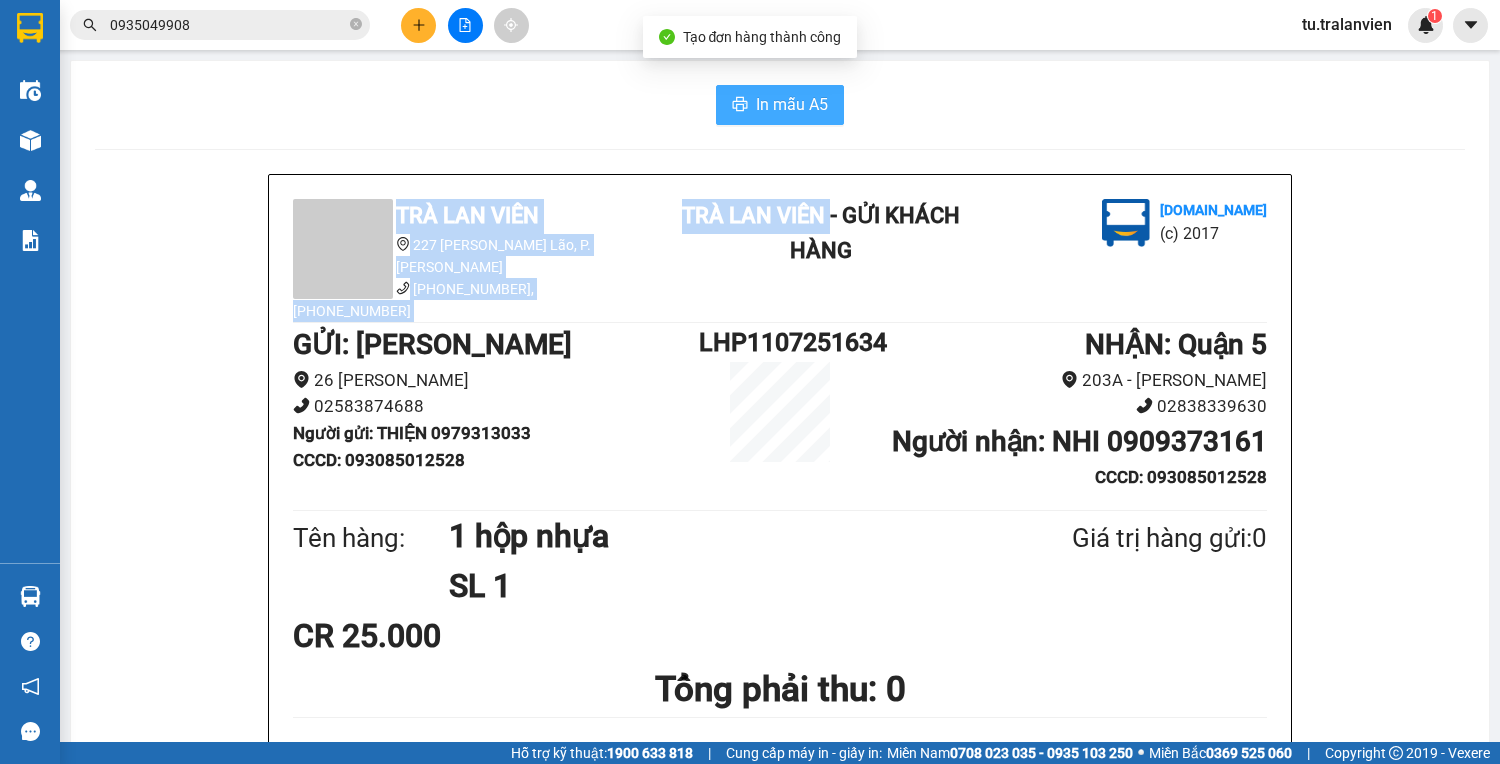 click on "In mẫu A5" at bounding box center [792, 104] 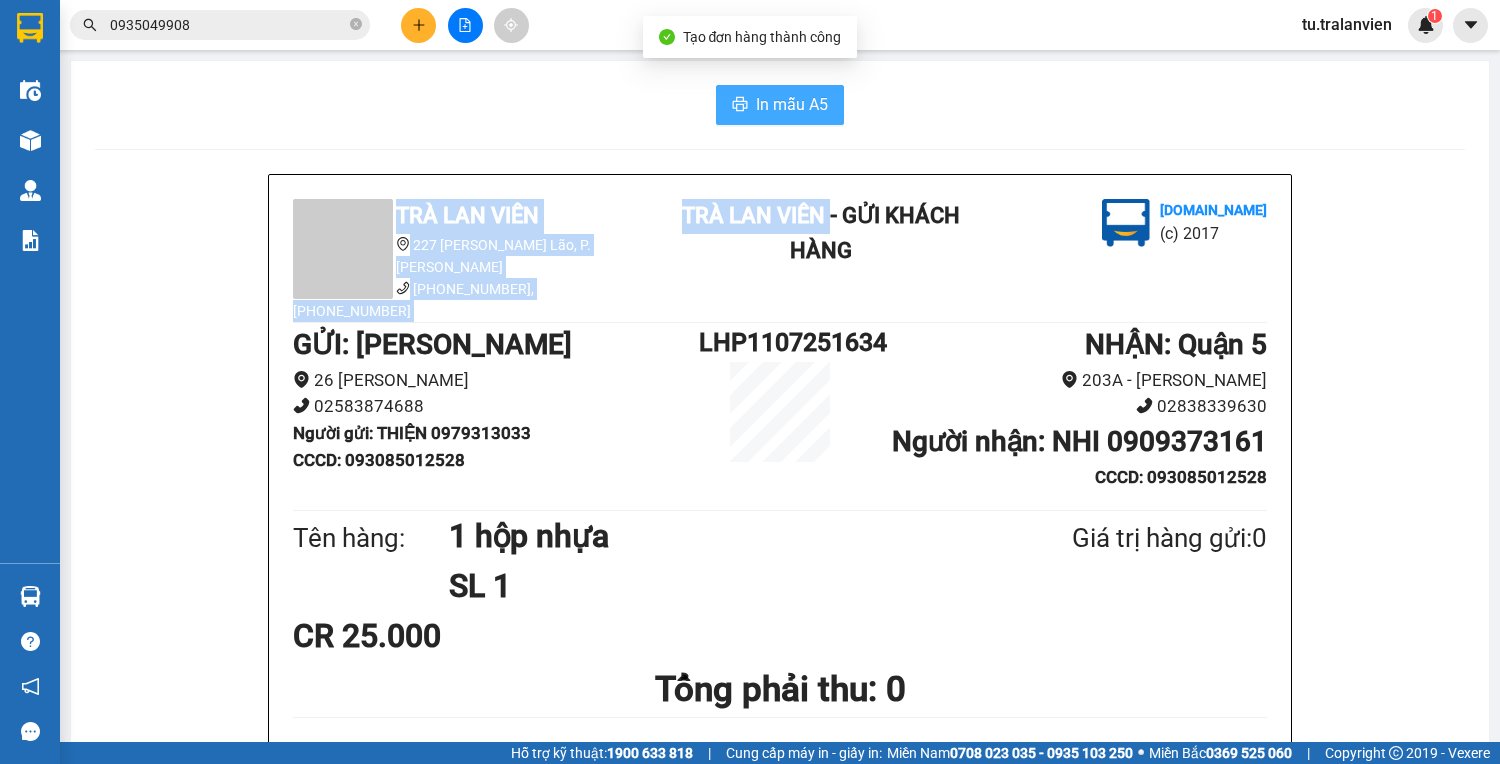 scroll, scrollTop: 0, scrollLeft: 0, axis: both 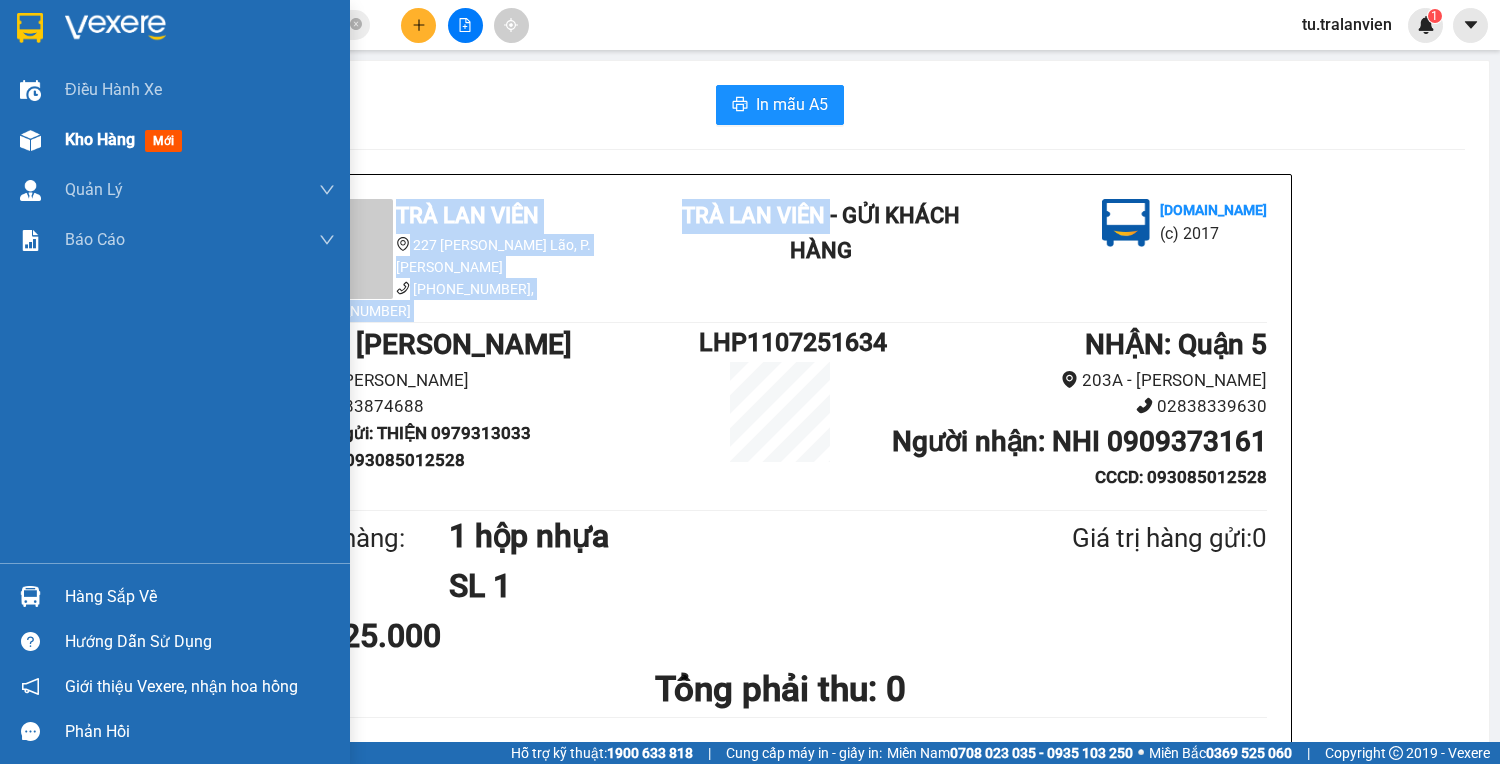 click on "Kho hàng mới" at bounding box center [200, 140] 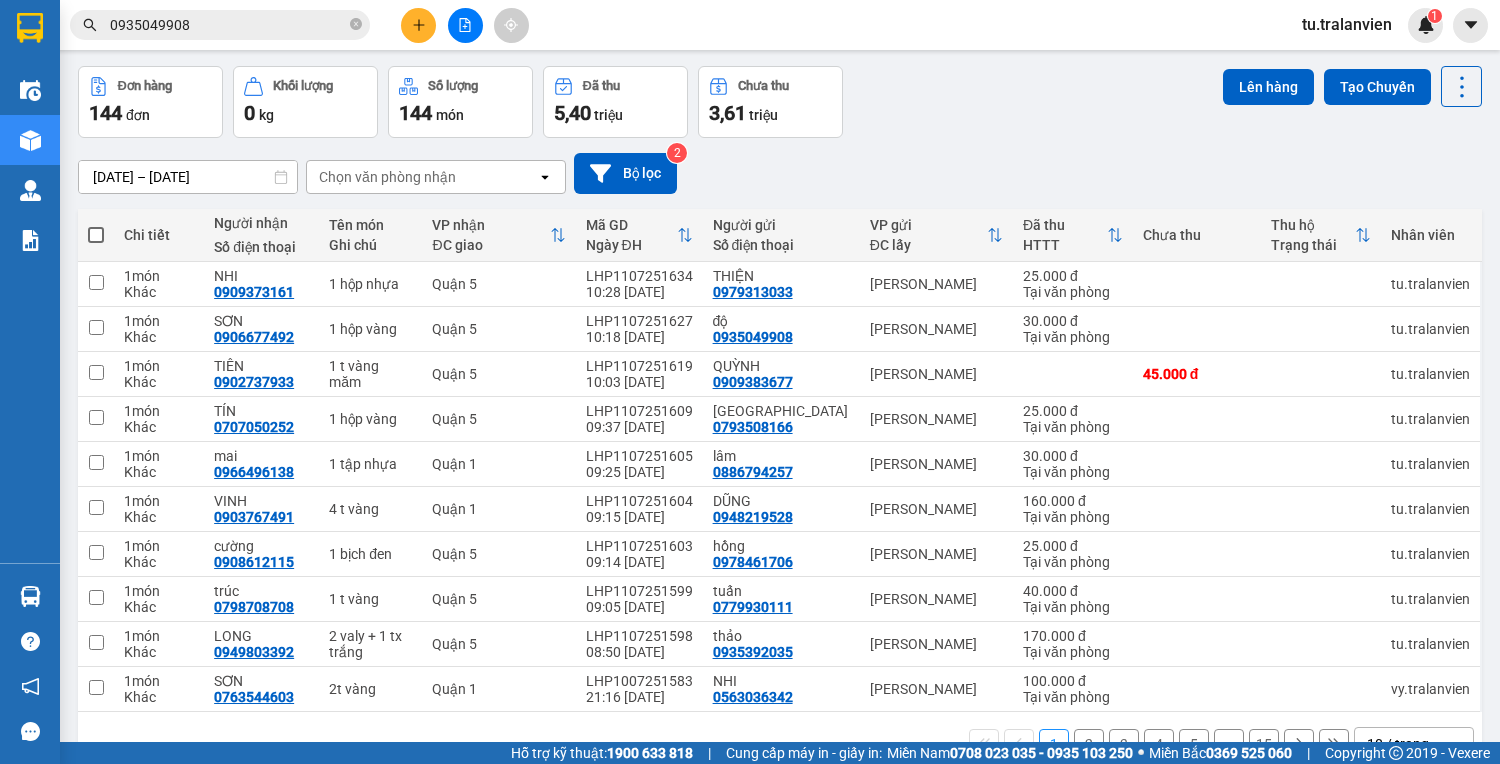 scroll, scrollTop: 121, scrollLeft: 0, axis: vertical 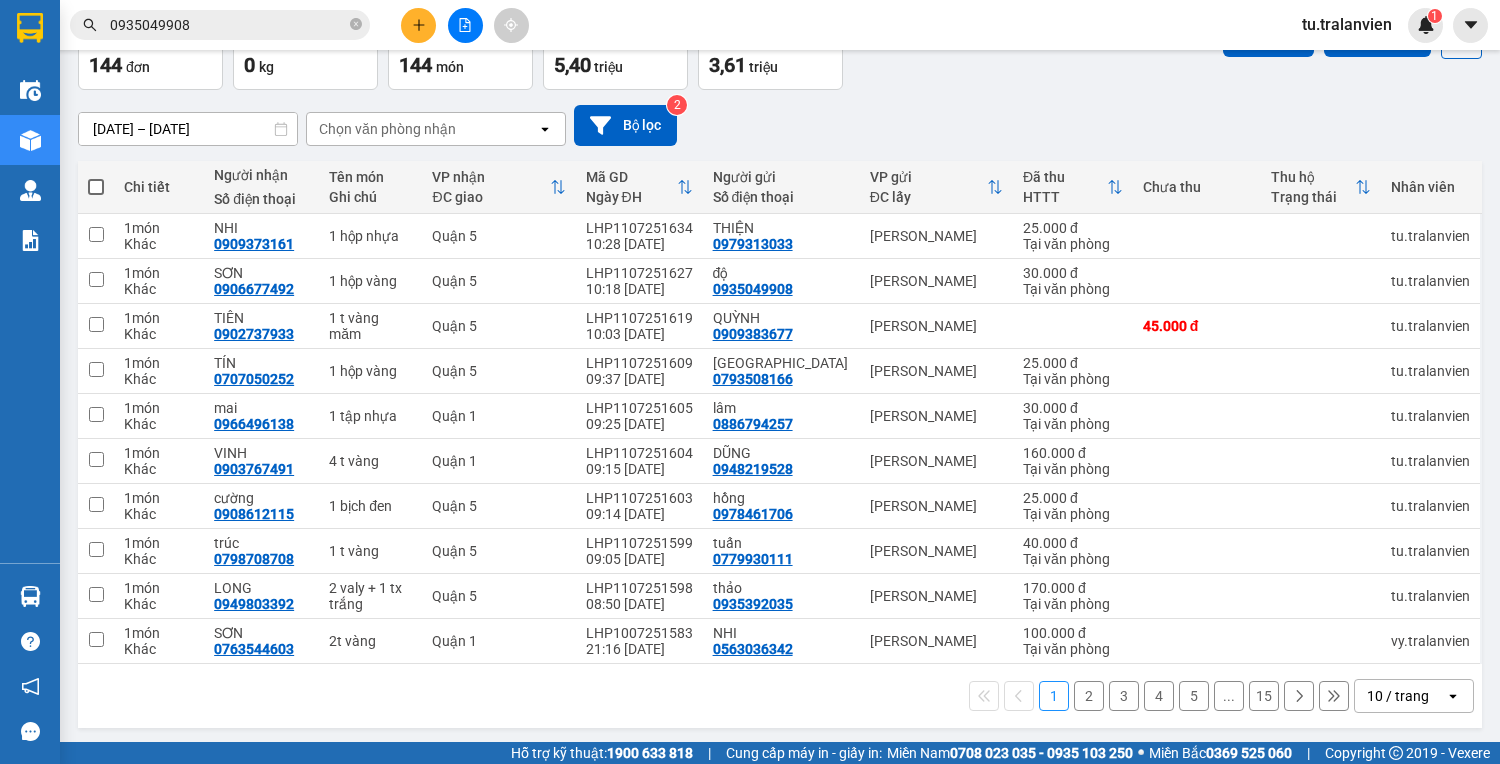 click on "2" at bounding box center [1089, 696] 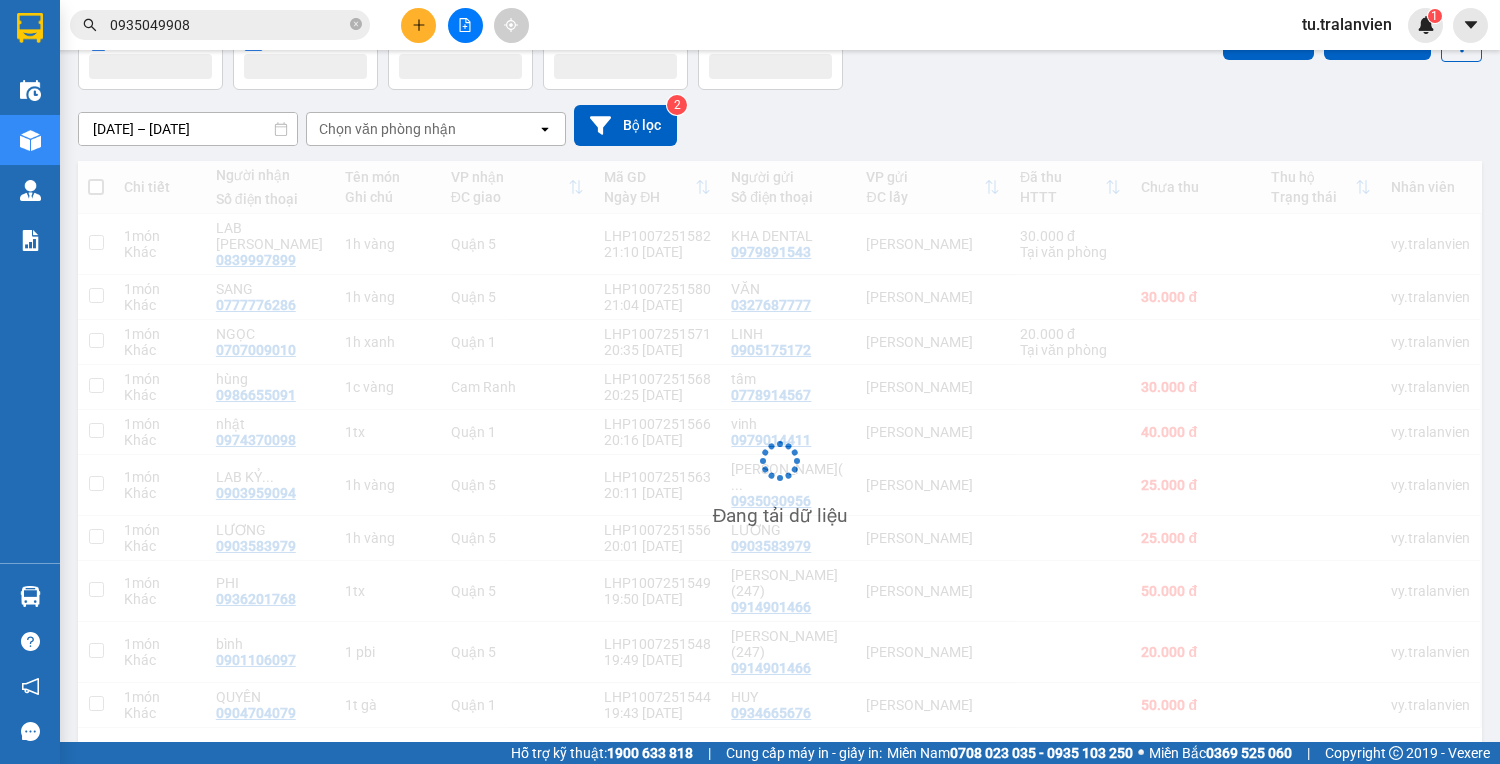 scroll, scrollTop: 121, scrollLeft: 0, axis: vertical 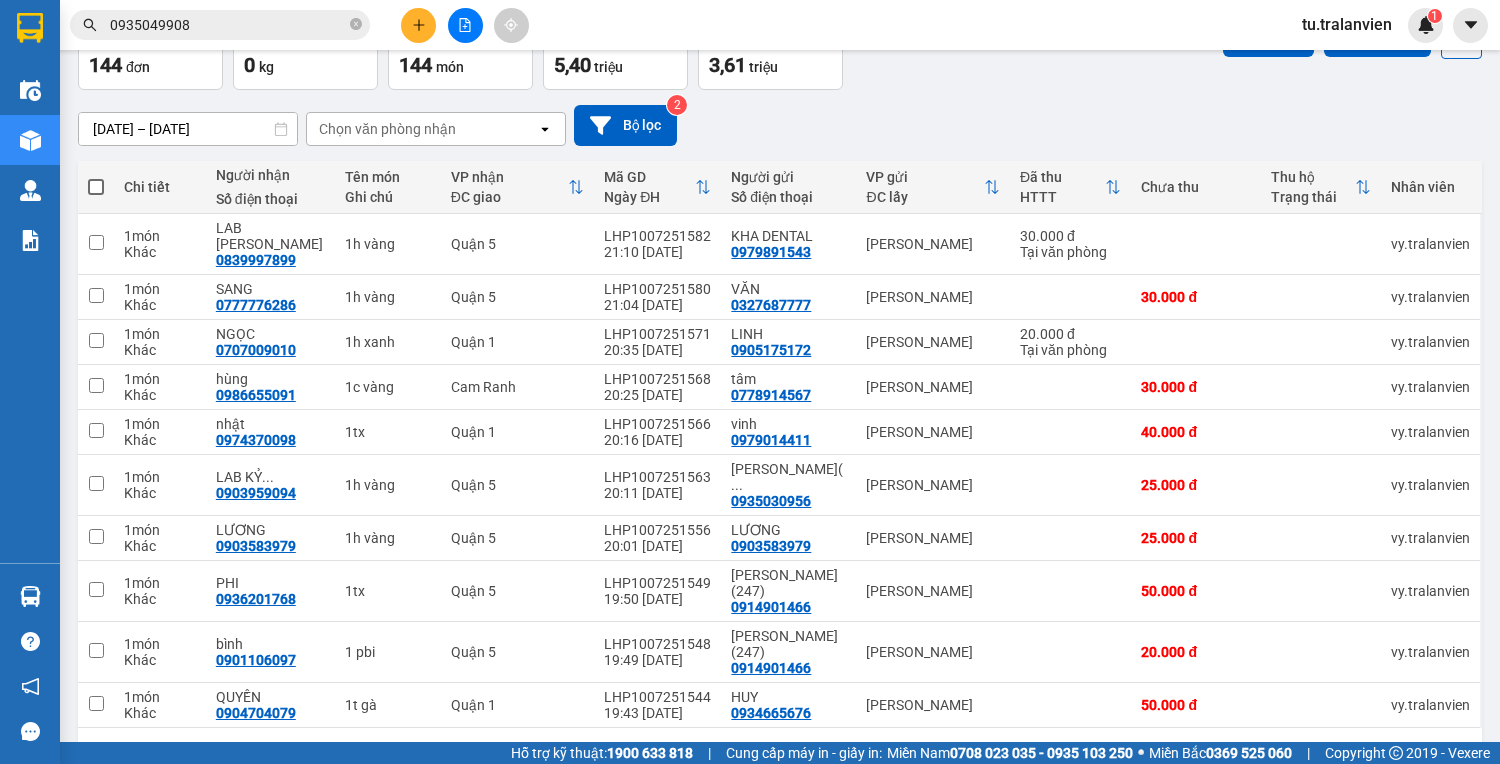 click on "3" at bounding box center [1124, 760] 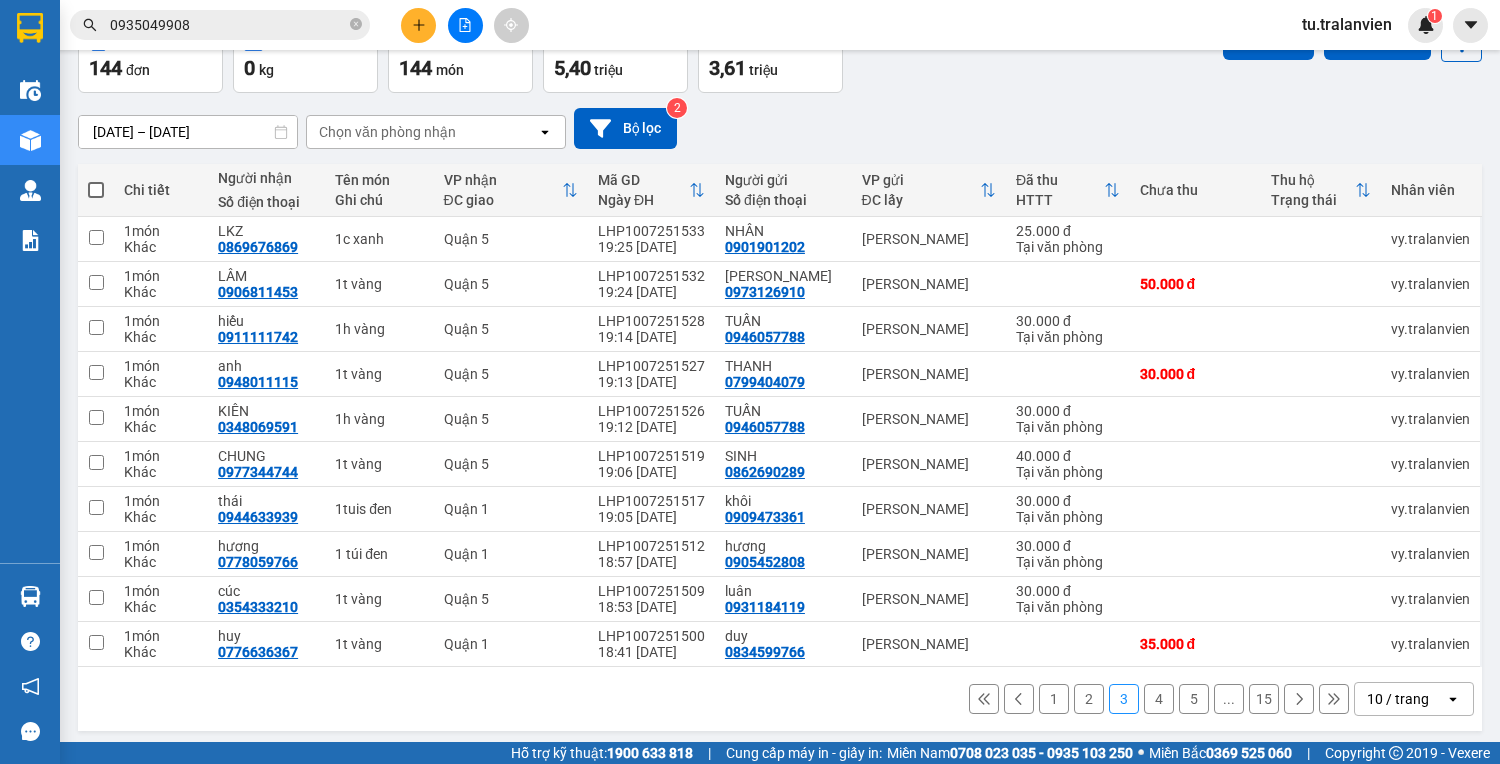 scroll, scrollTop: 121, scrollLeft: 0, axis: vertical 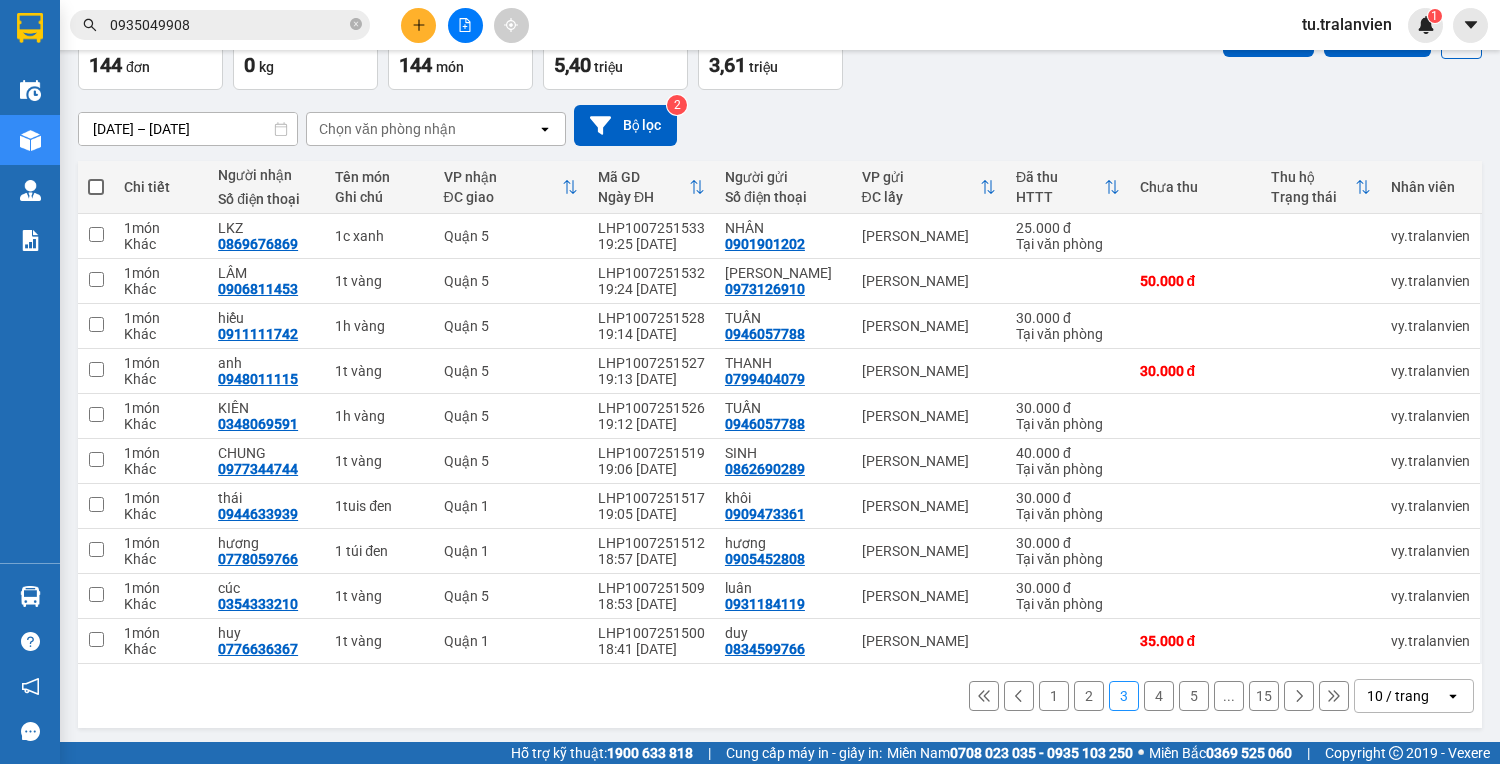 click on "4" at bounding box center [1159, 696] 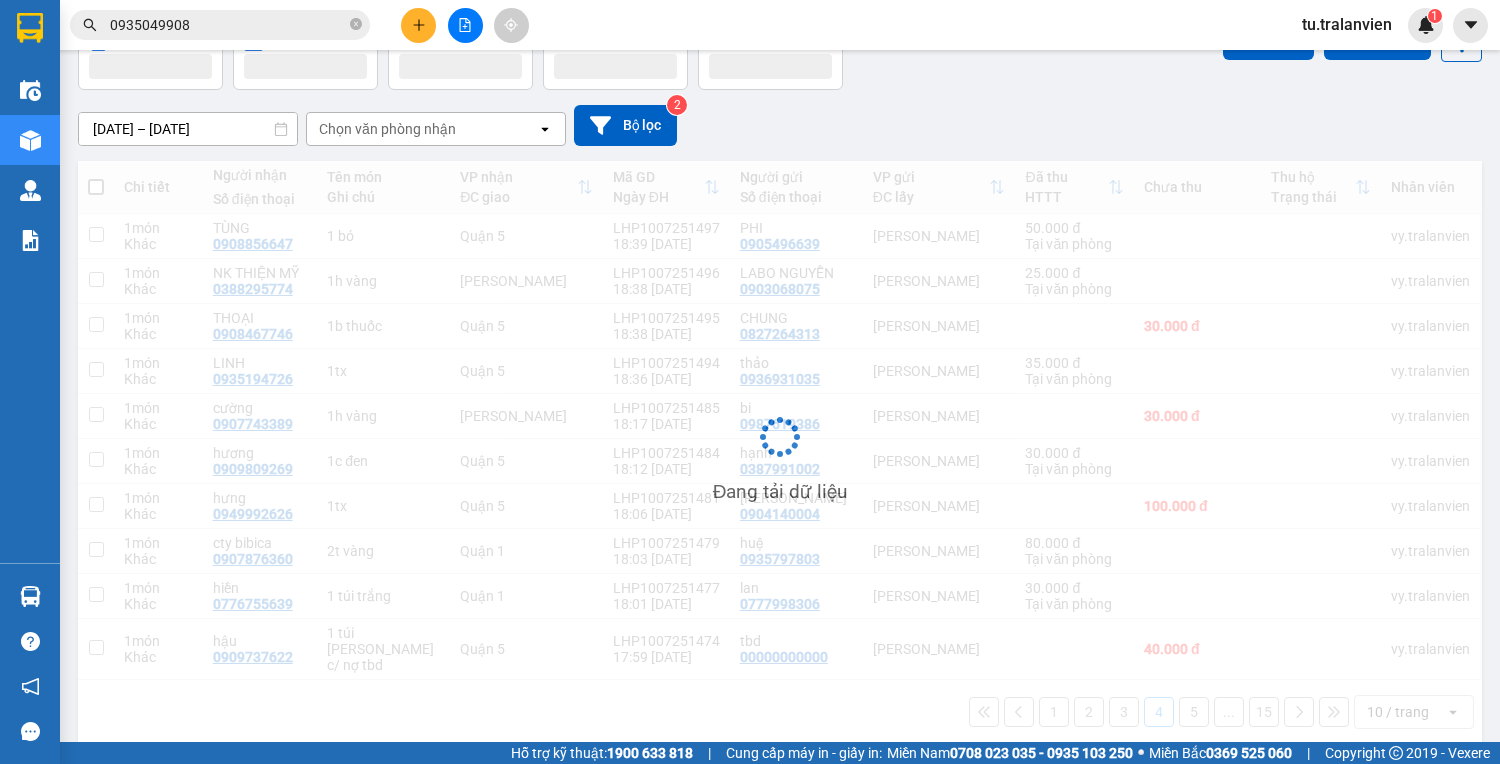 scroll, scrollTop: 121, scrollLeft: 0, axis: vertical 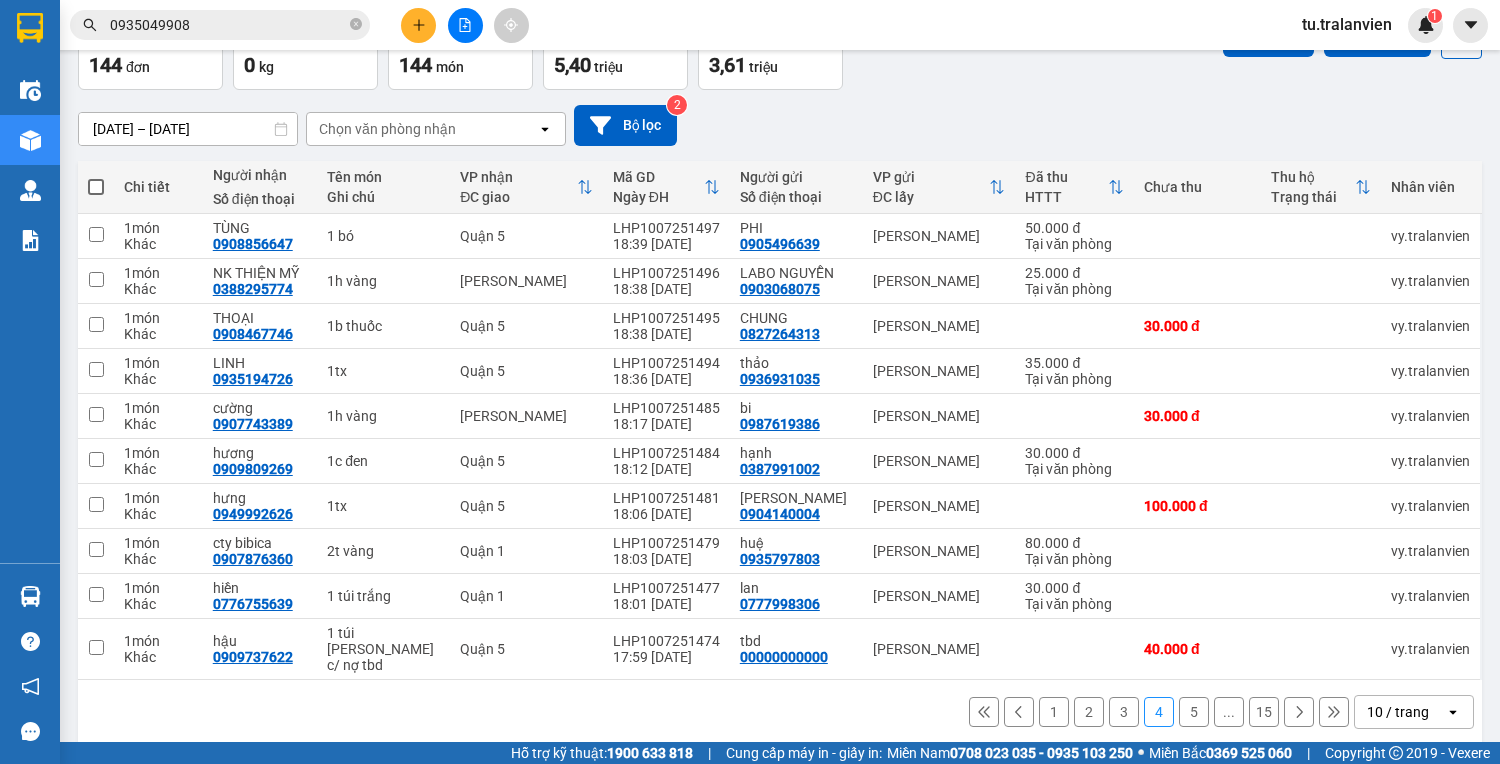 click on "5" at bounding box center [1194, 712] 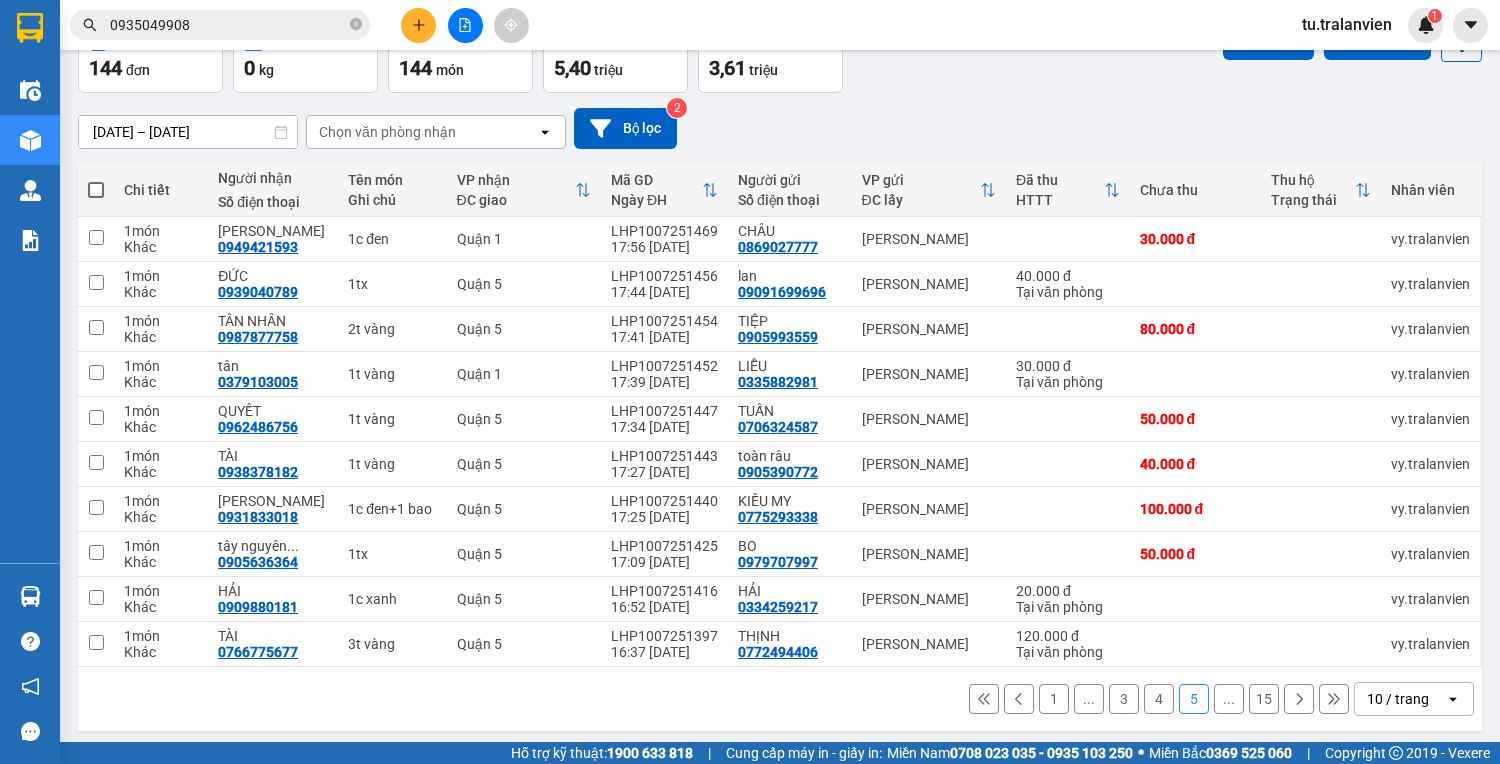 scroll, scrollTop: 121, scrollLeft: 0, axis: vertical 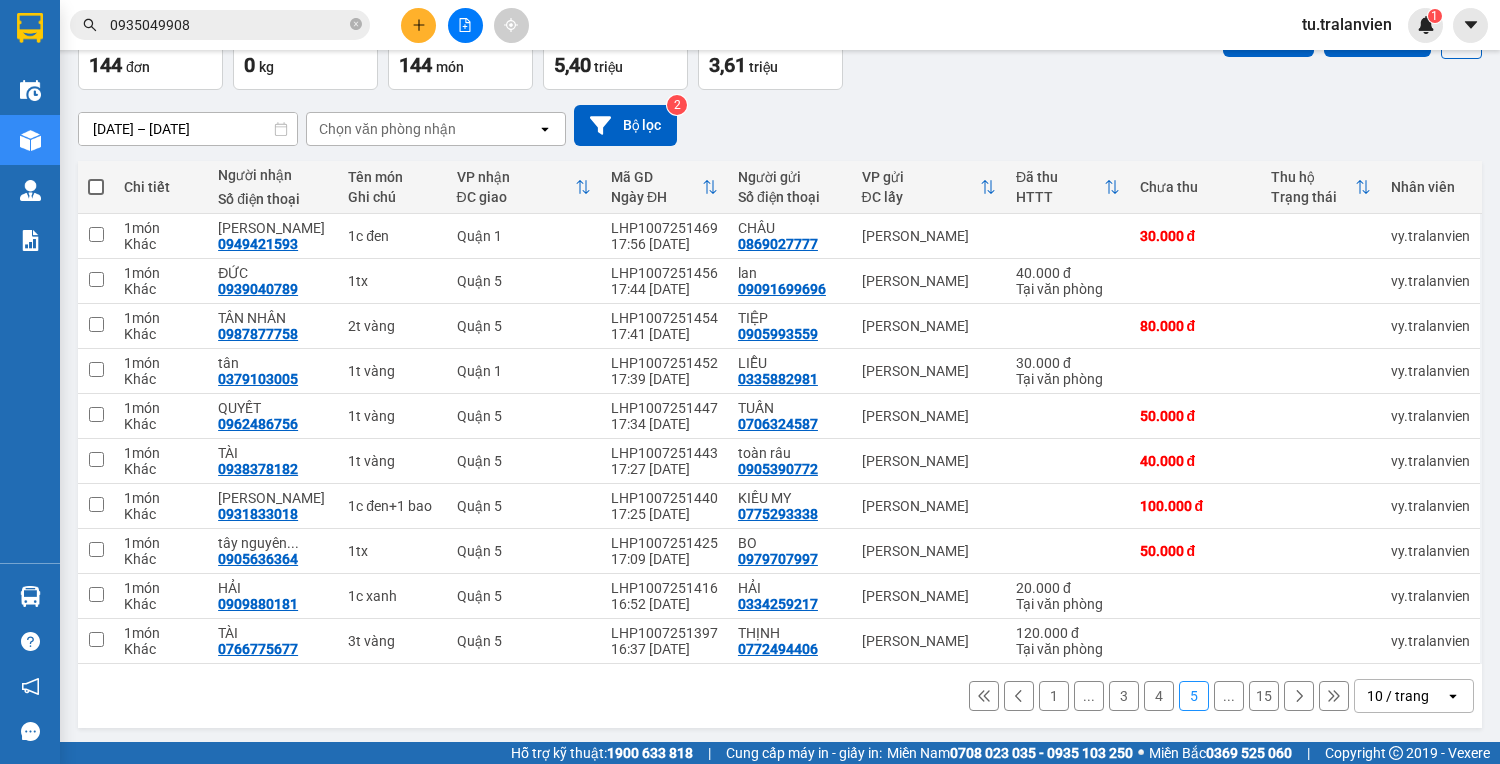 click 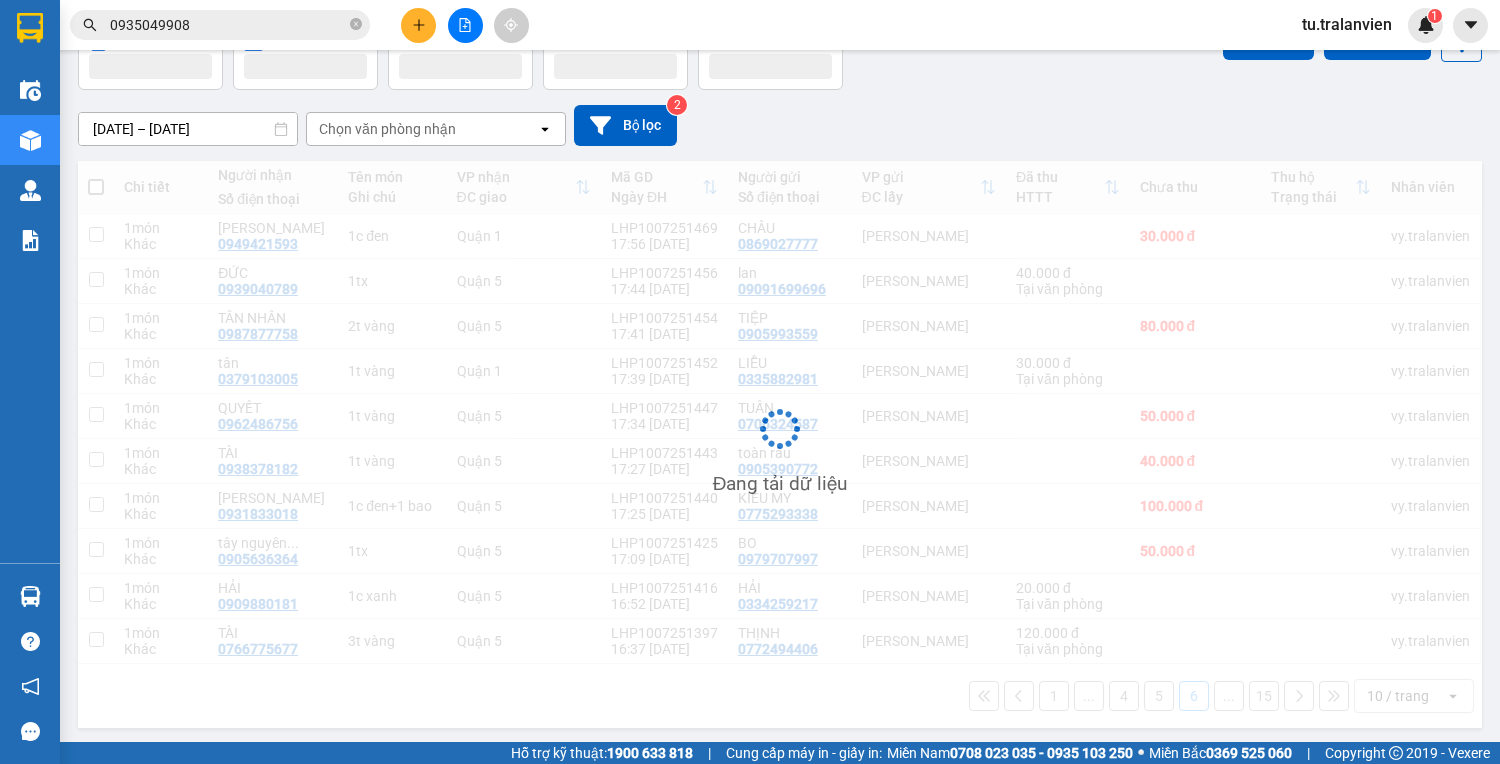 scroll, scrollTop: 121, scrollLeft: 0, axis: vertical 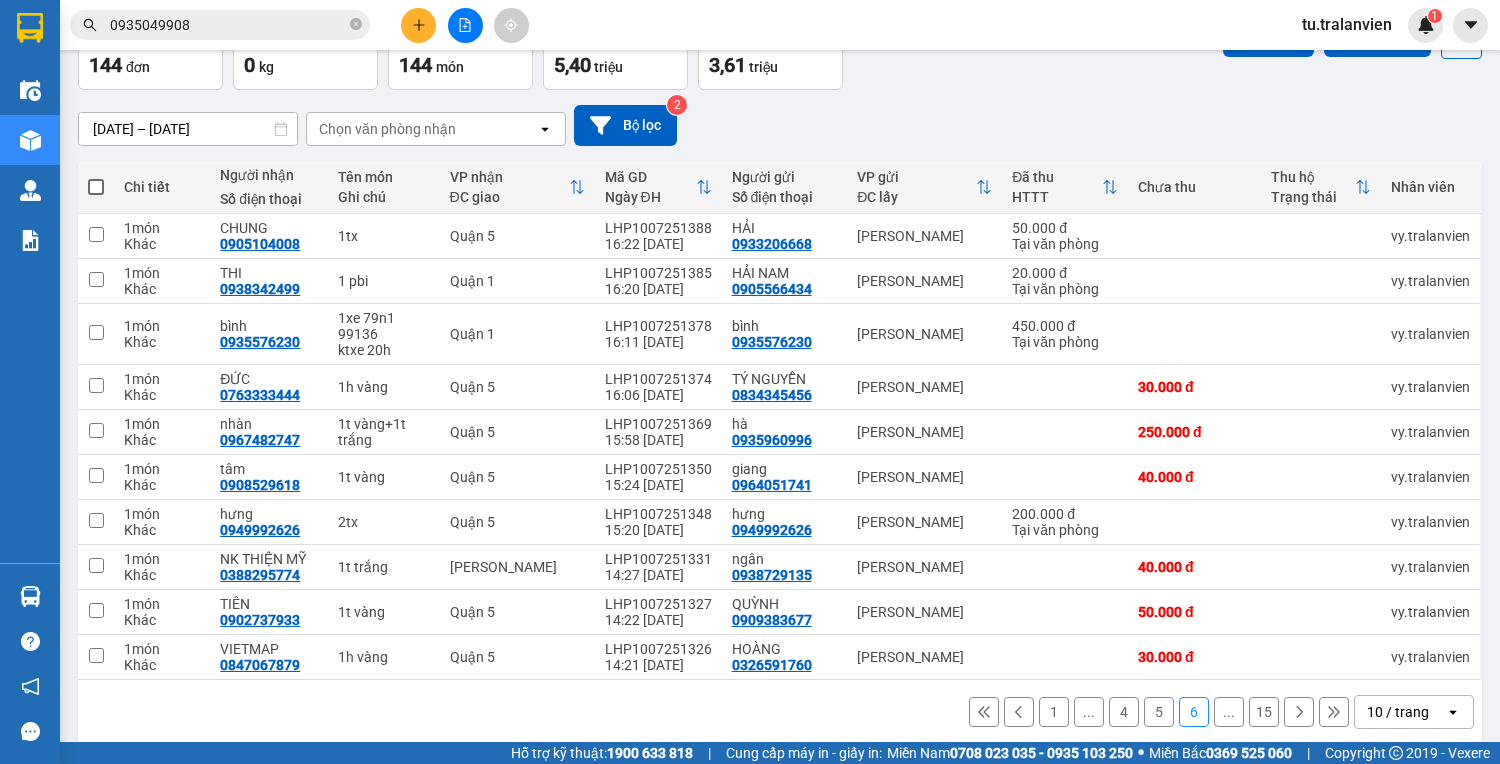click on "1 ... 4 5 6 ... 15 10 / trang open" at bounding box center (780, 712) 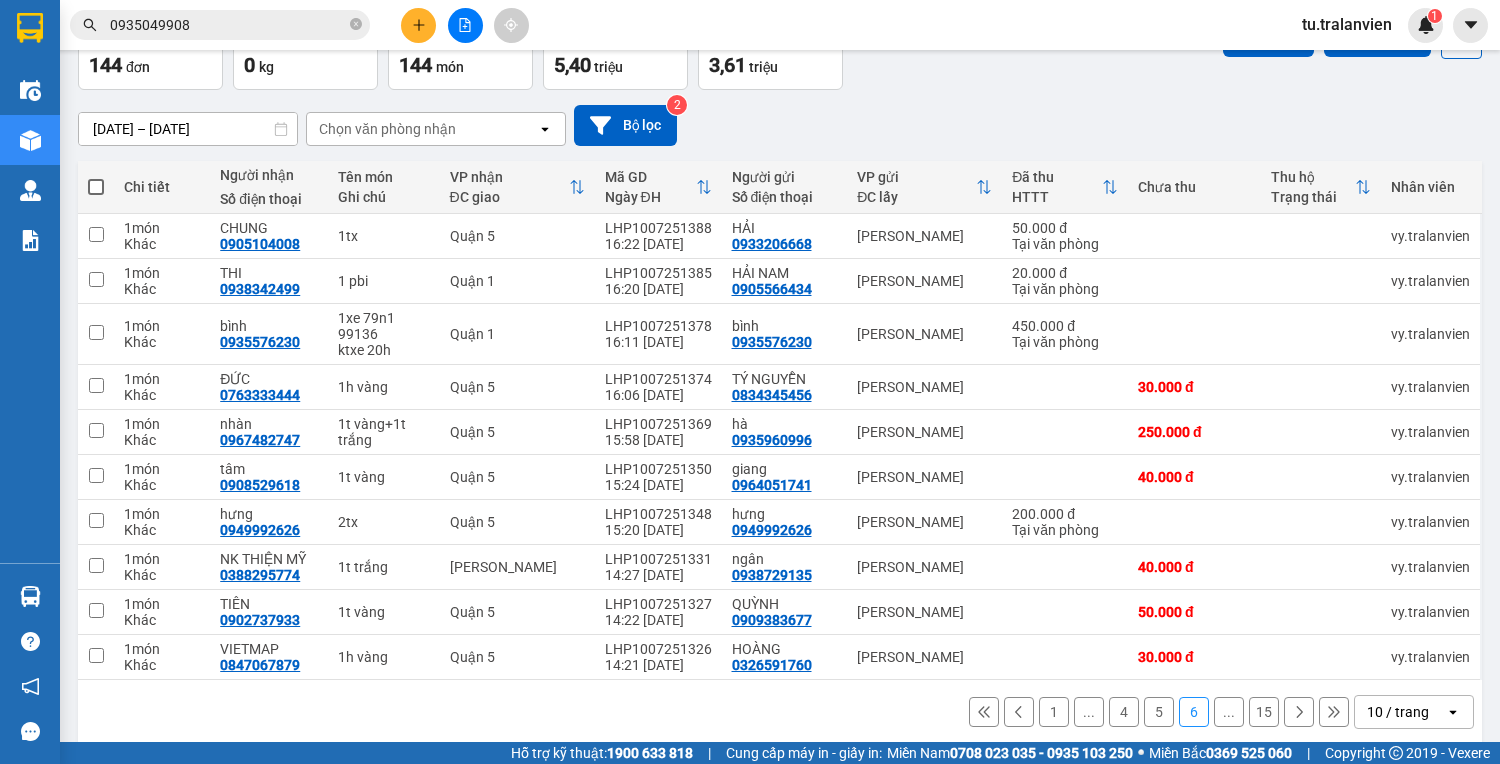 click 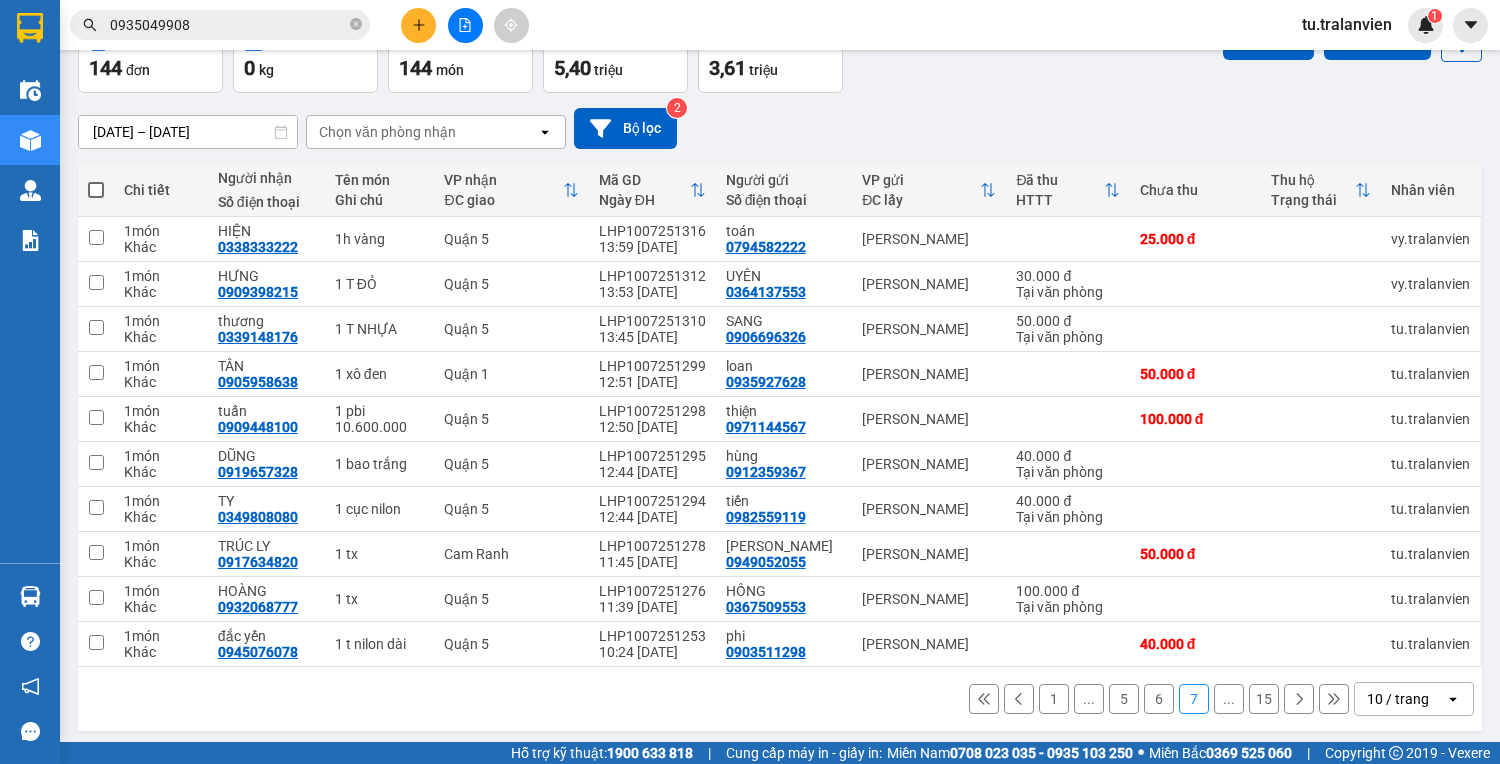 scroll, scrollTop: 121, scrollLeft: 0, axis: vertical 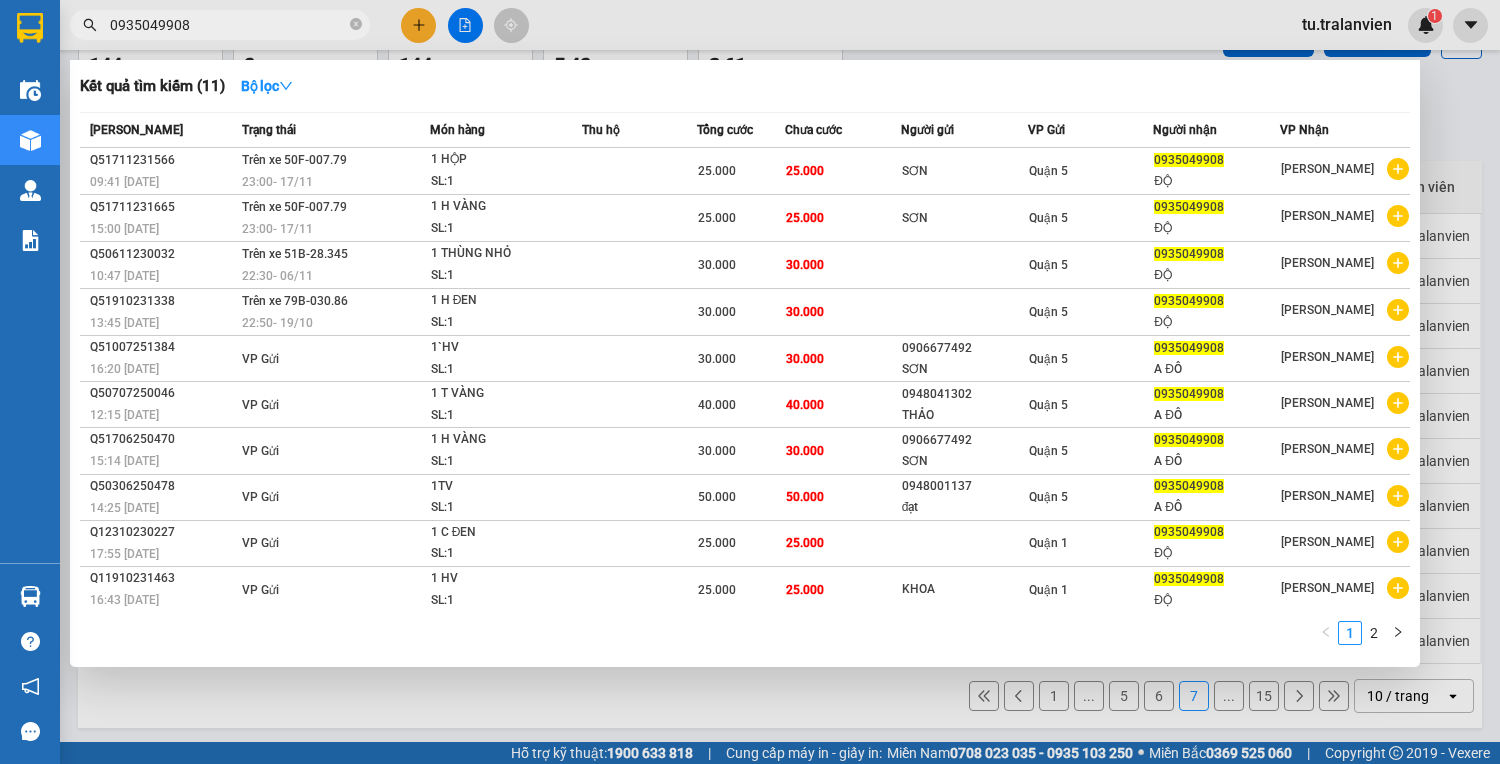 click on "0935049908" at bounding box center [220, 25] 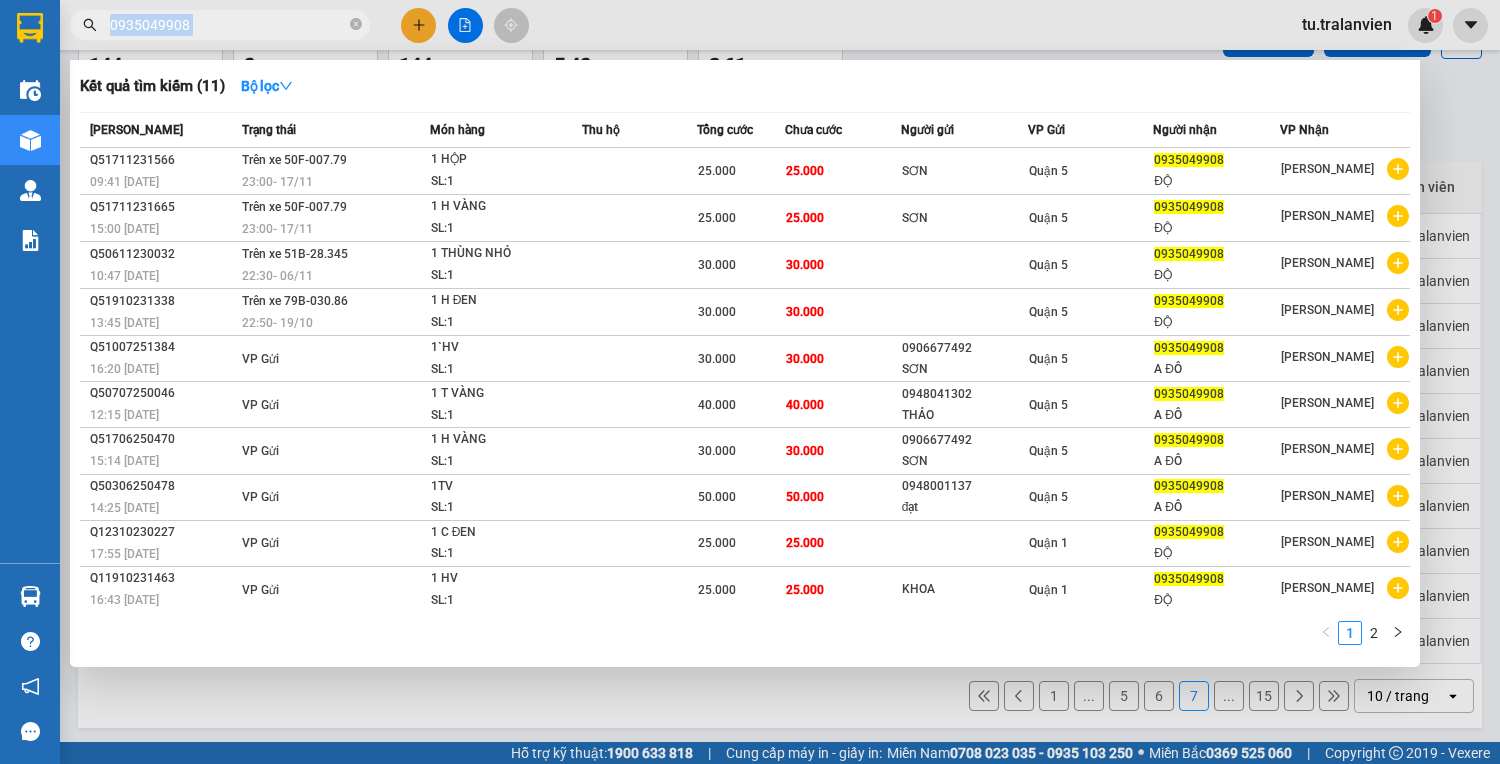 click on "0935049908" at bounding box center (220, 25) 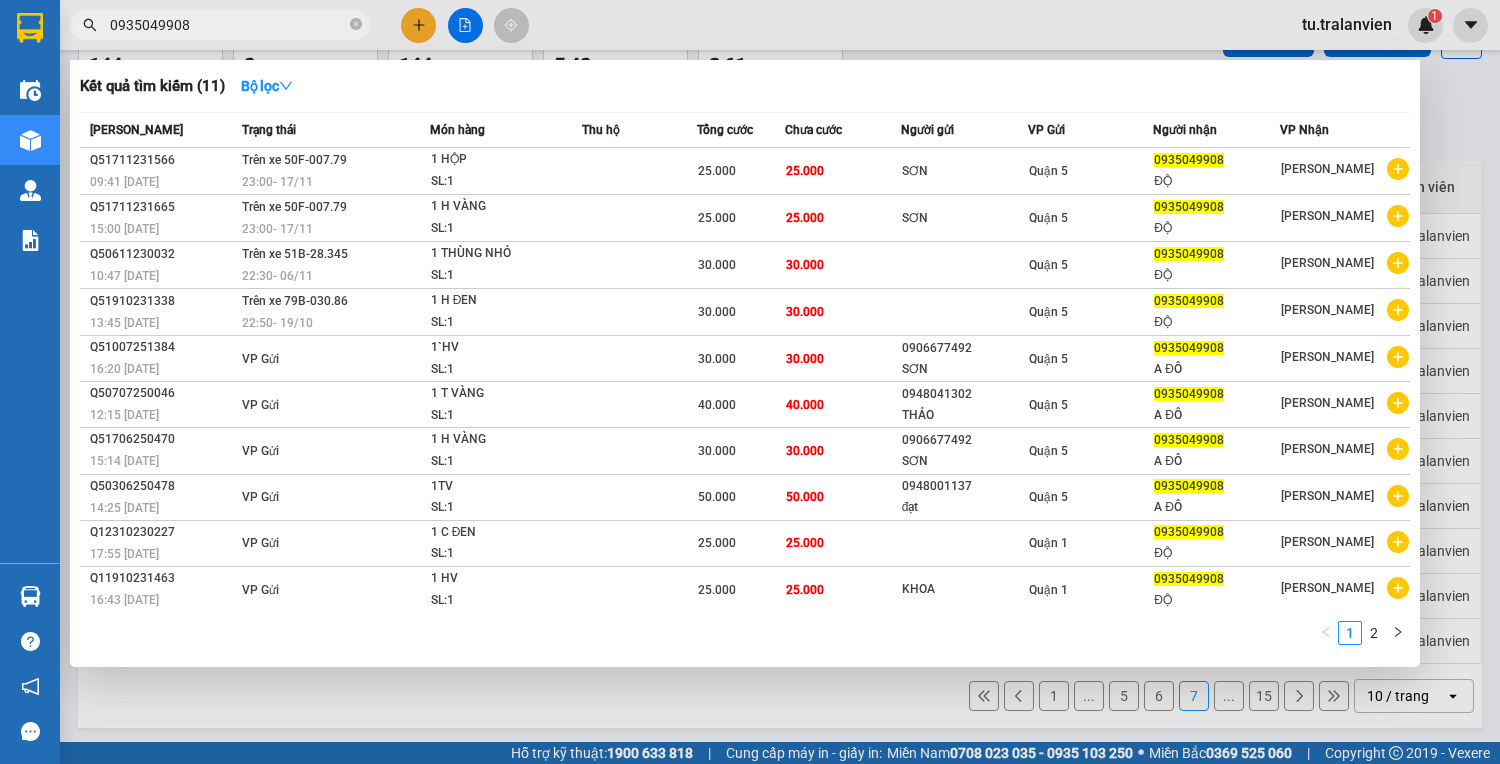 click on "0935049908" at bounding box center (228, 25) 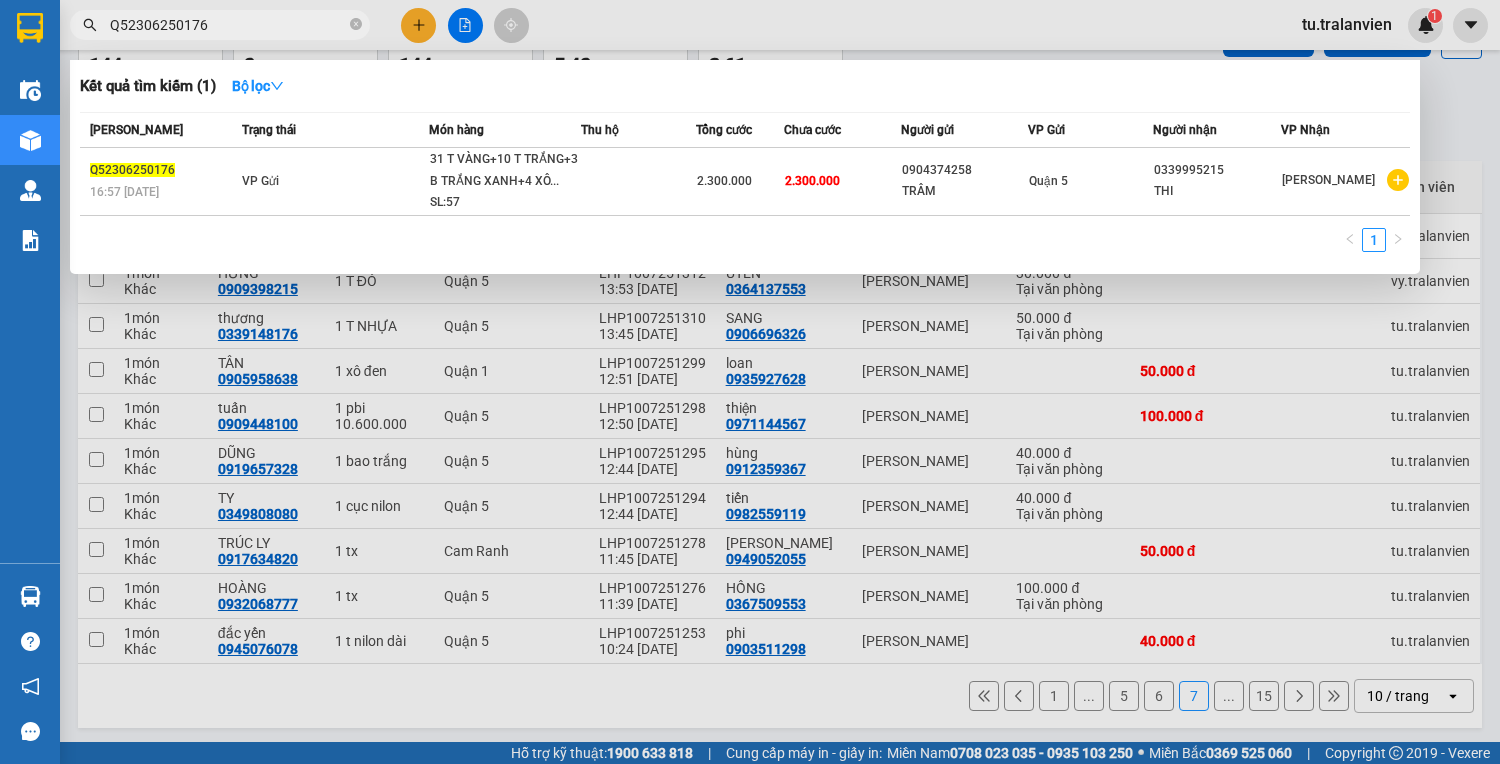 click on "Q52306250176" at bounding box center (228, 25) 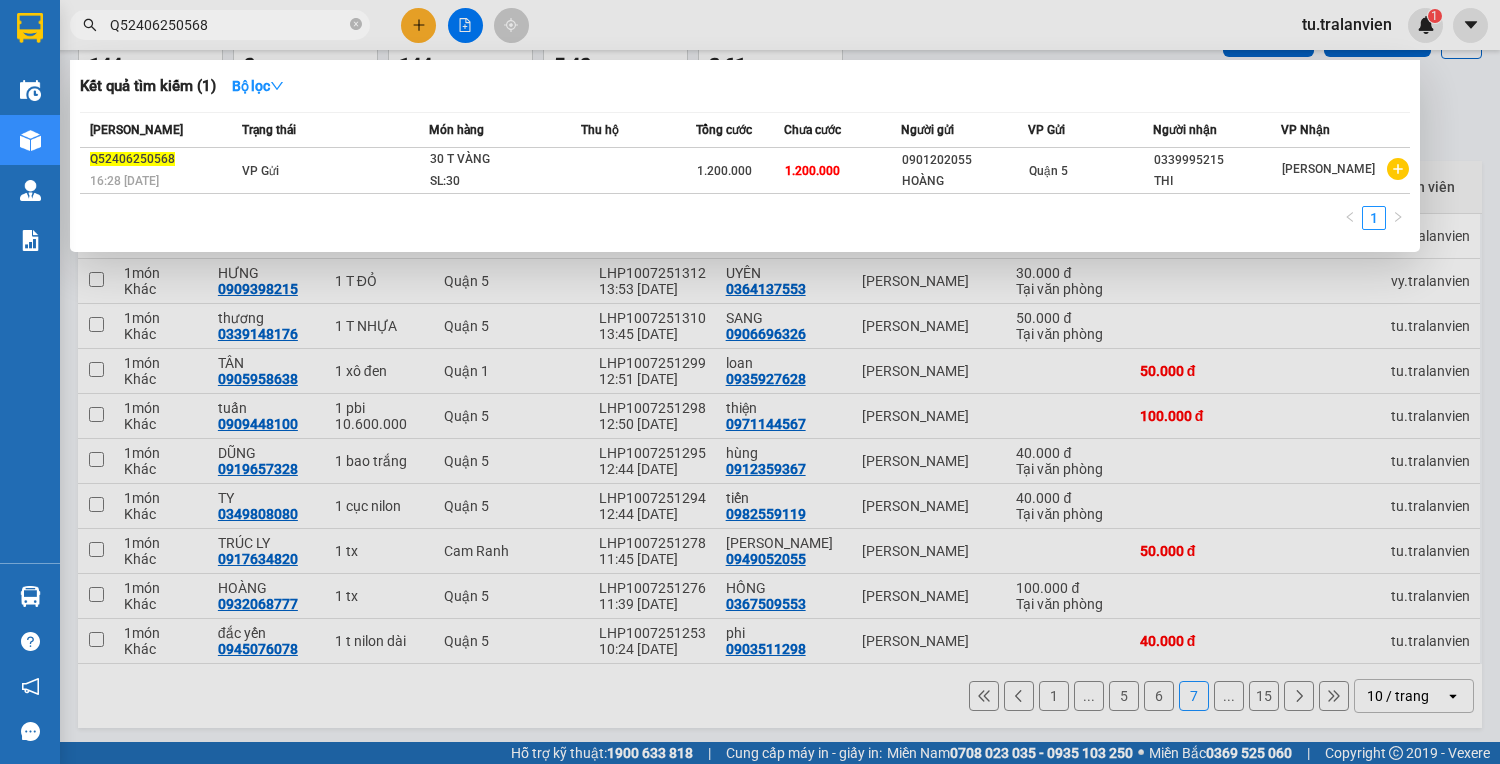 click at bounding box center (750, 382) 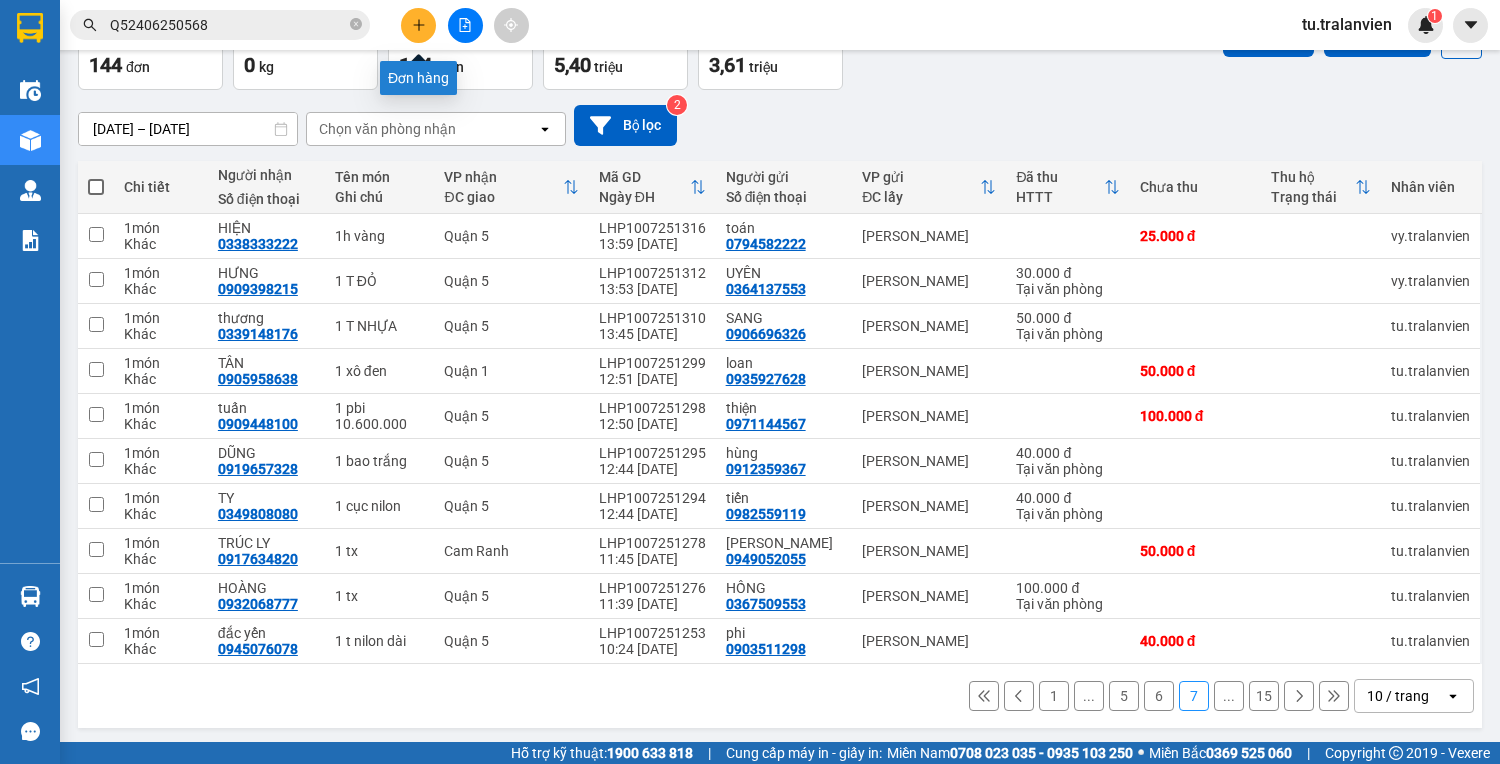 click at bounding box center (418, 25) 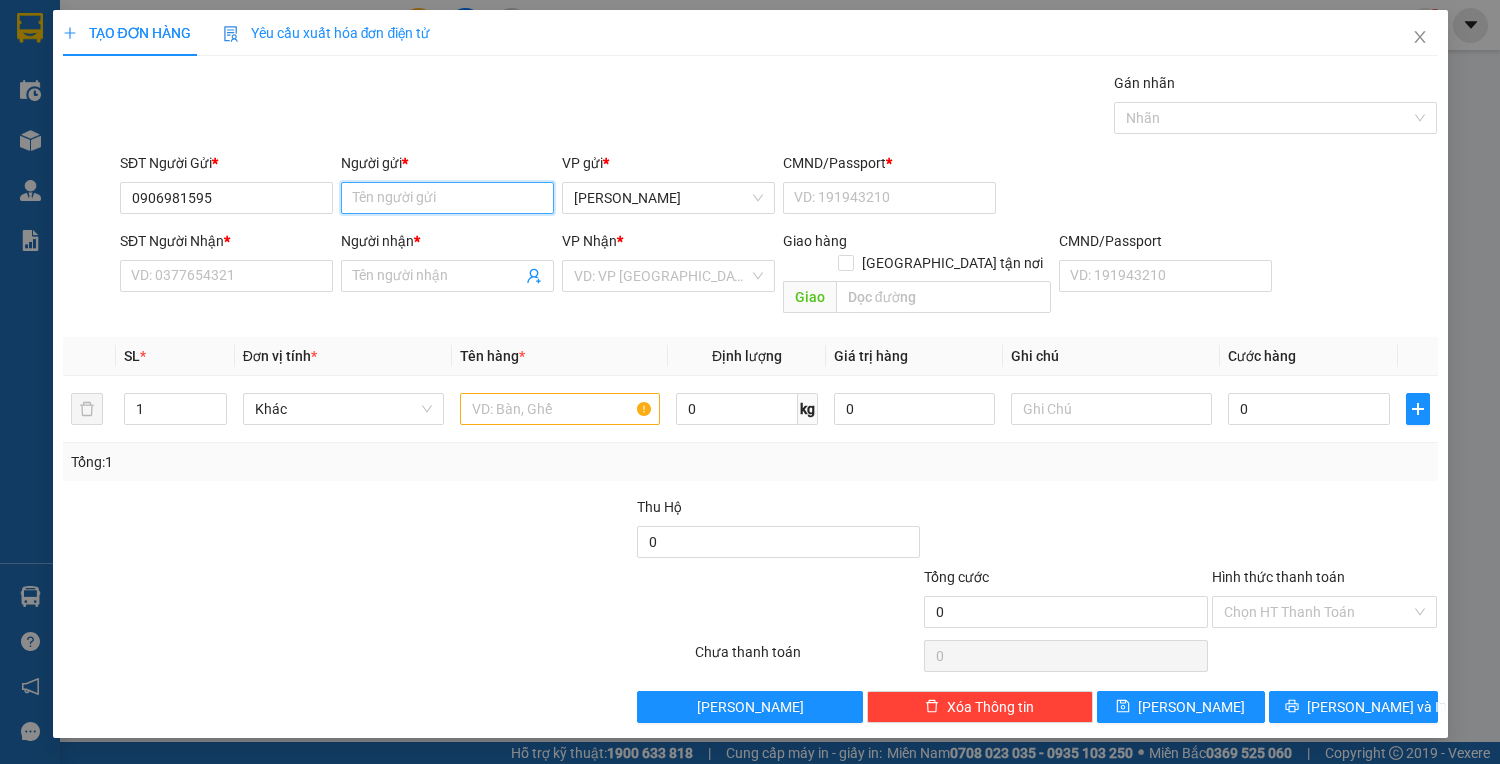 click on "Người gửi  *" at bounding box center [447, 198] 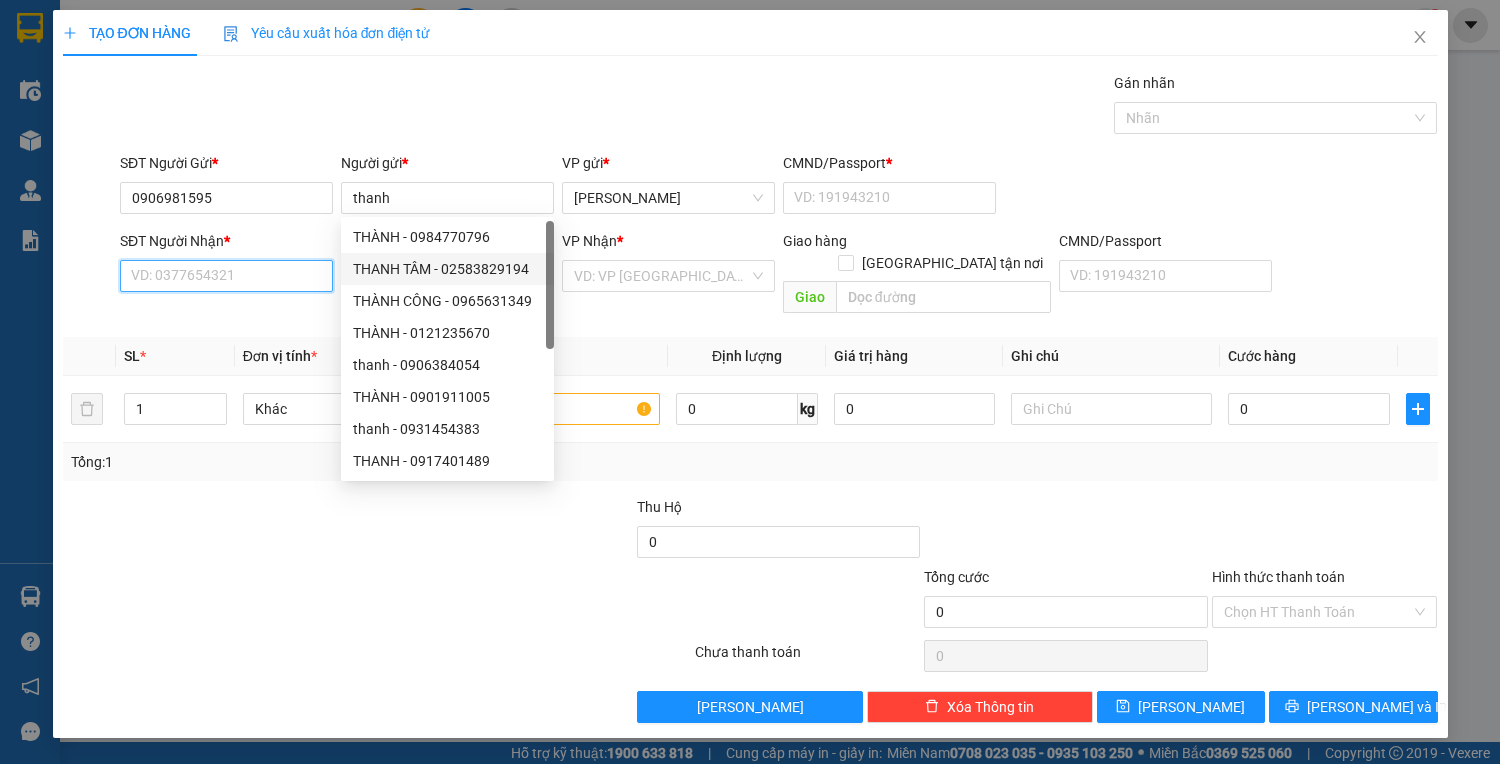 click on "SĐT Người Nhận  *" at bounding box center (226, 276) 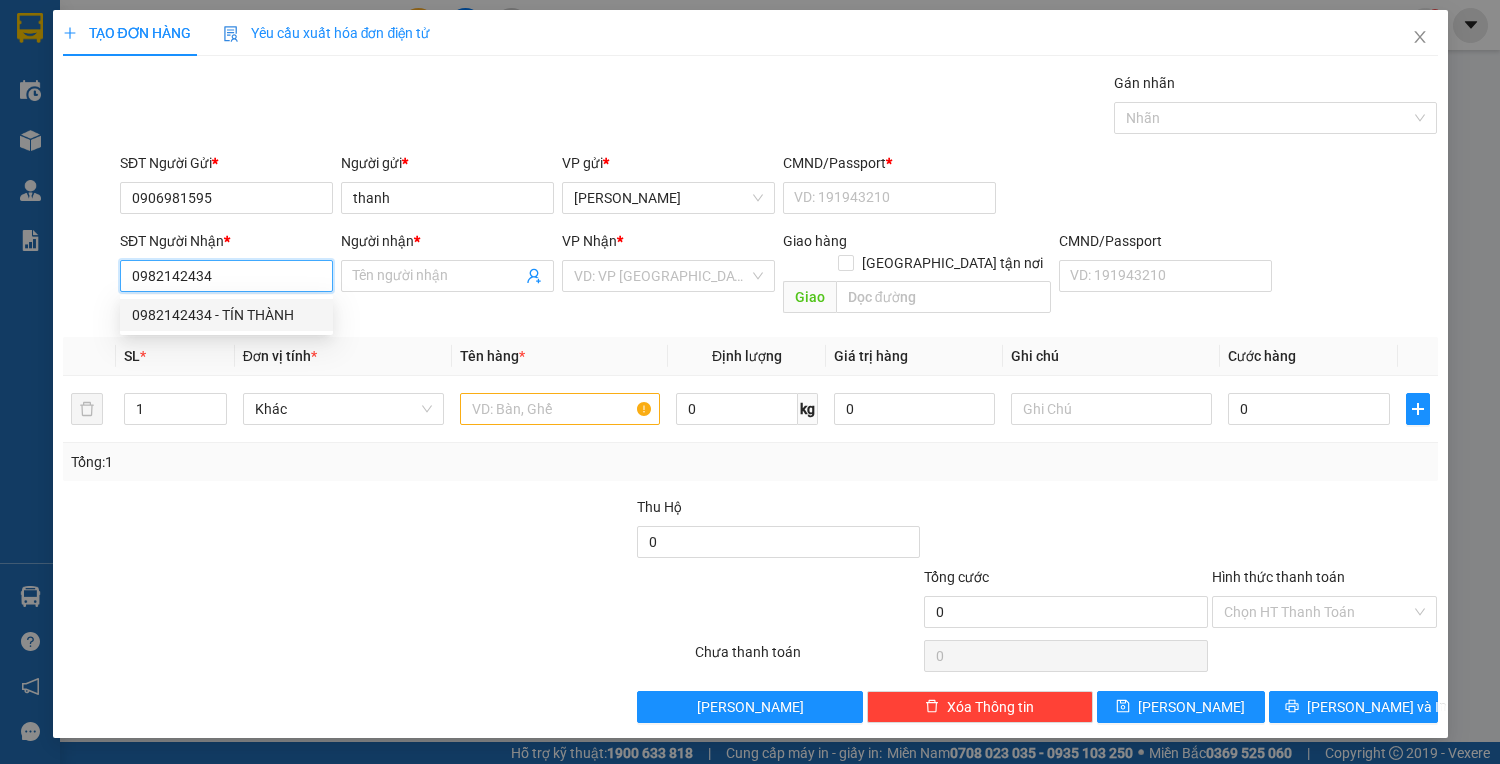 click on "0982142434 - TÍN THÀNH" at bounding box center [226, 315] 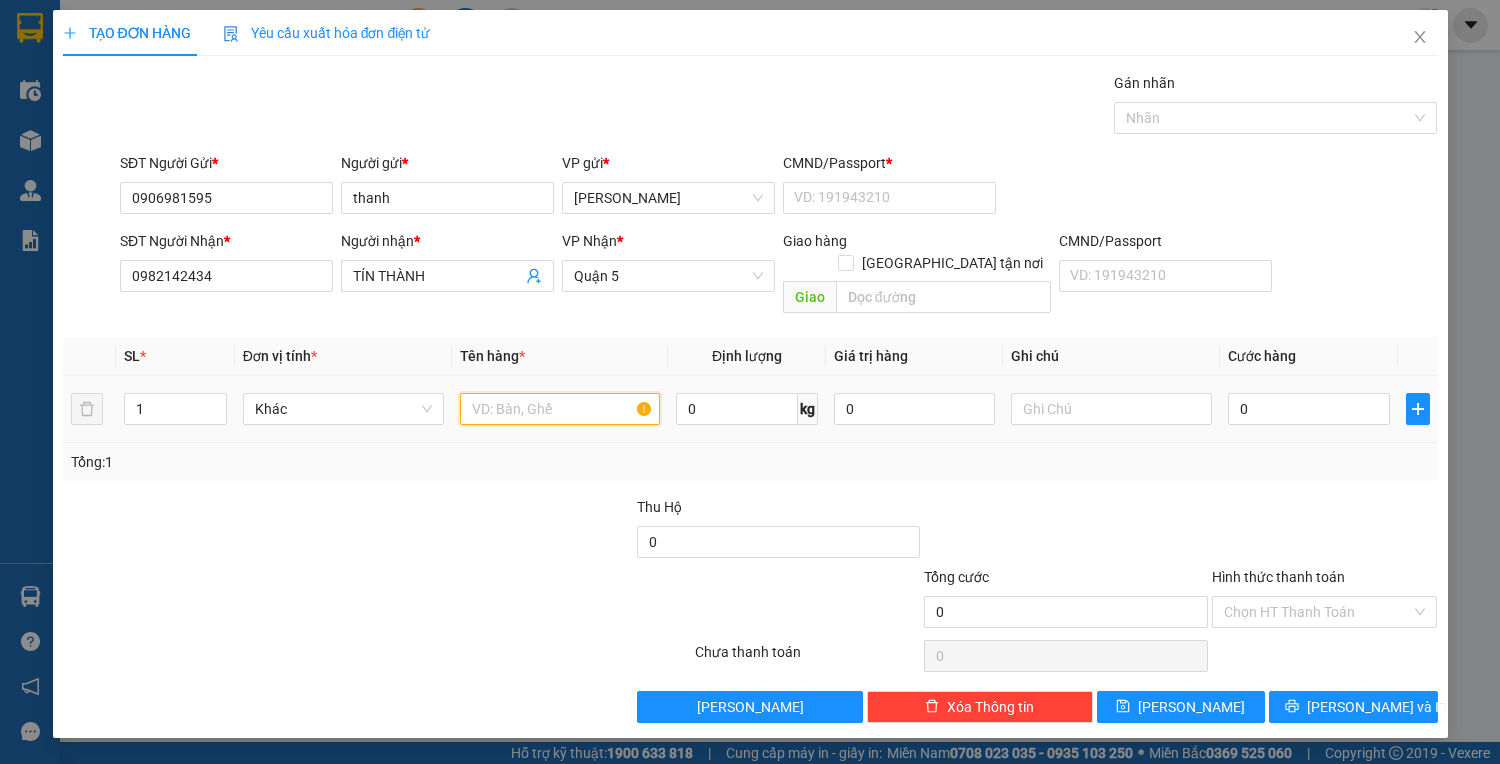 click at bounding box center [560, 409] 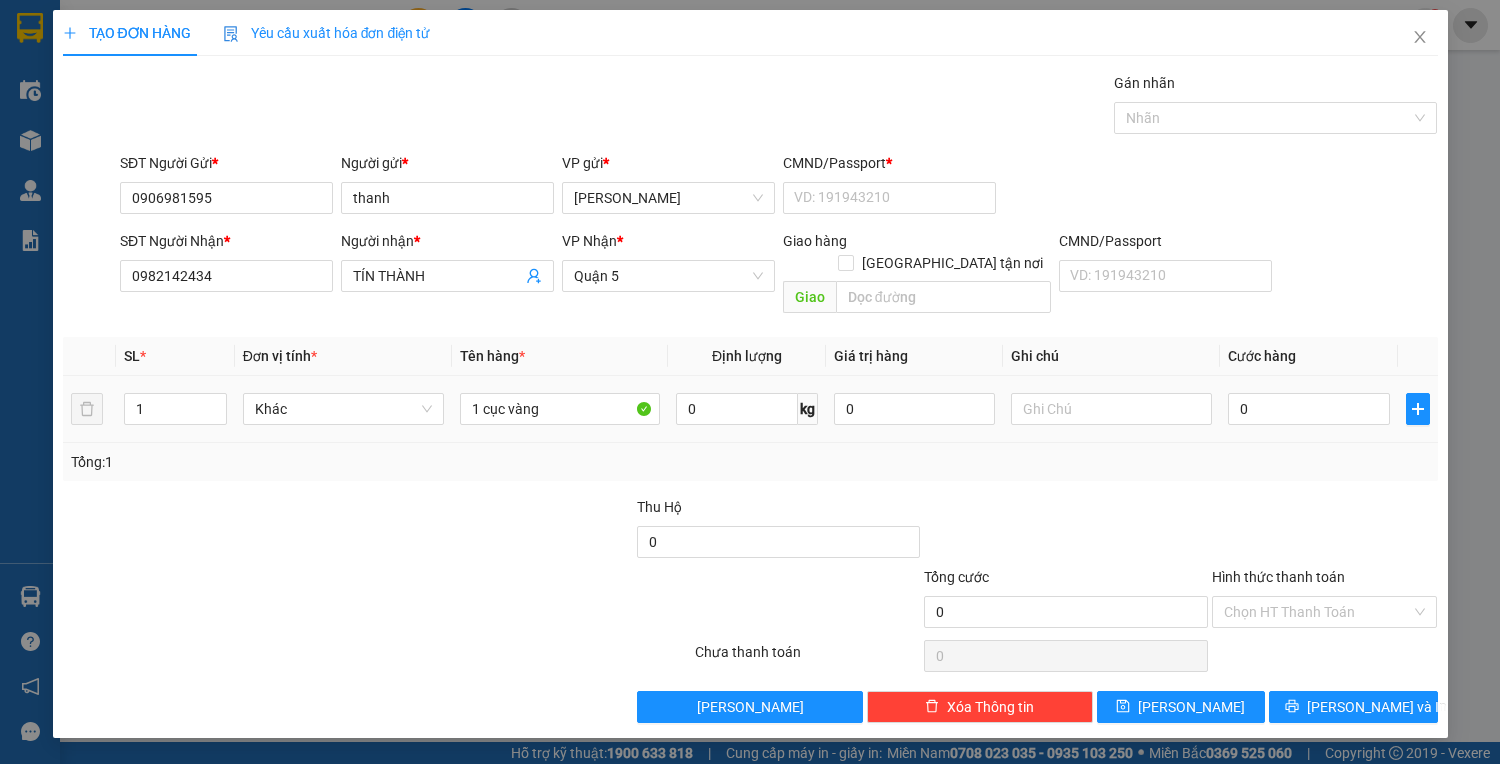 click on "0" at bounding box center (1308, 409) 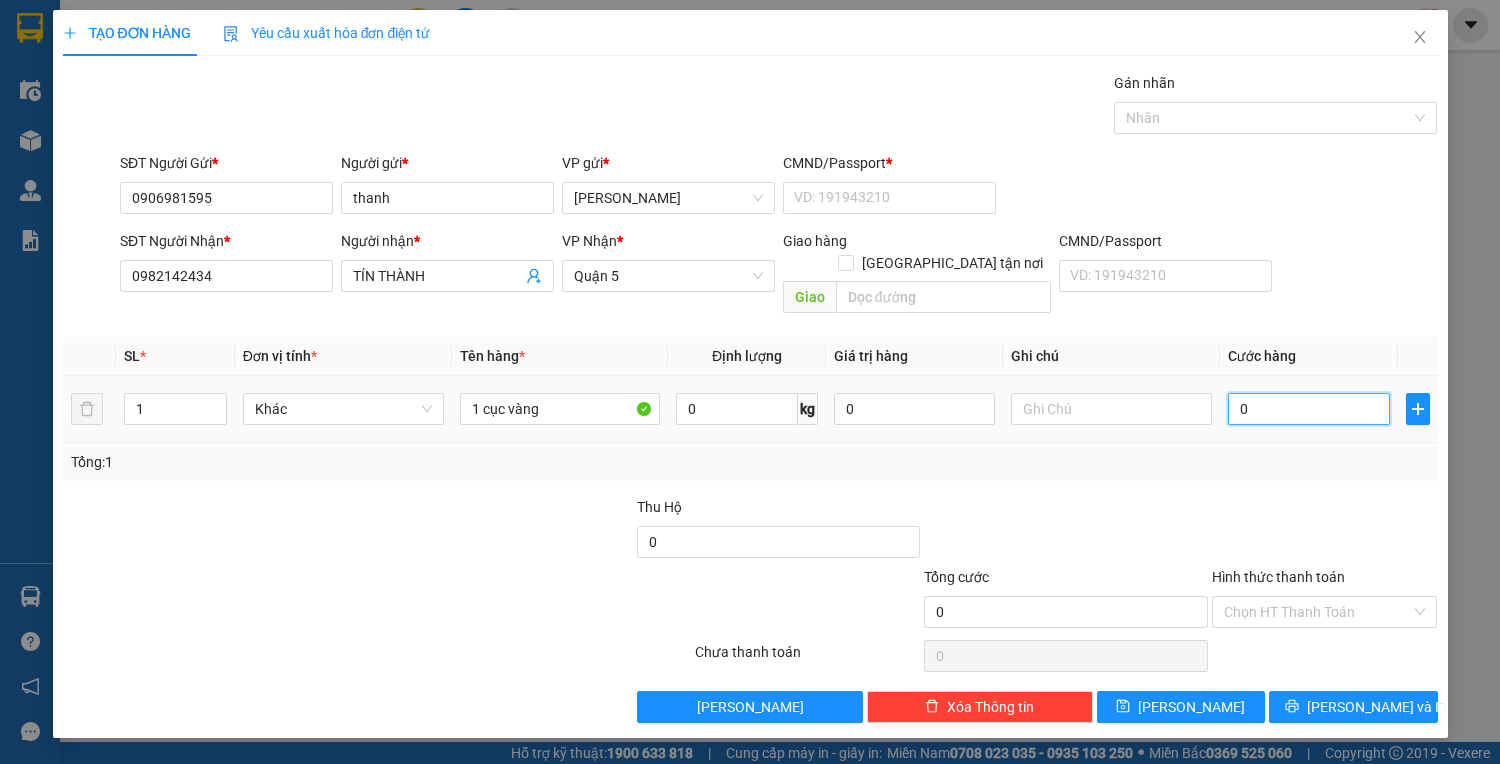 click on "0" at bounding box center (1308, 409) 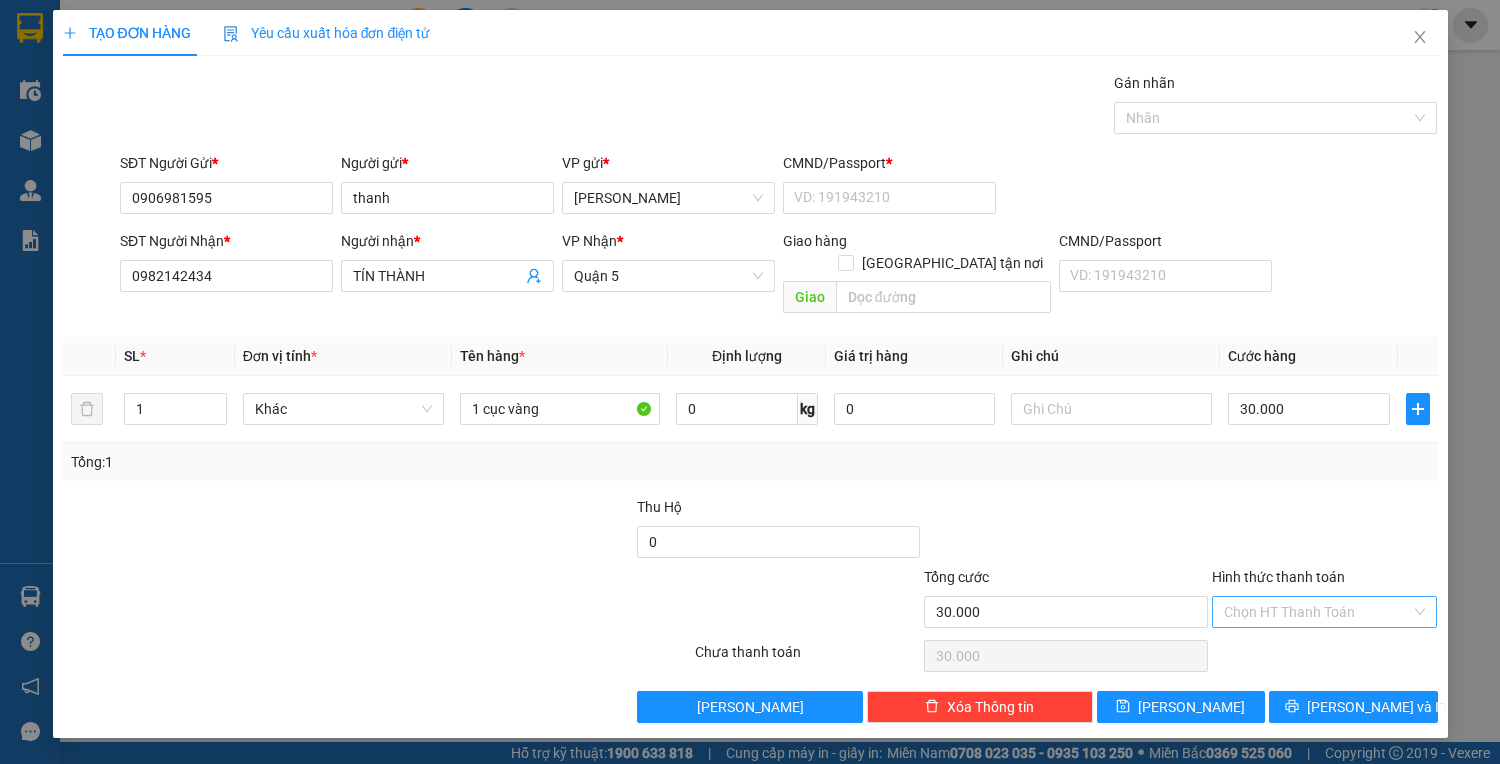 click on "Hình thức thanh toán" at bounding box center (1318, 612) 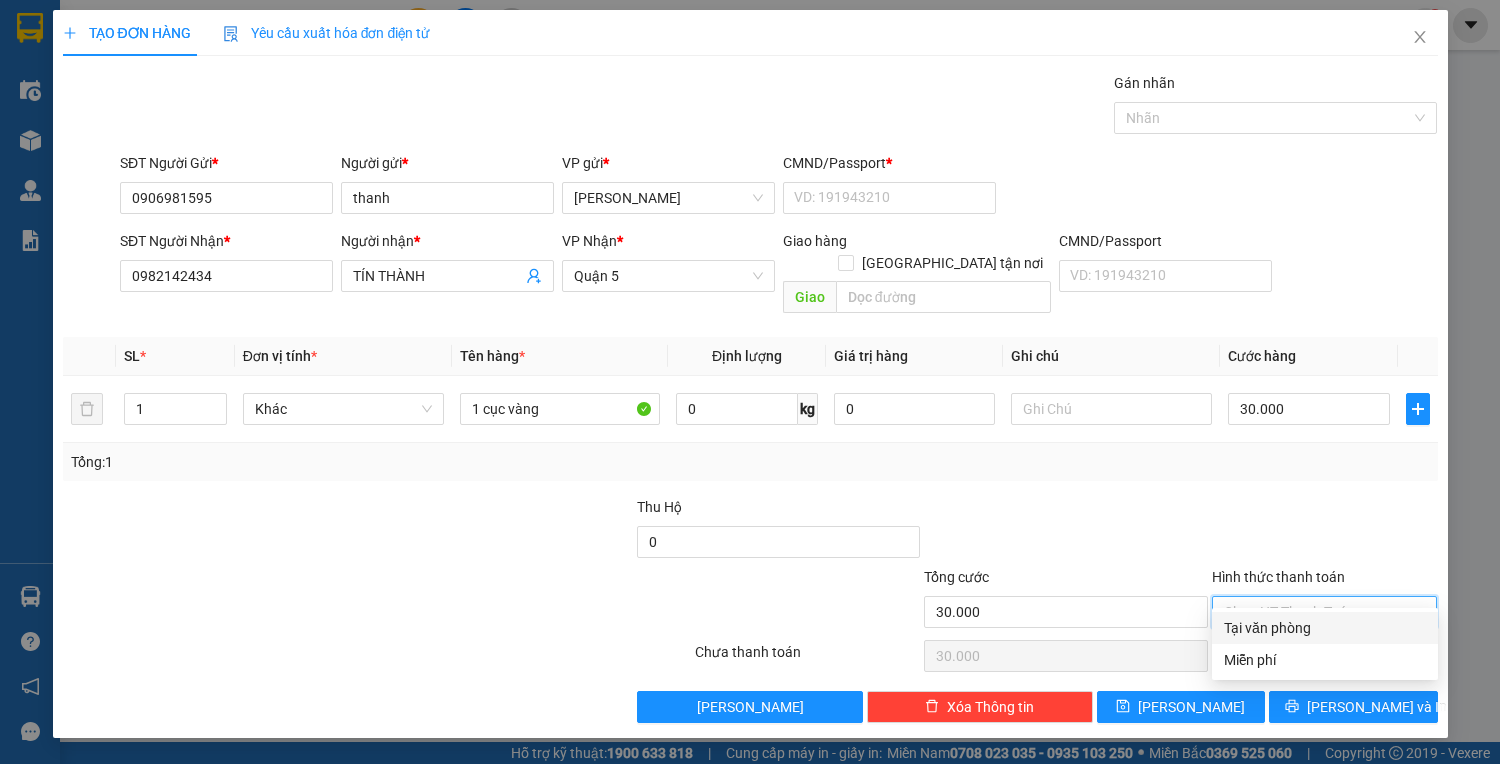 click on "Tại văn phòng" at bounding box center (1325, 628) 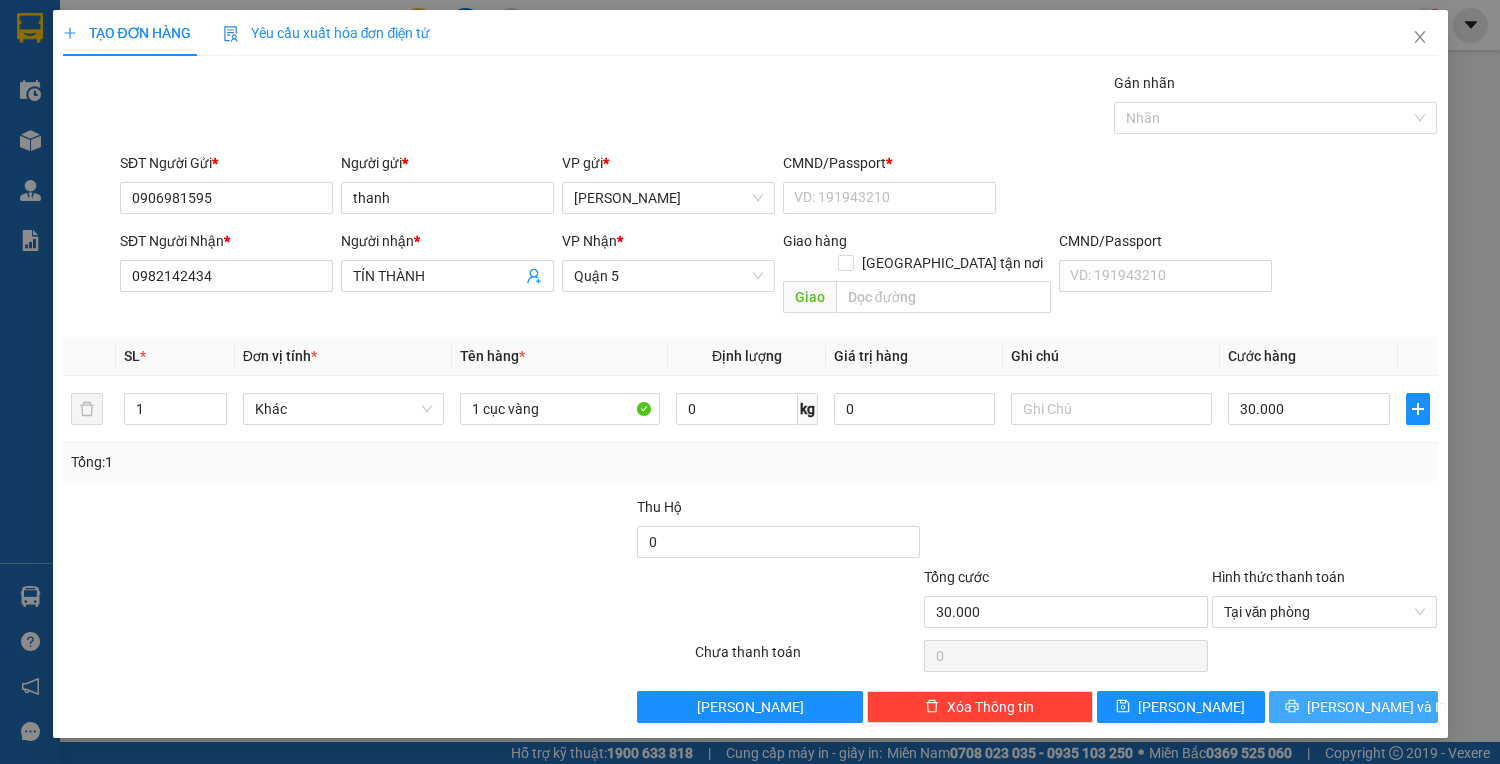 click on "[PERSON_NAME] và In" at bounding box center (1353, 707) 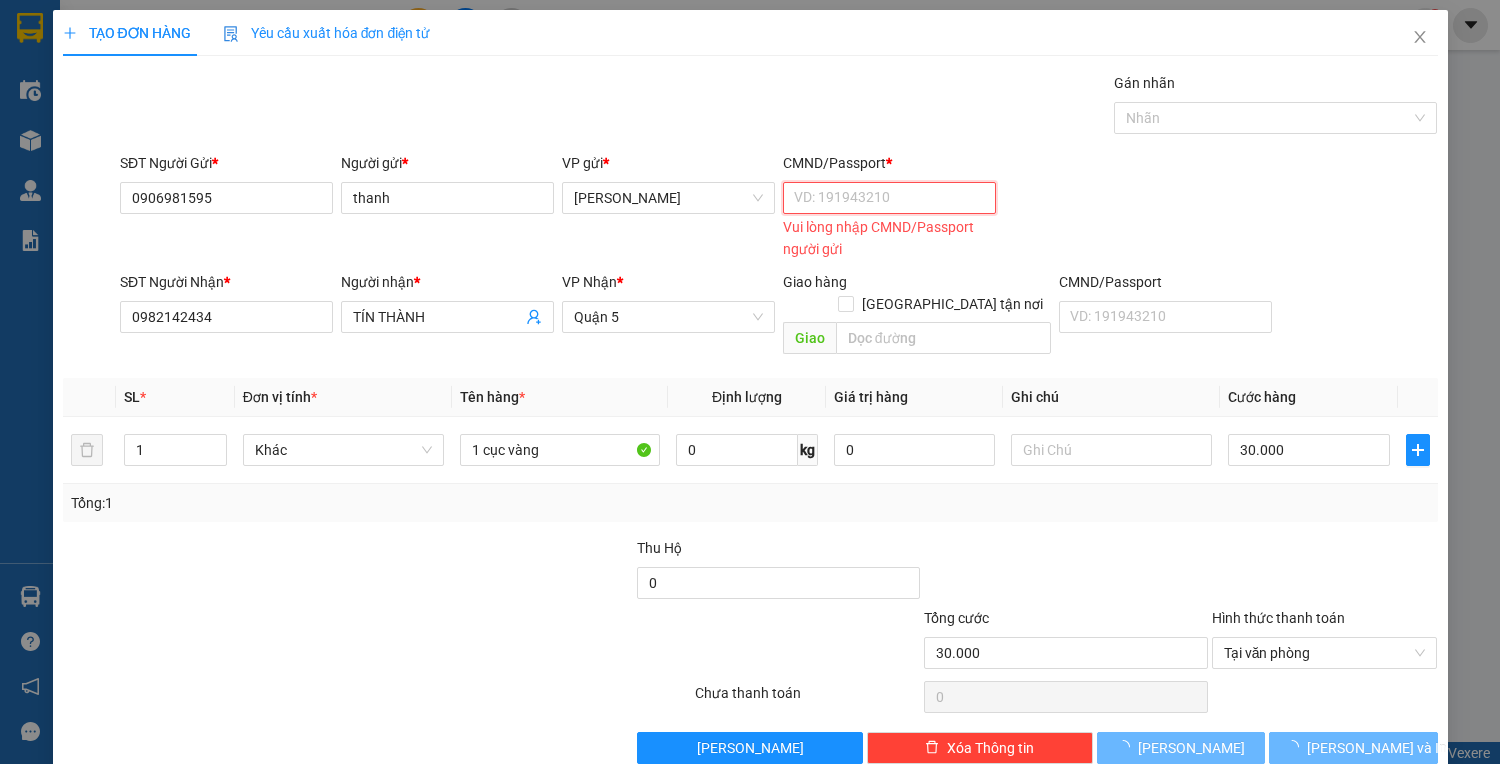click on "CMND/Passport  *" at bounding box center (889, 198) 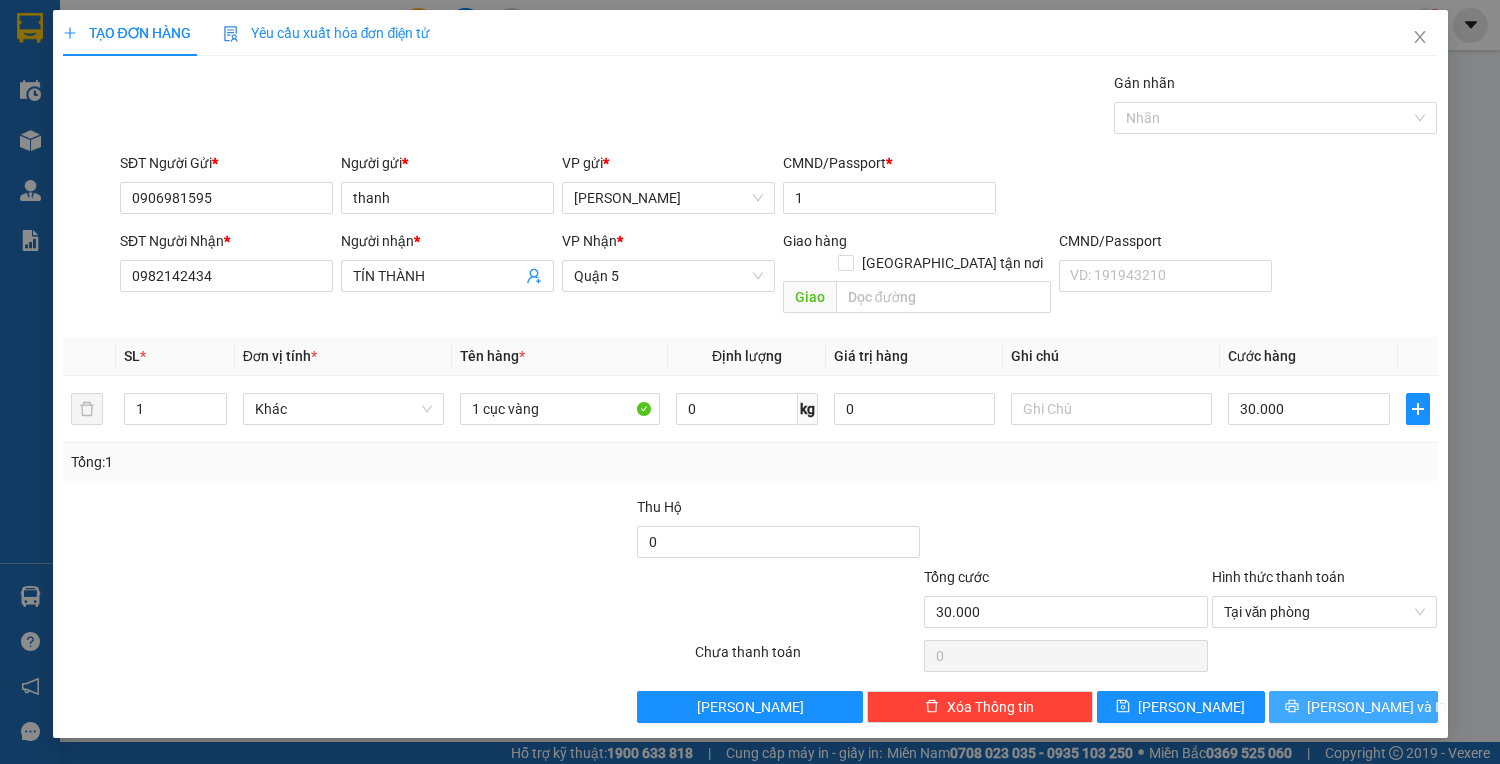drag, startPoint x: 1305, startPoint y: 681, endPoint x: 1295, endPoint y: 661, distance: 22.36068 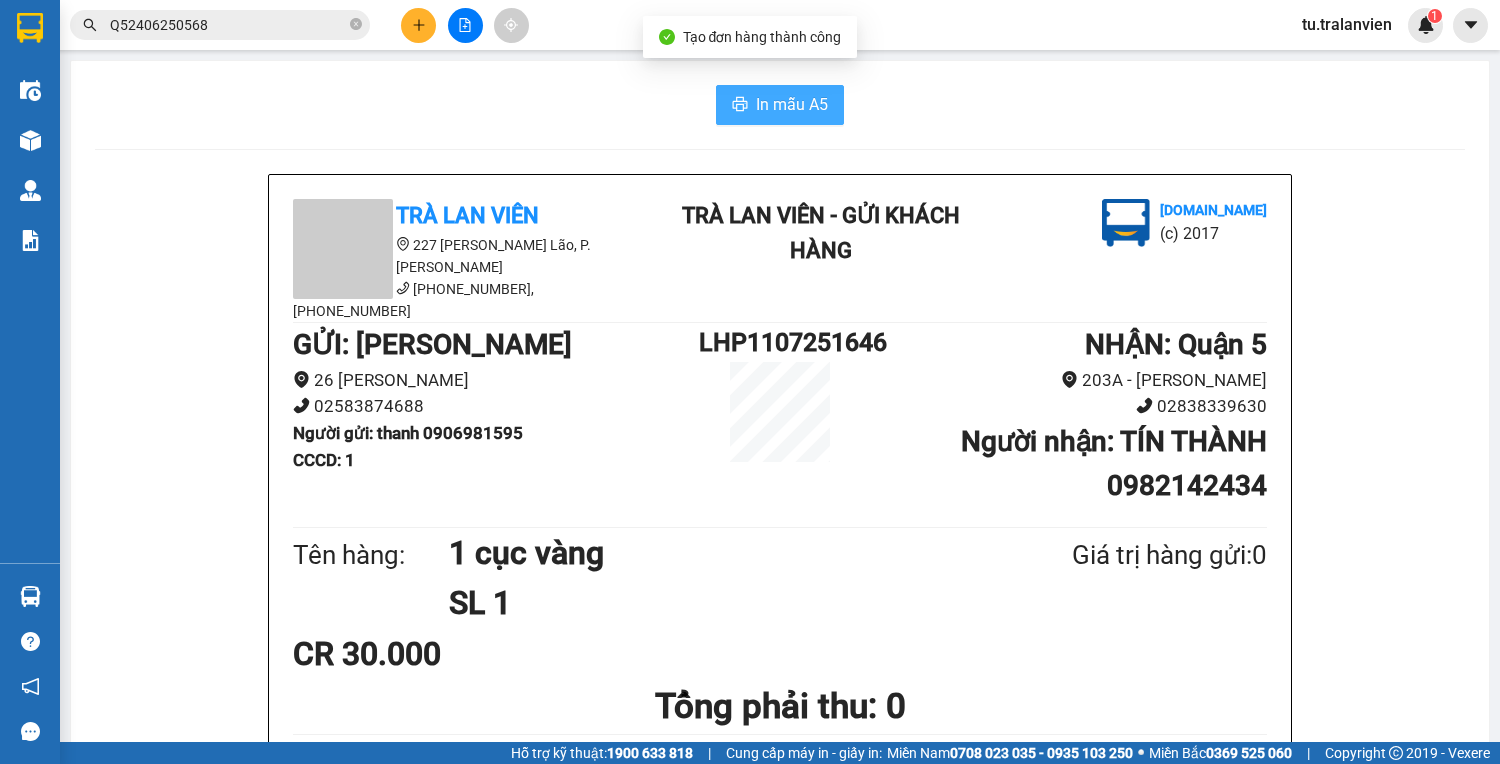 click on "In mẫu A5" at bounding box center (792, 104) 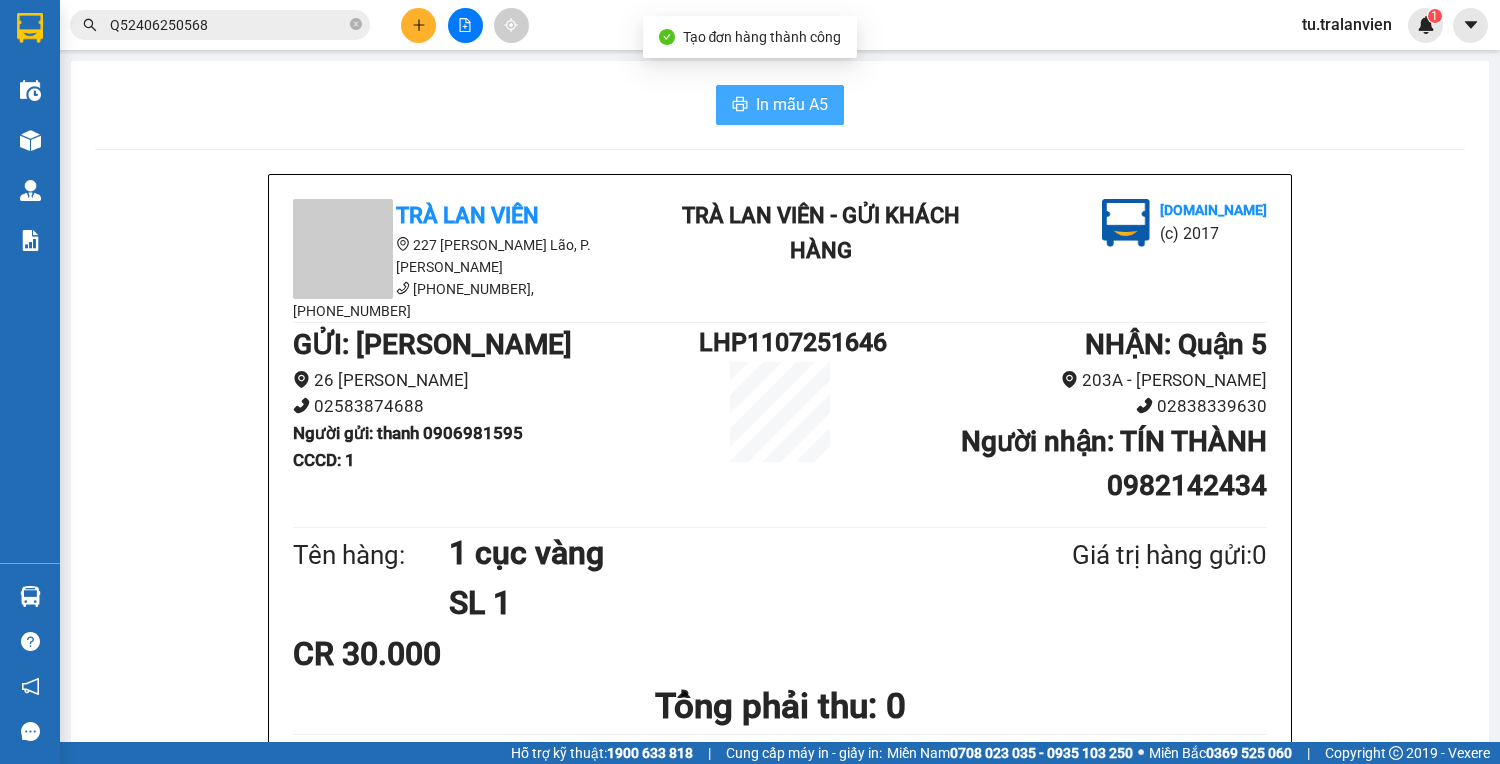scroll, scrollTop: 0, scrollLeft: 0, axis: both 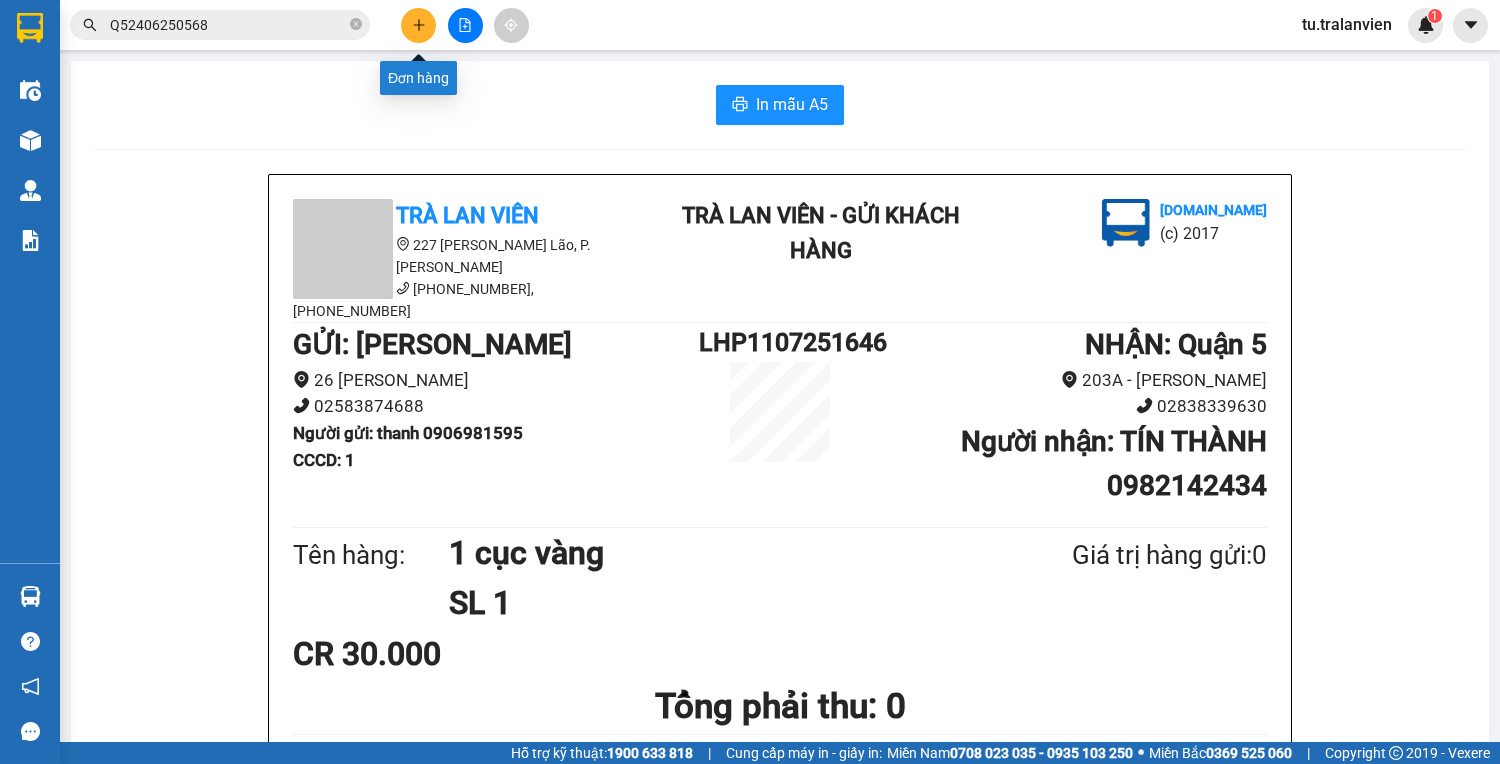 click at bounding box center (418, 25) 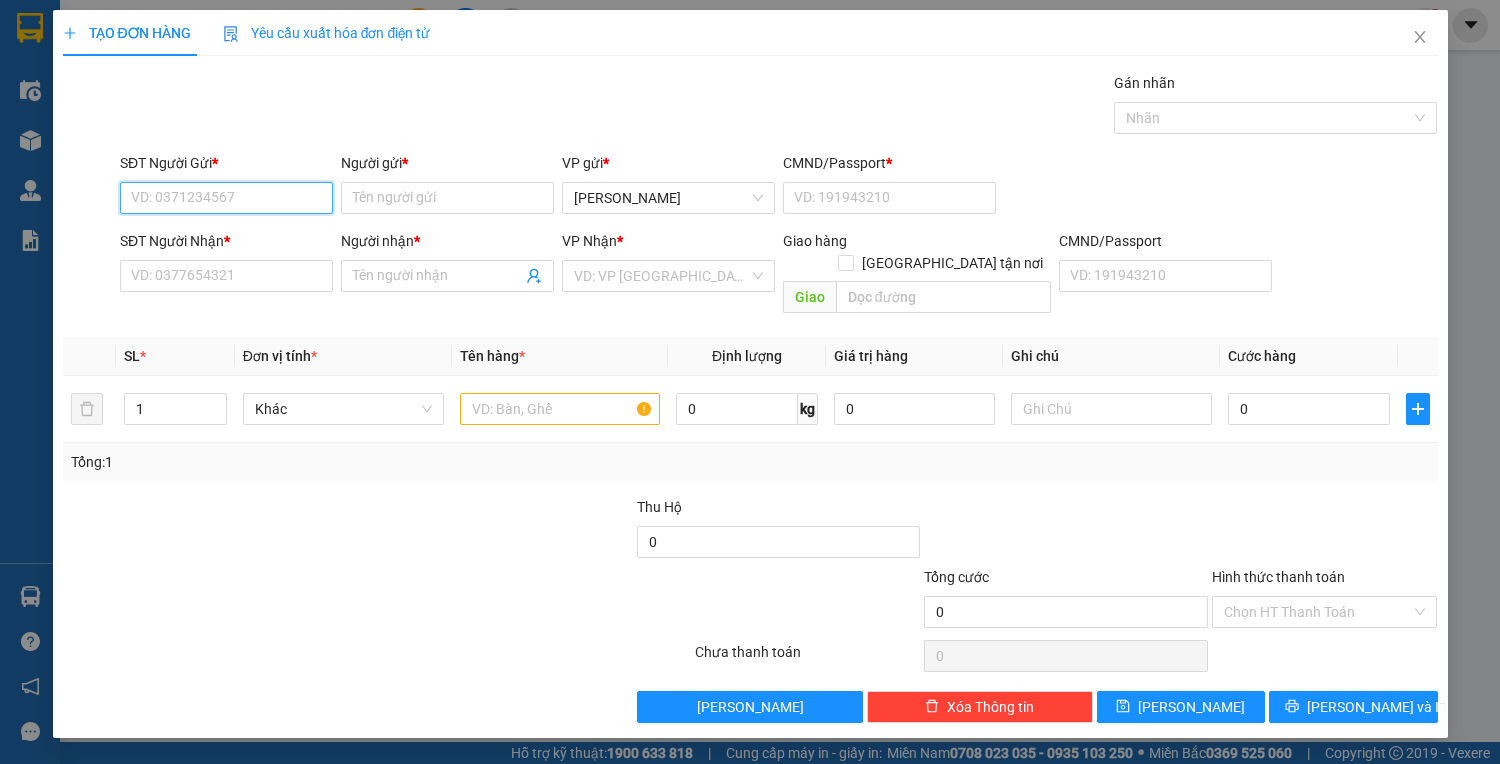 click on "SĐT Người Gửi  *" at bounding box center [226, 198] 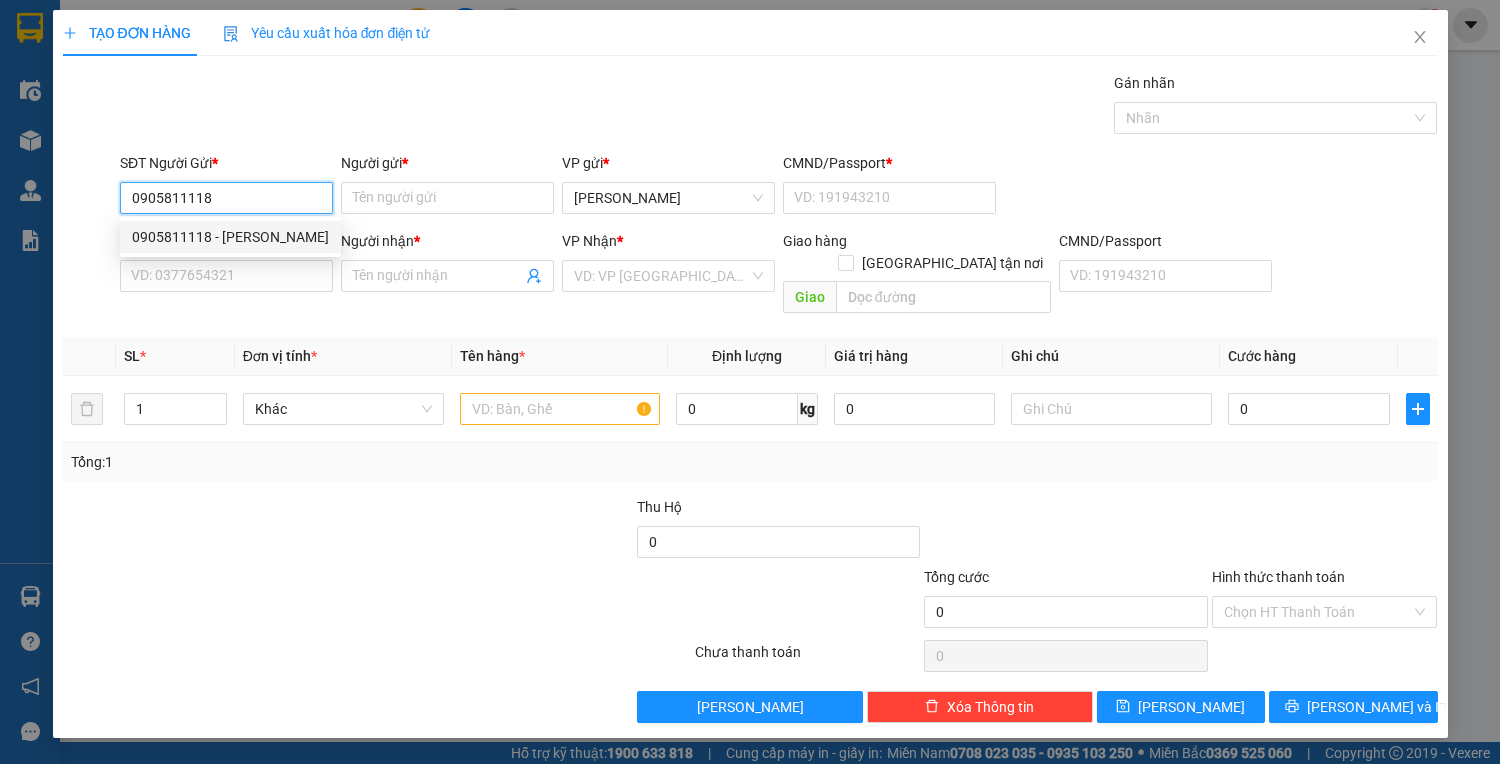 click on "0905811118 - [PERSON_NAME]" at bounding box center (230, 237) 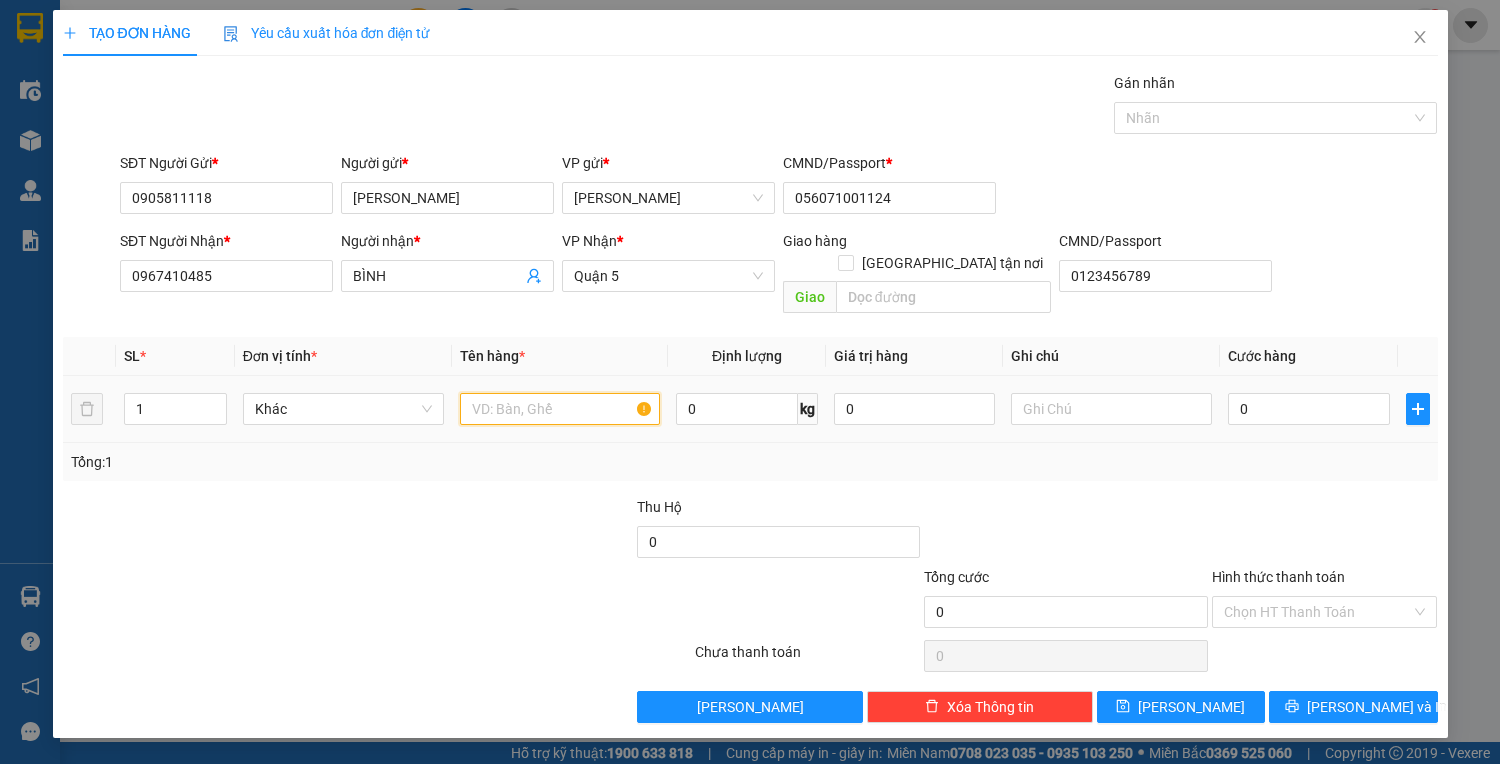 click at bounding box center (560, 409) 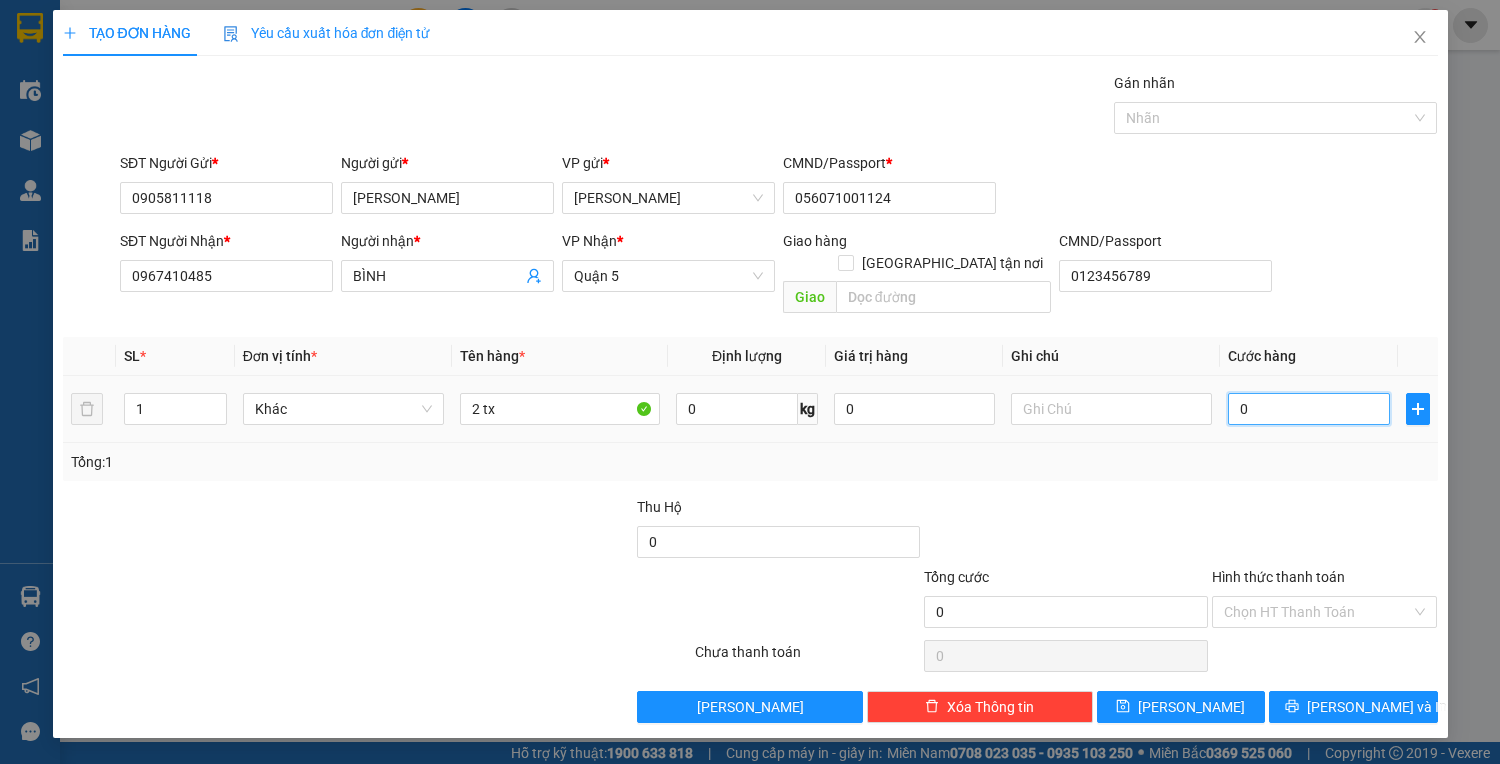 click on "0" at bounding box center (1308, 409) 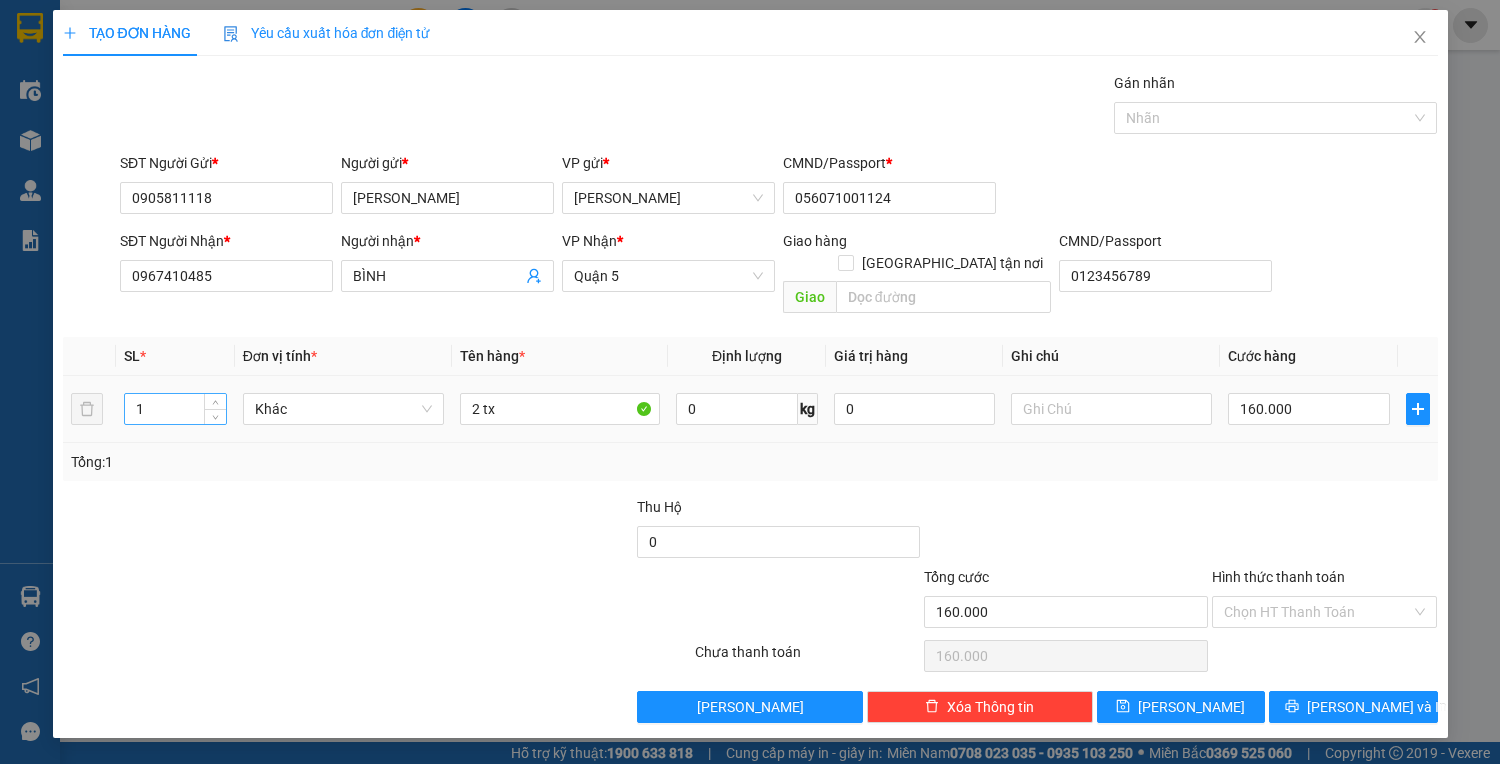 click on "1" at bounding box center [175, 409] 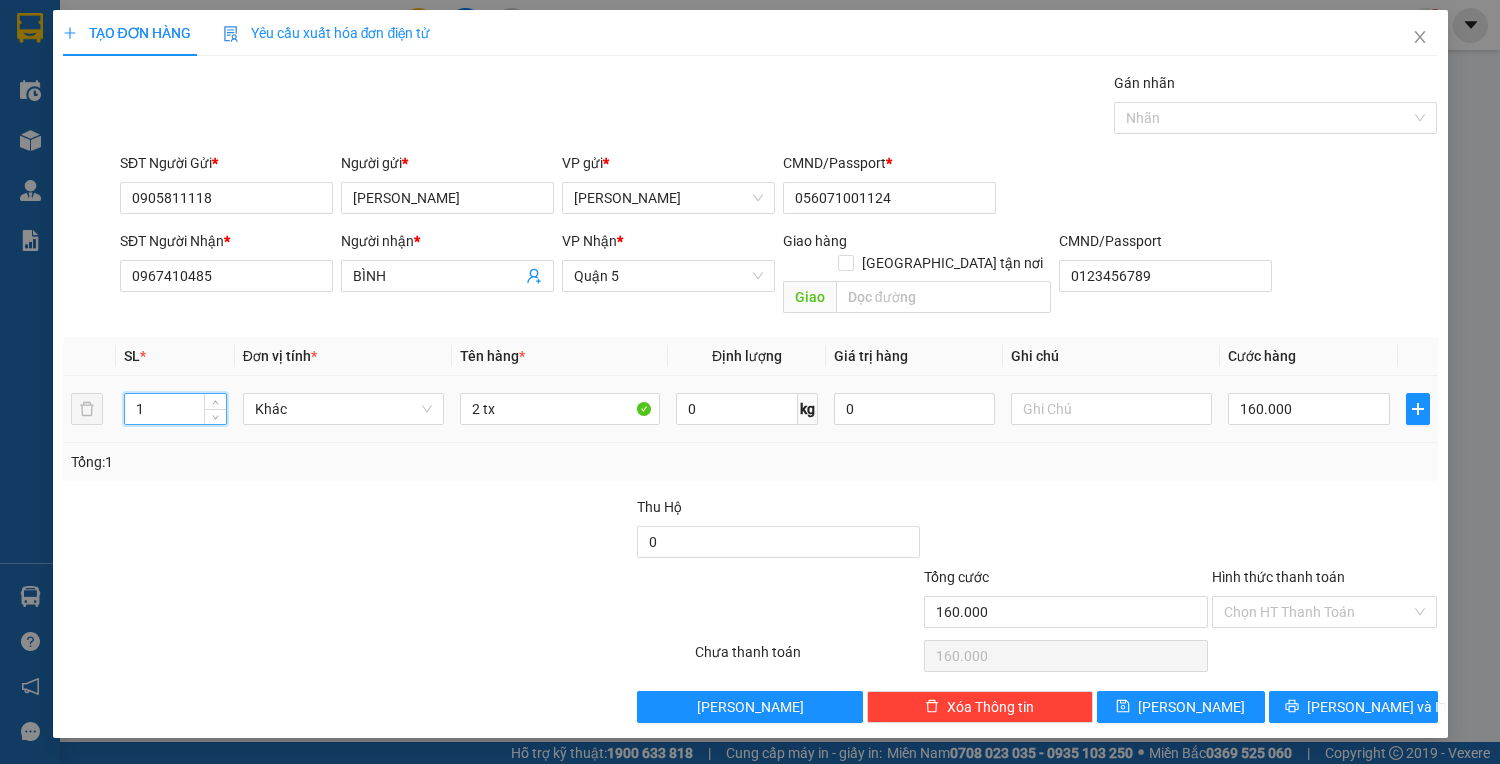 click on "1" at bounding box center (175, 409) 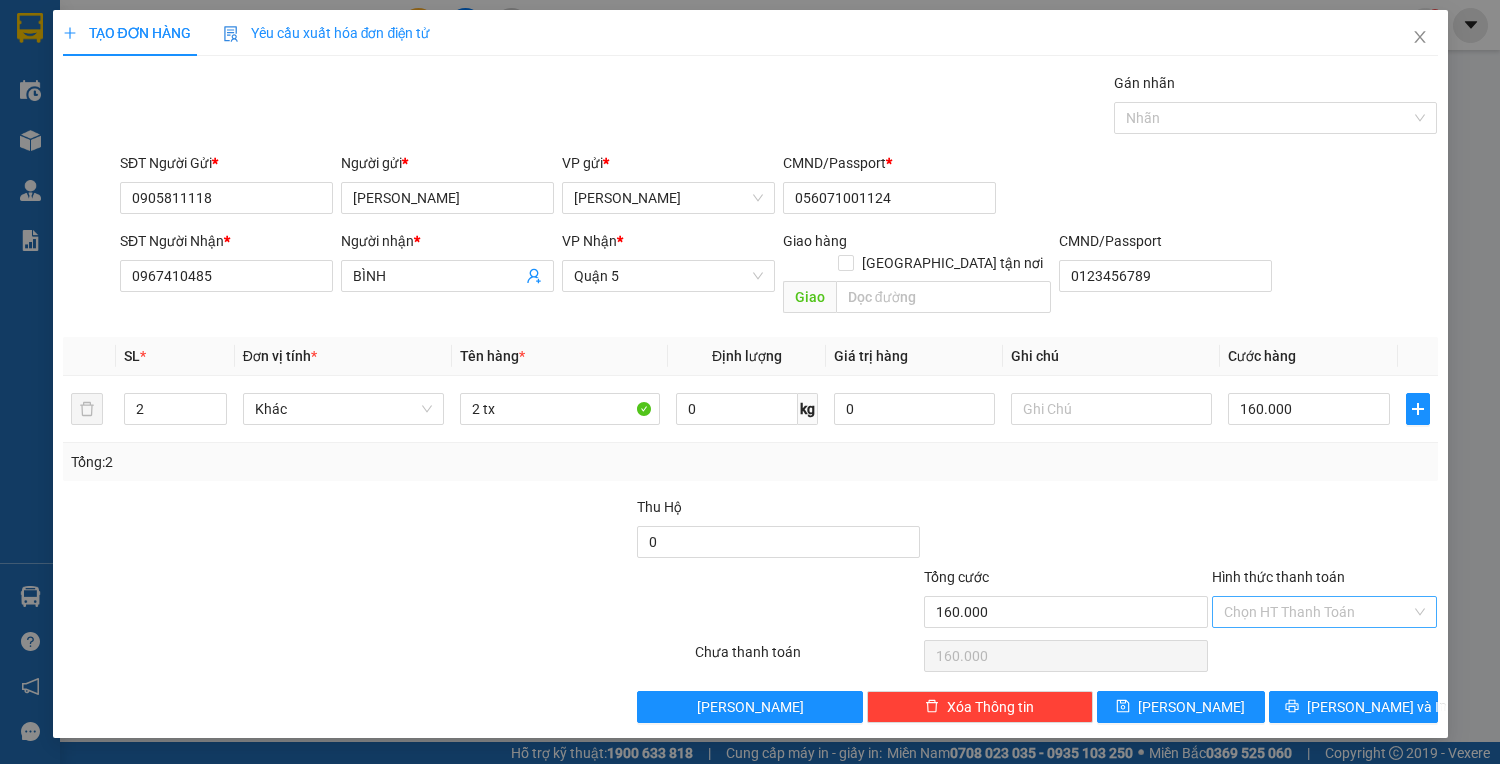 click on "Hình thức thanh toán" at bounding box center (1318, 612) 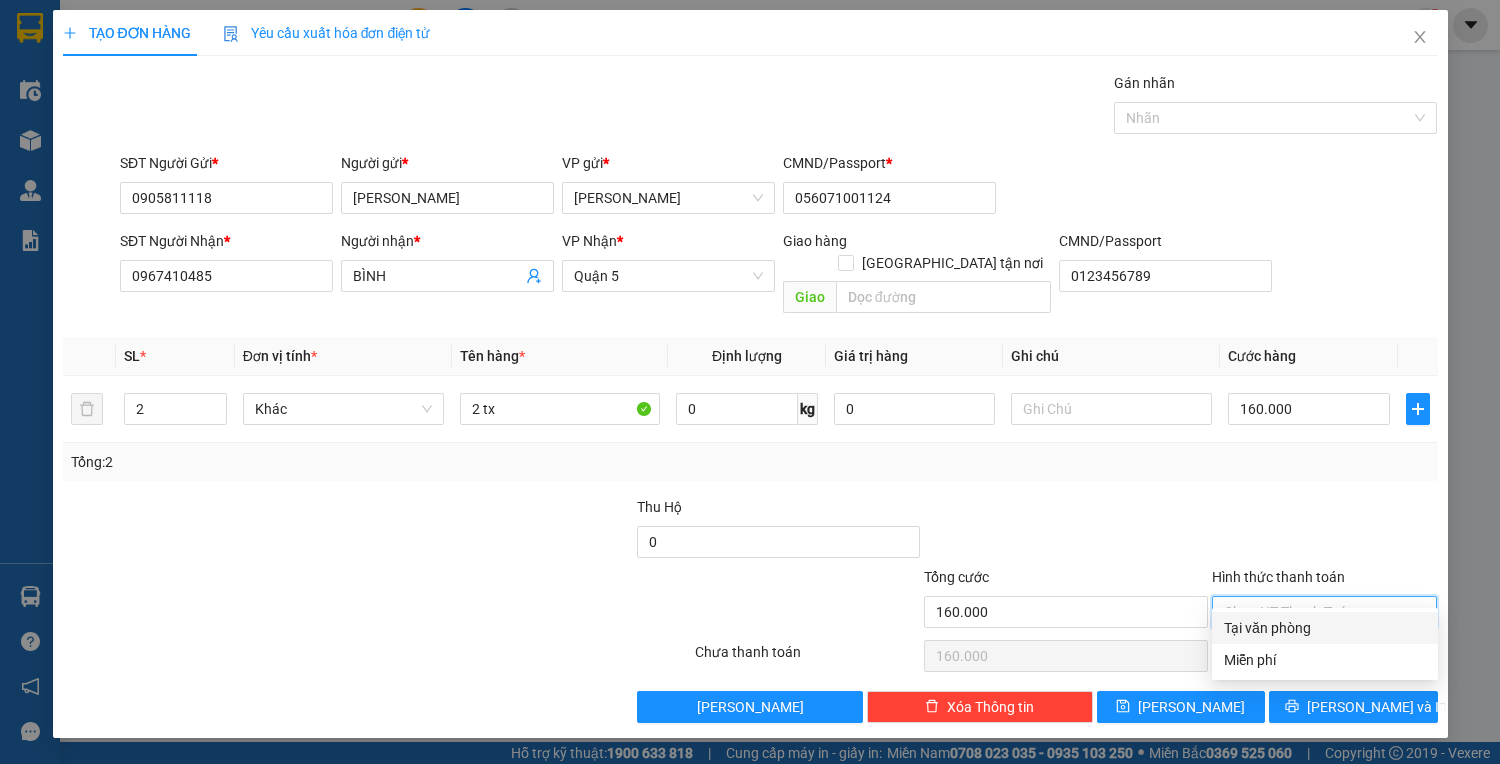 click on "Tại văn phòng" at bounding box center [1325, 628] 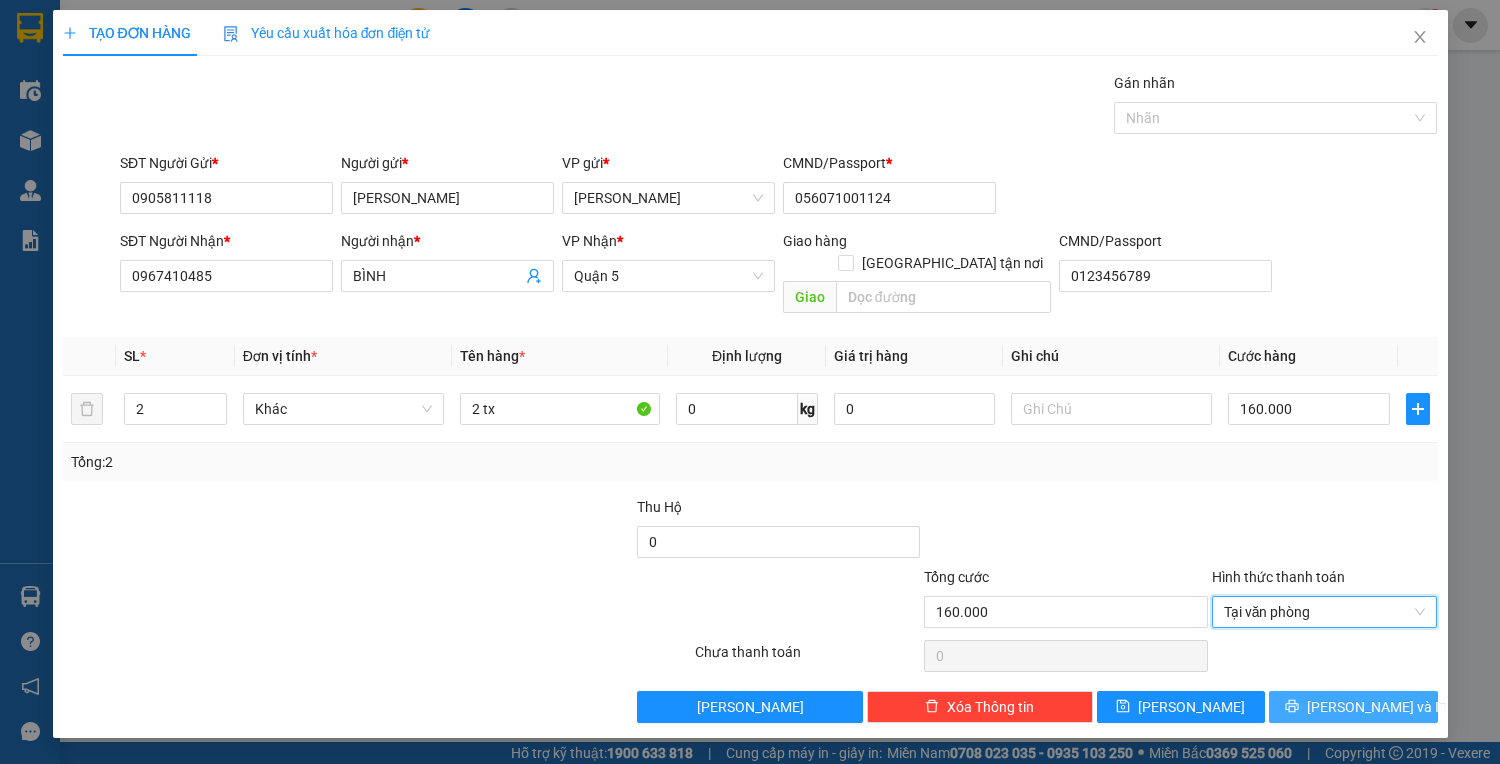 click 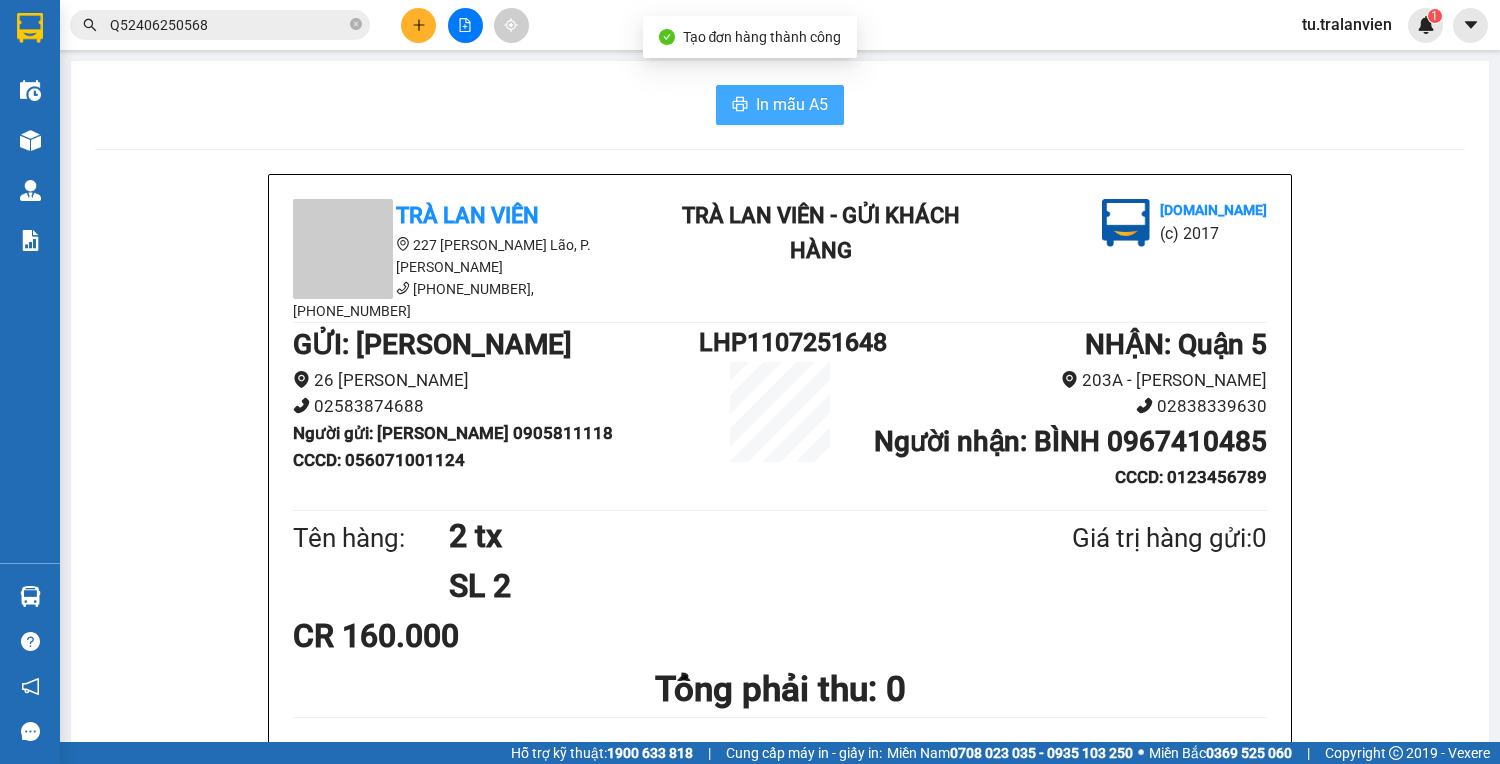 click on "In mẫu A5" at bounding box center [792, 104] 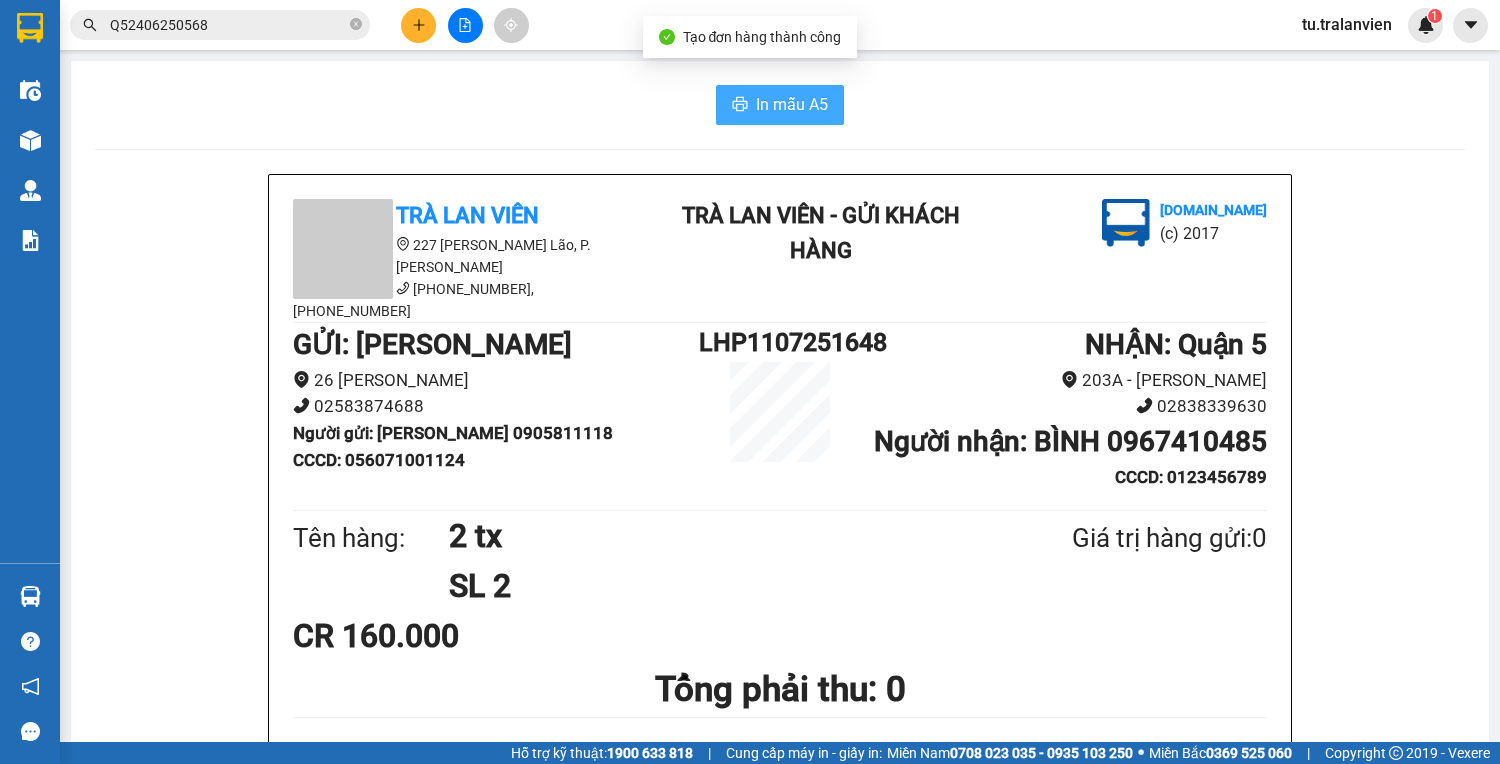 scroll, scrollTop: 0, scrollLeft: 0, axis: both 